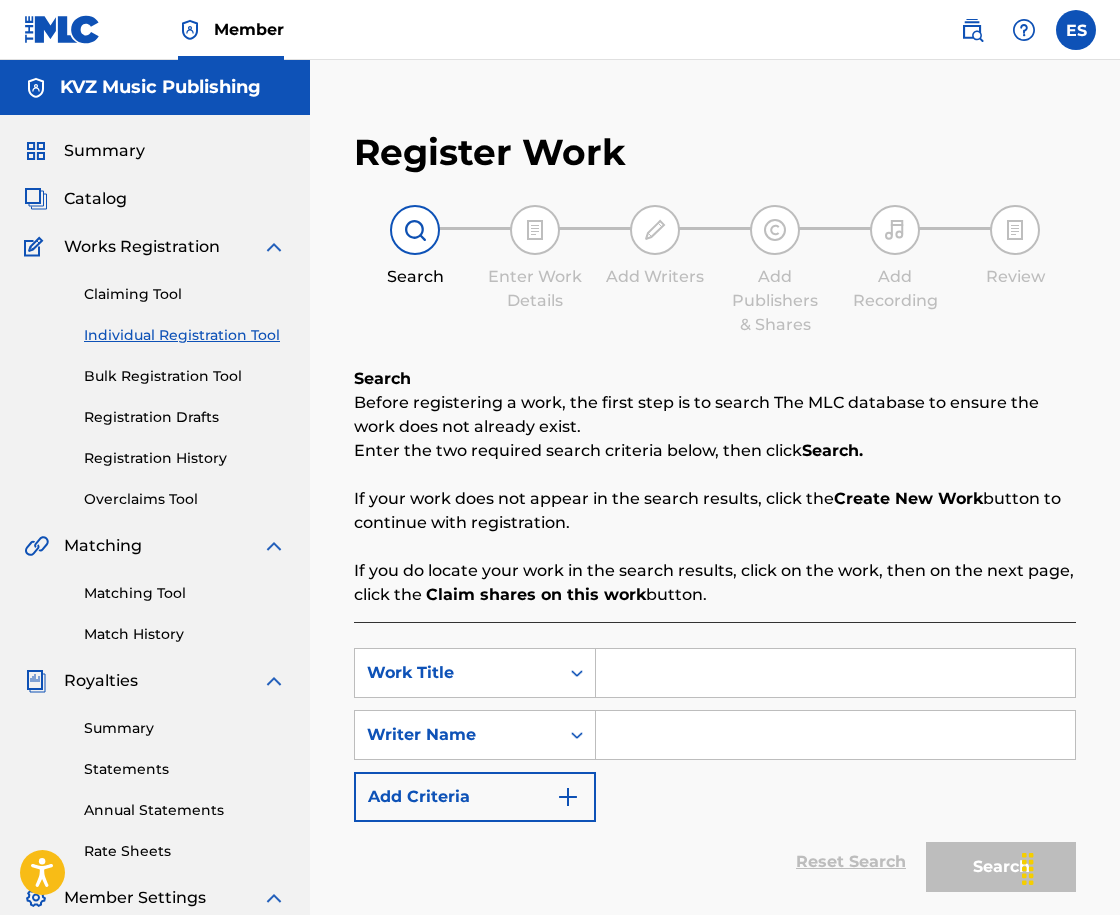 scroll, scrollTop: 0, scrollLeft: 0, axis: both 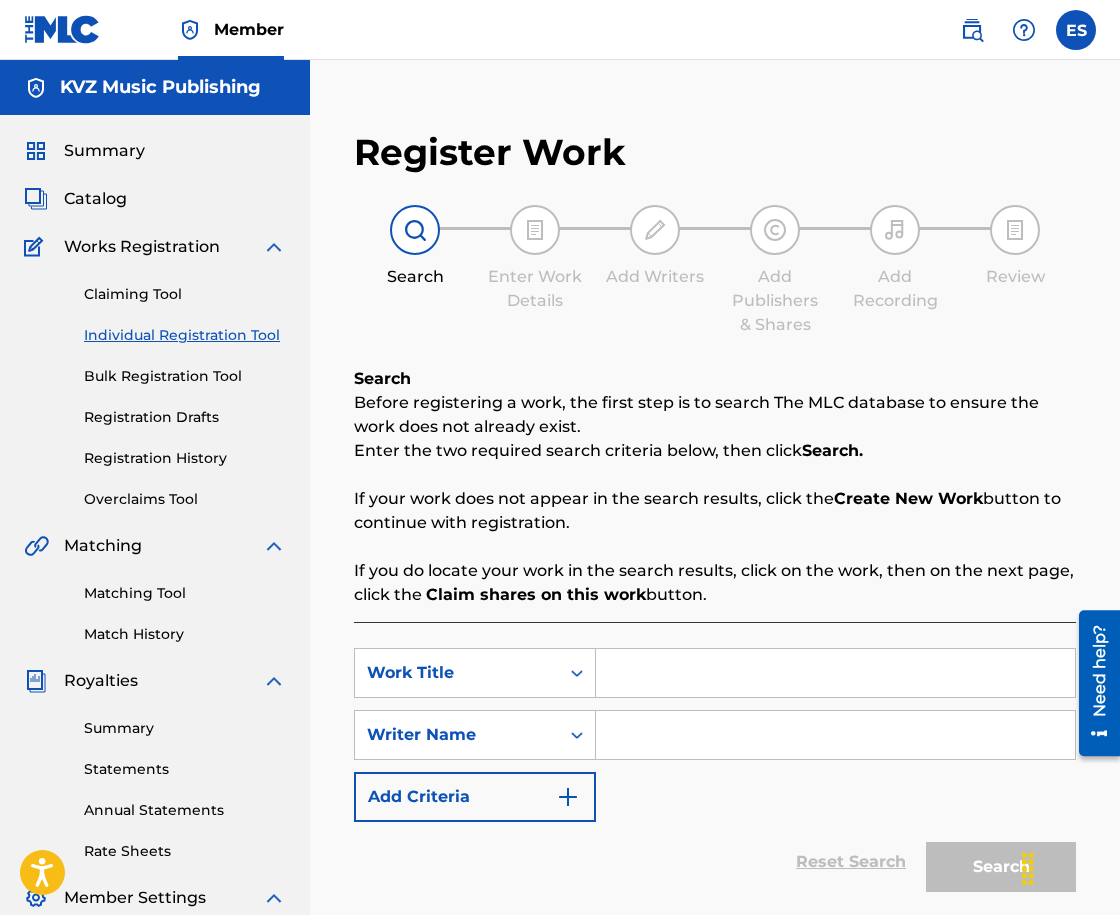 click on "Registration History" at bounding box center [185, 458] 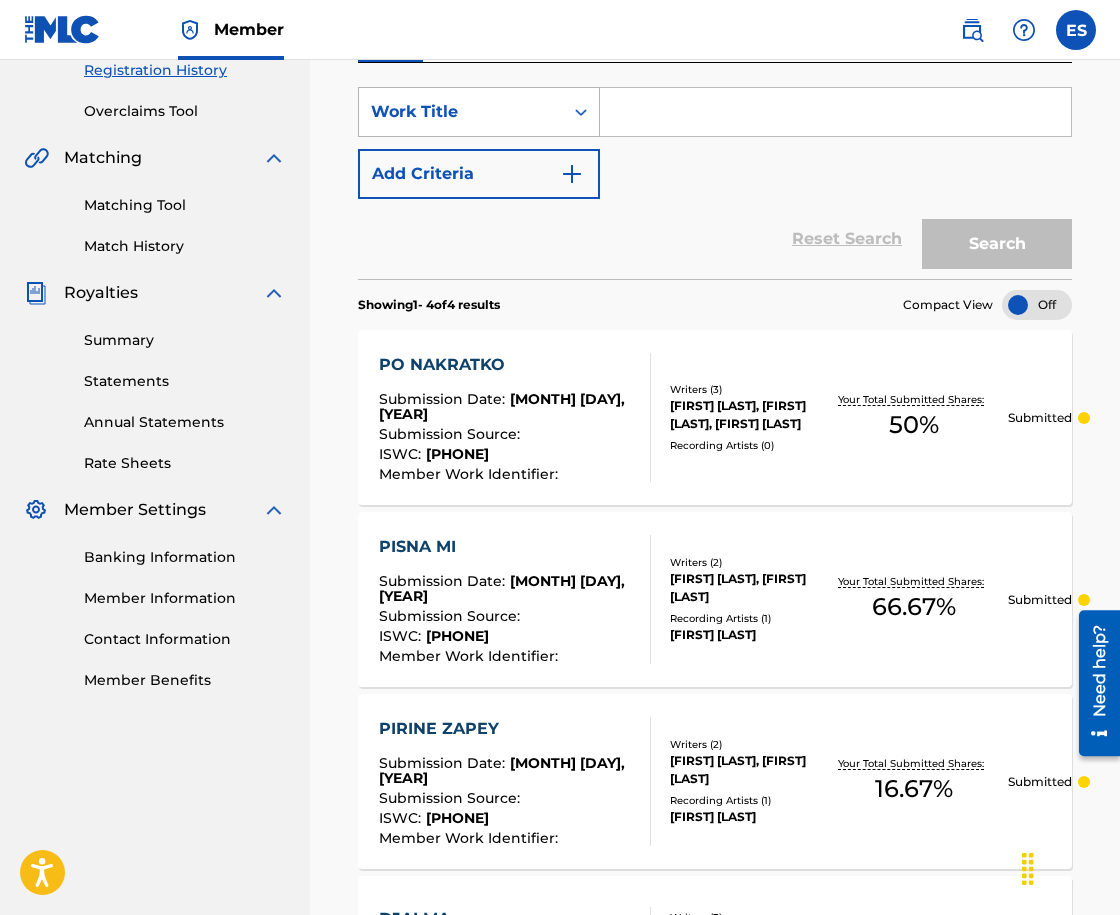 scroll, scrollTop: 46, scrollLeft: 0, axis: vertical 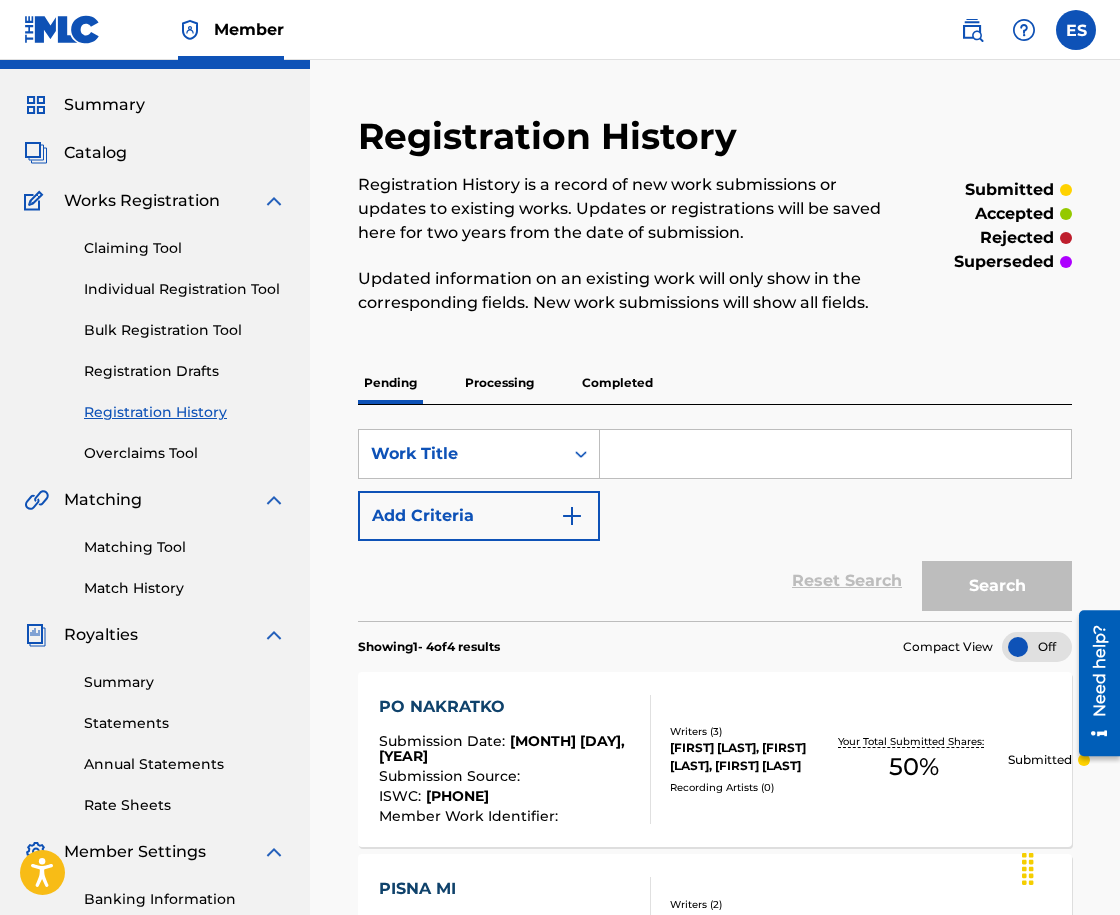 click on "Registration Drafts" at bounding box center (185, 371) 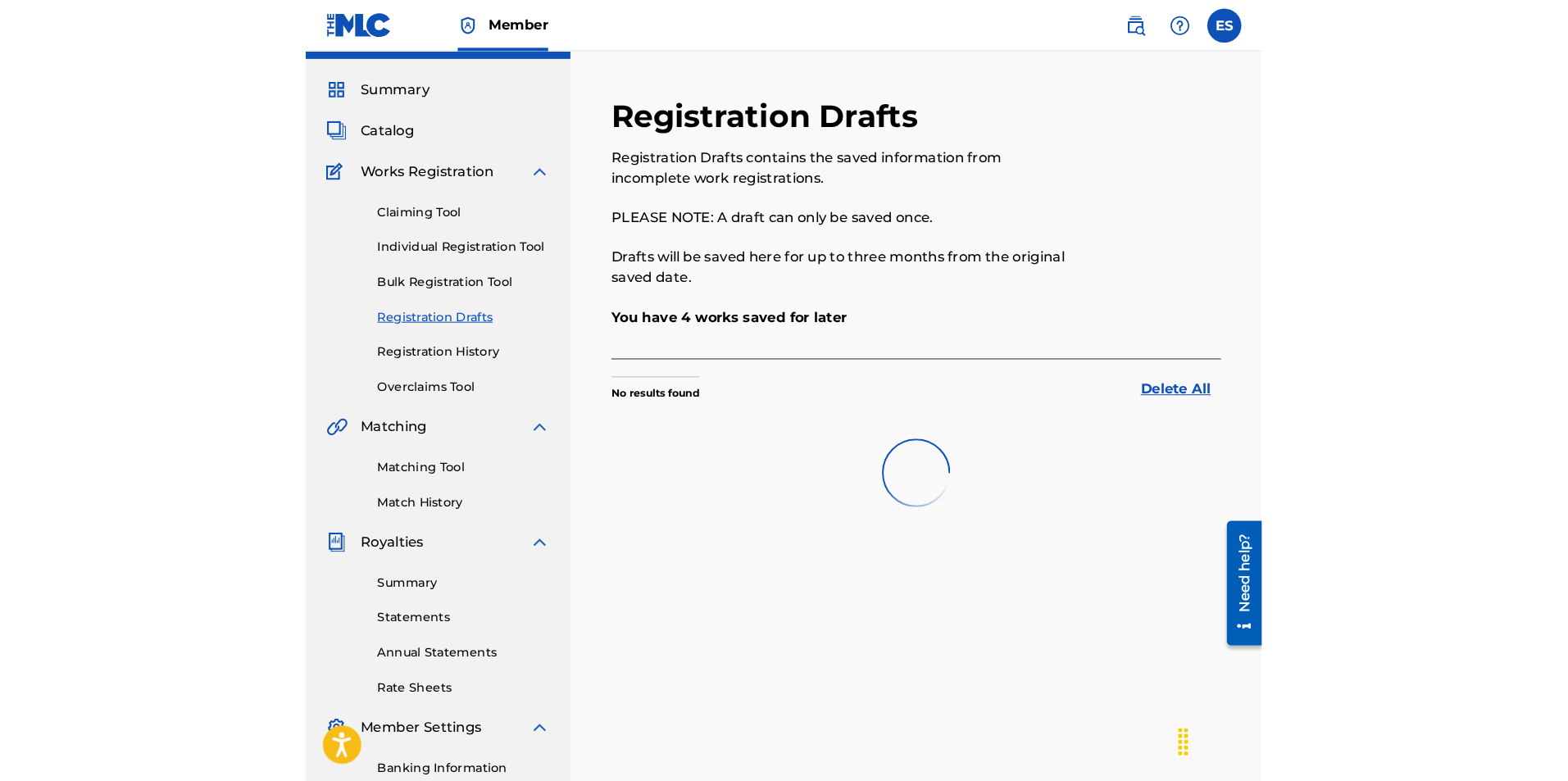 scroll, scrollTop: 0, scrollLeft: 0, axis: both 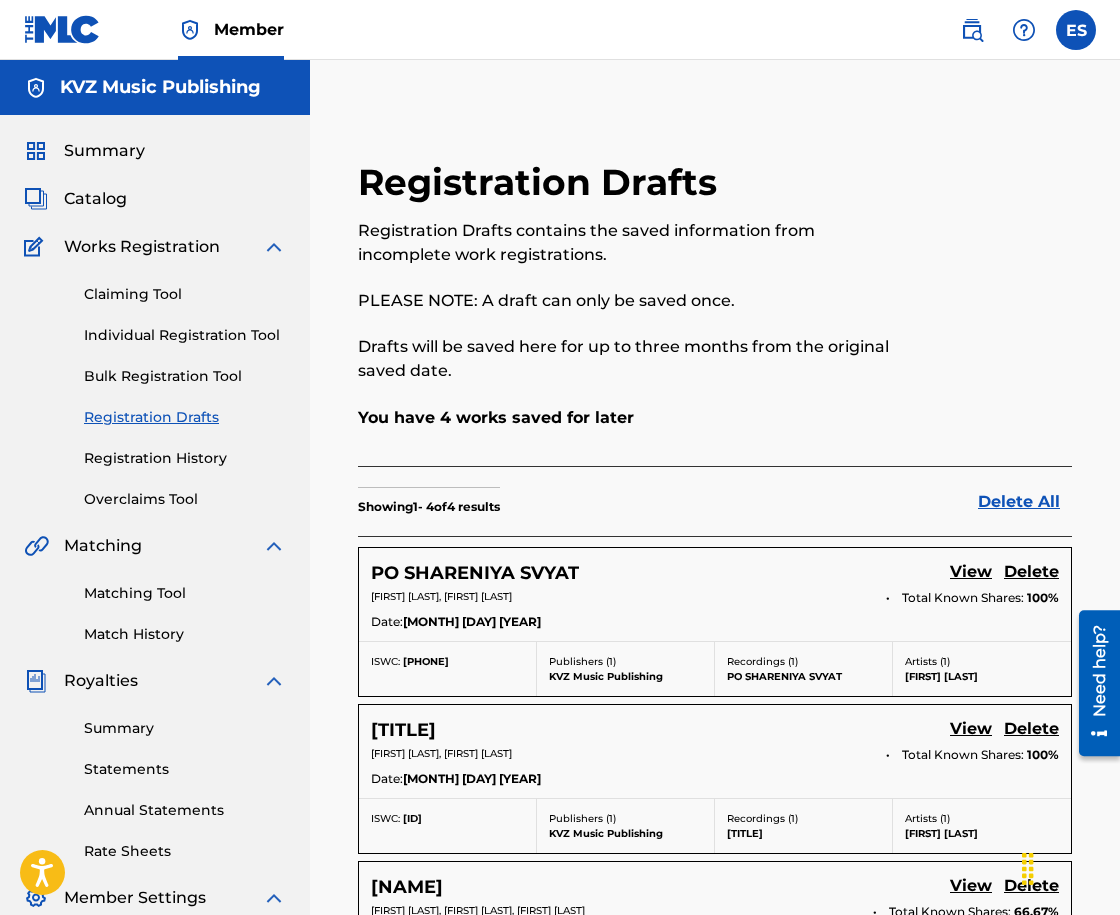 click on "Individual Registration Tool" at bounding box center (185, 335) 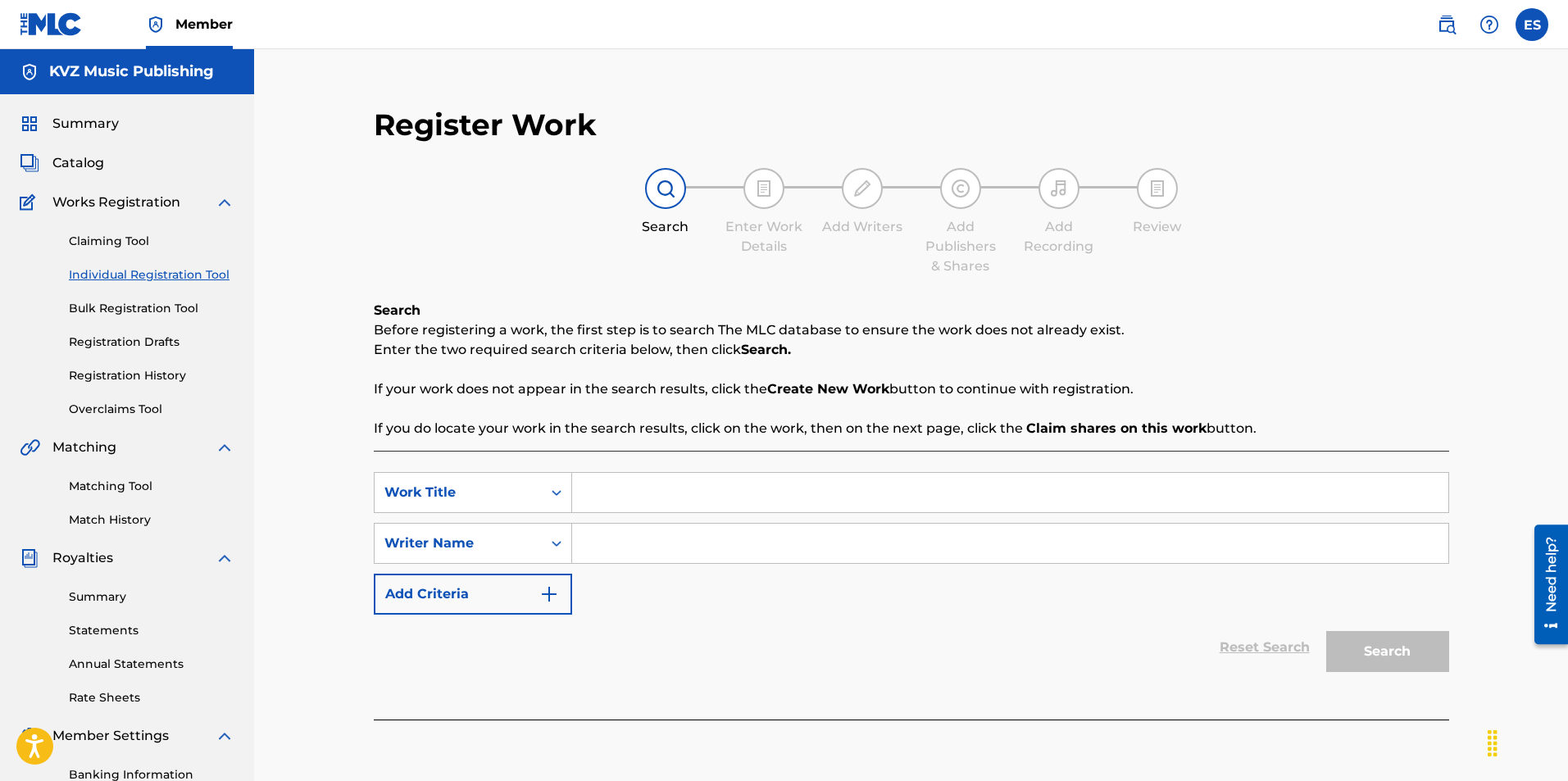 paste on "PO VUZDUH I VODA" 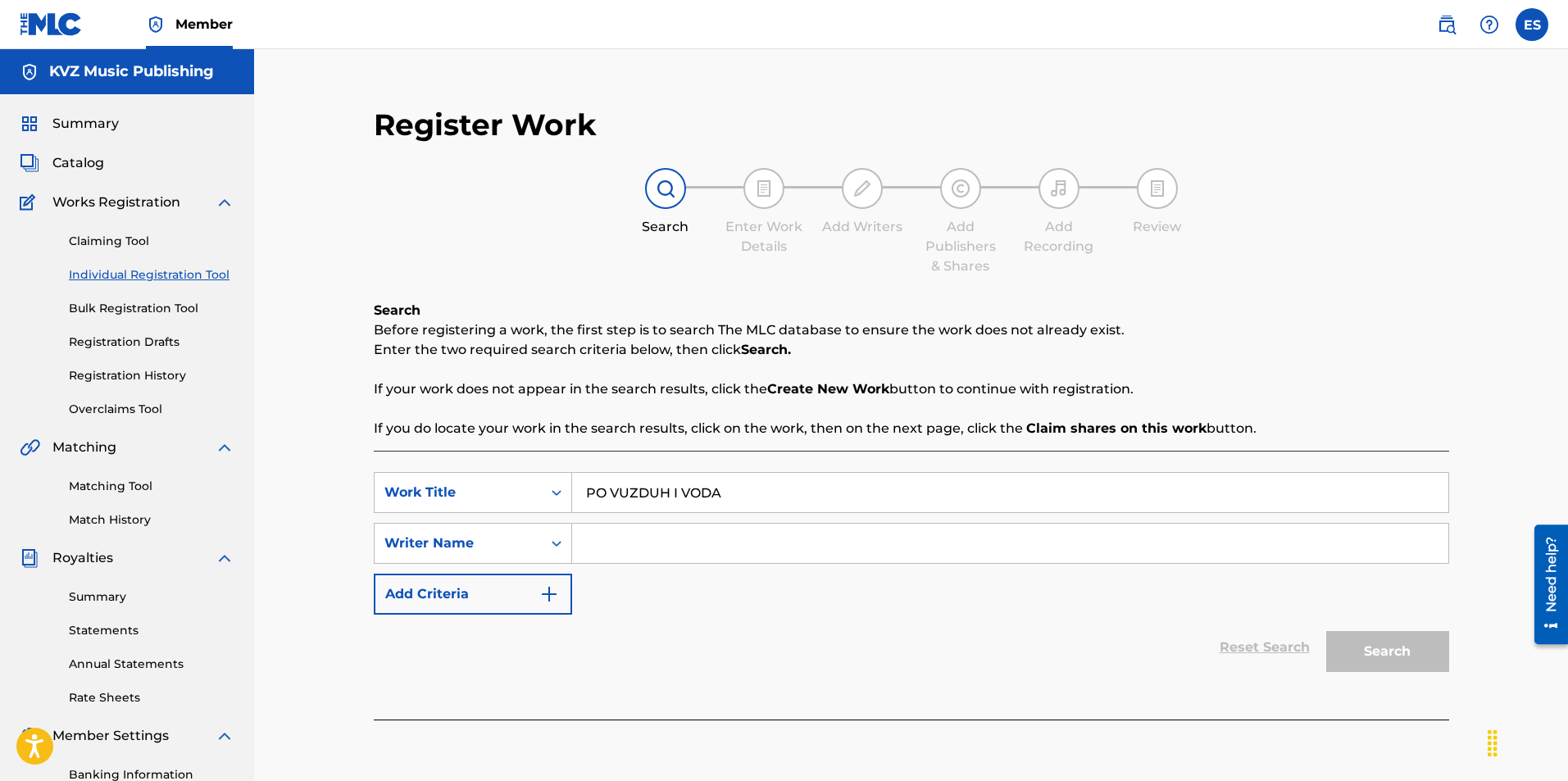 type on "PO VUZDUH I VODA" 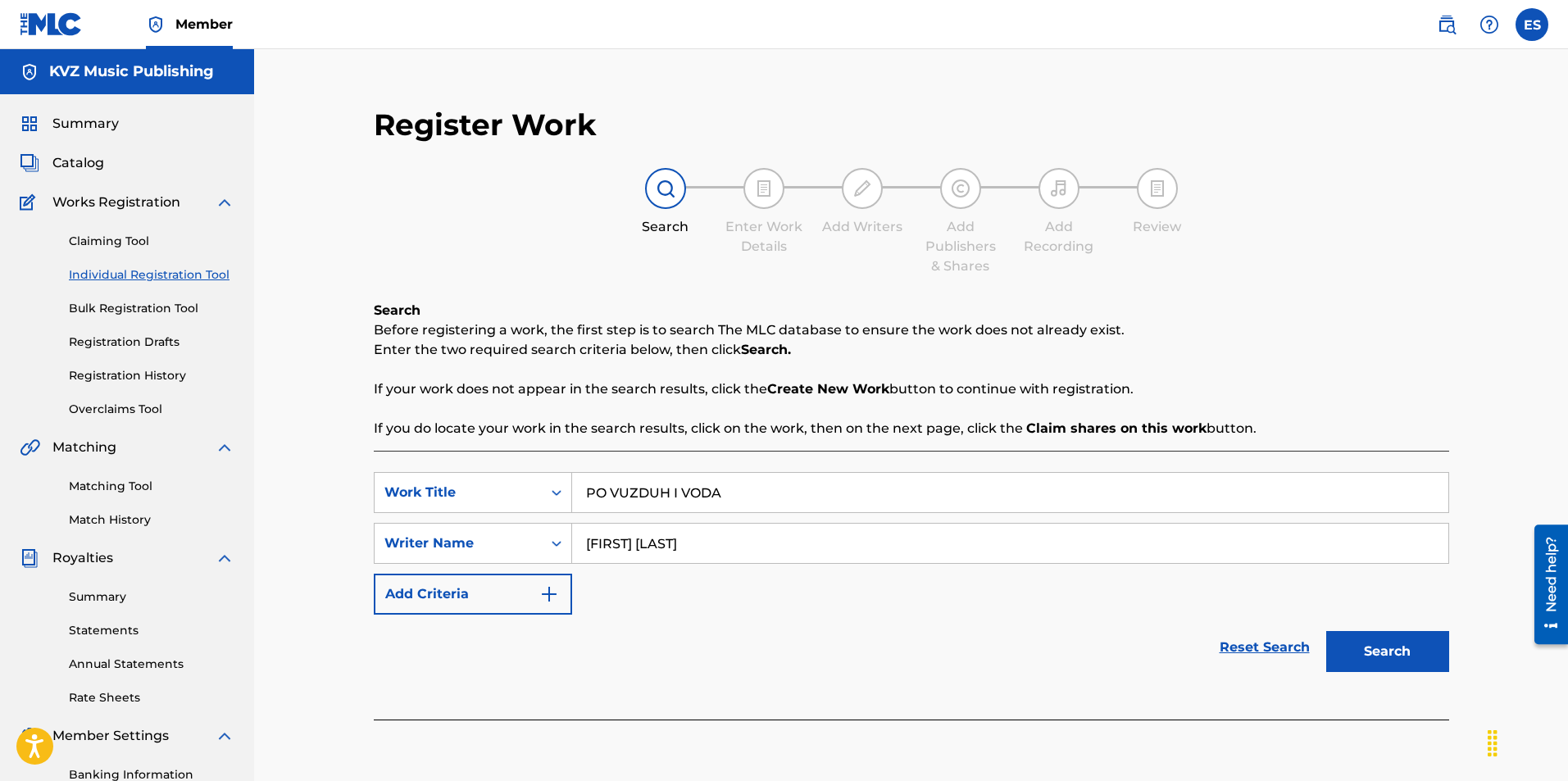 click on "Search" at bounding box center [1388, 652] 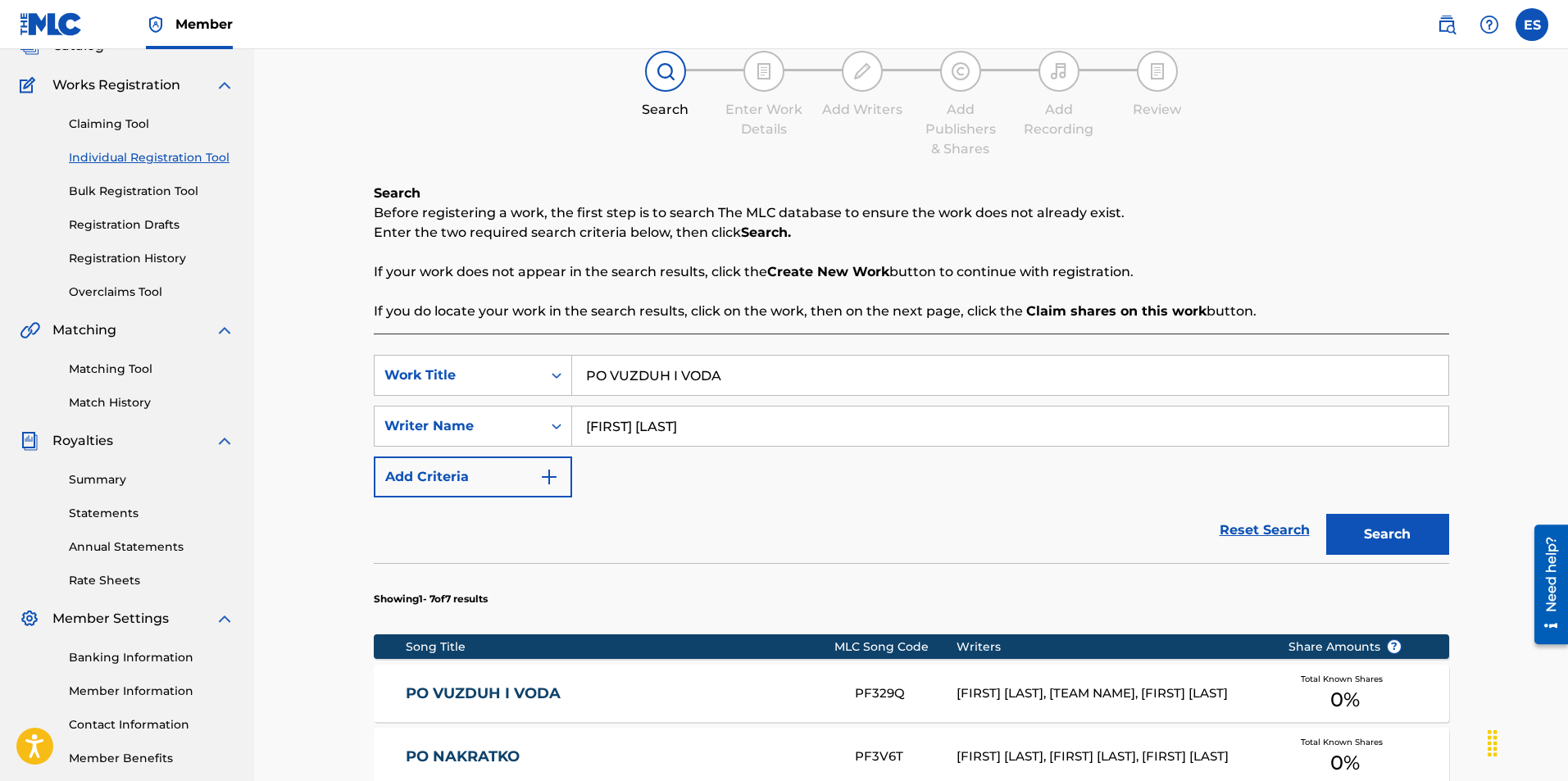 scroll, scrollTop: 284, scrollLeft: 0, axis: vertical 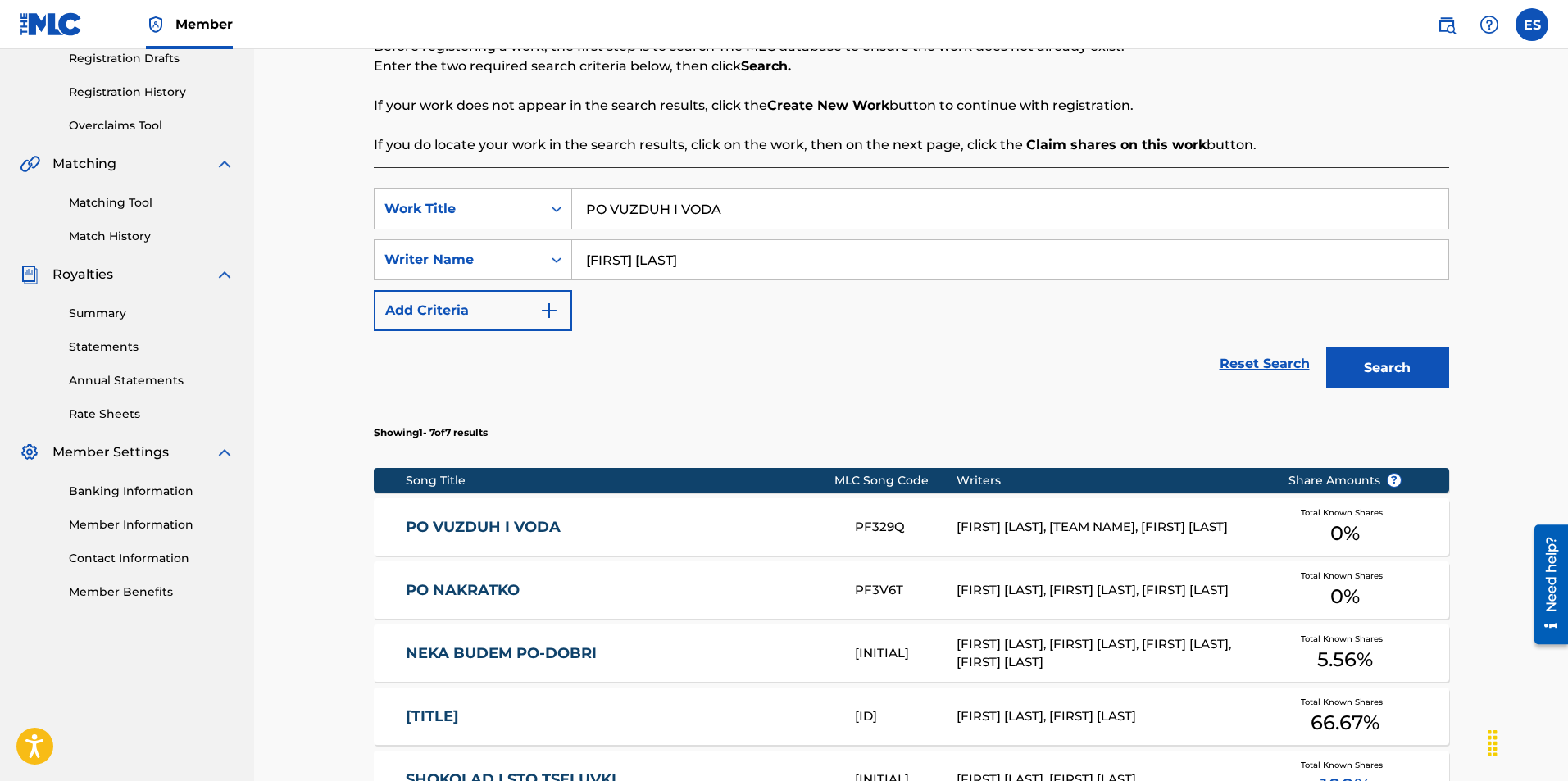 click on "PO VUZDUH I VODA" at bounding box center [619, 527] 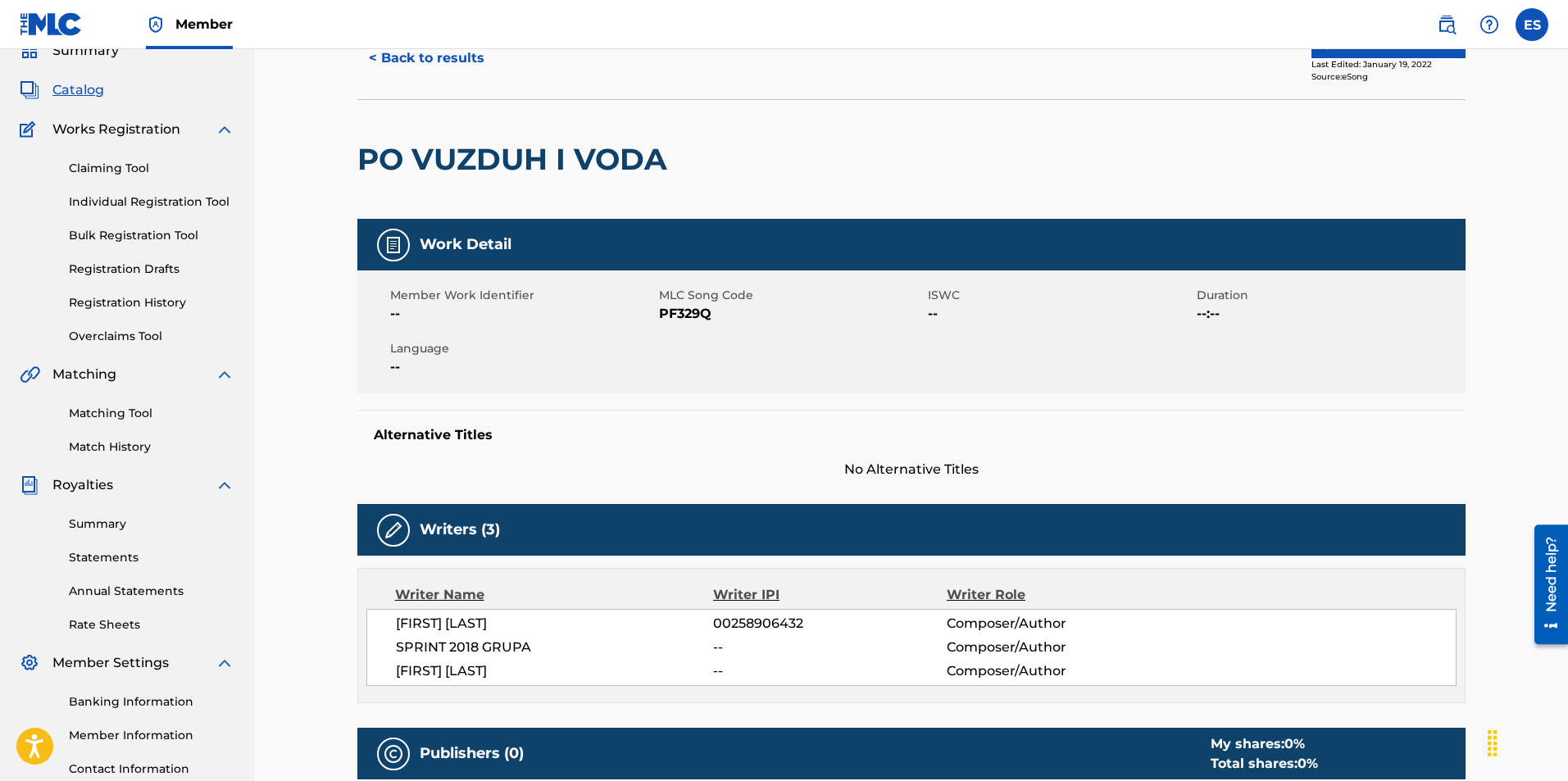 scroll, scrollTop: 0, scrollLeft: 0, axis: both 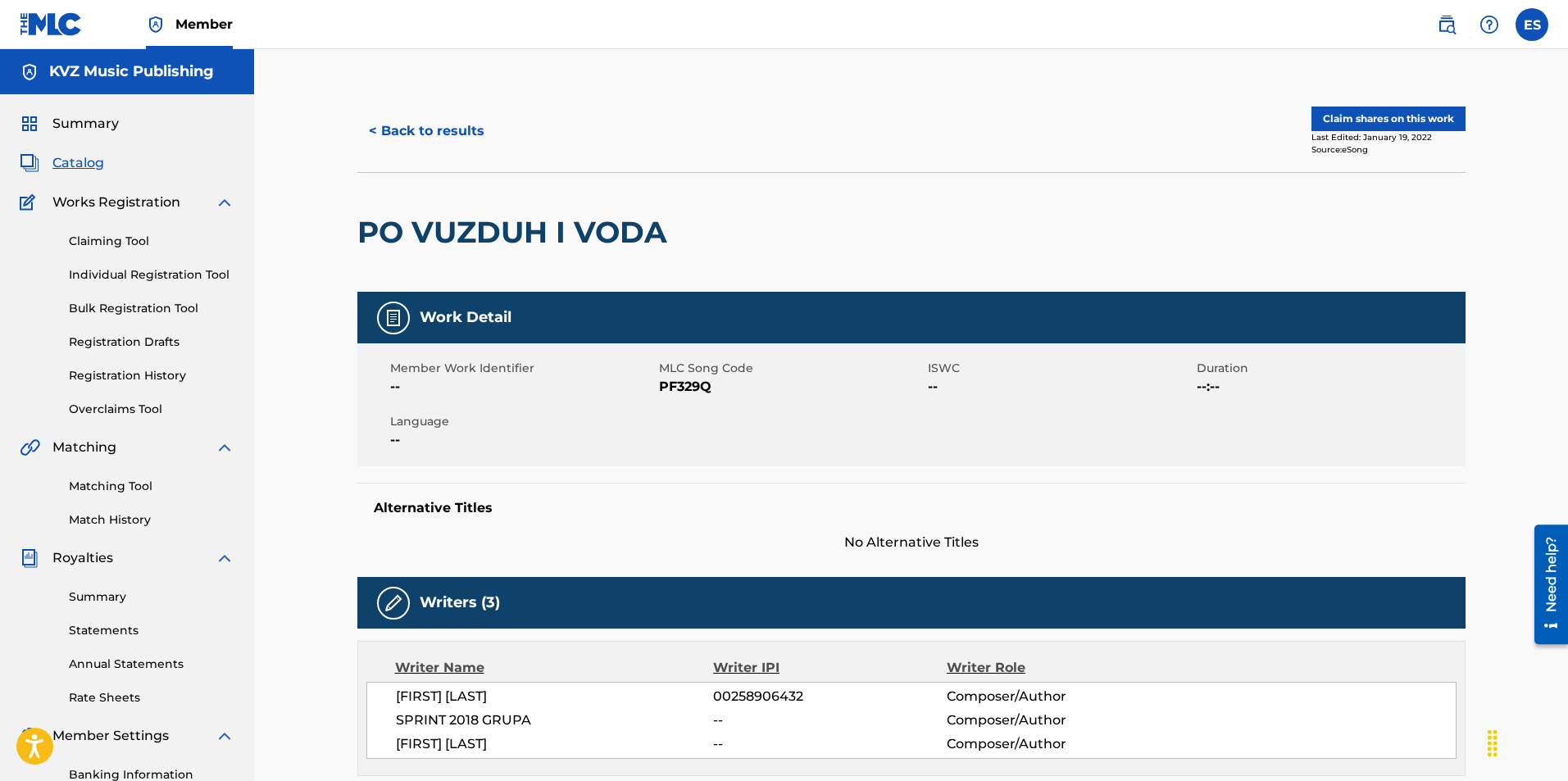 click on "< Back to results" at bounding box center [426, 131] 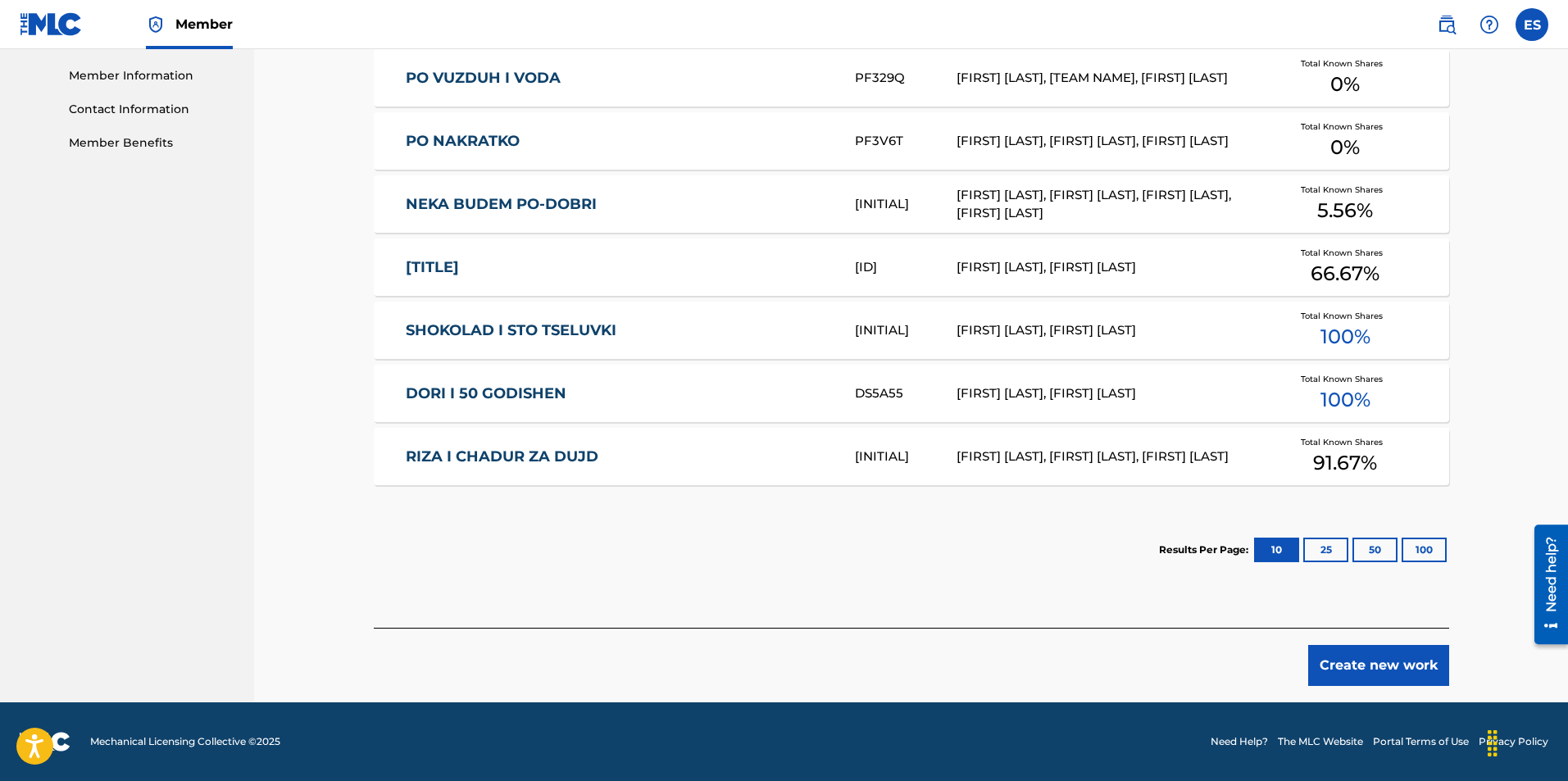 click on "Create new work" at bounding box center (1379, 665) 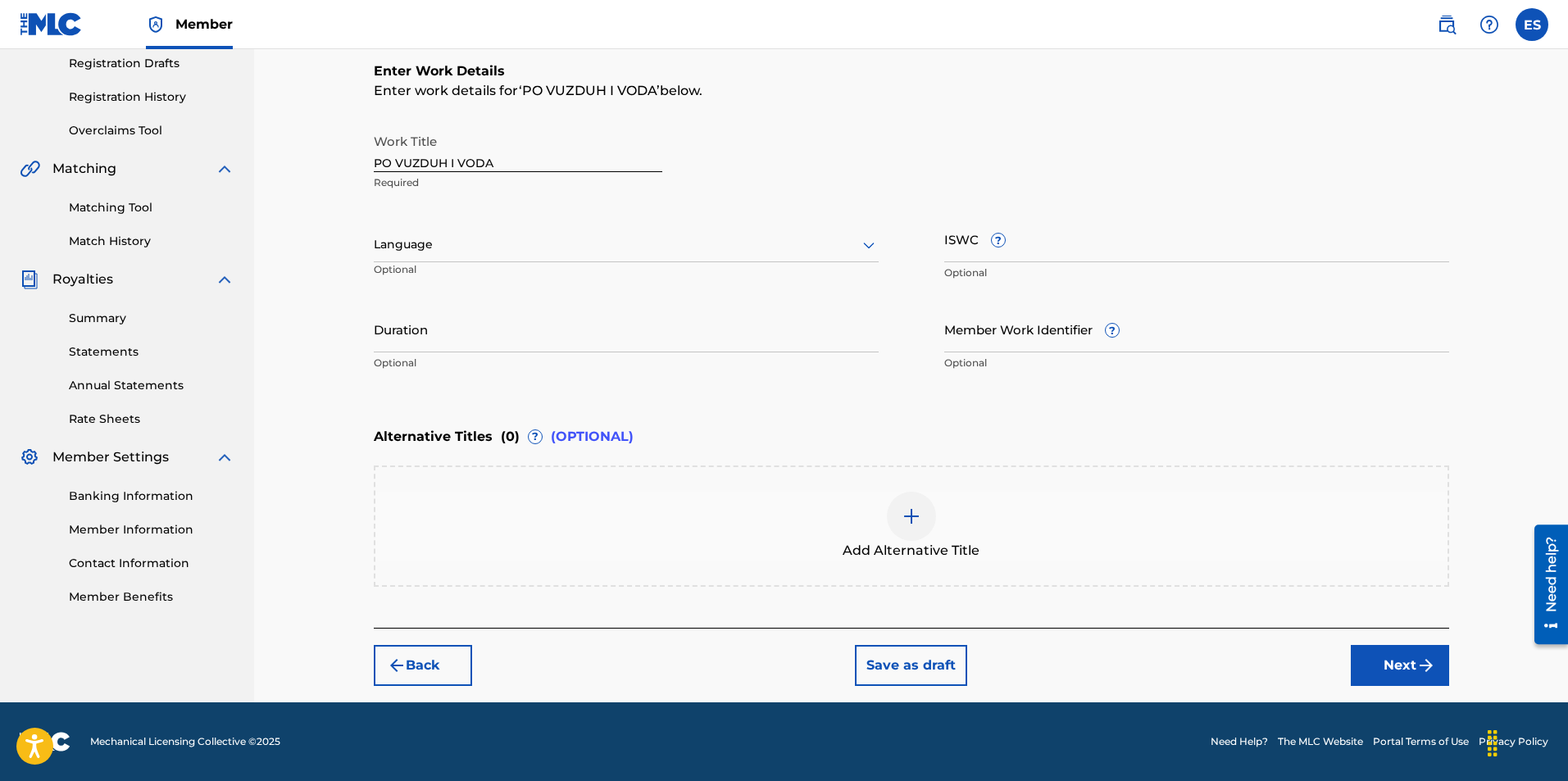 scroll, scrollTop: 279, scrollLeft: 0, axis: vertical 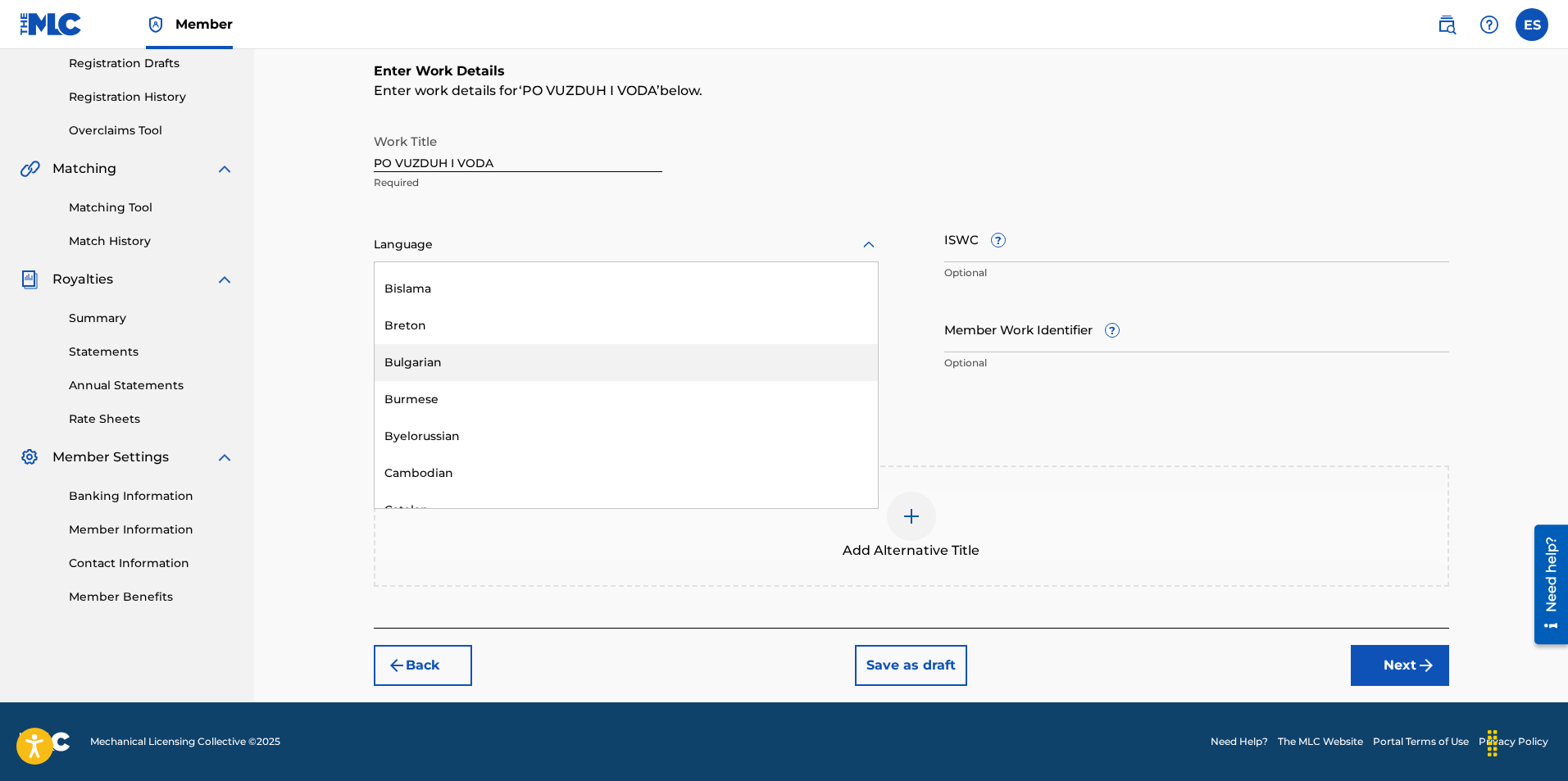 click on "Bulgarian" at bounding box center (626, 362) 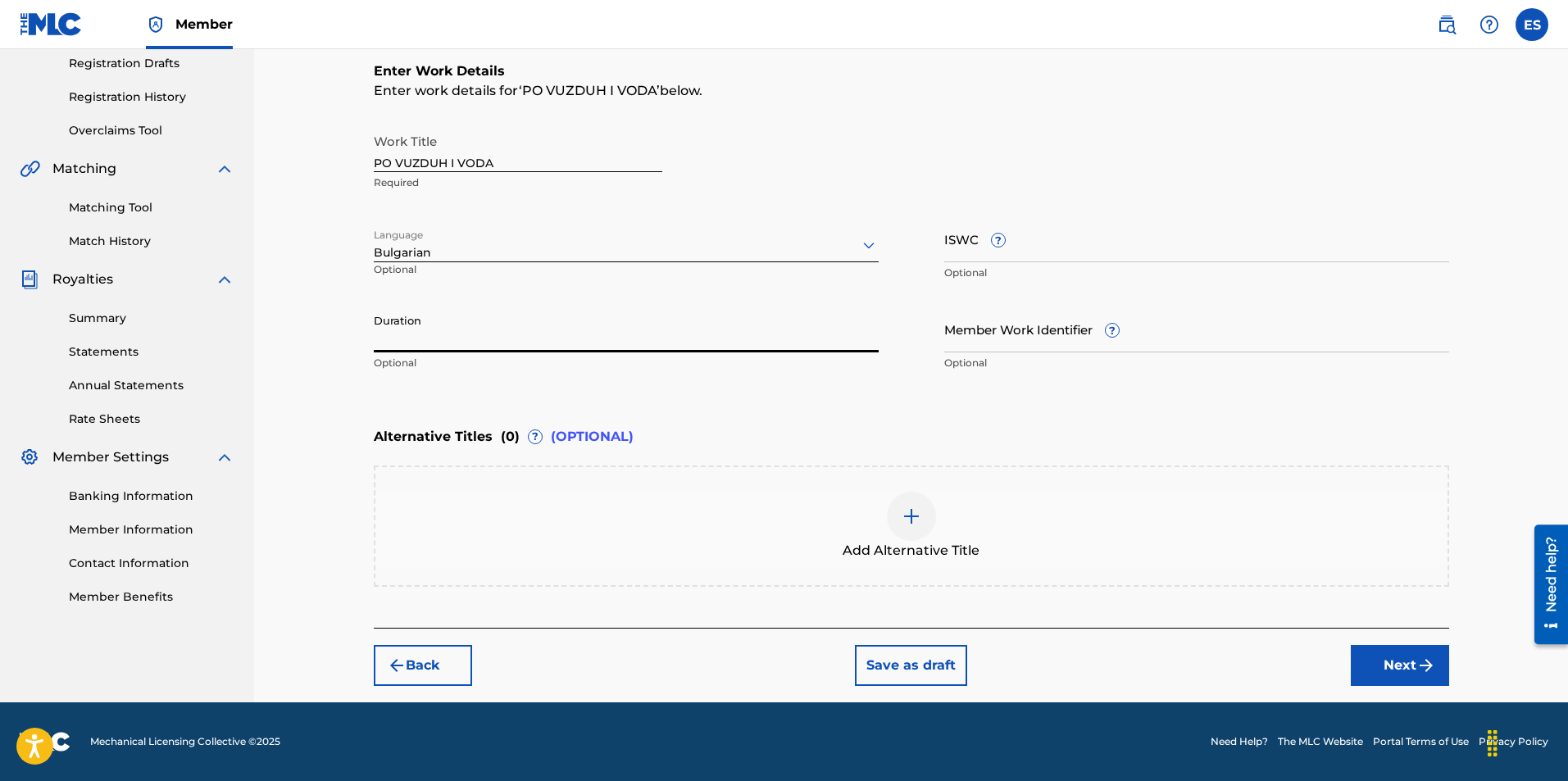 paste on "03:49" 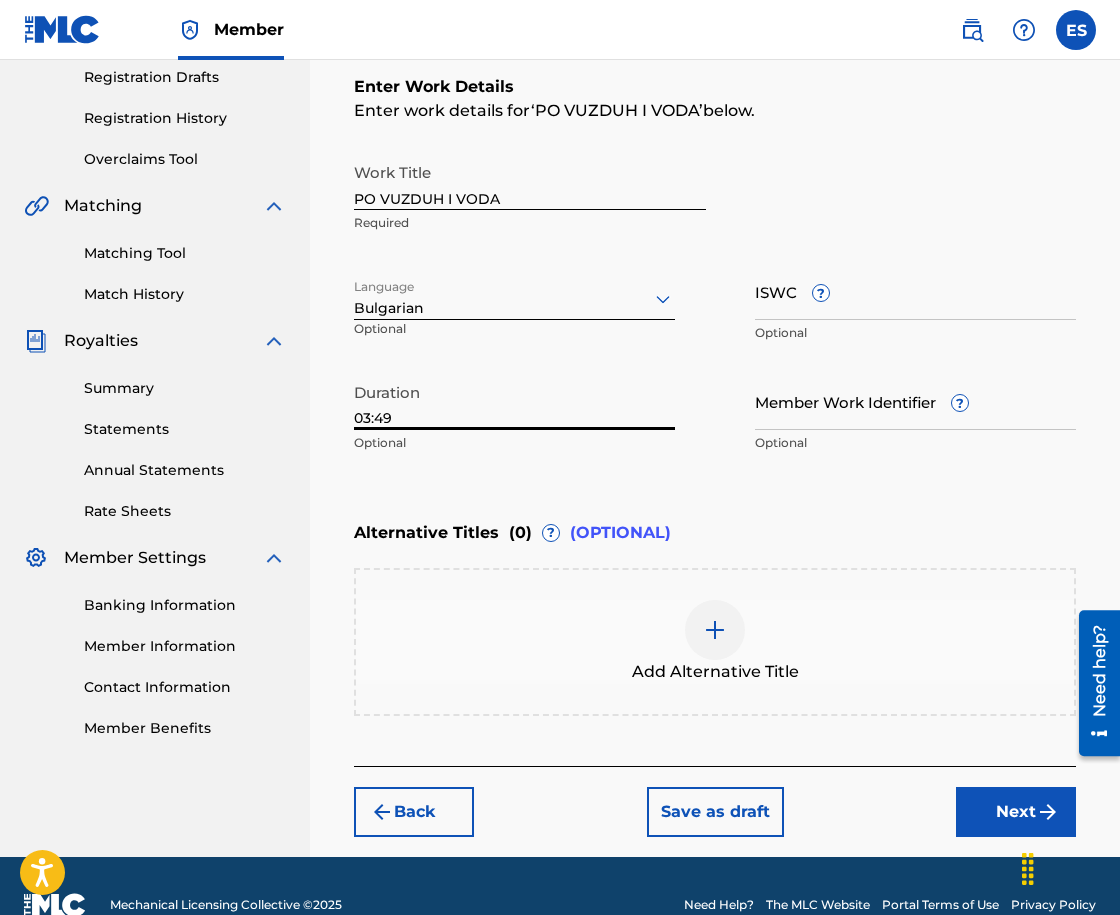 type on "03:49" 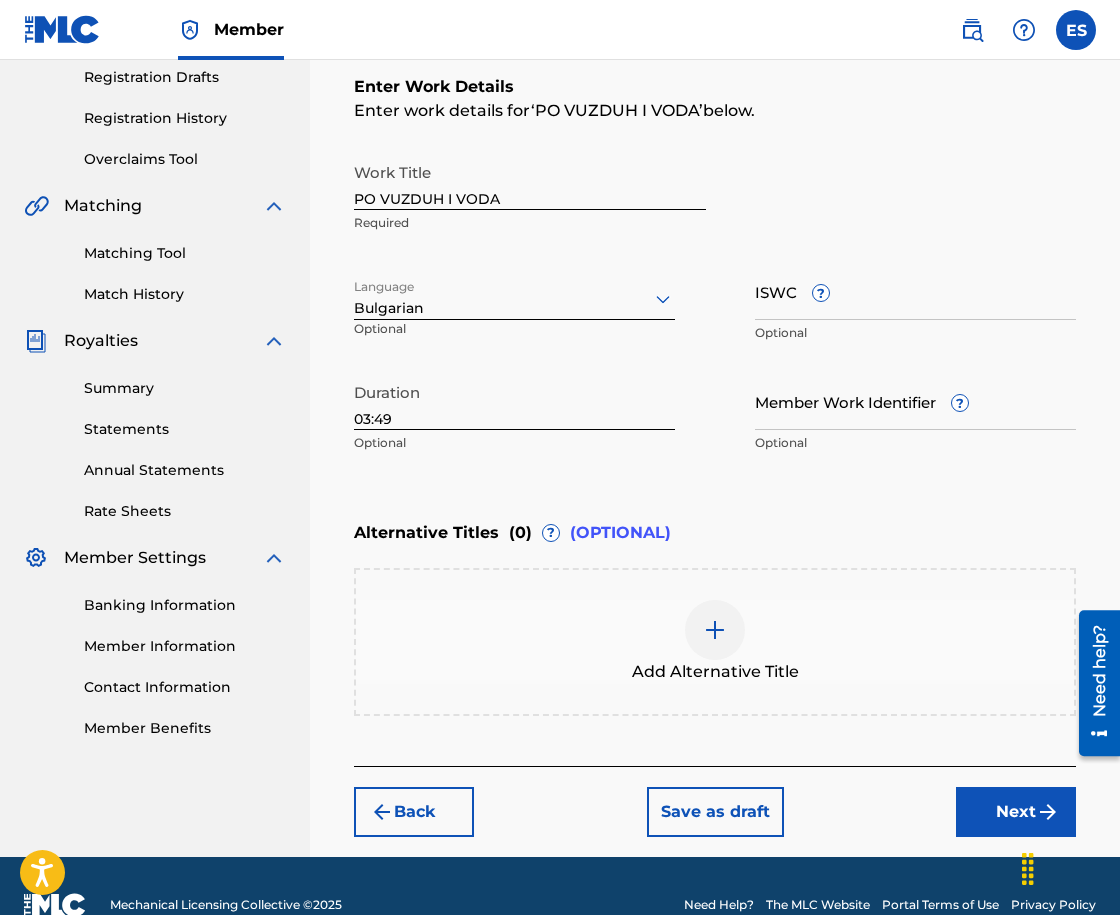 click on "Add Alternative Title" at bounding box center [715, 642] 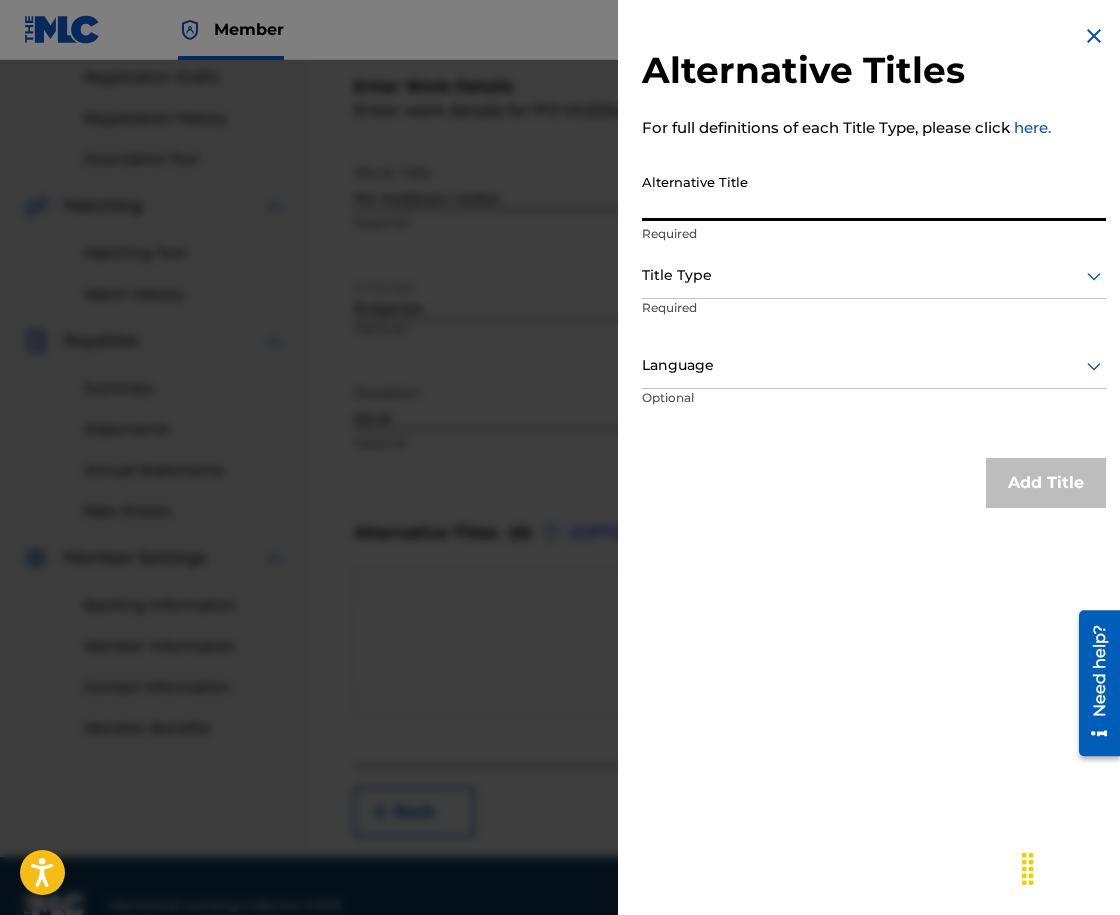 paste on "ПО ВЪЗДУХ И ВОДА" 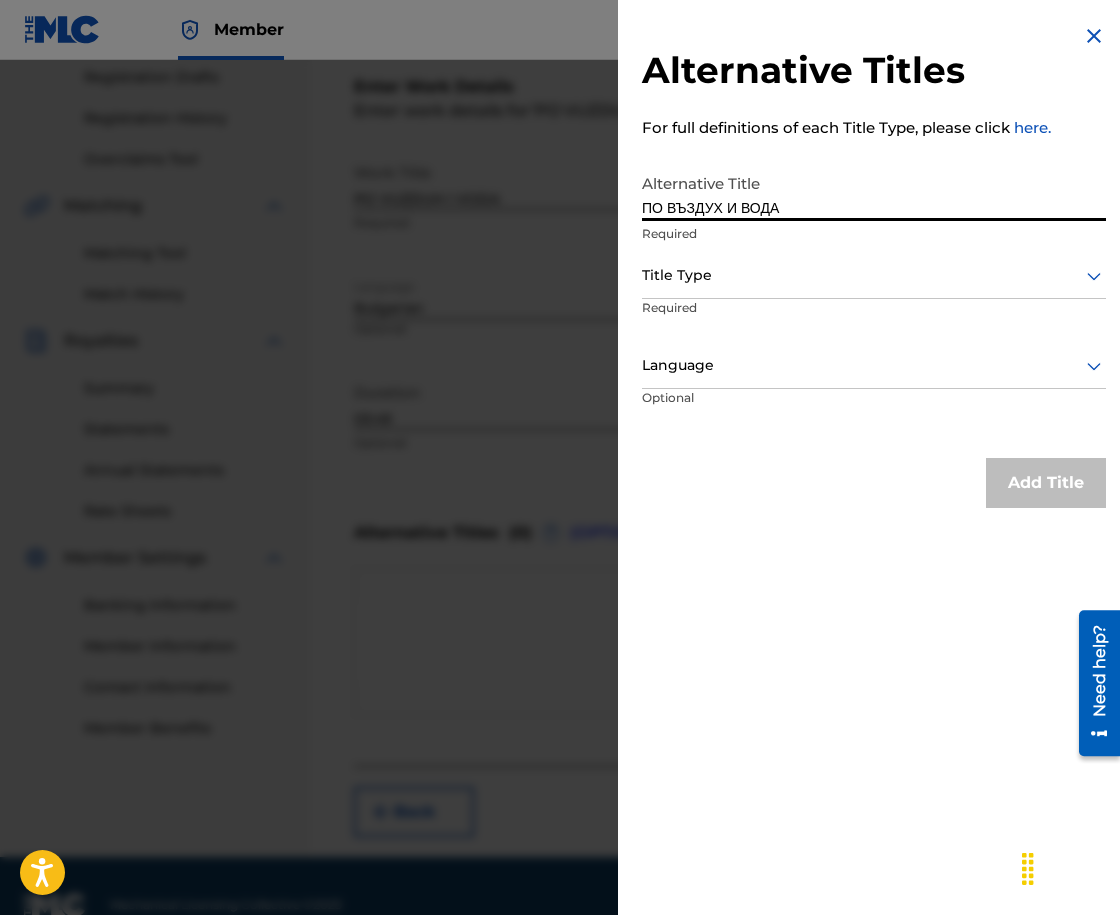 type on "ПО ВЪЗДУХ И ВОДА" 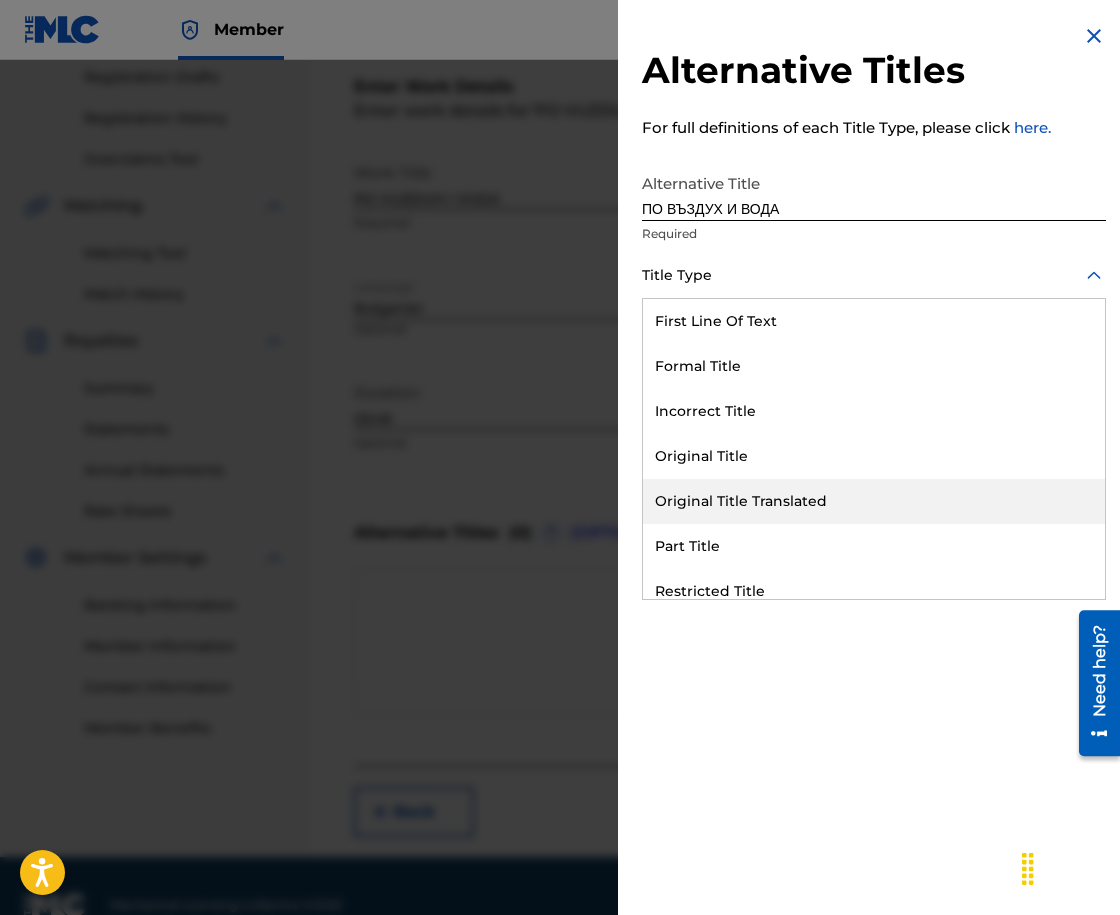 drag, startPoint x: 773, startPoint y: 487, endPoint x: 789, endPoint y: 450, distance: 40.311287 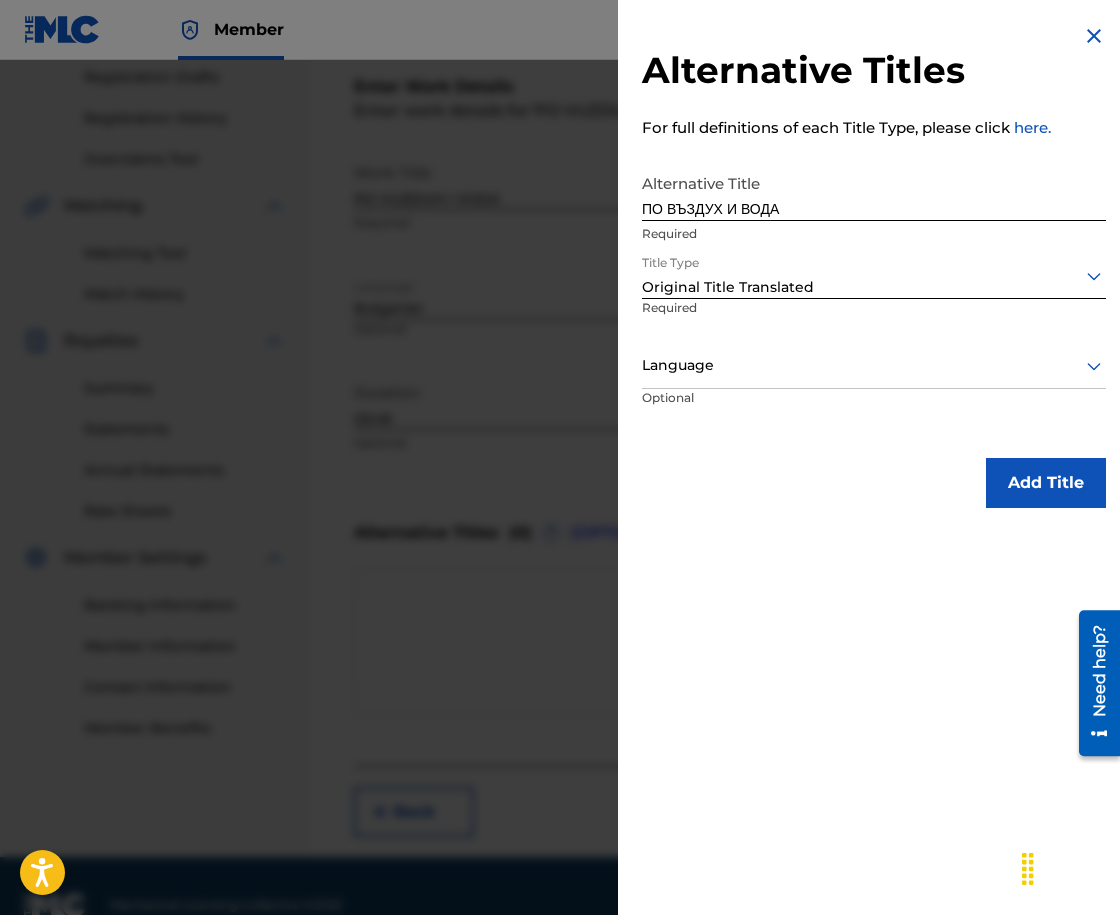 click at bounding box center [874, 365] 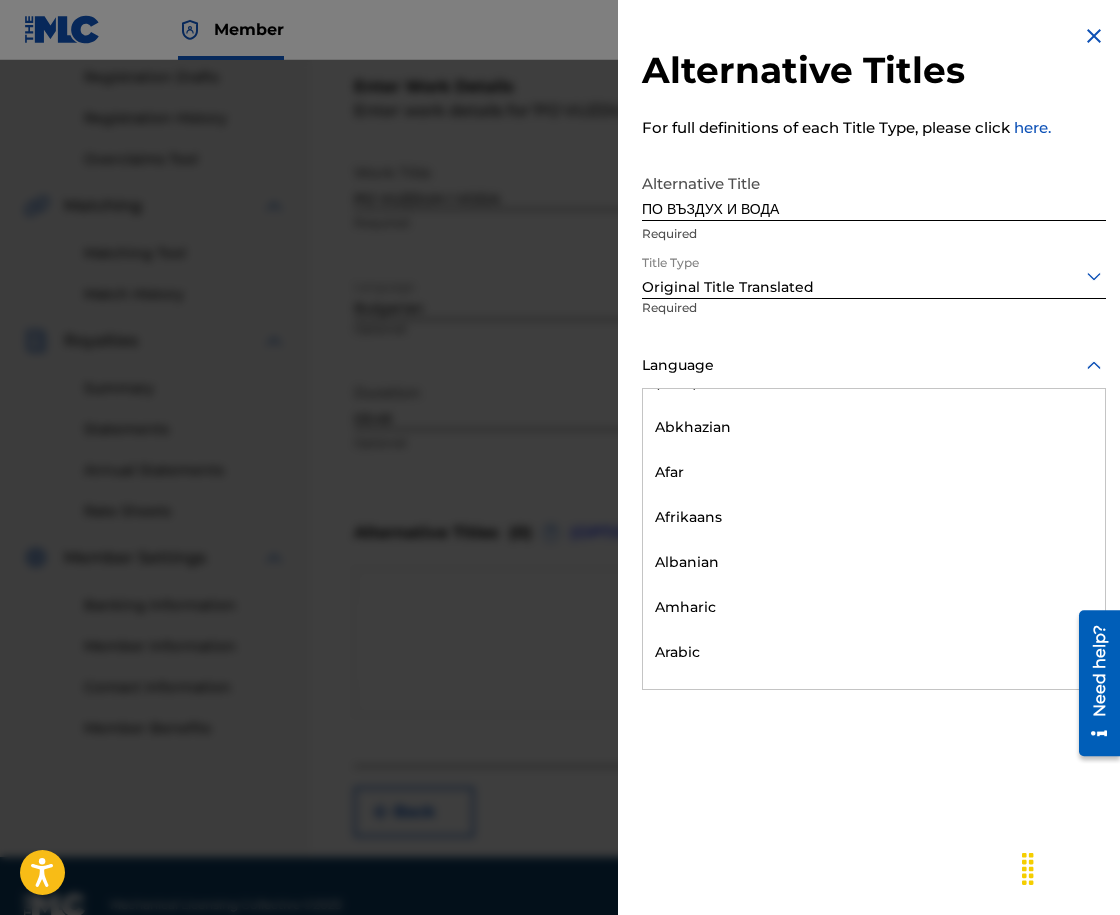 scroll, scrollTop: 700, scrollLeft: 0, axis: vertical 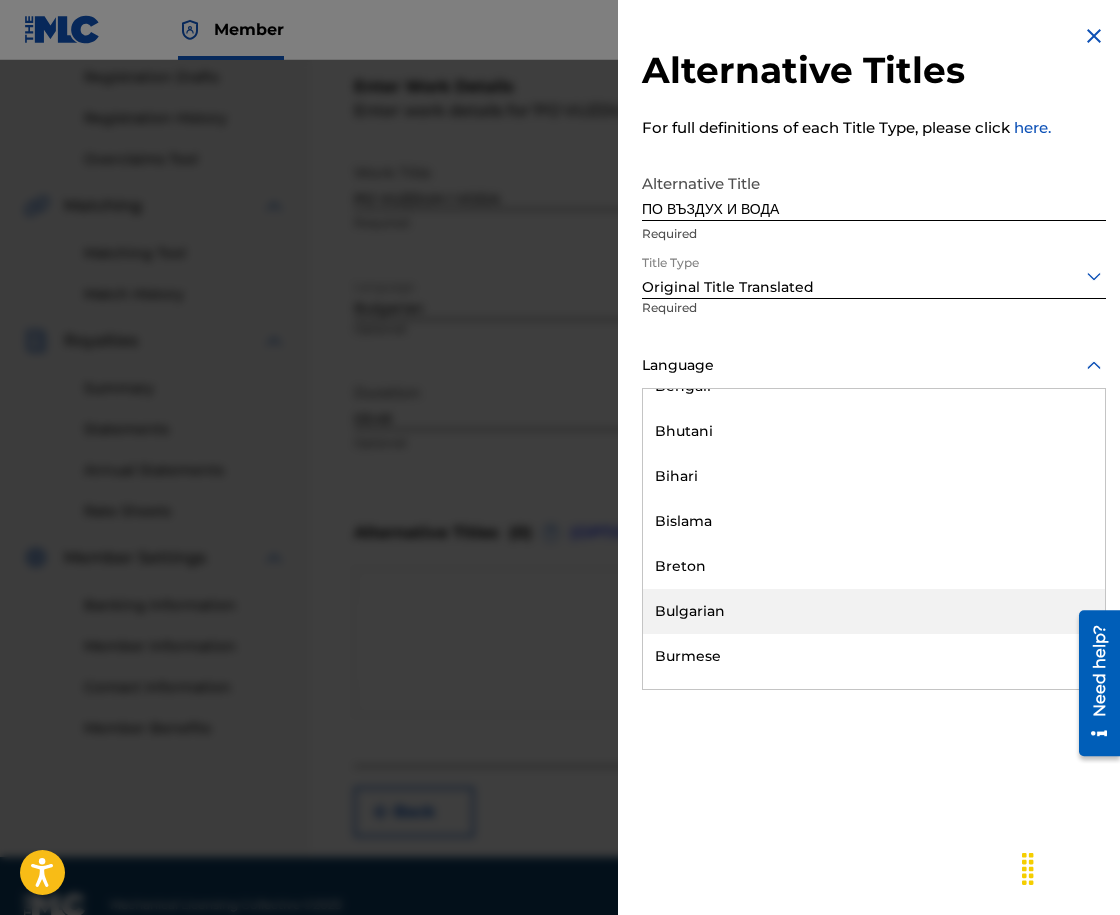 click on "Bulgarian" at bounding box center (874, 611) 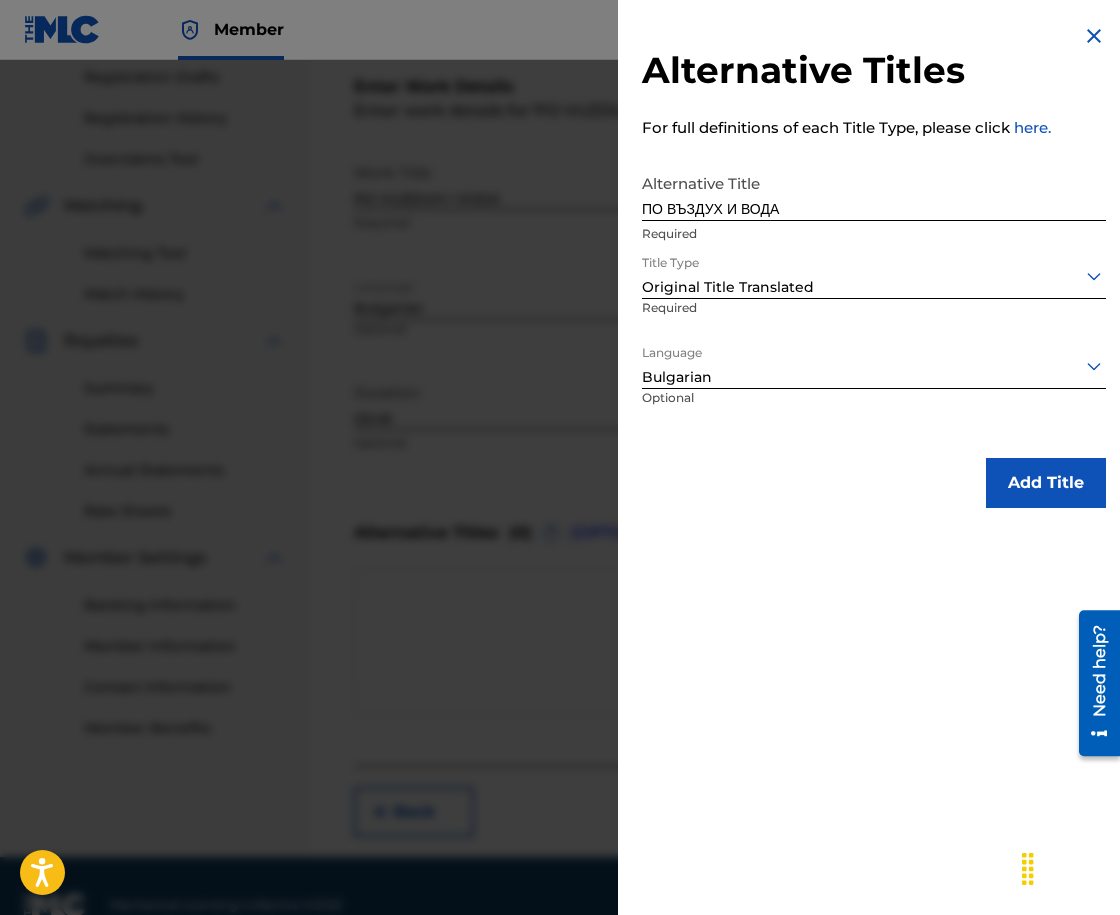 click on "Add Title" at bounding box center (1046, 483) 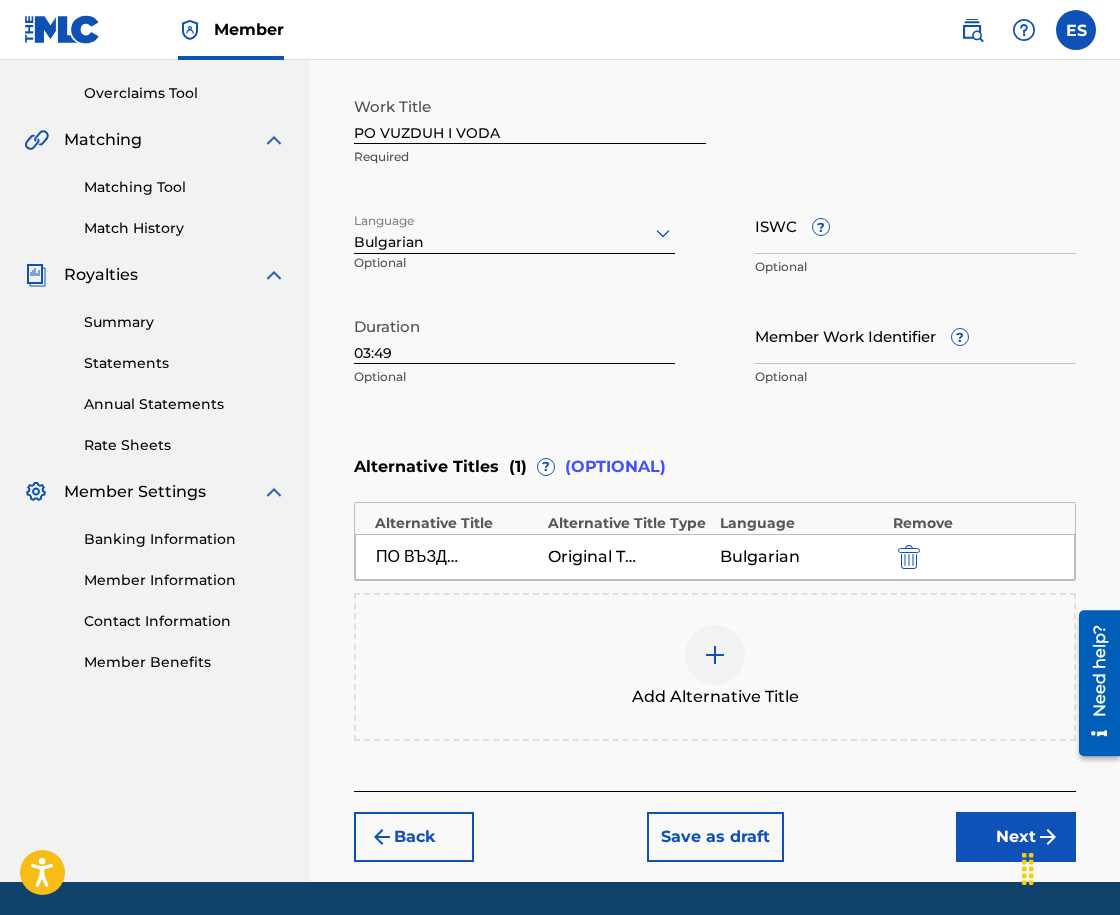 scroll, scrollTop: 469, scrollLeft: 0, axis: vertical 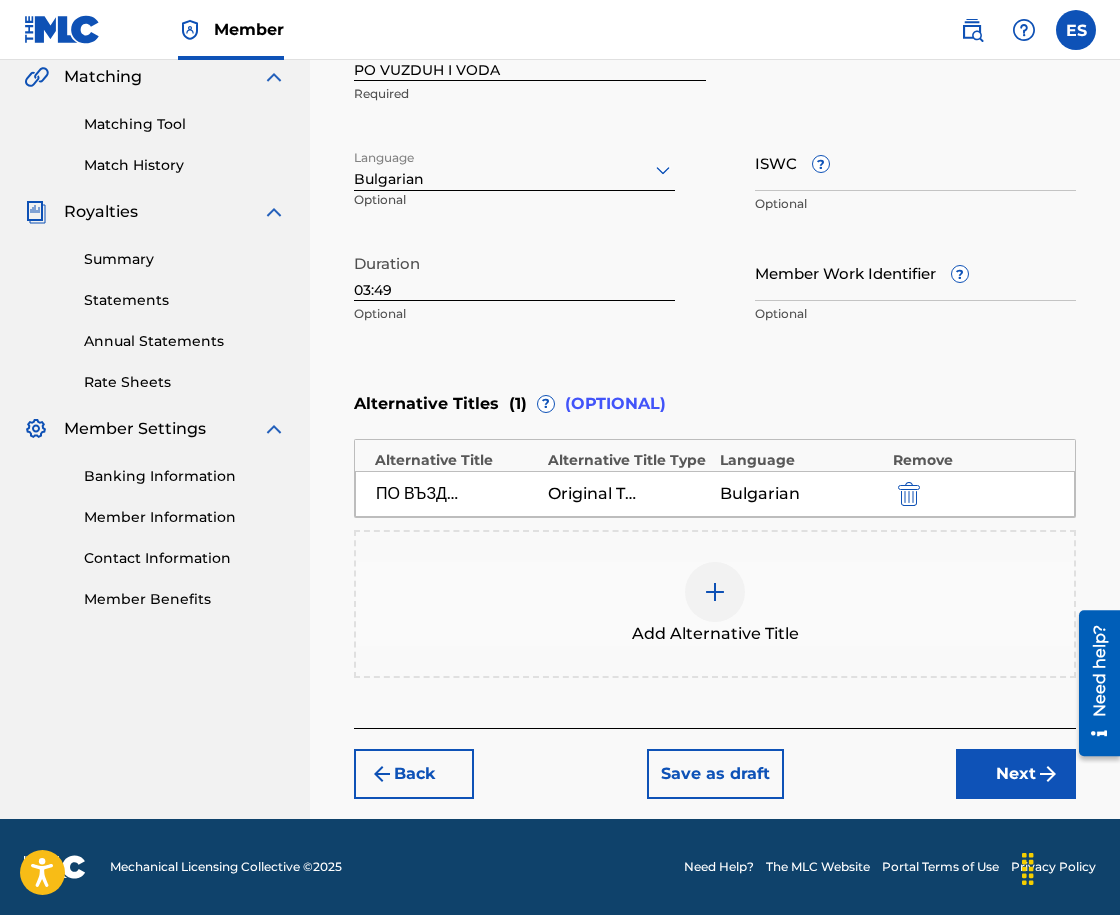 click on "Register Work Search Enter Work Details Add Writers Add Publishers & Shares Add Recording Review Enter Work Details Enter work details for ‘ [TITLE] ’ below. Work Title [TITLE] Required Language Bulgarian Optional ISWC ? Optional Duration 03:49 Optional Member Work Identifier ? Optional Alternative Titles ( 1 ) ? (OPTIONAL) Alternative Title Alternative Title Type Language Remove [TITLE] Original Title Translated Bulgarian Add Alternative Title Back Save as draft Next" at bounding box center (715, 230) 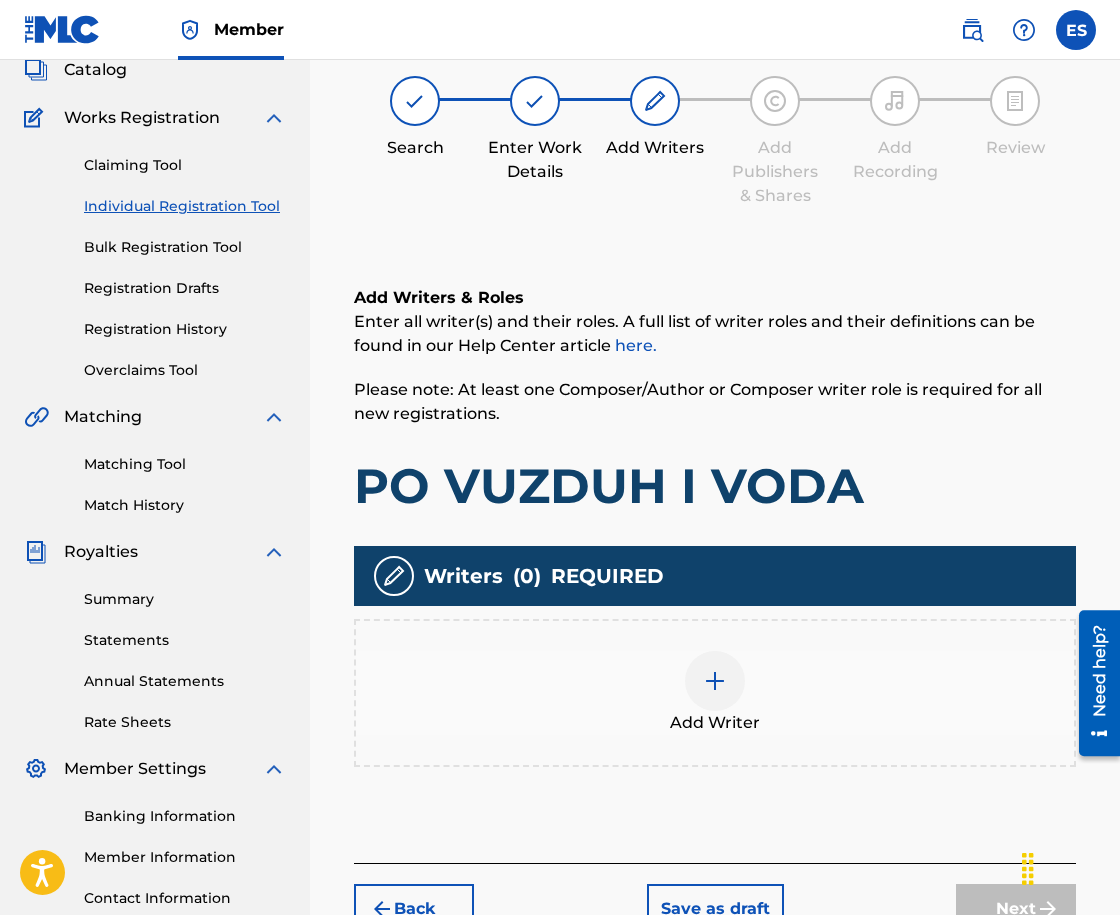 scroll, scrollTop: 90, scrollLeft: 0, axis: vertical 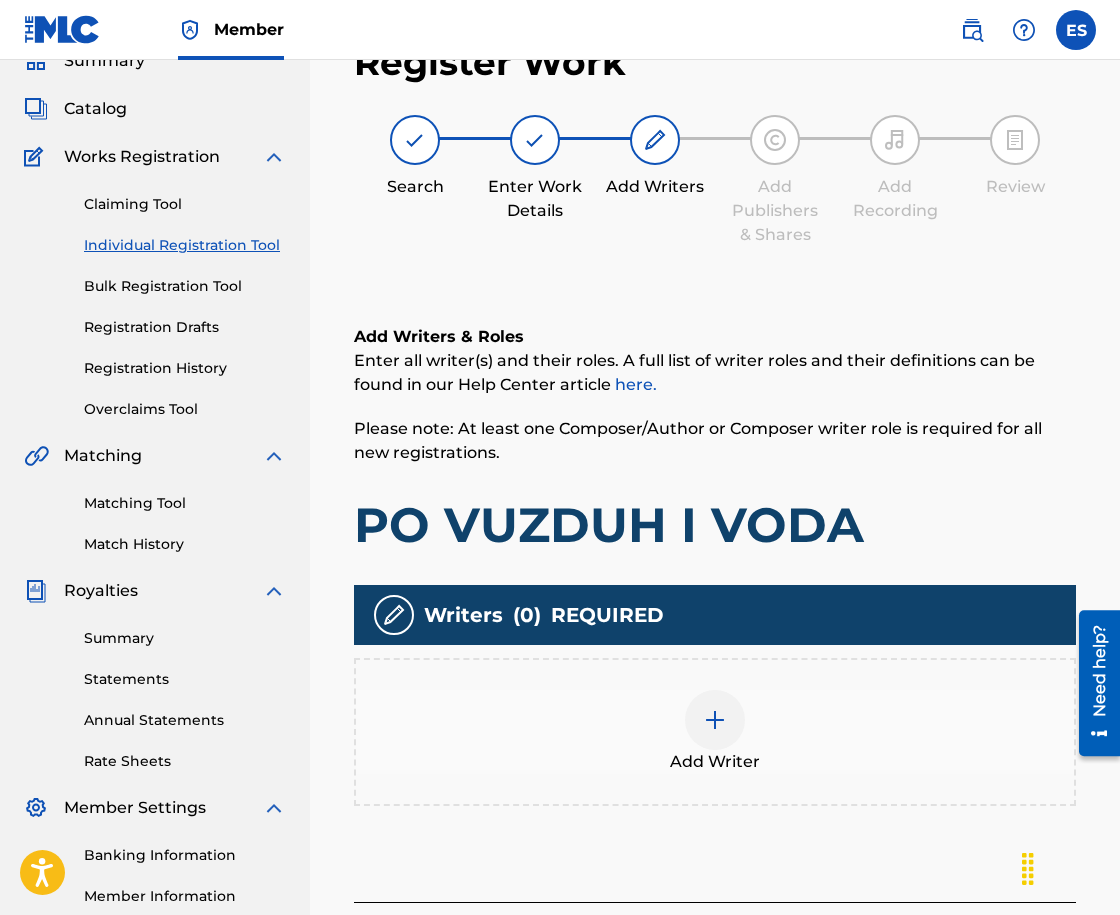 click on "Add Writer" at bounding box center [715, 732] 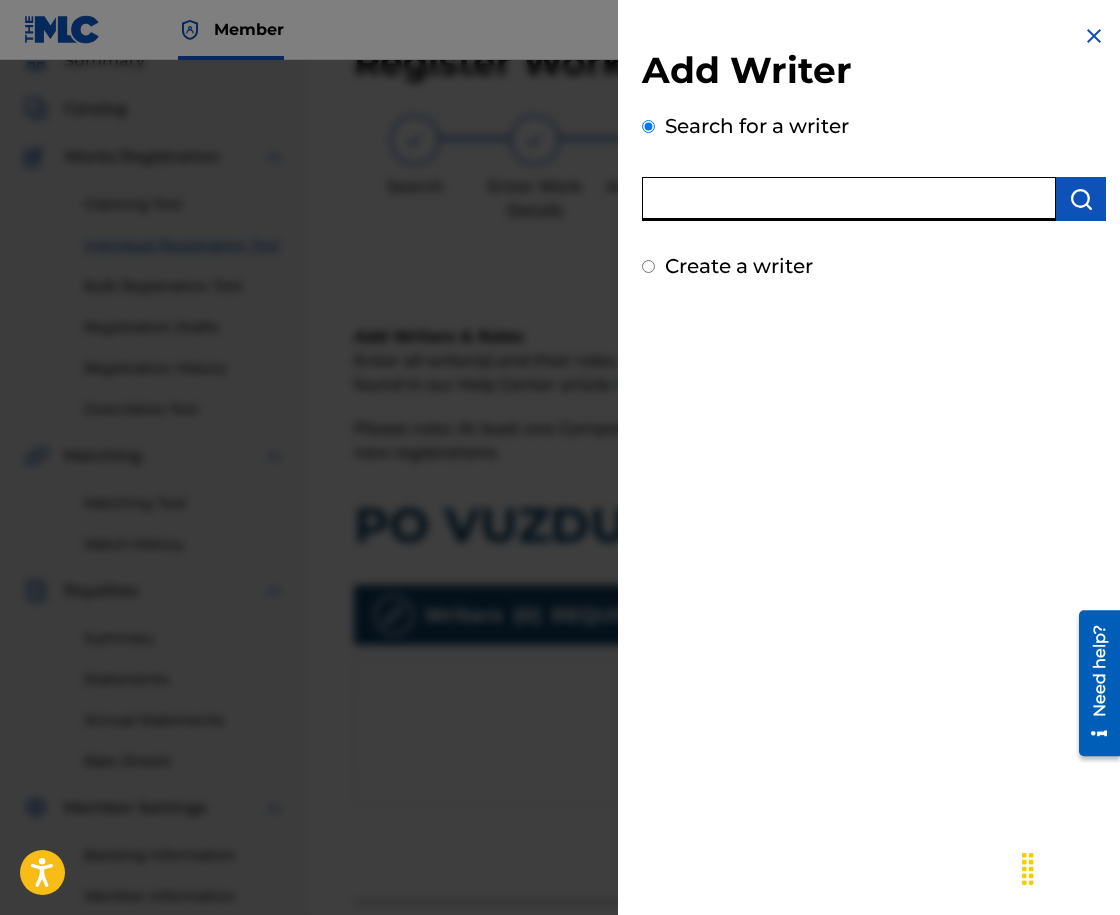 paste on "[NUMBER]" 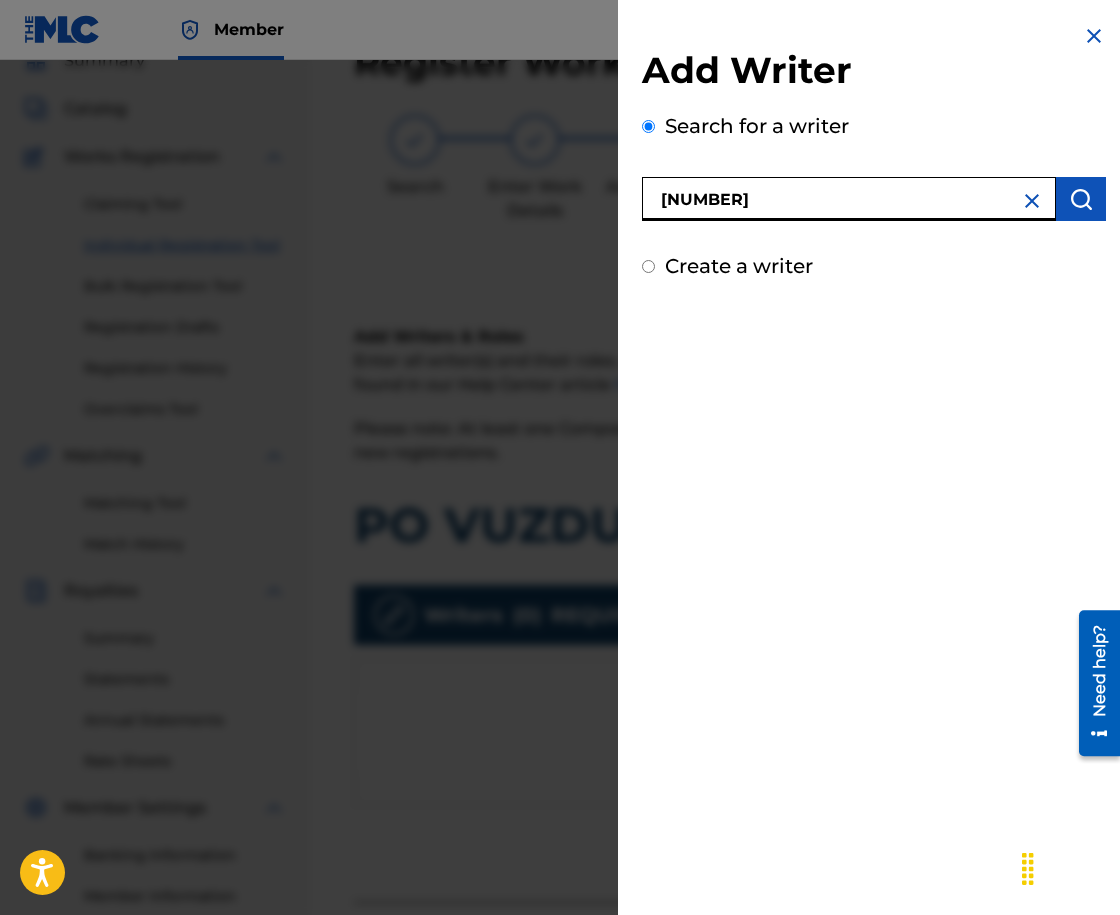 type on "[NUMBER]" 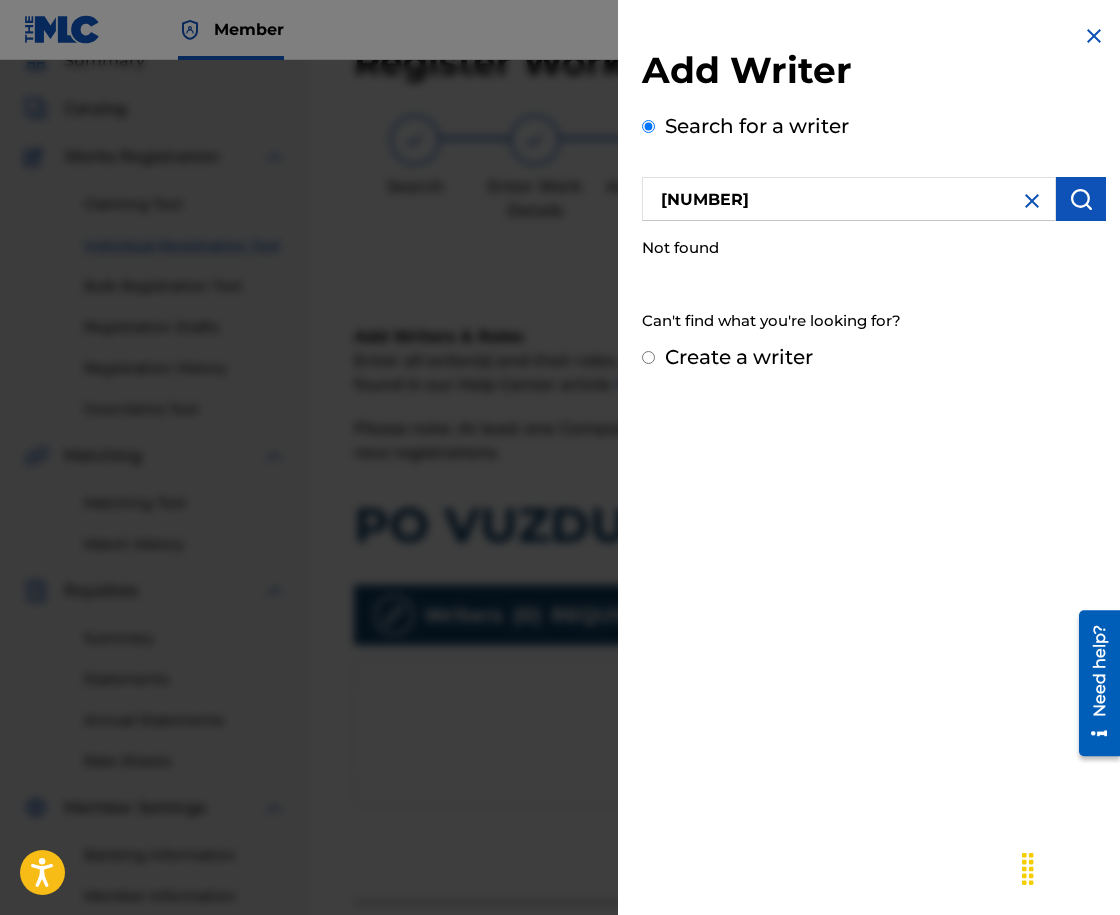 click at bounding box center [1032, 201] 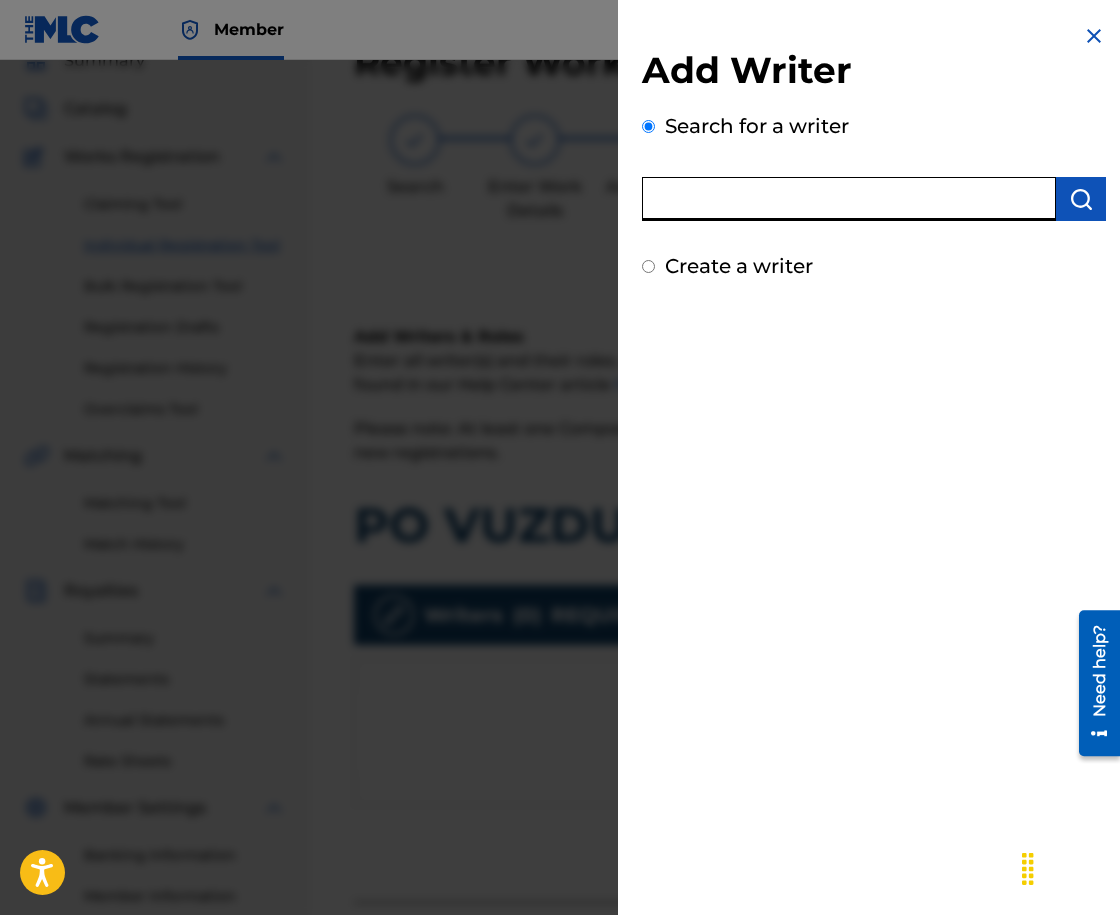 paste on "SPRINT 2018 GRUPA" 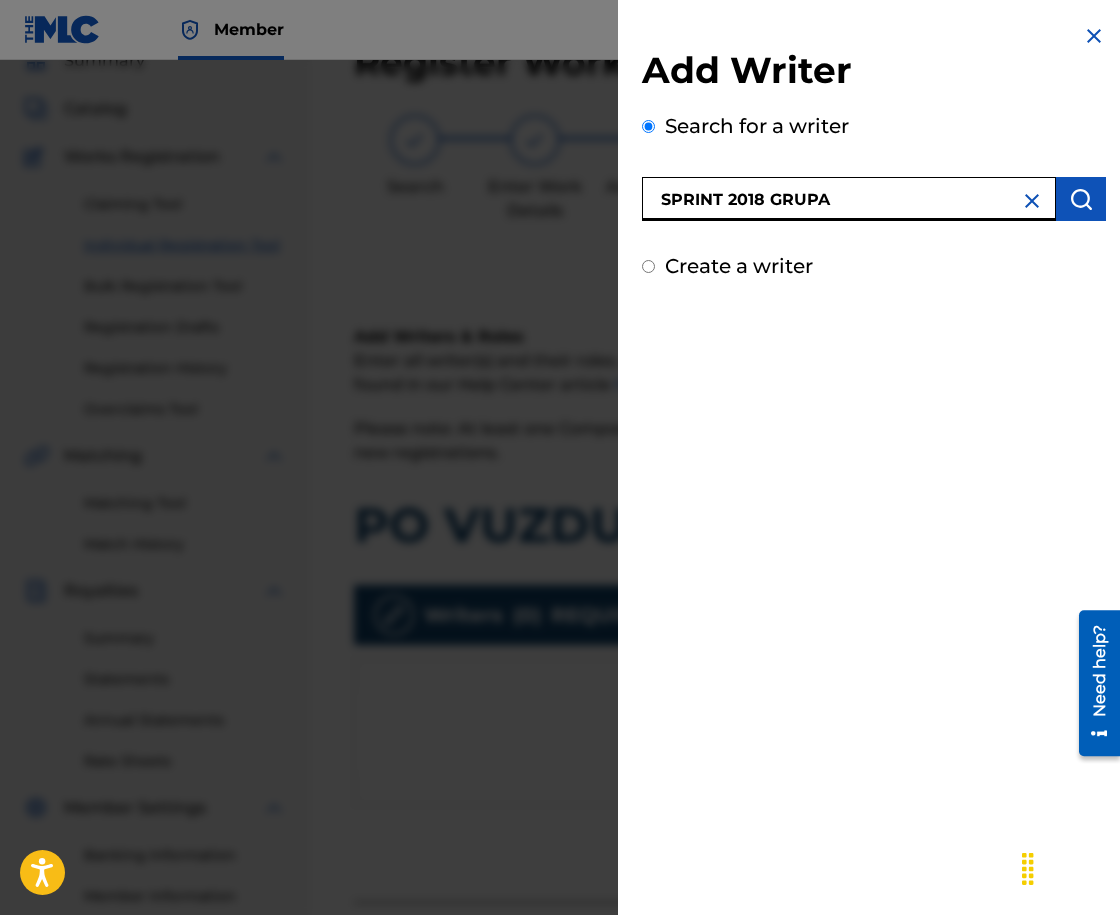 type on "SPRINT 2018 GRUPA" 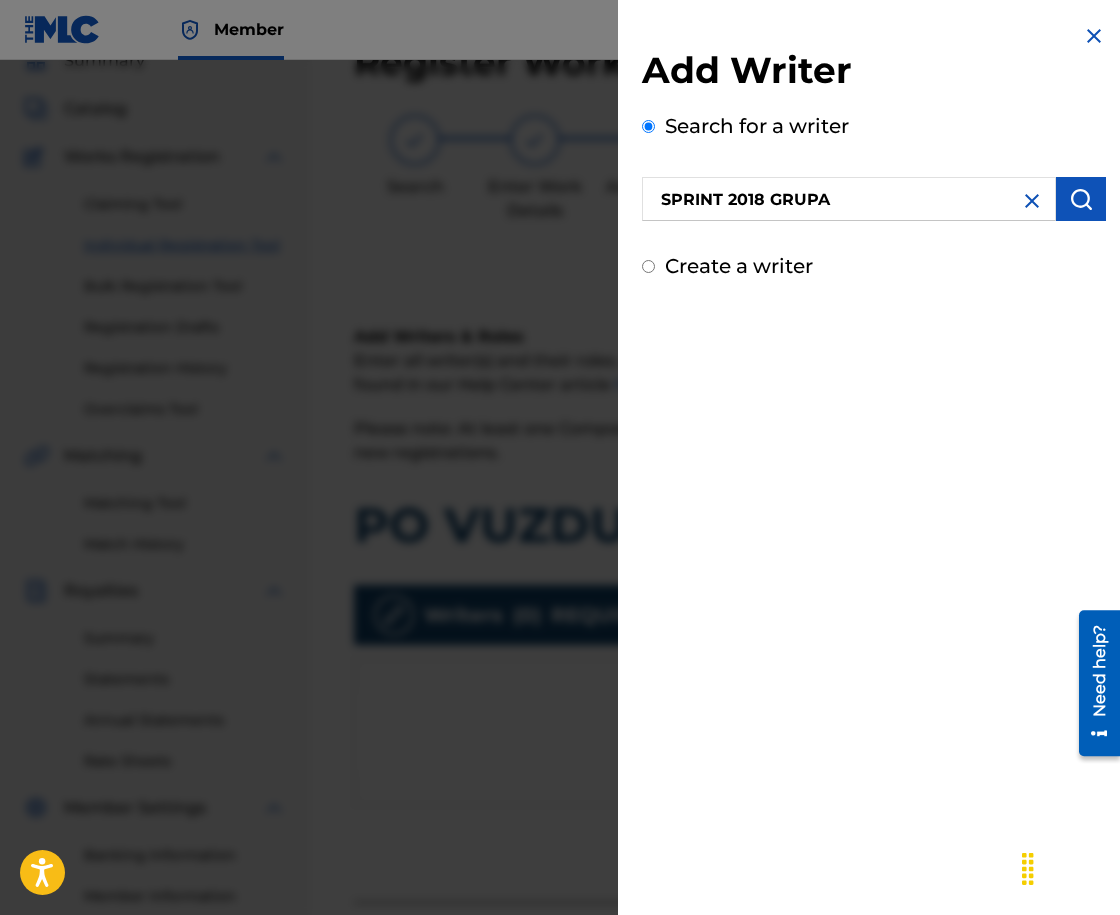 click at bounding box center (1081, 199) 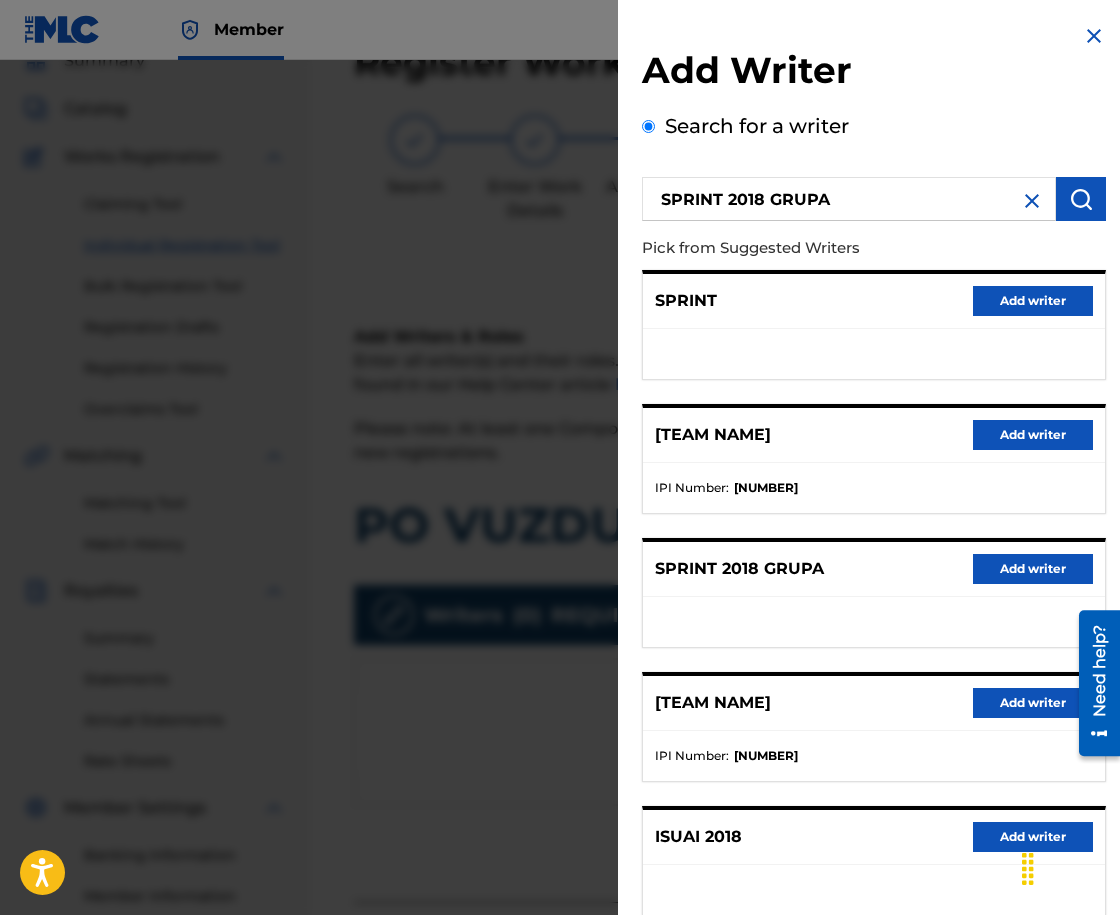 click on "Add writer" at bounding box center [1033, 569] 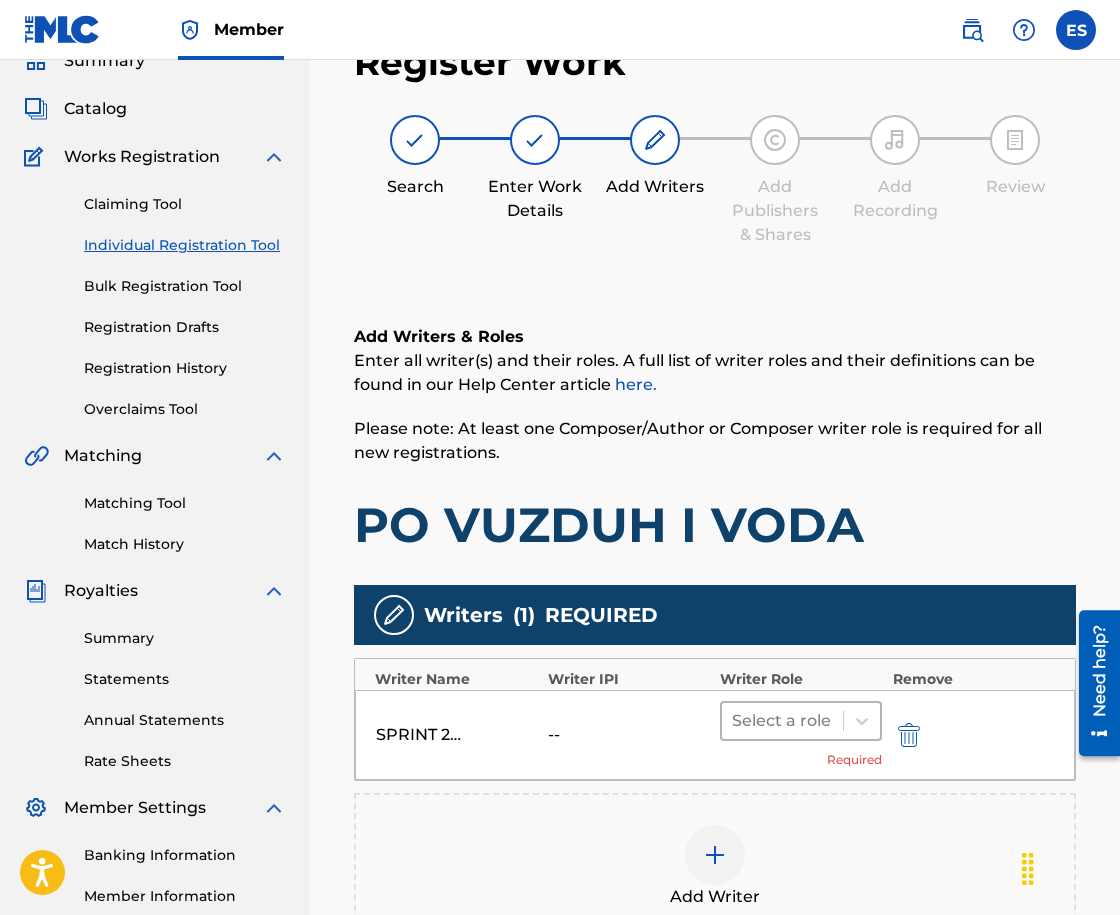 click at bounding box center [782, 721] 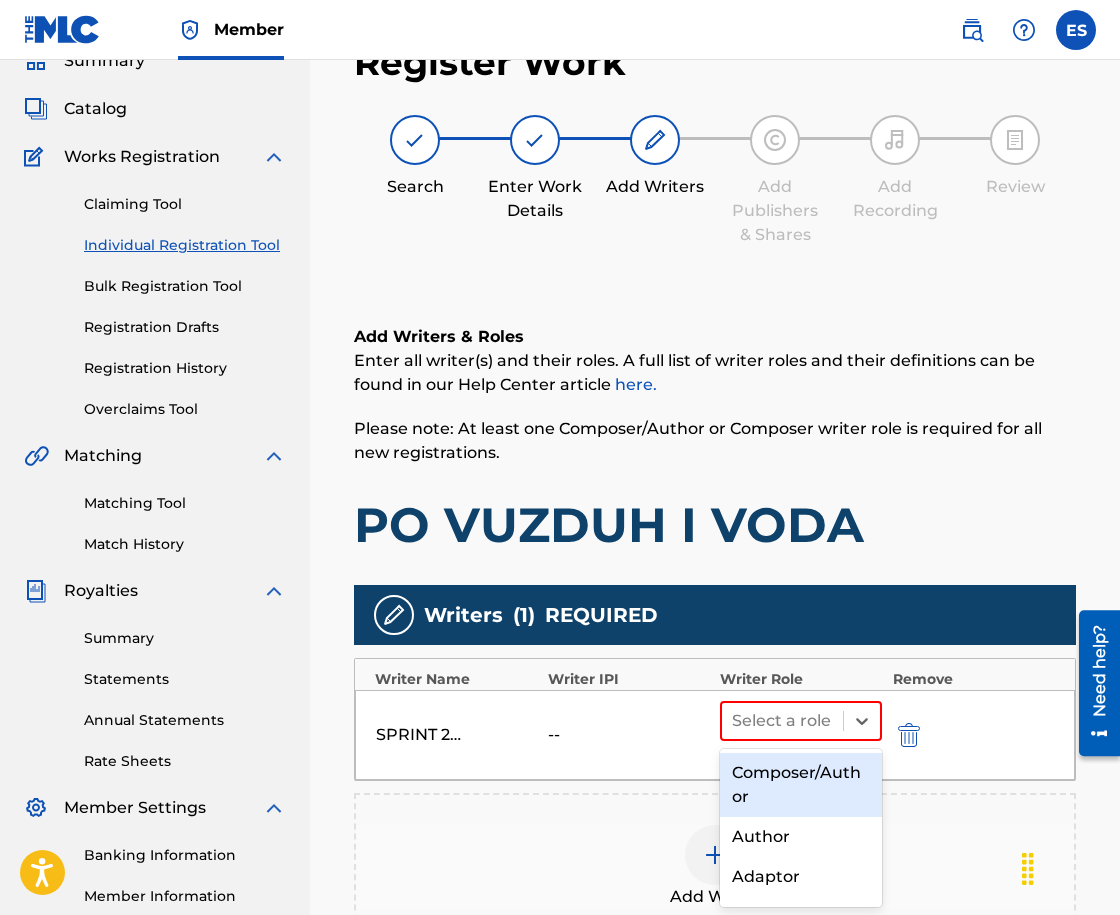 scroll, scrollTop: 100, scrollLeft: 0, axis: vertical 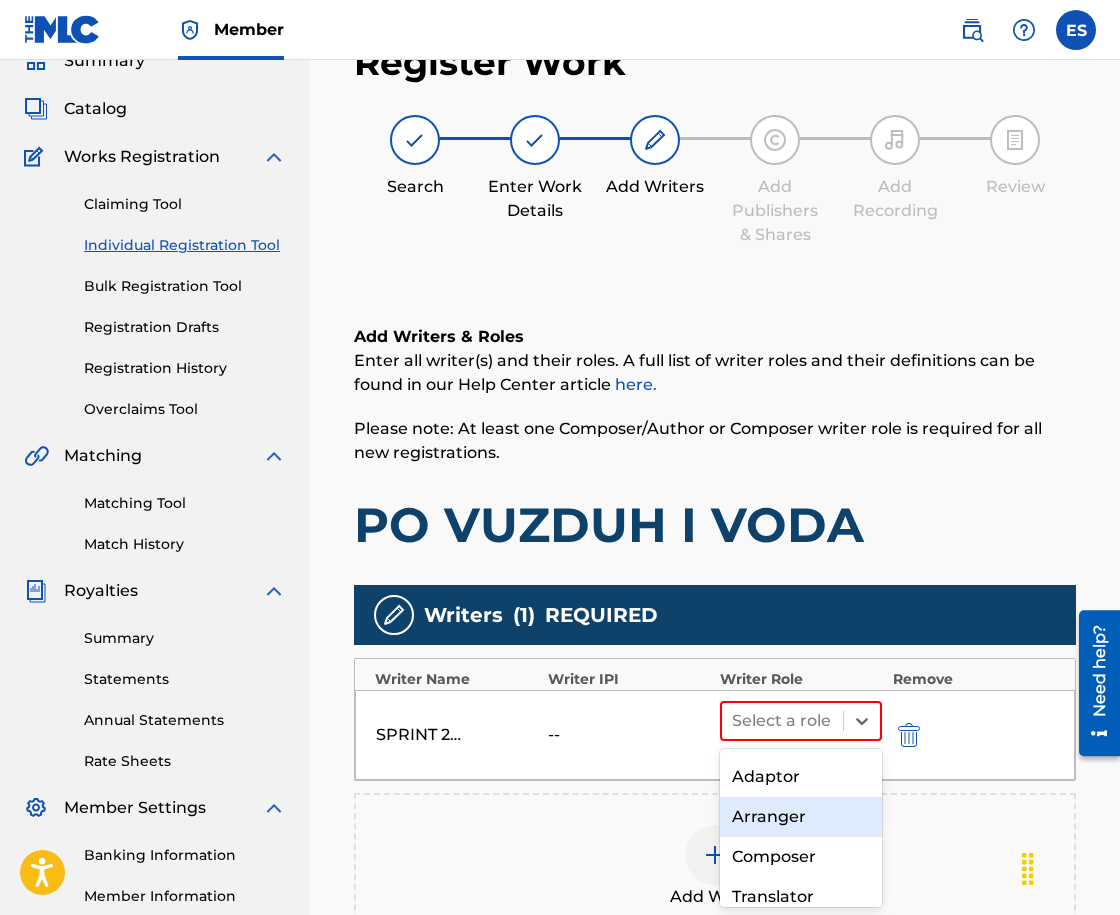 click on "Arranger" at bounding box center (801, 817) 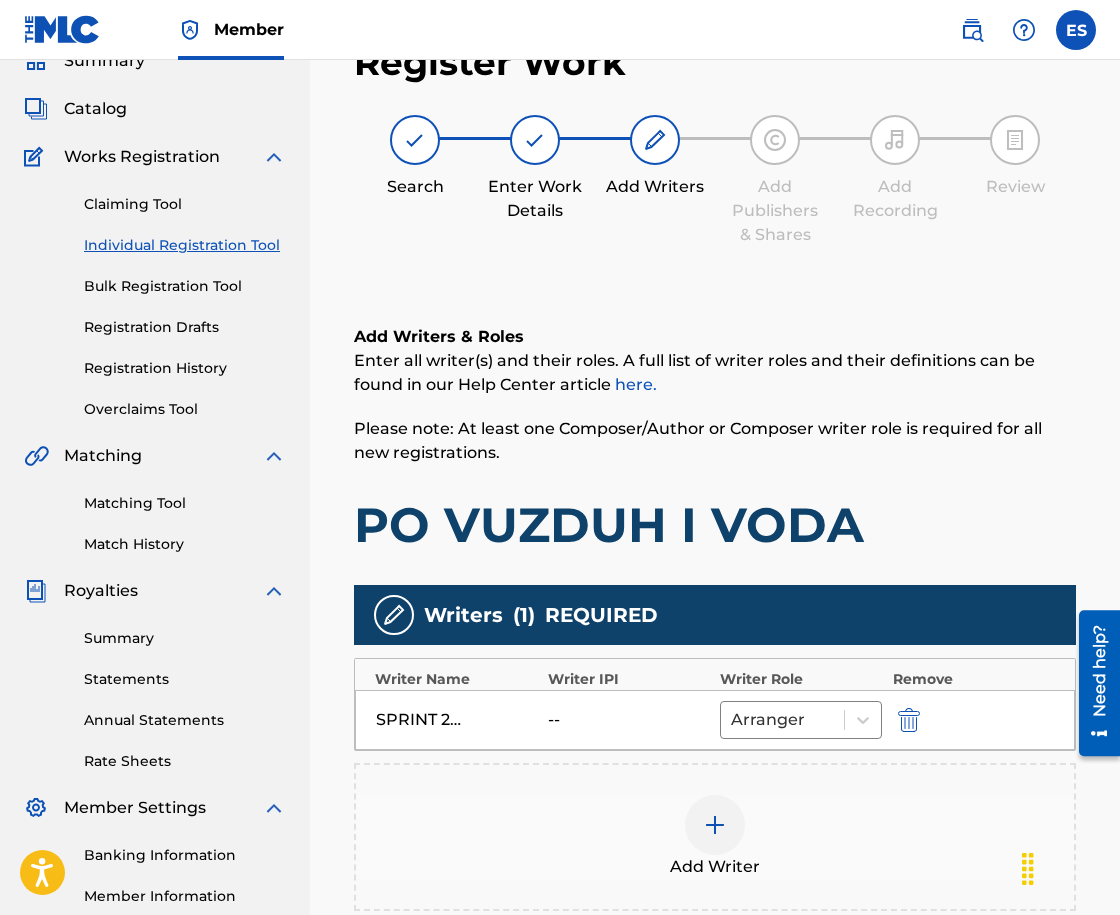 click at bounding box center [715, 825] 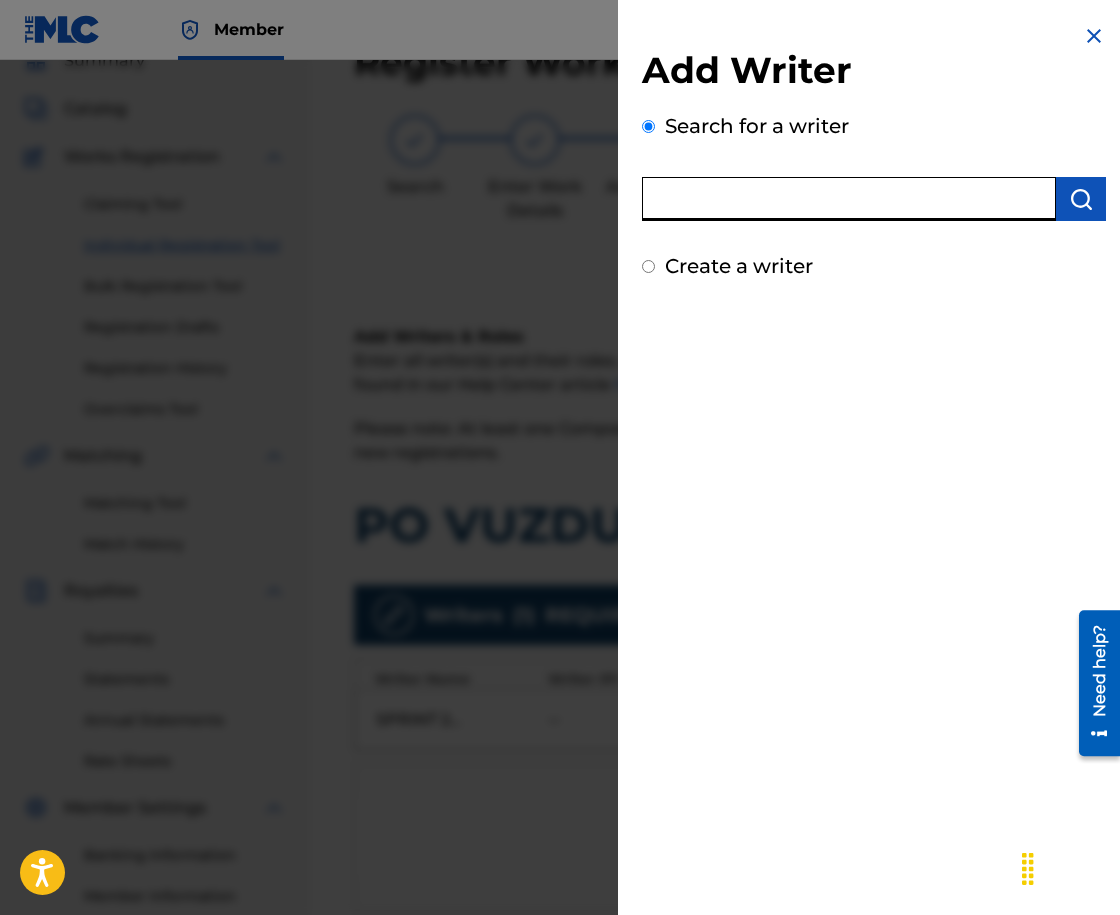 paste on "[NUMBER]" 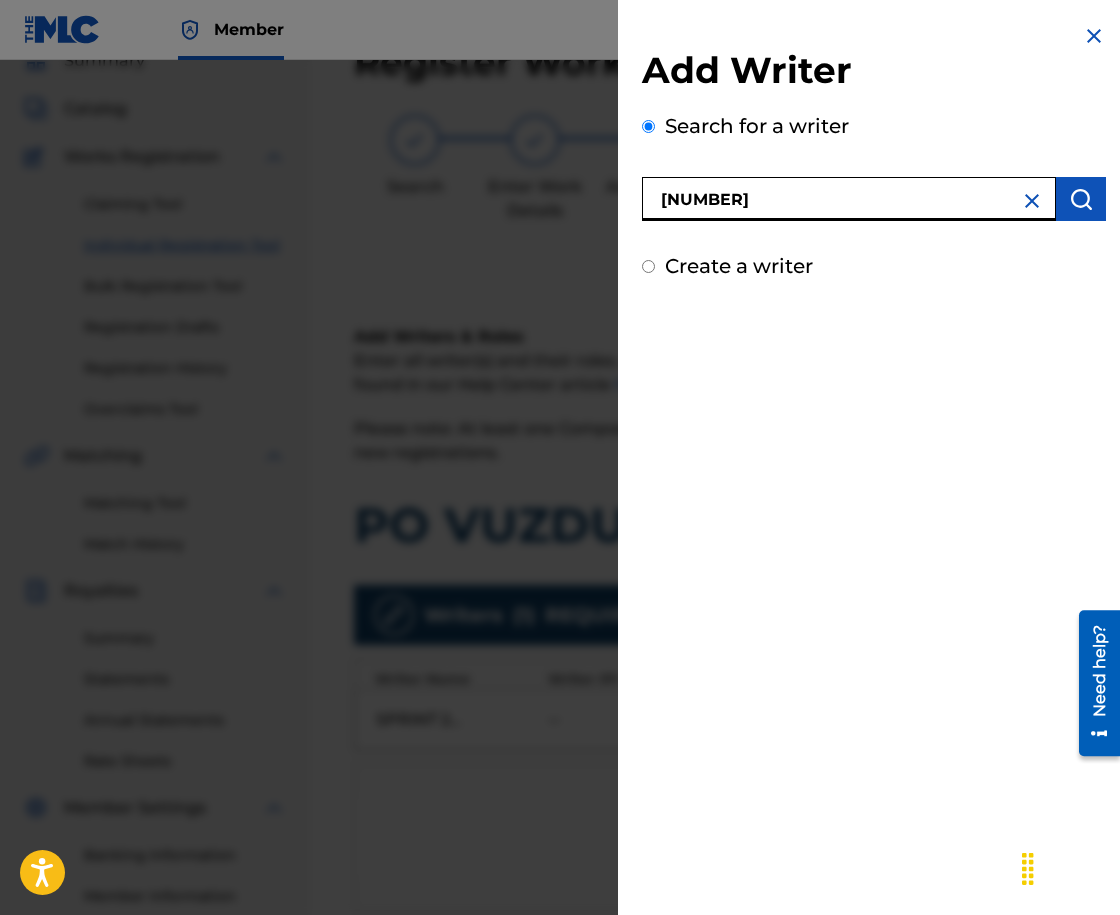type on "[NUMBER]" 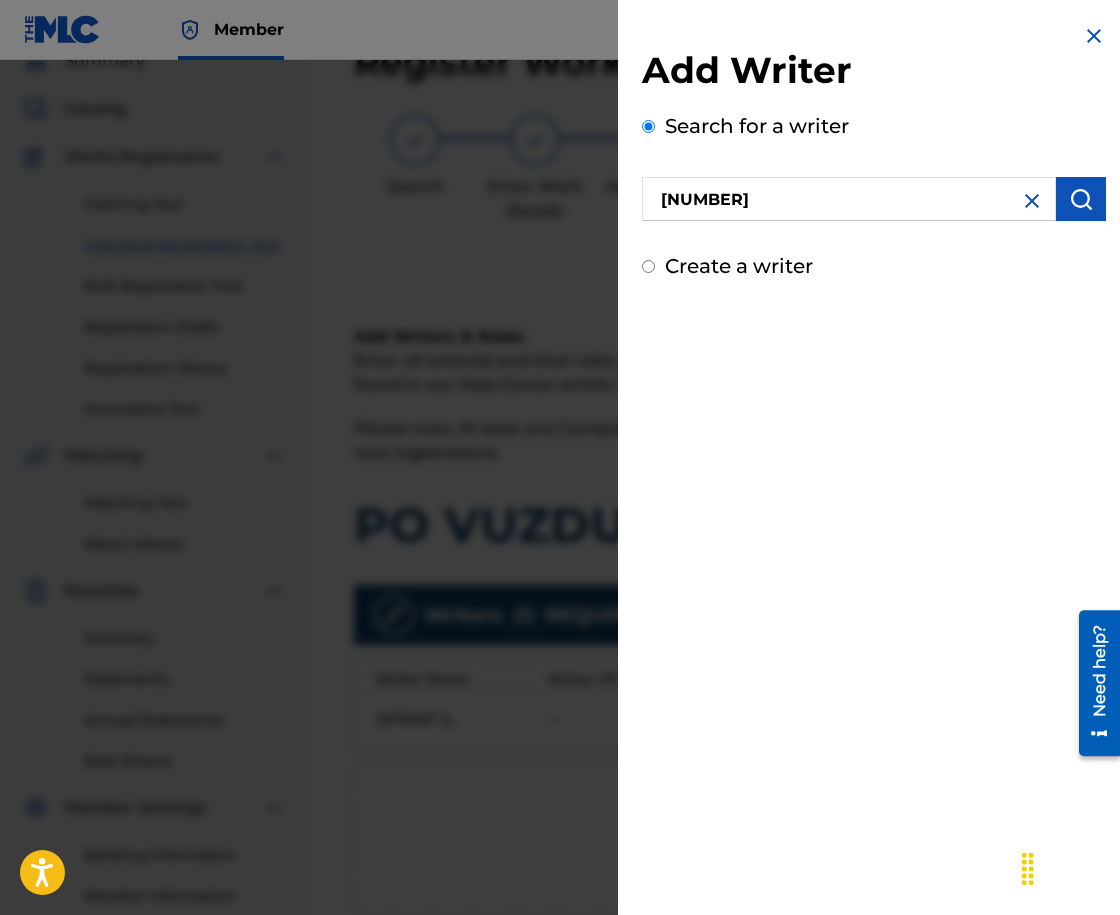 click at bounding box center [1081, 199] 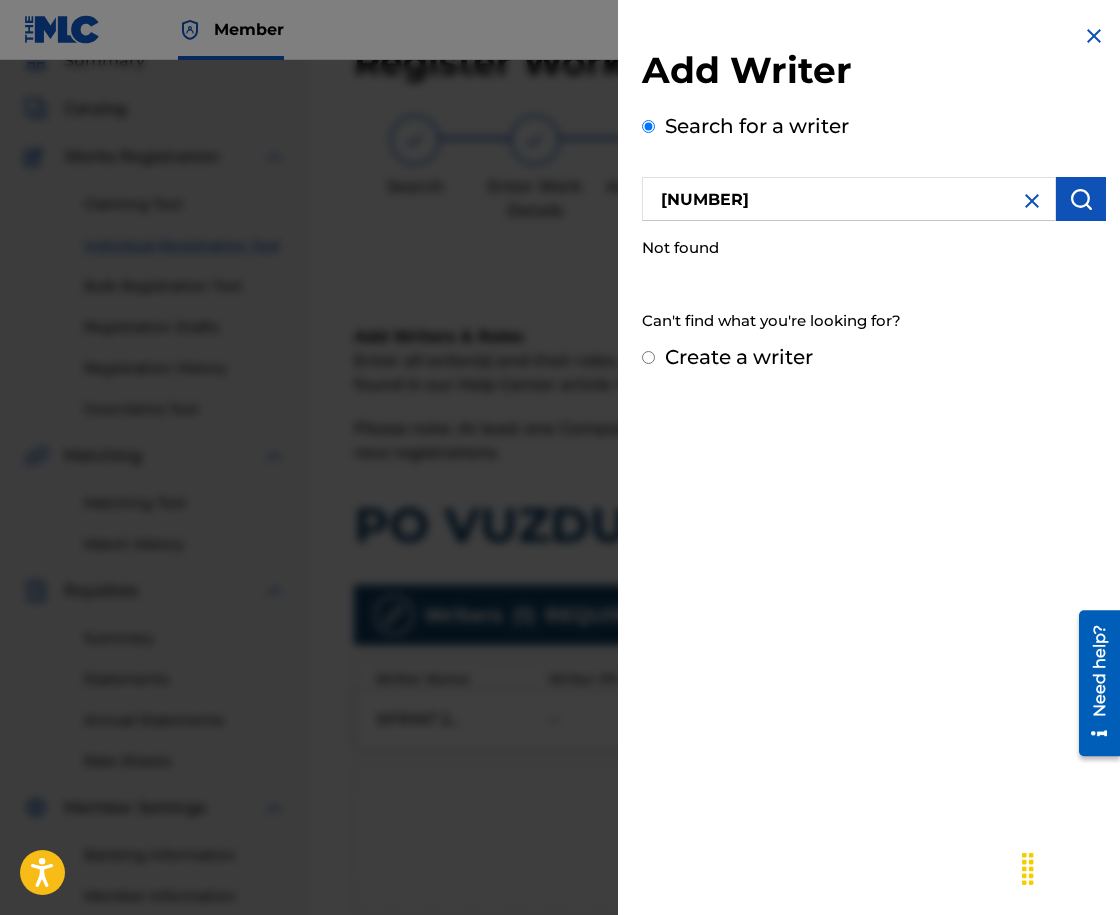 click at bounding box center (1032, 201) 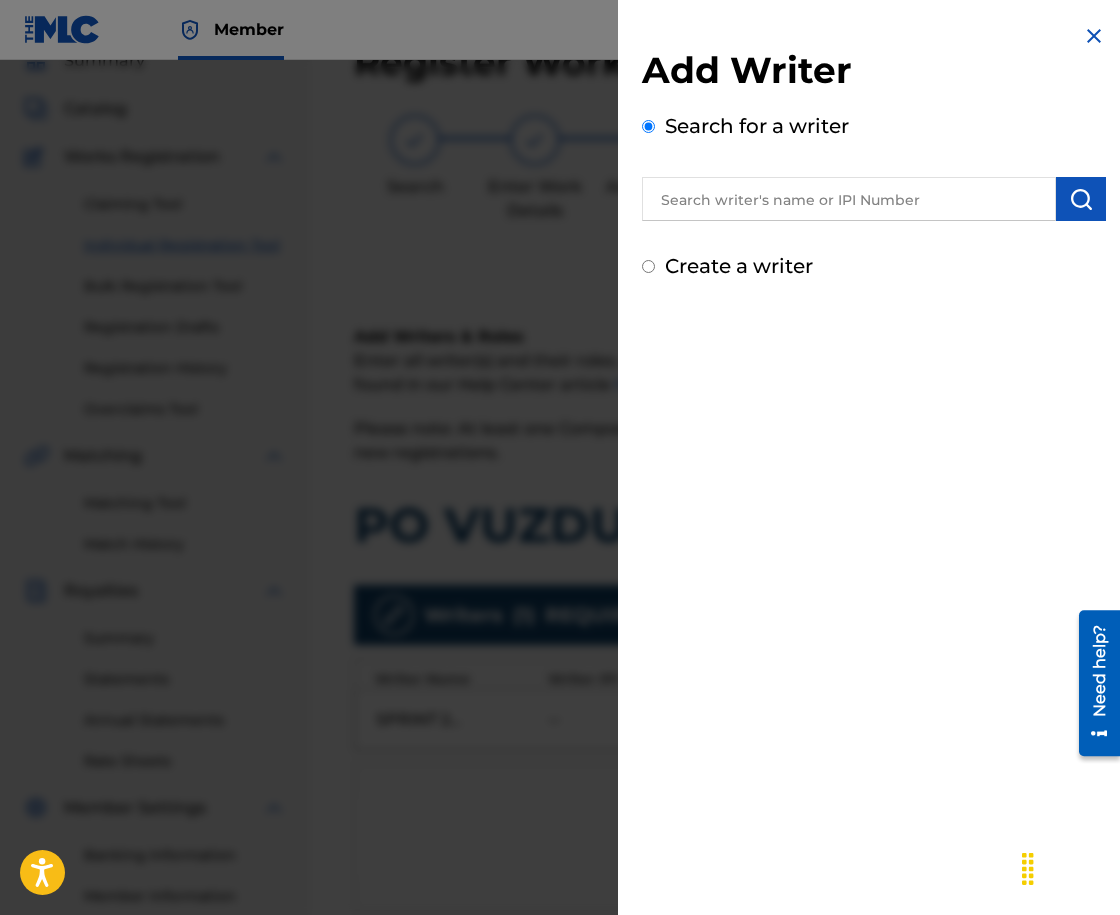 drag, startPoint x: 726, startPoint y: 223, endPoint x: 727, endPoint y: 201, distance: 22.022715 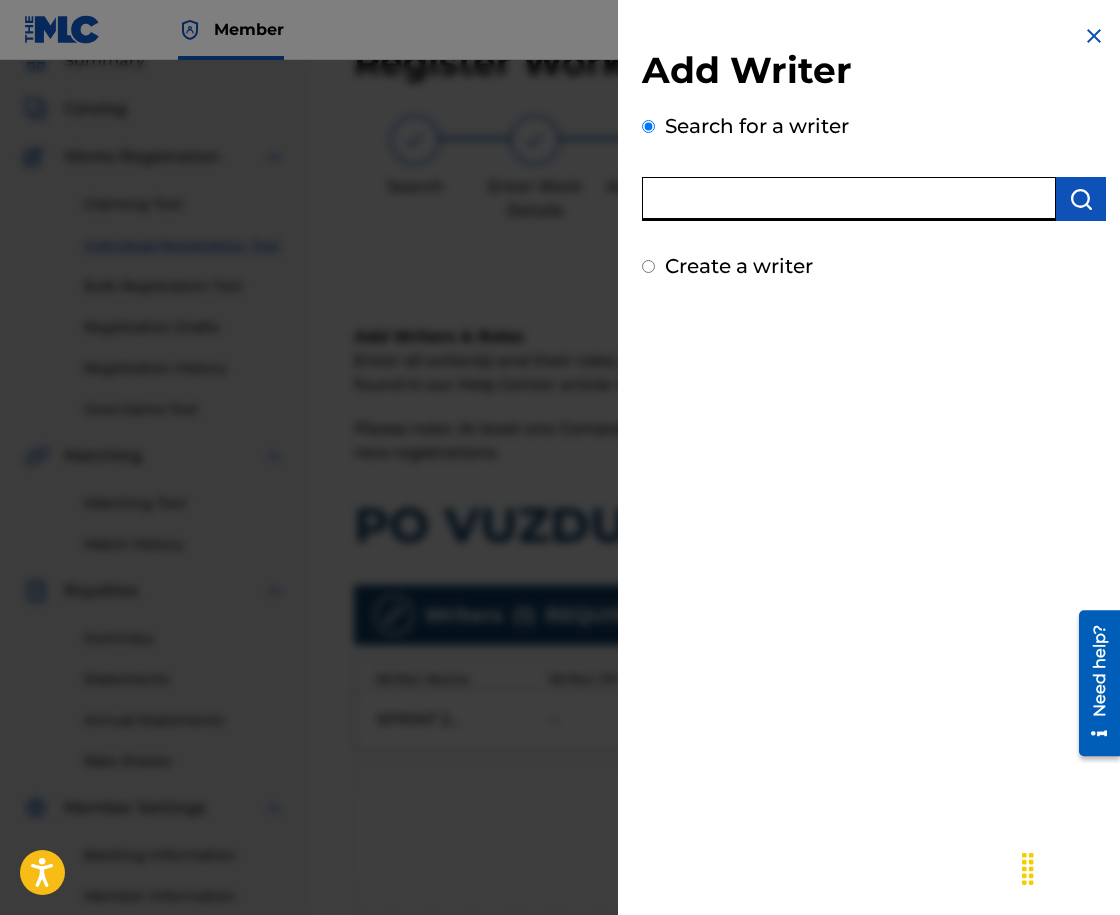 paste on "[FIRST] [LAST]" 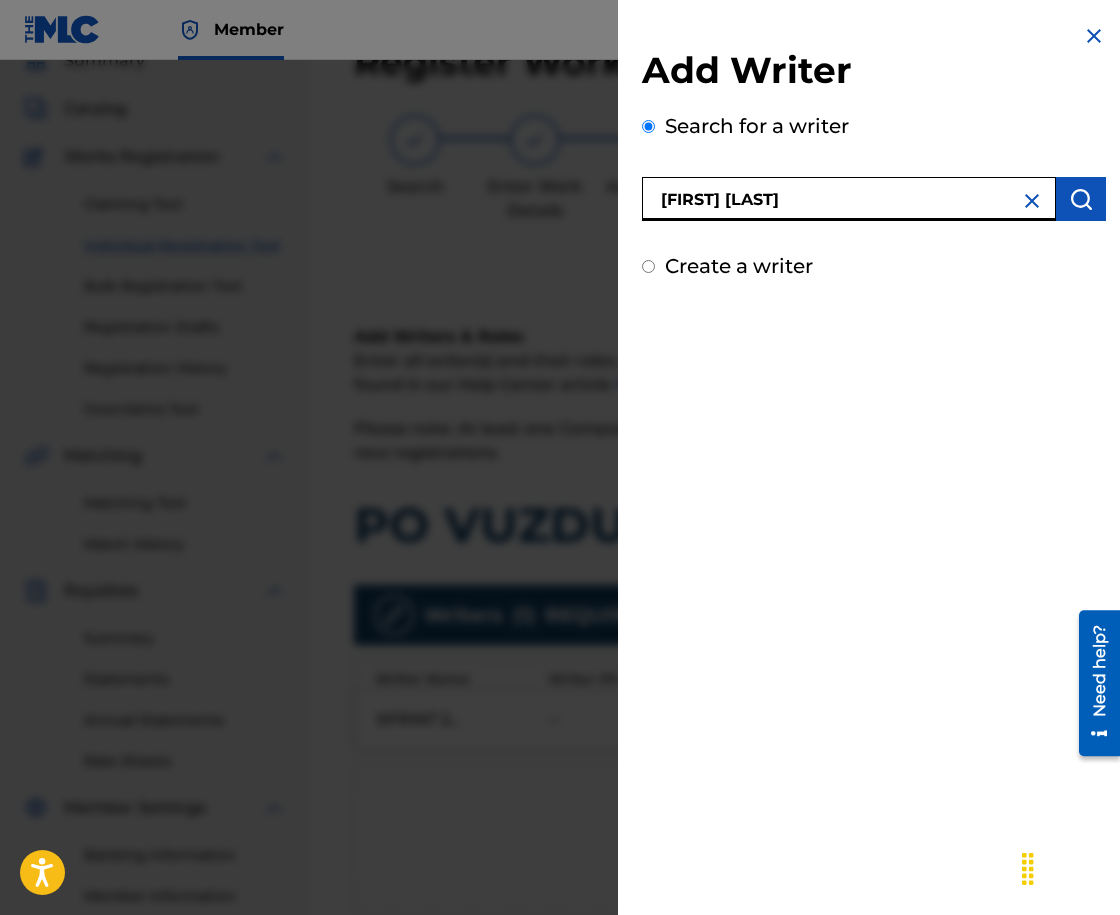 type on "[FIRST] [LAST]" 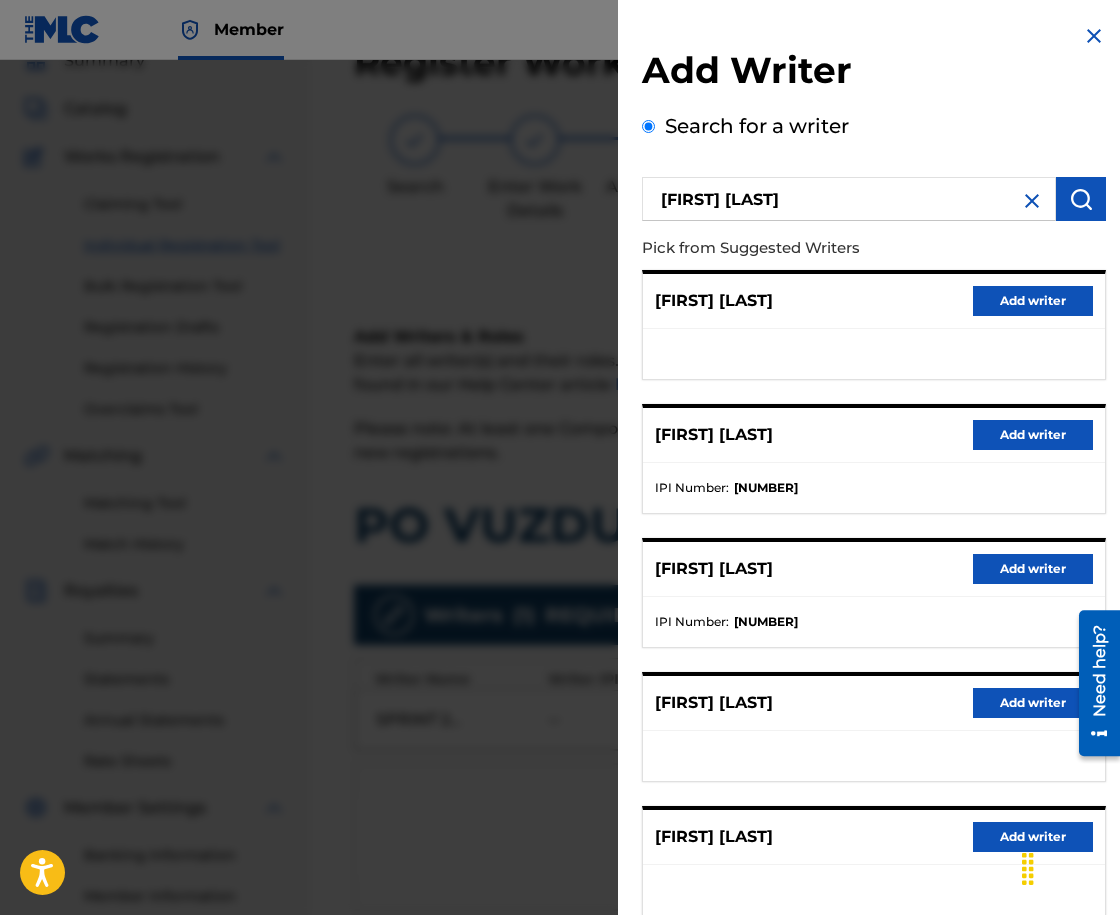 click on "[FIRST] [LAST] Add writer" at bounding box center [874, 703] 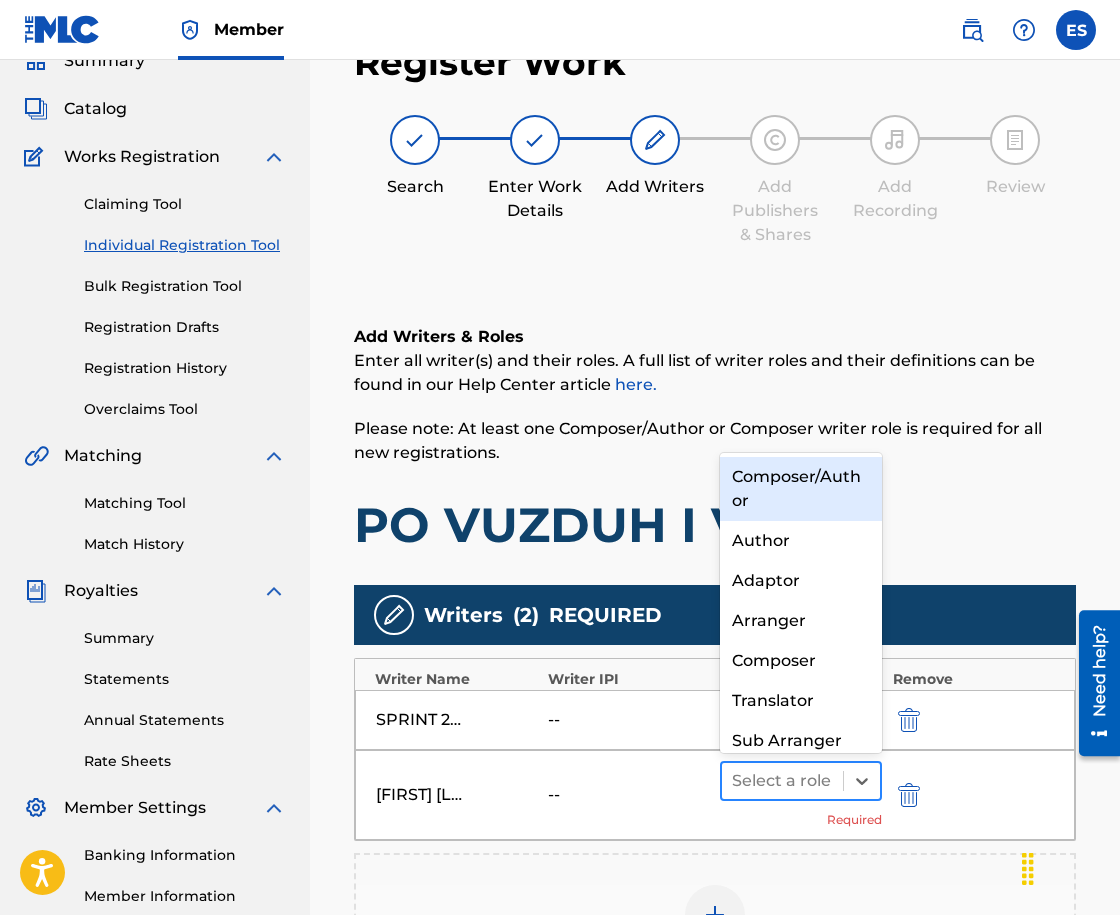 click at bounding box center [782, 781] 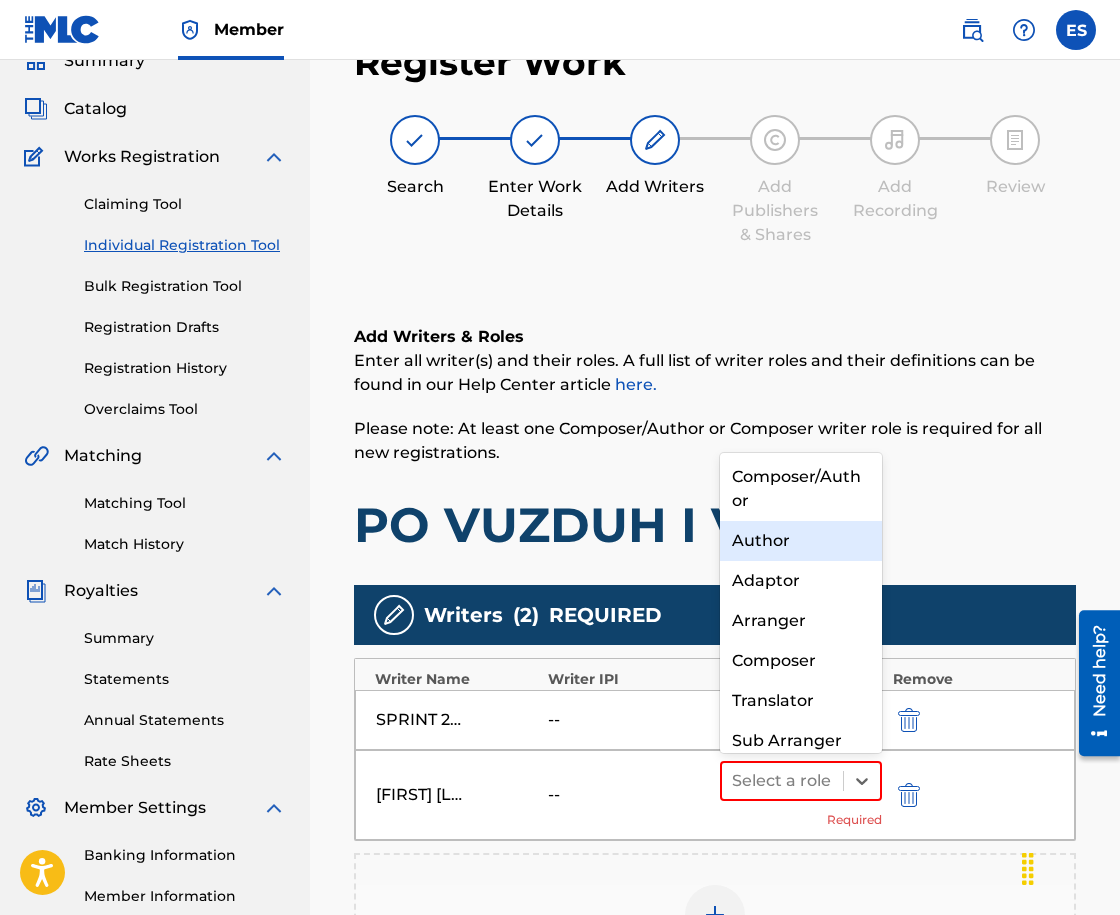 click on "Author" at bounding box center (801, 541) 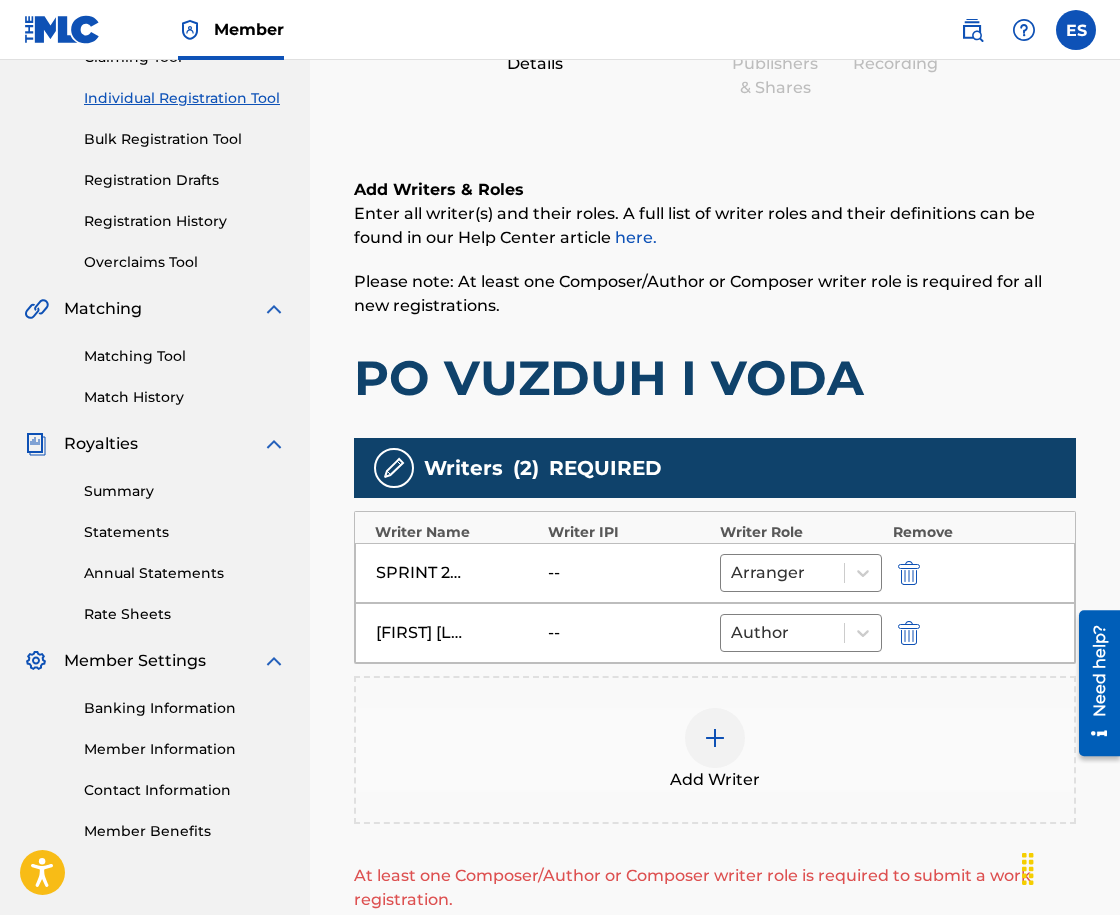 scroll, scrollTop: 390, scrollLeft: 0, axis: vertical 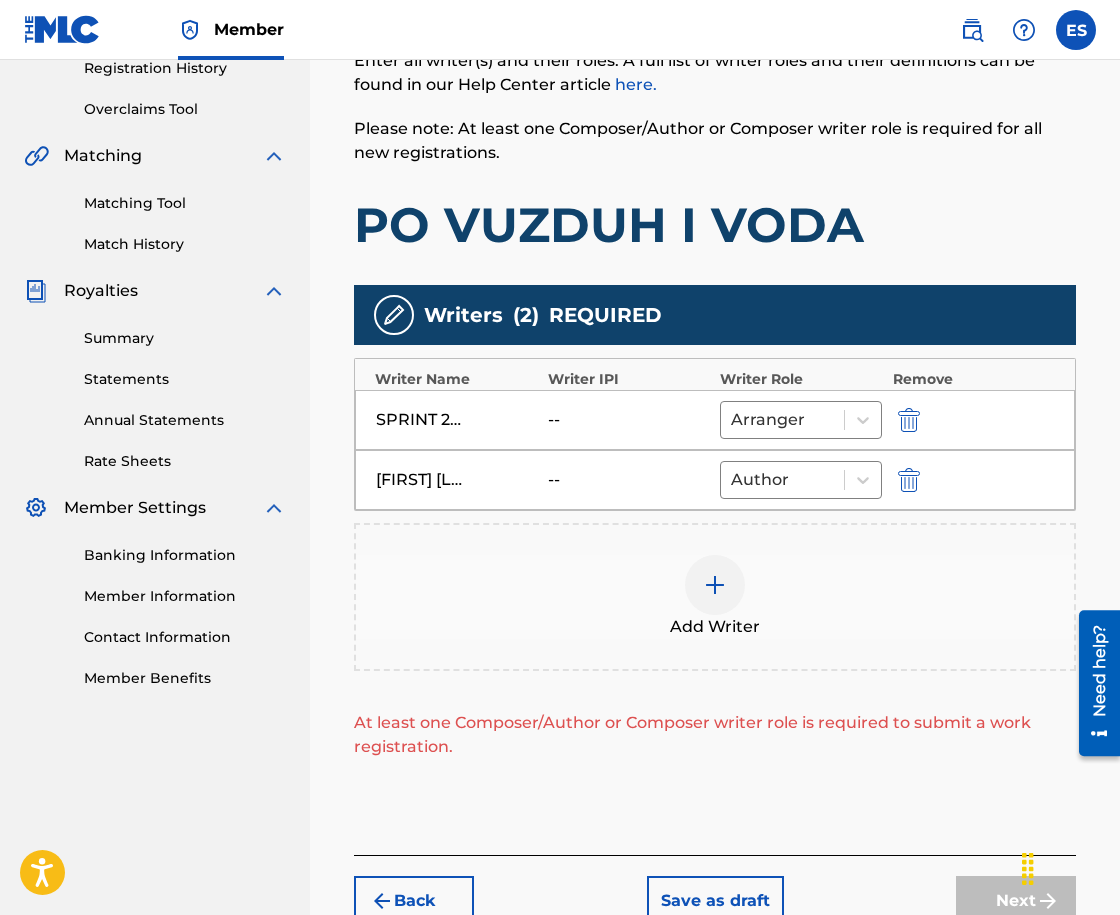 click on "Add Writer" at bounding box center [715, 597] 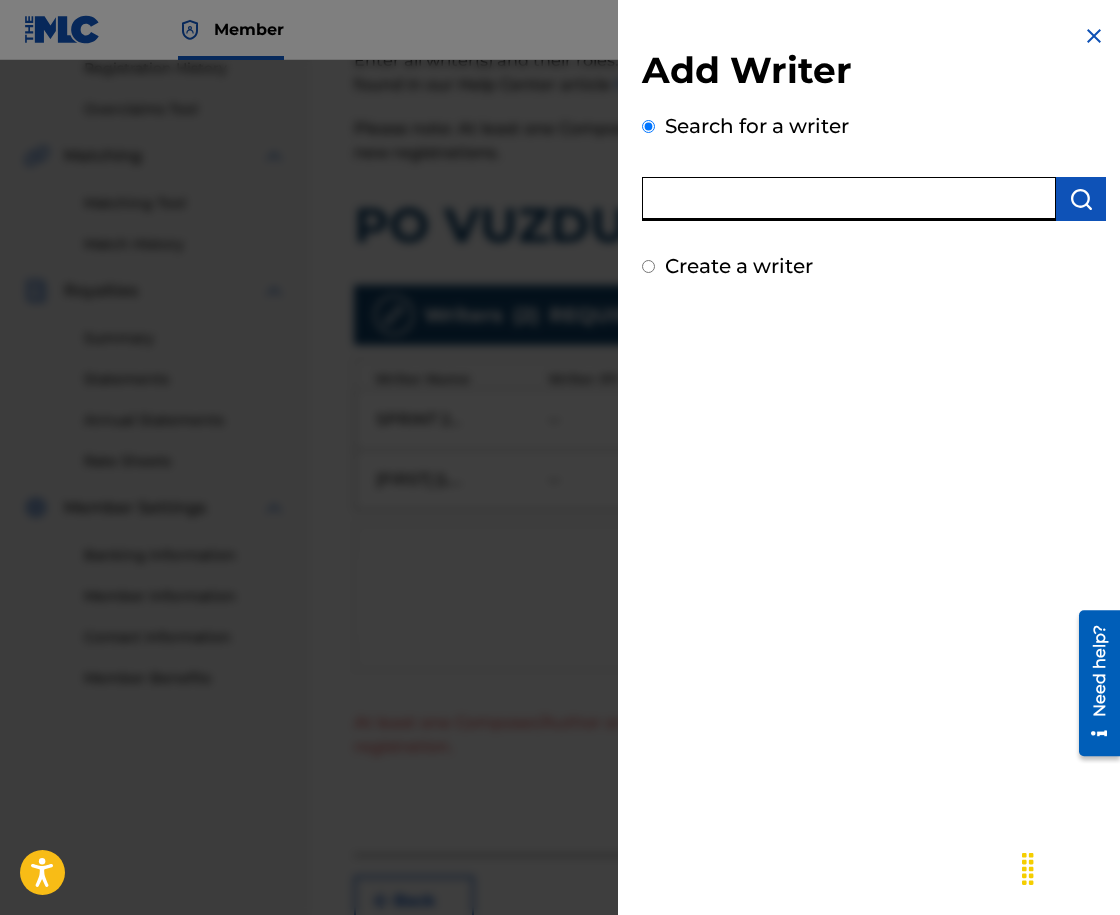 paste on "00258906432" 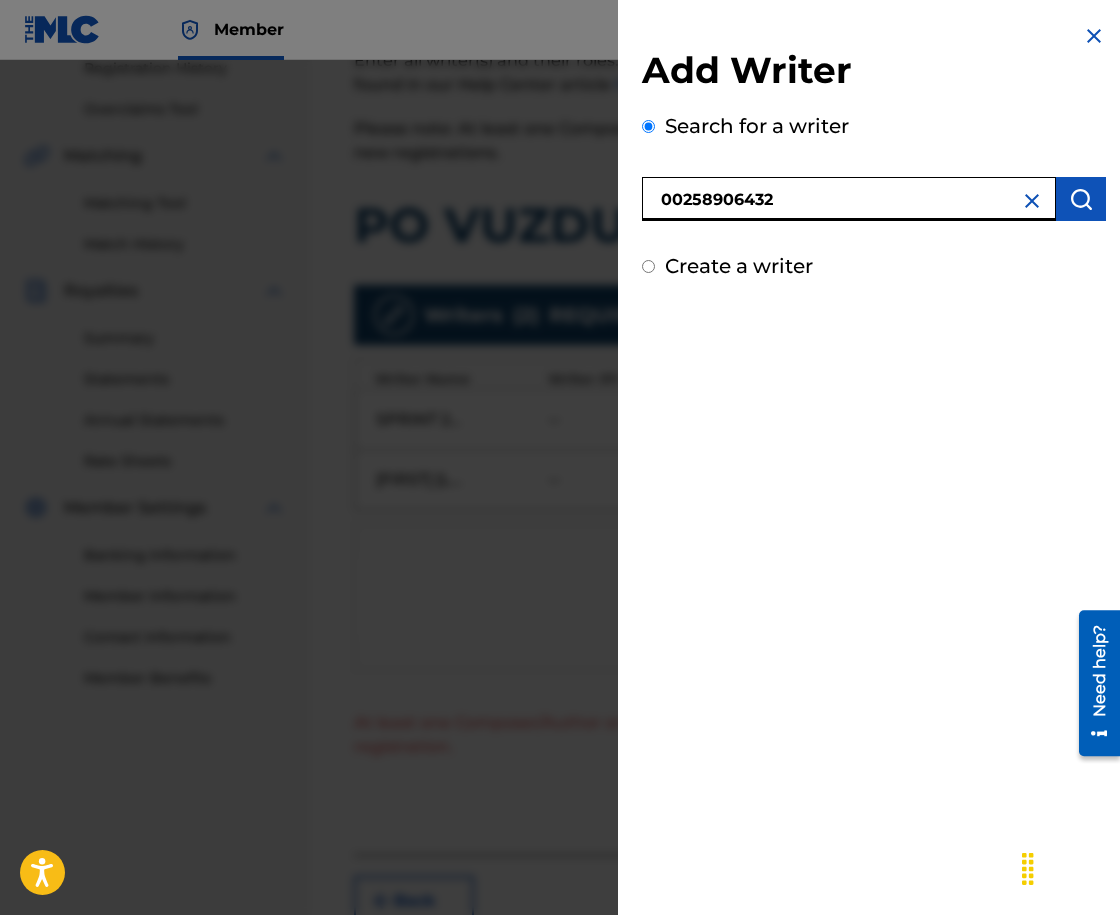 type on "00258906432" 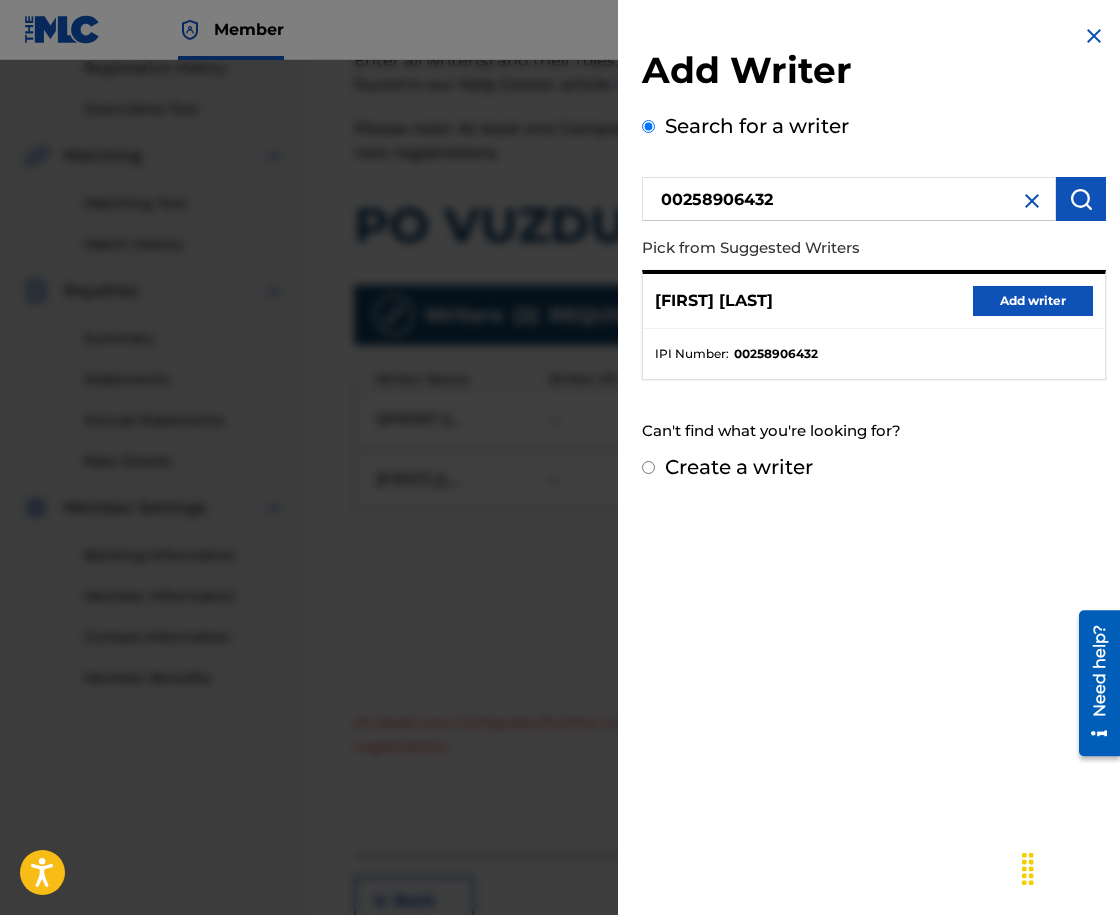 click on "Add writer" at bounding box center [1033, 301] 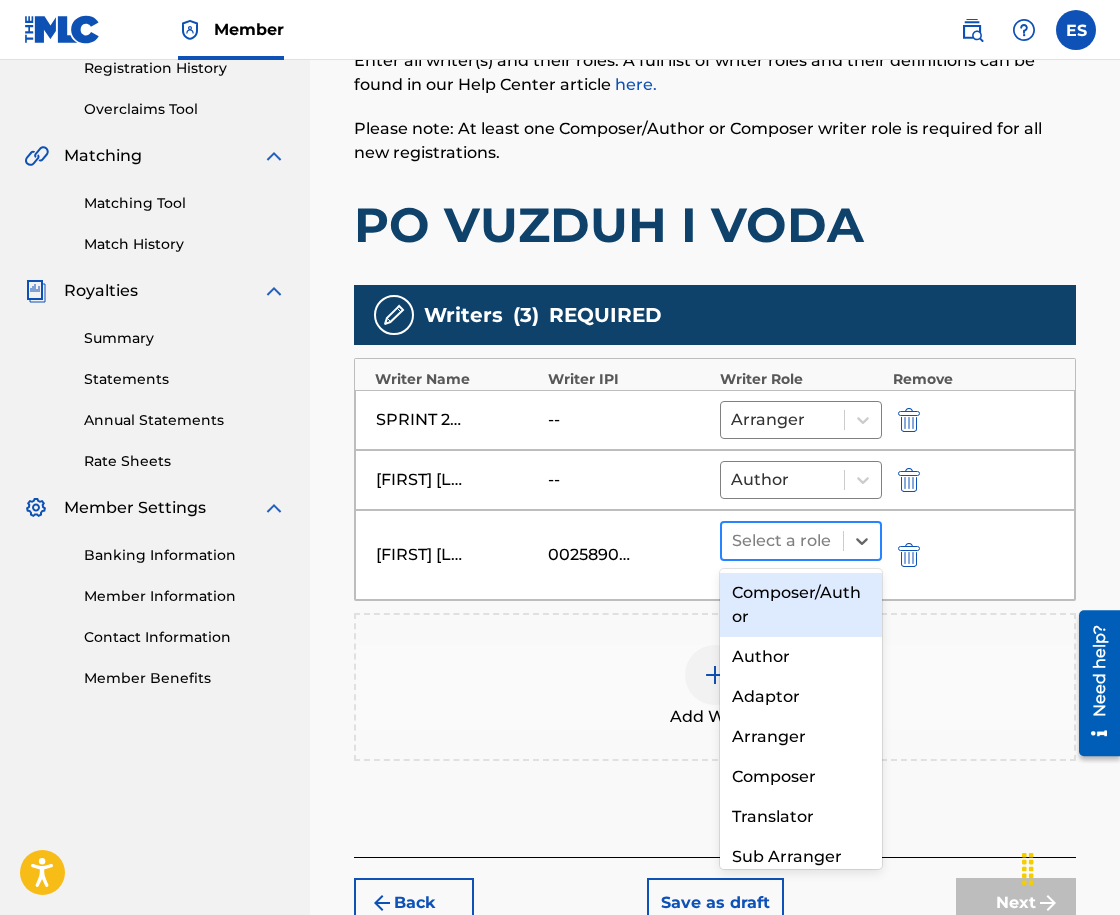 click at bounding box center (782, 541) 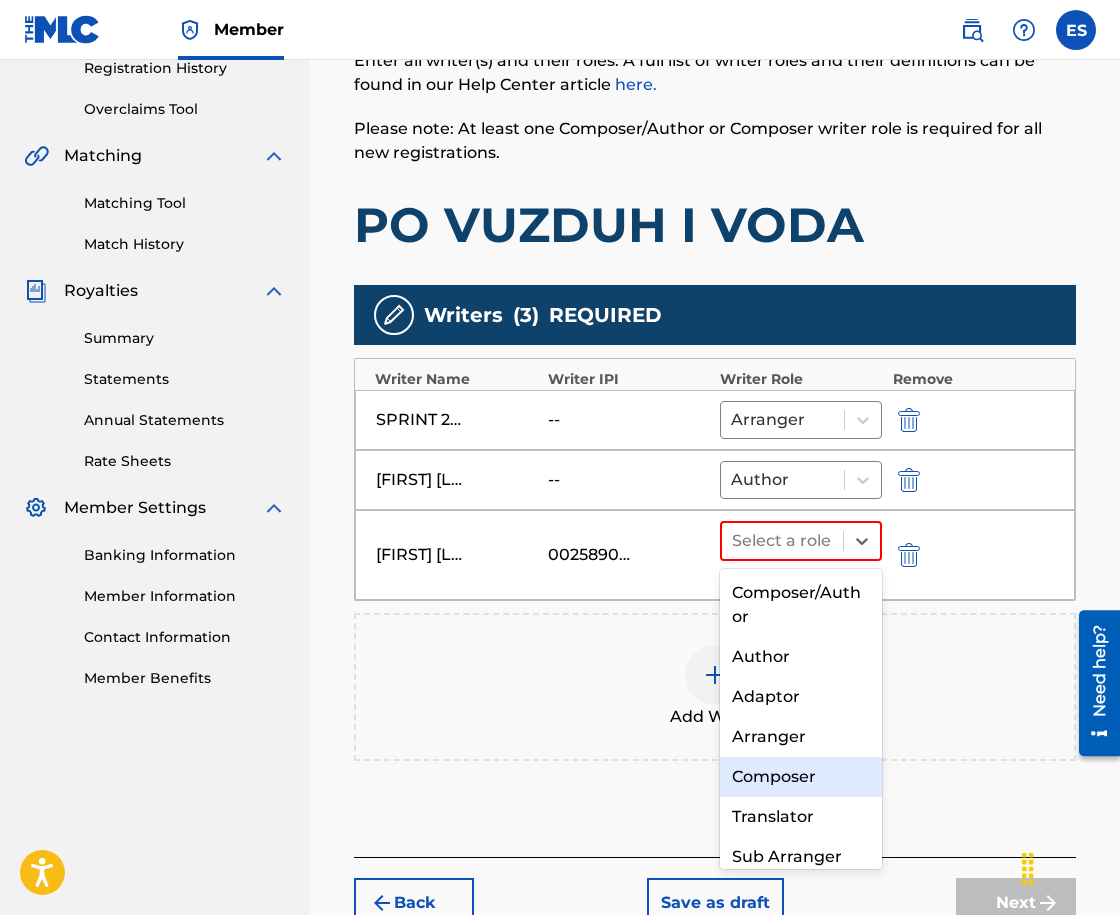 click on "Composer" at bounding box center (801, 777) 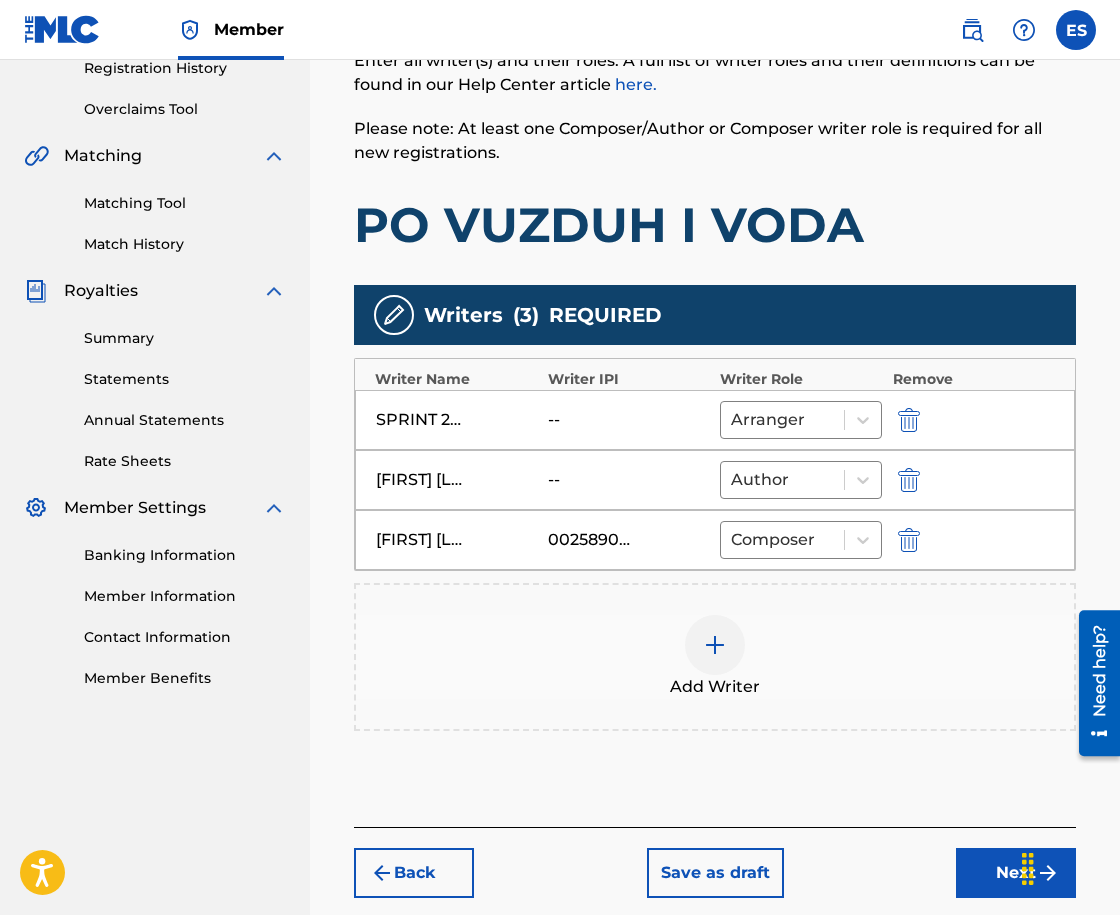 click on "Next" at bounding box center [1016, 873] 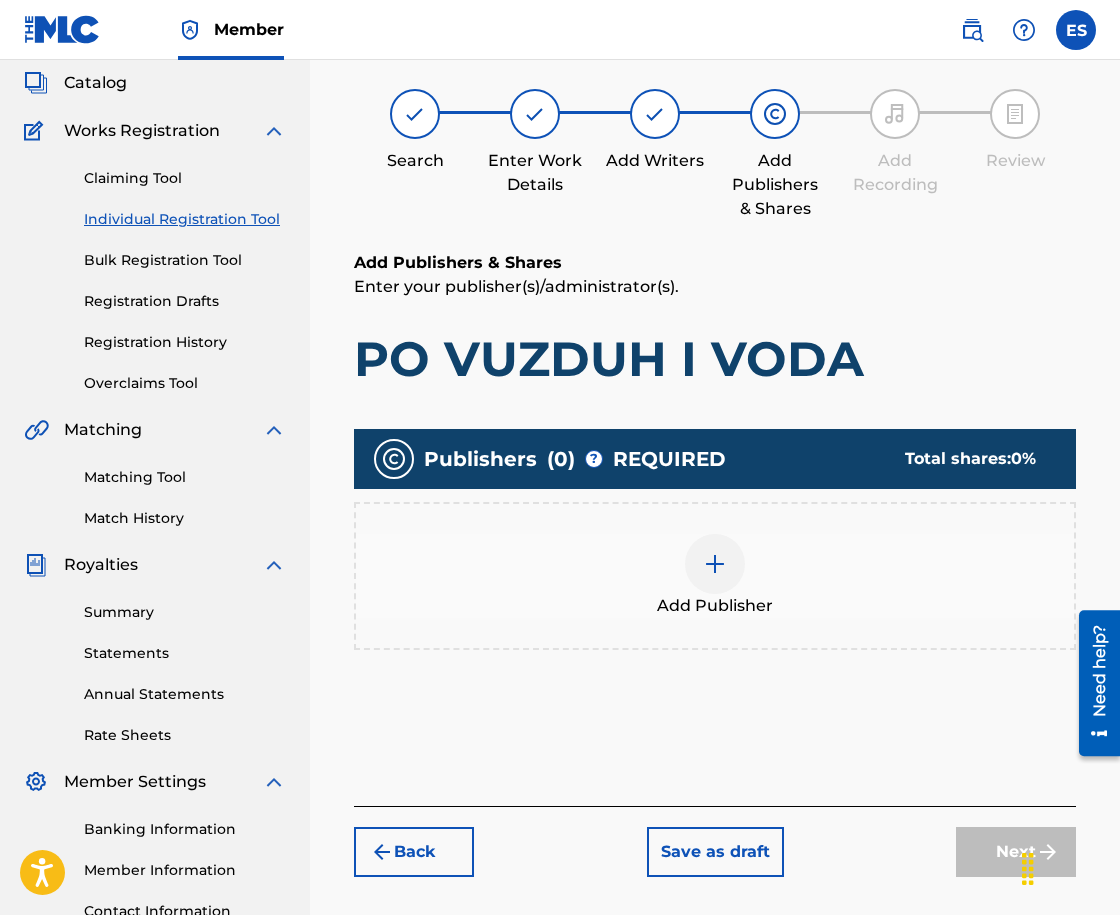 scroll, scrollTop: 90, scrollLeft: 0, axis: vertical 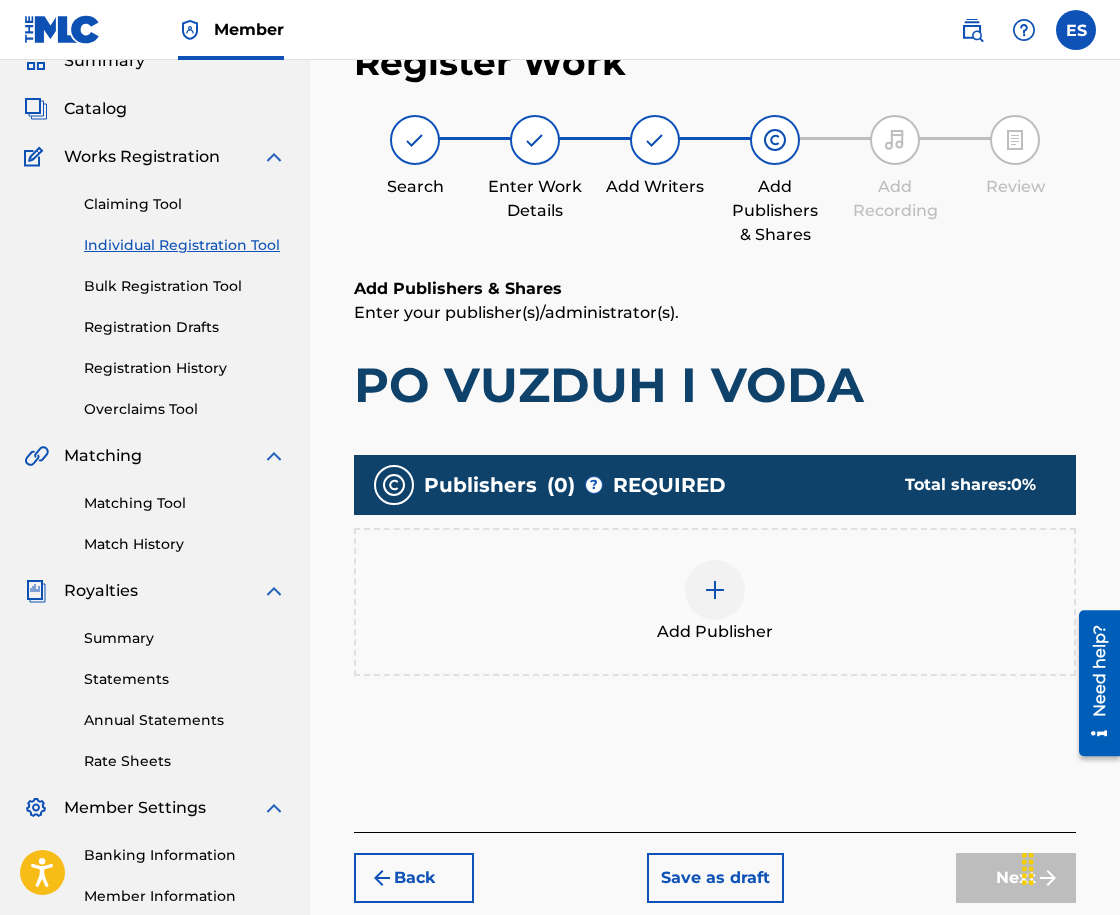 click on "Add Publisher" at bounding box center [715, 602] 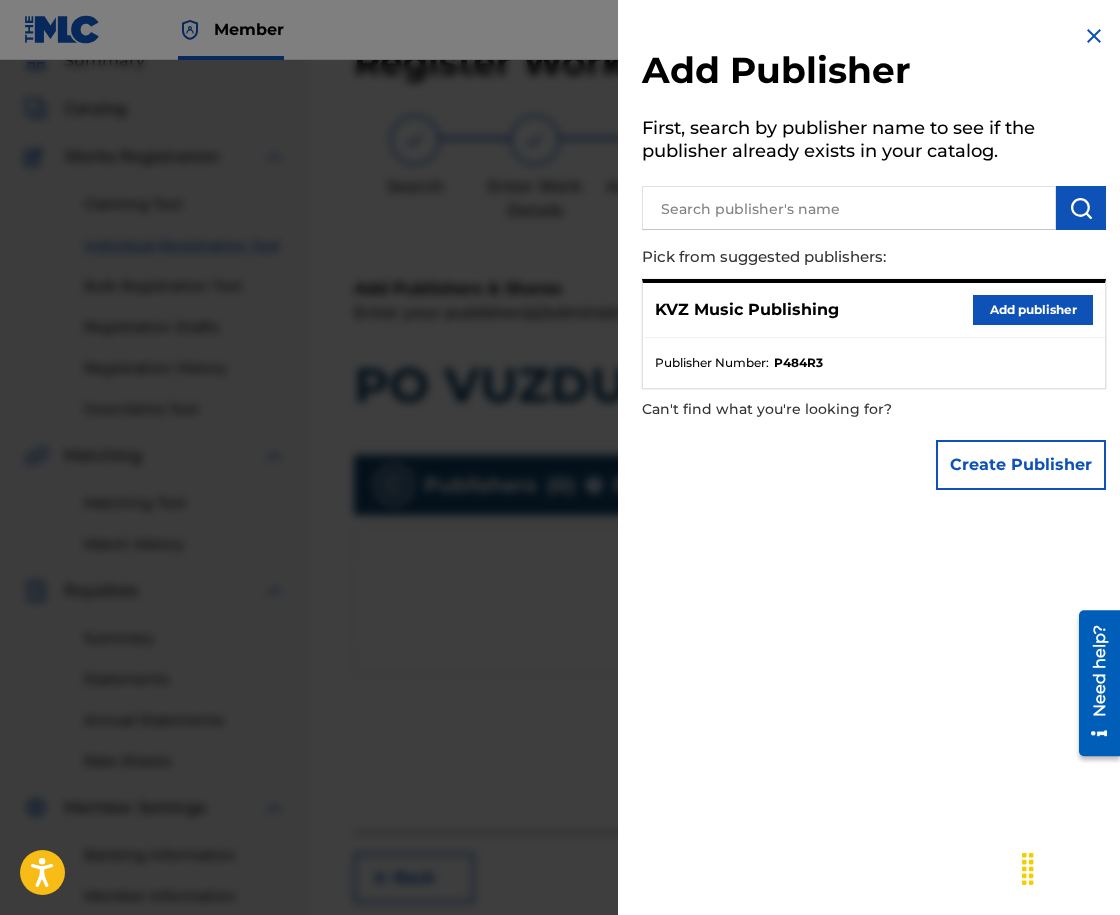 click on "Add publisher" at bounding box center [1033, 310] 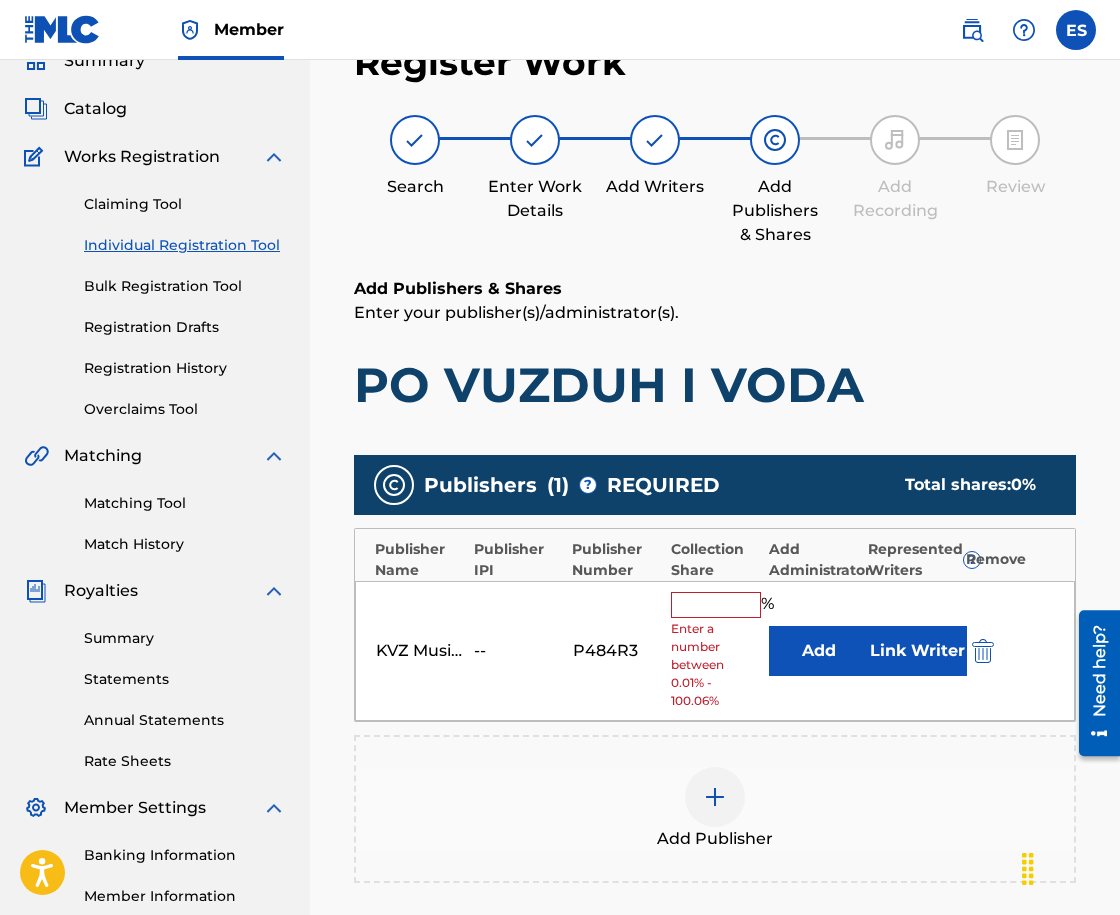 click at bounding box center (716, 605) 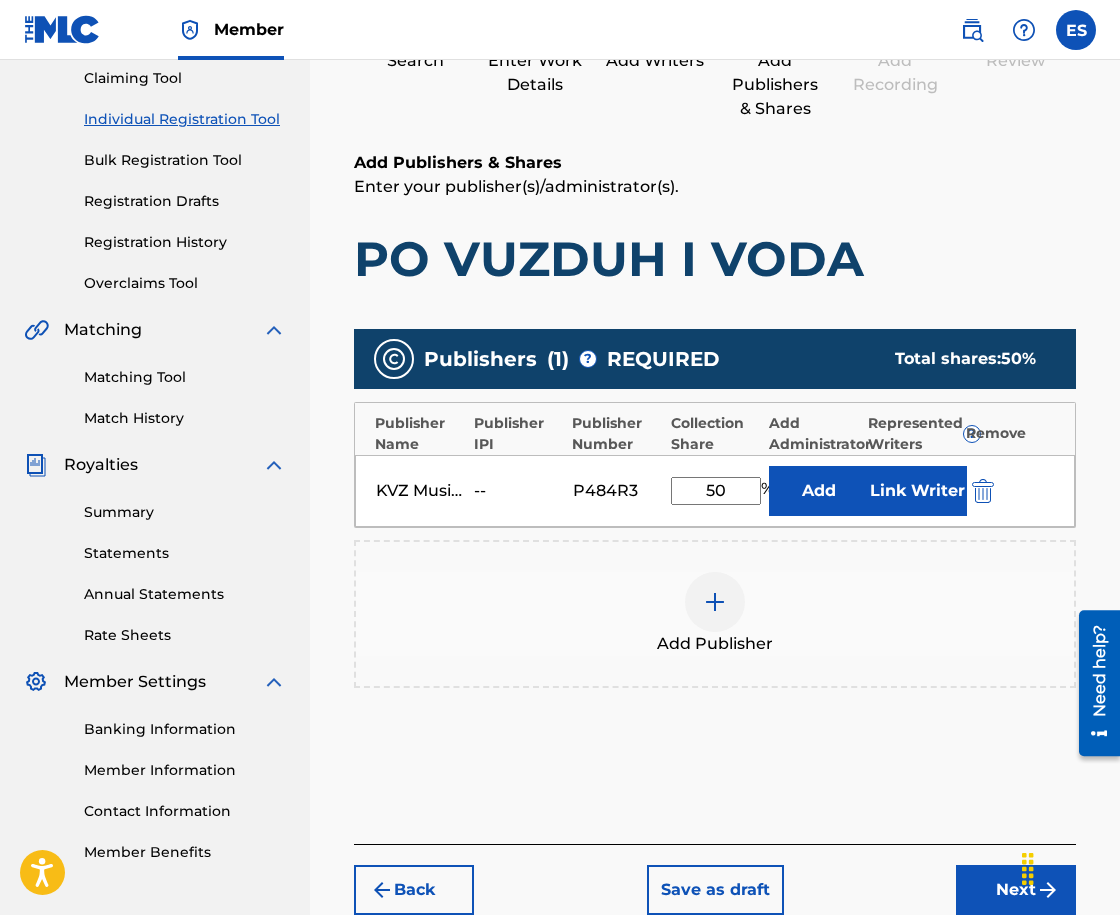 scroll, scrollTop: 332, scrollLeft: 0, axis: vertical 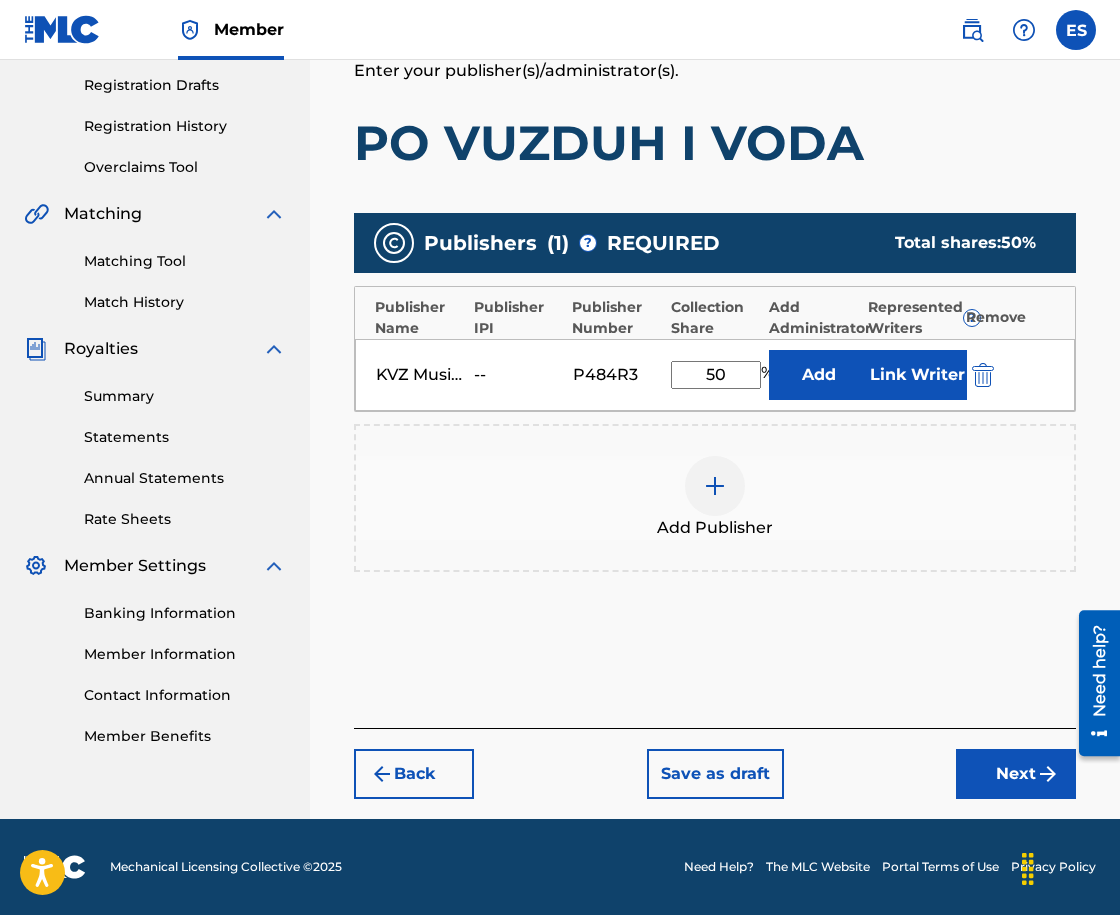 click on "Back Save as draft Next" at bounding box center (715, 763) 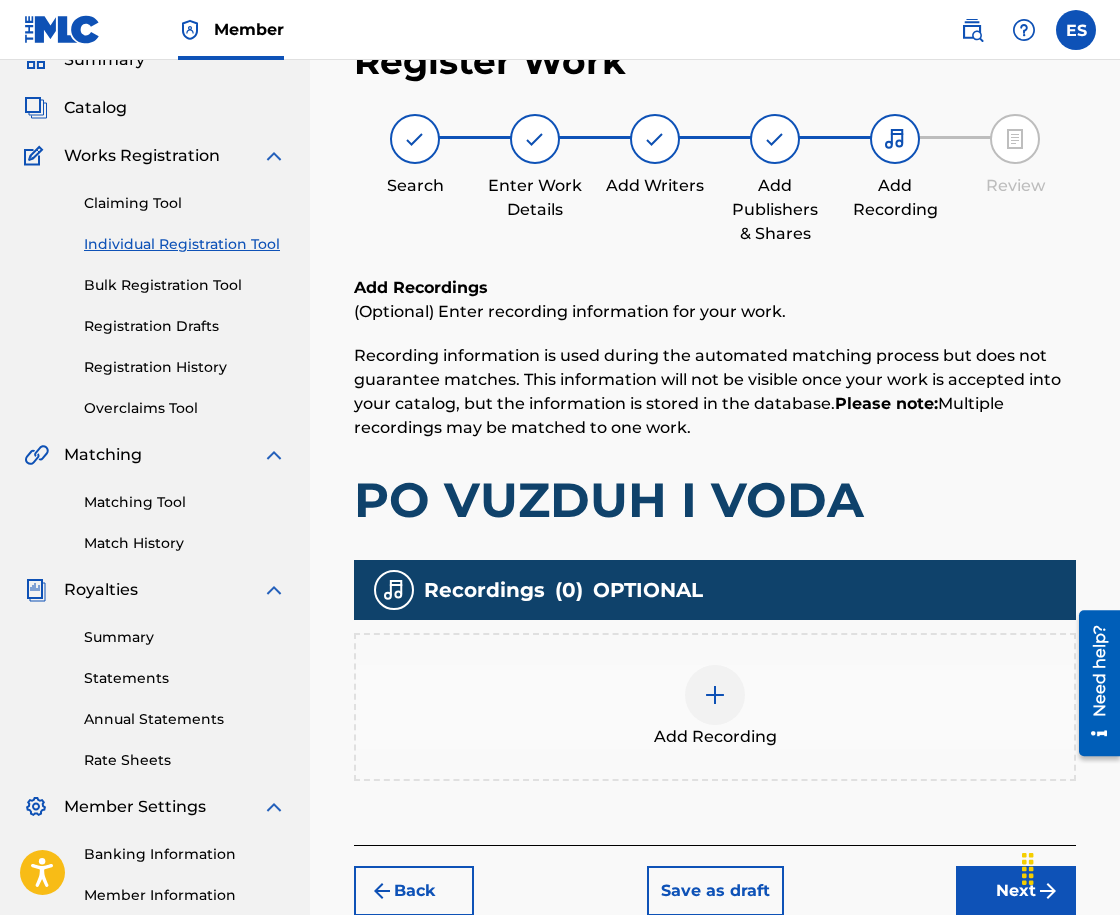 scroll, scrollTop: 90, scrollLeft: 0, axis: vertical 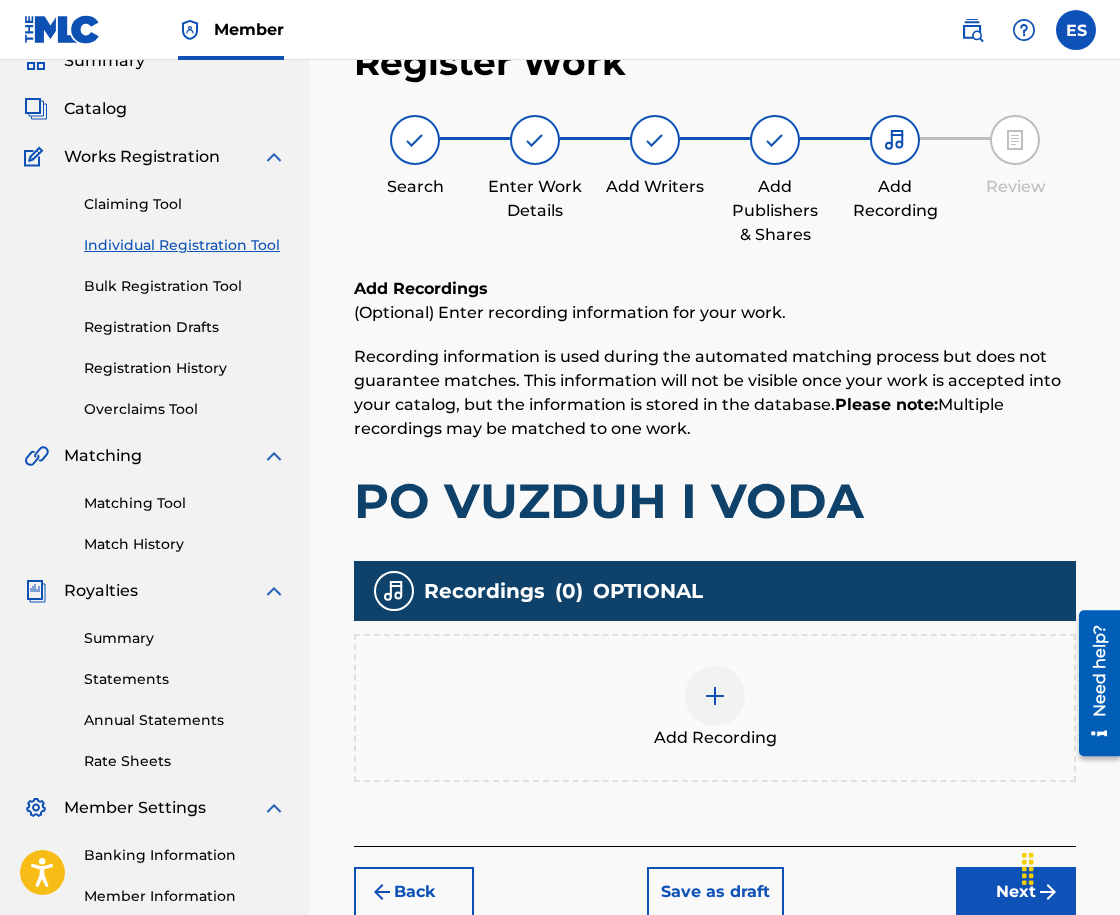 click at bounding box center (715, 696) 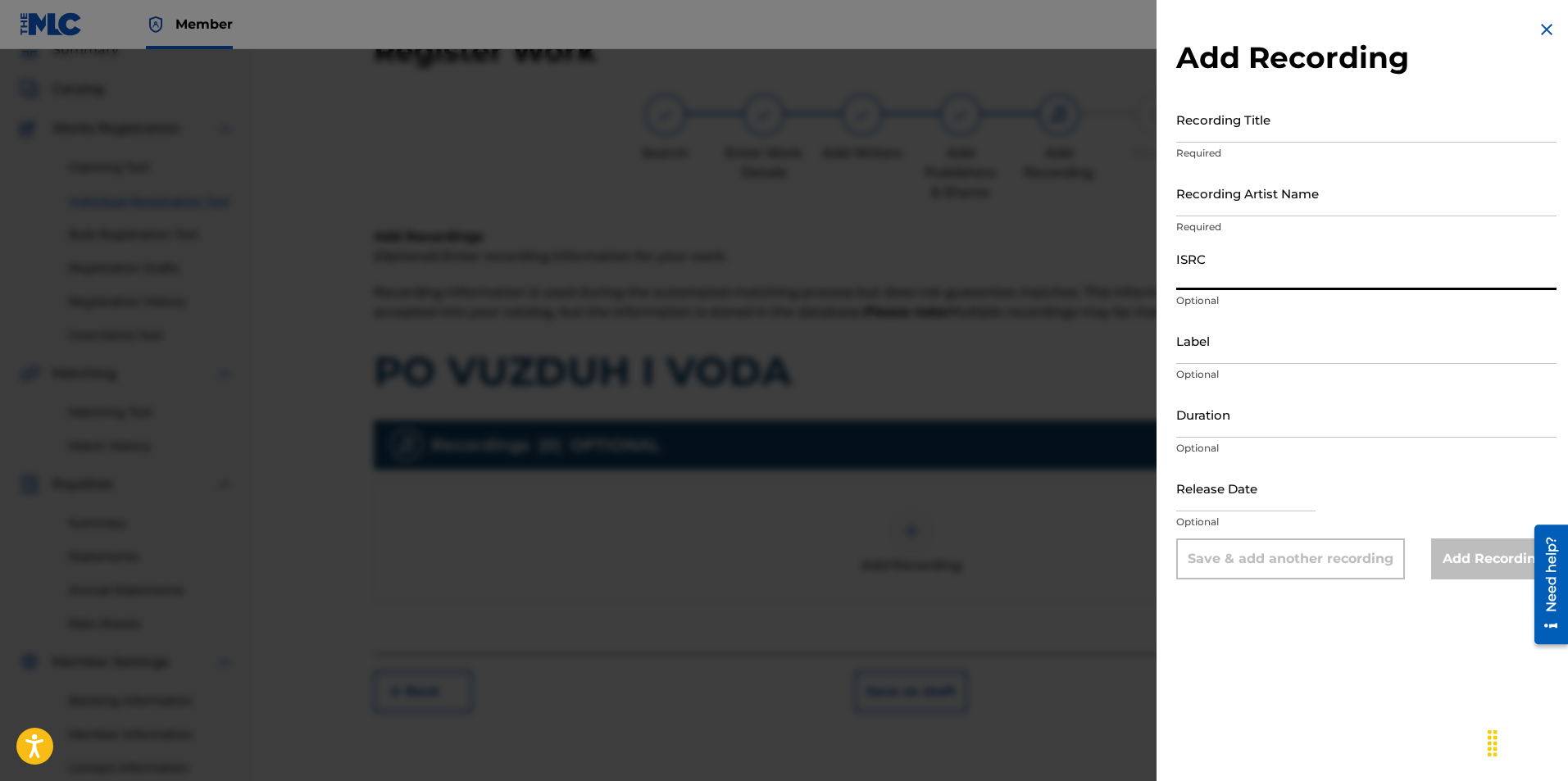 paste on "[ID]" 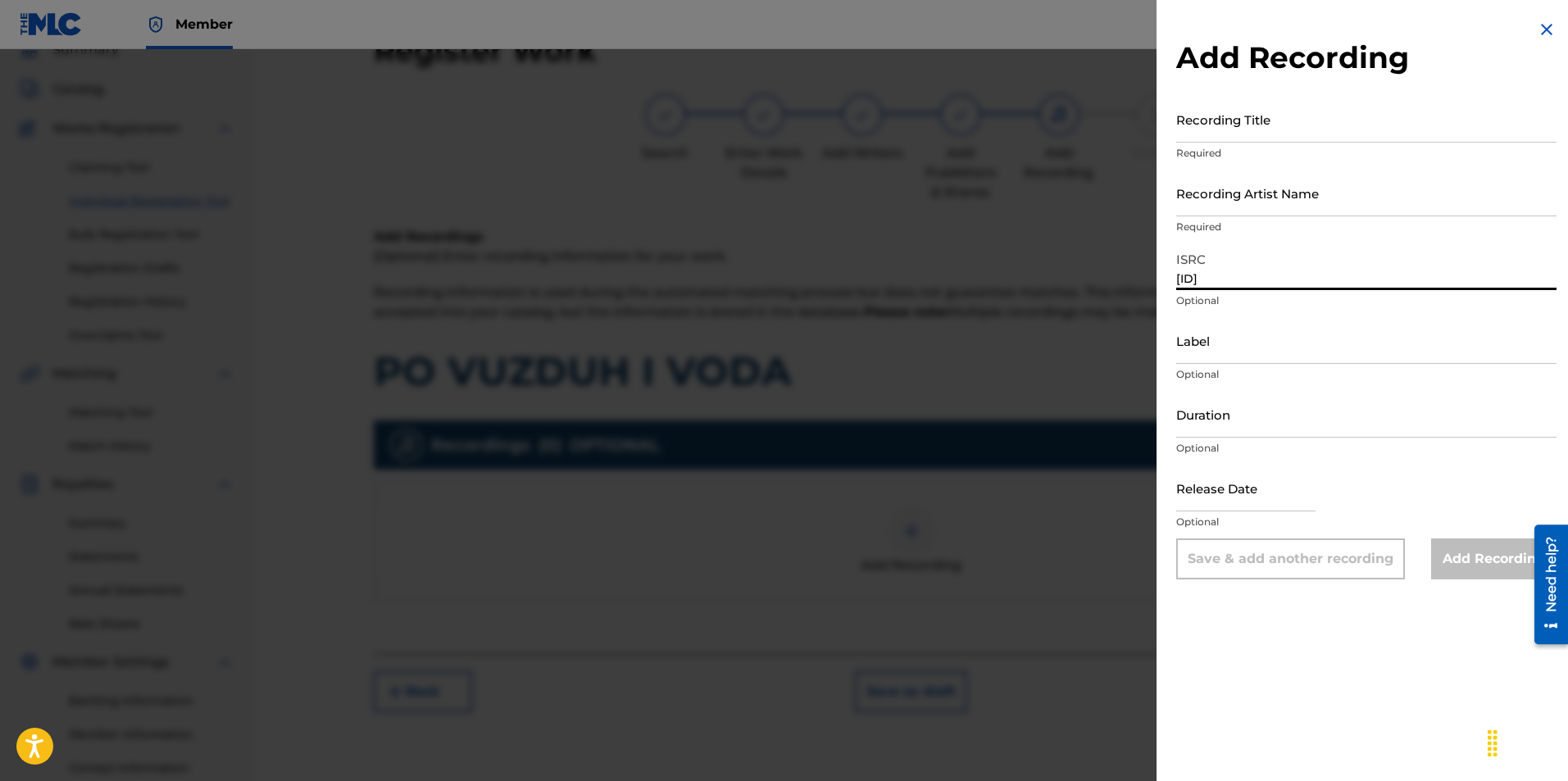 type on "[ID]" 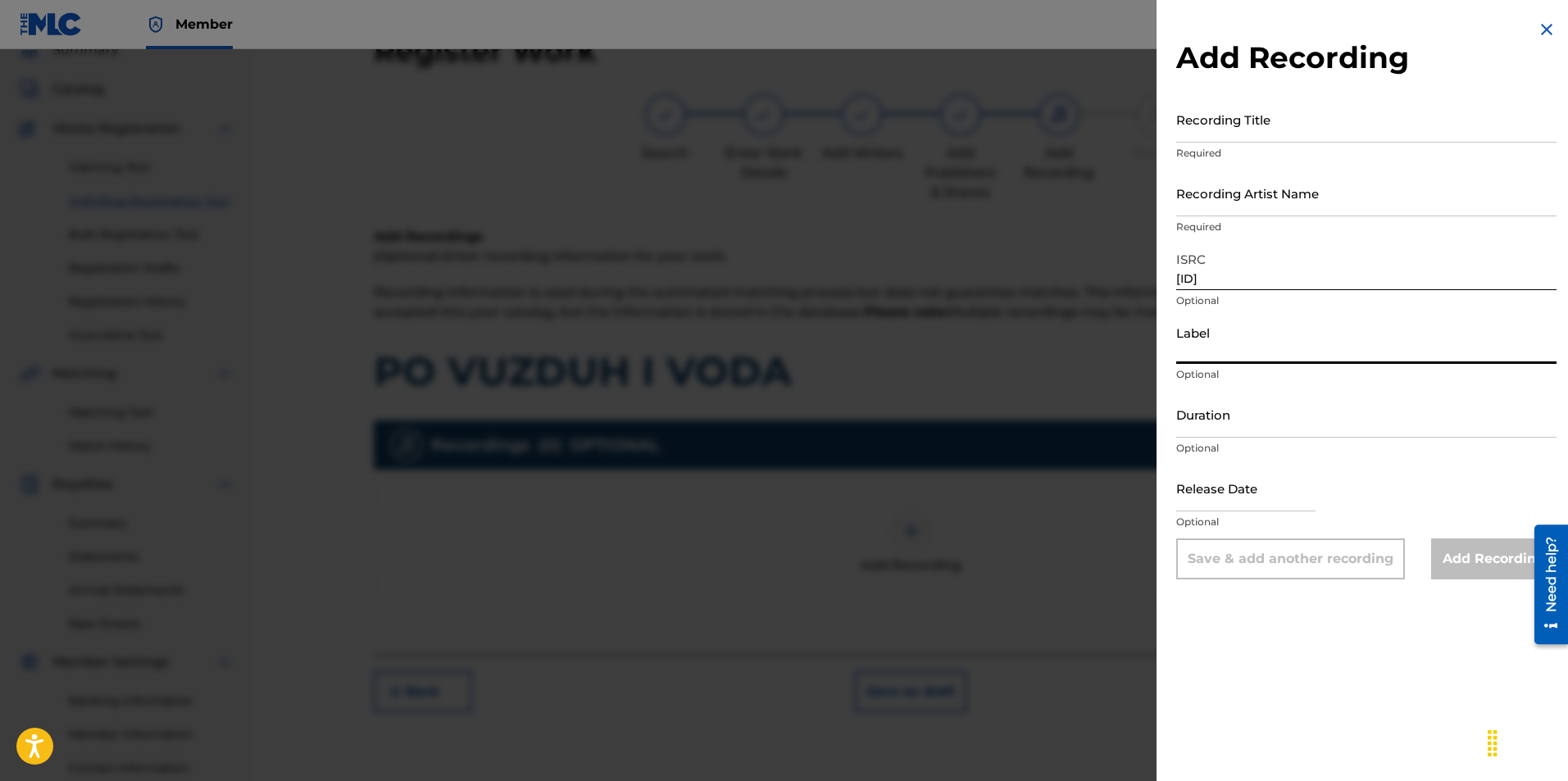 paste on "Sprint" 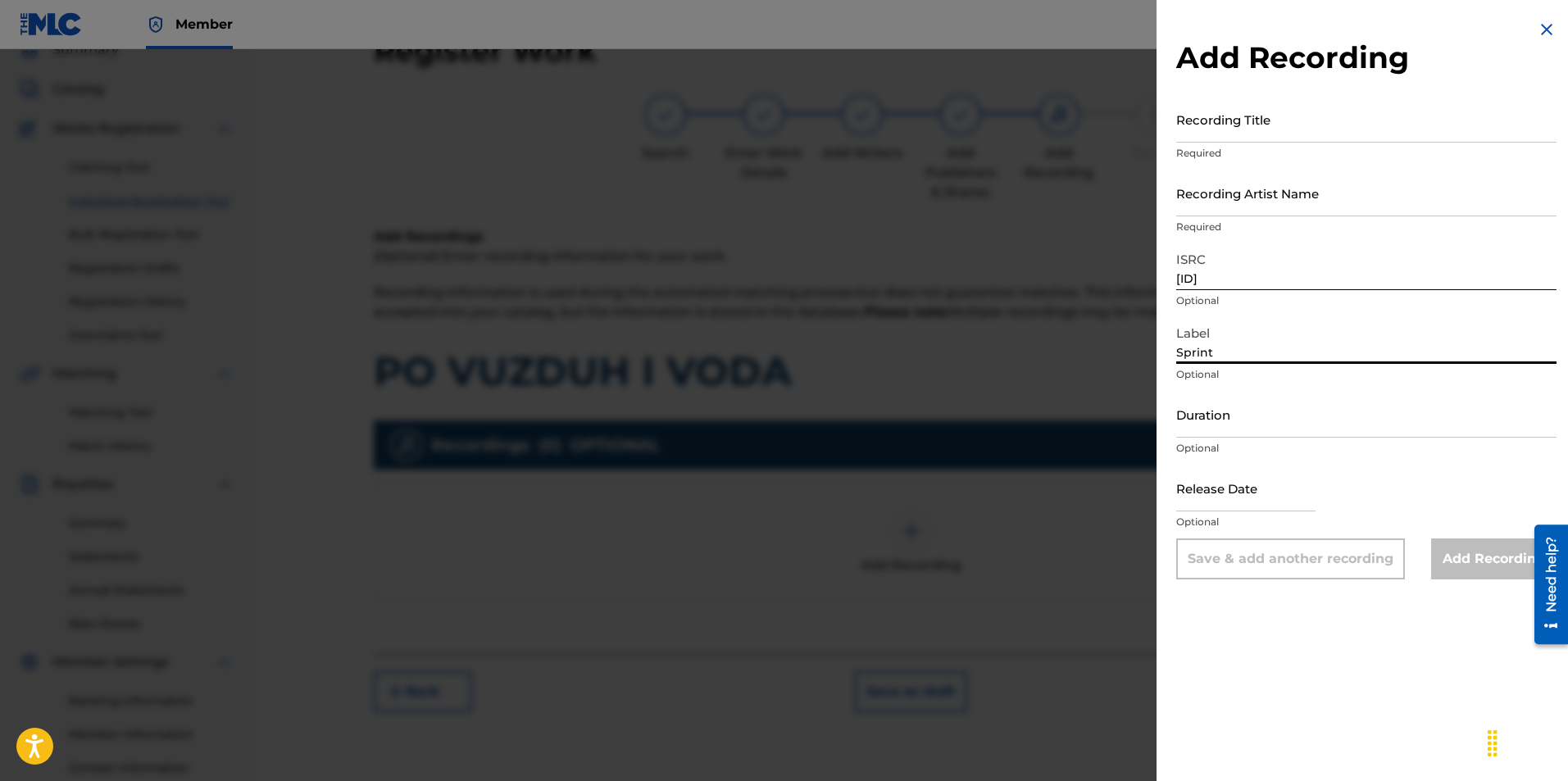 type on "Sprint" 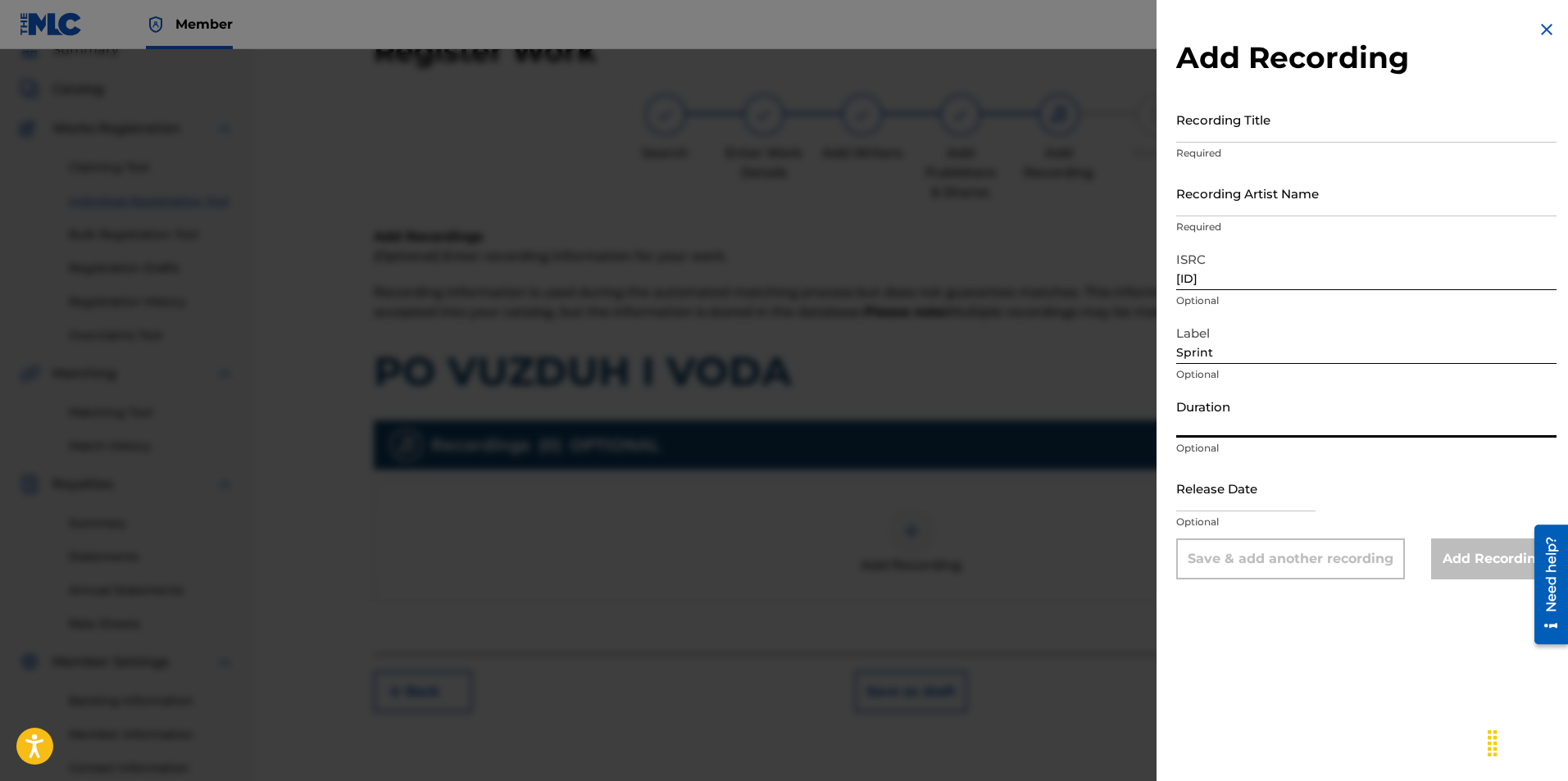 paste on "03:49" 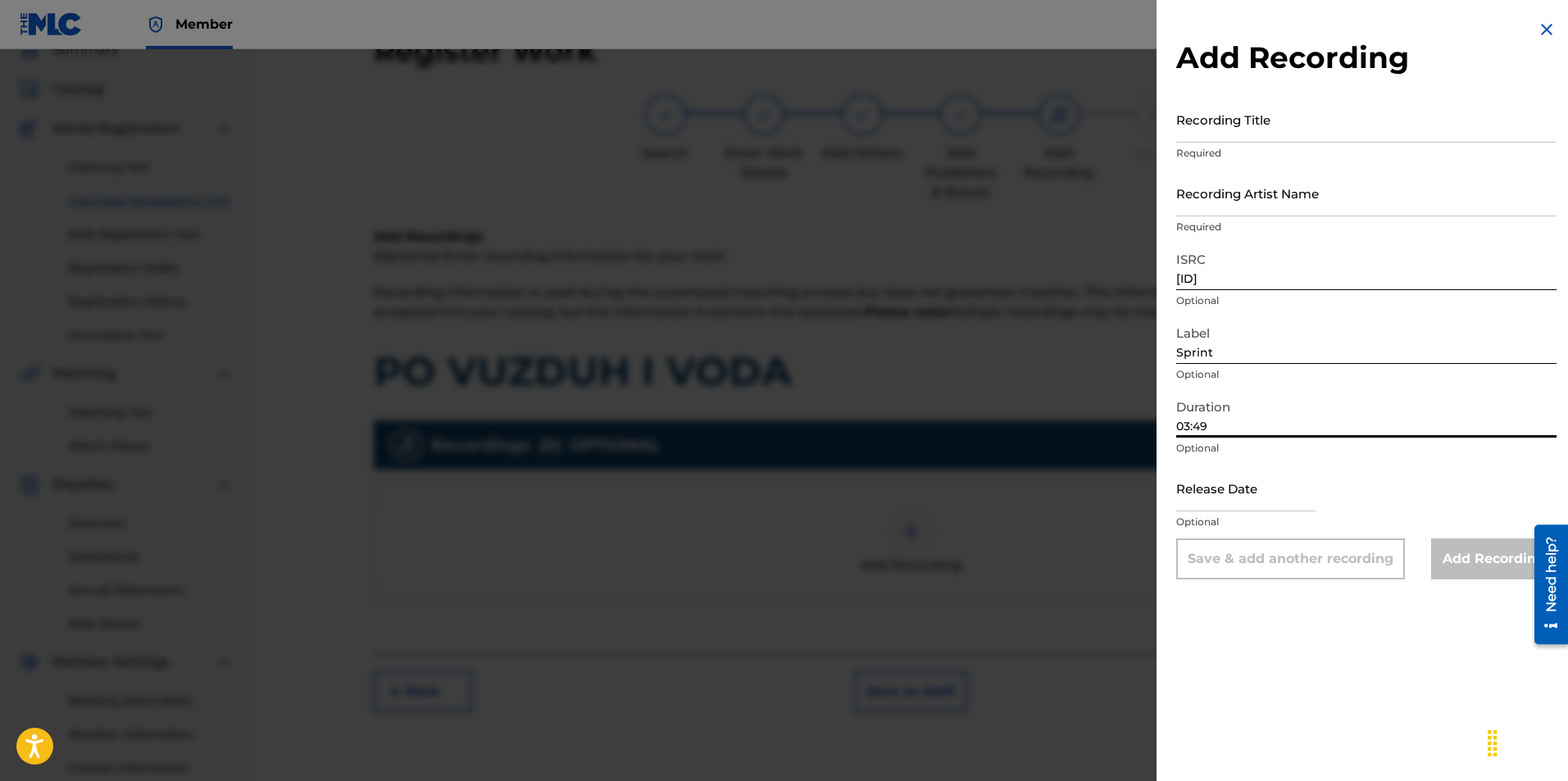 type on "03:49" 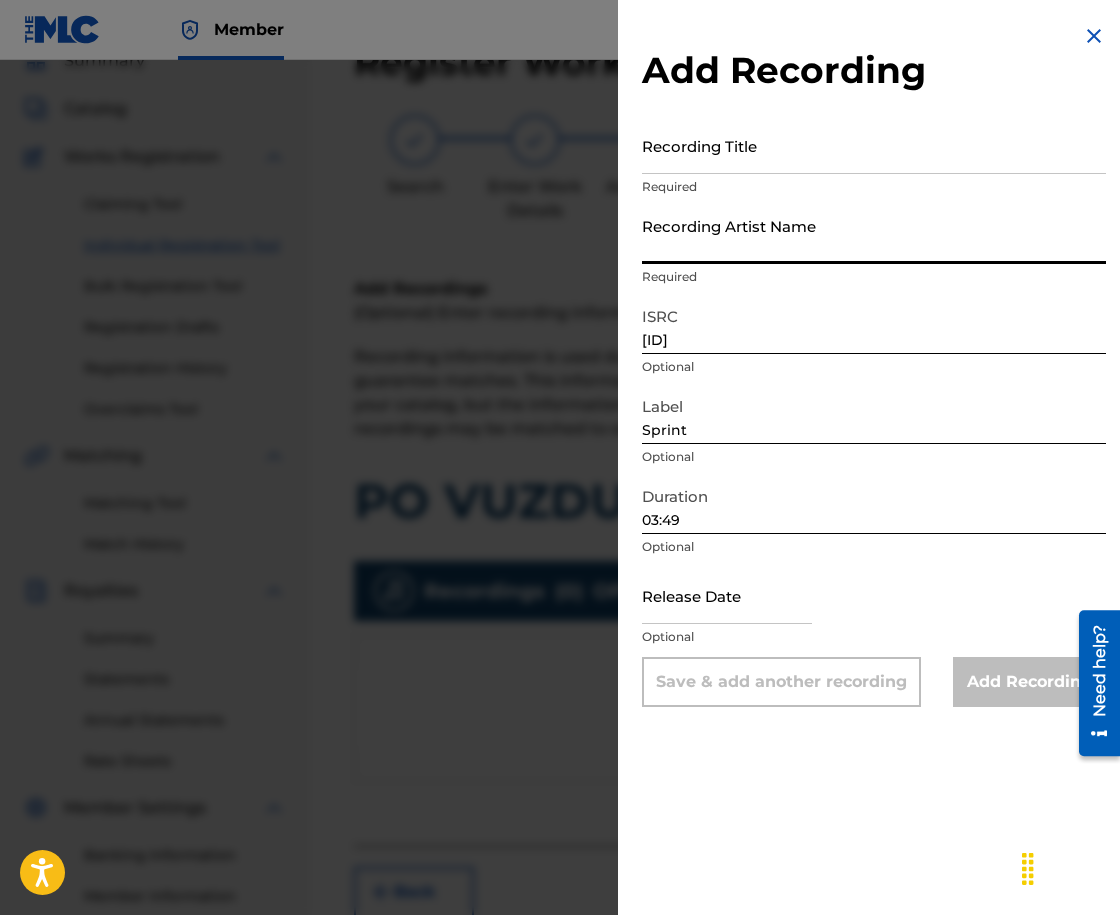 paste on "SPRINT" 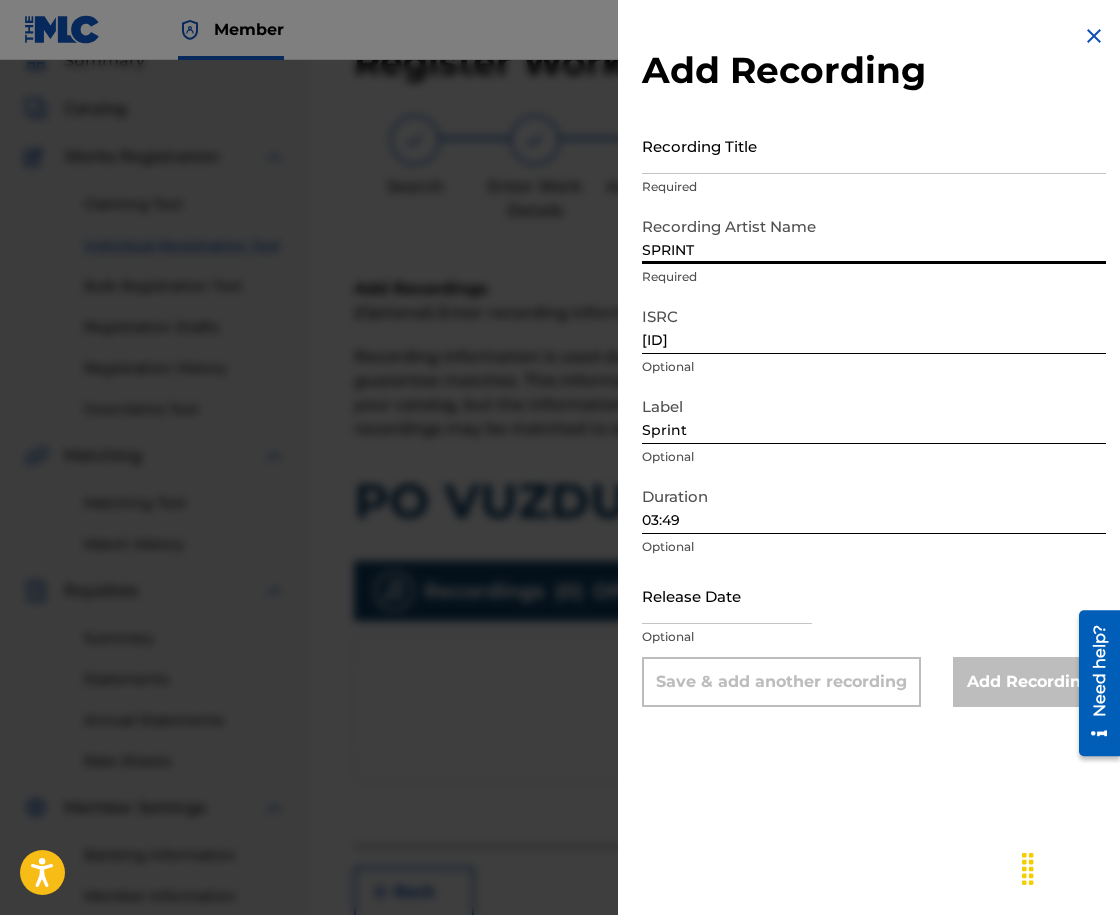 type on "SPRINT" 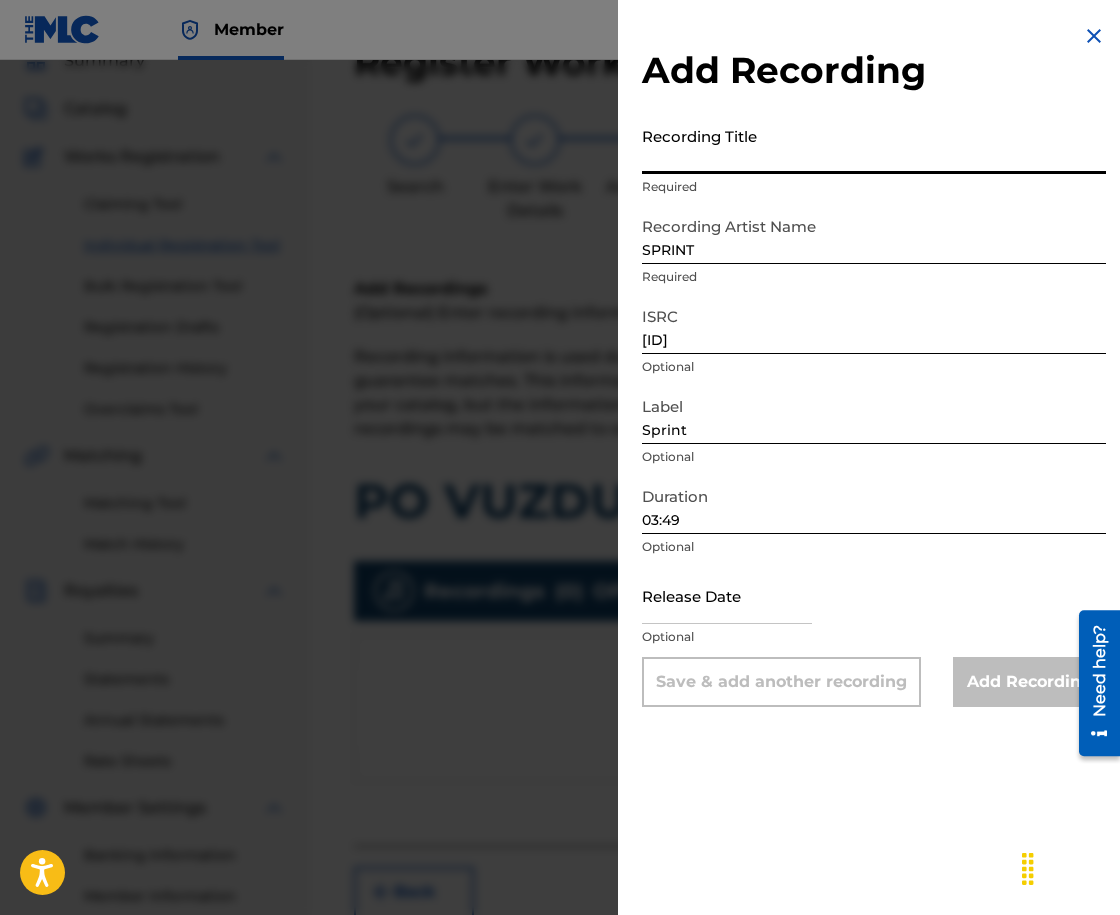 paste on "PO VUZDUH I VODA" 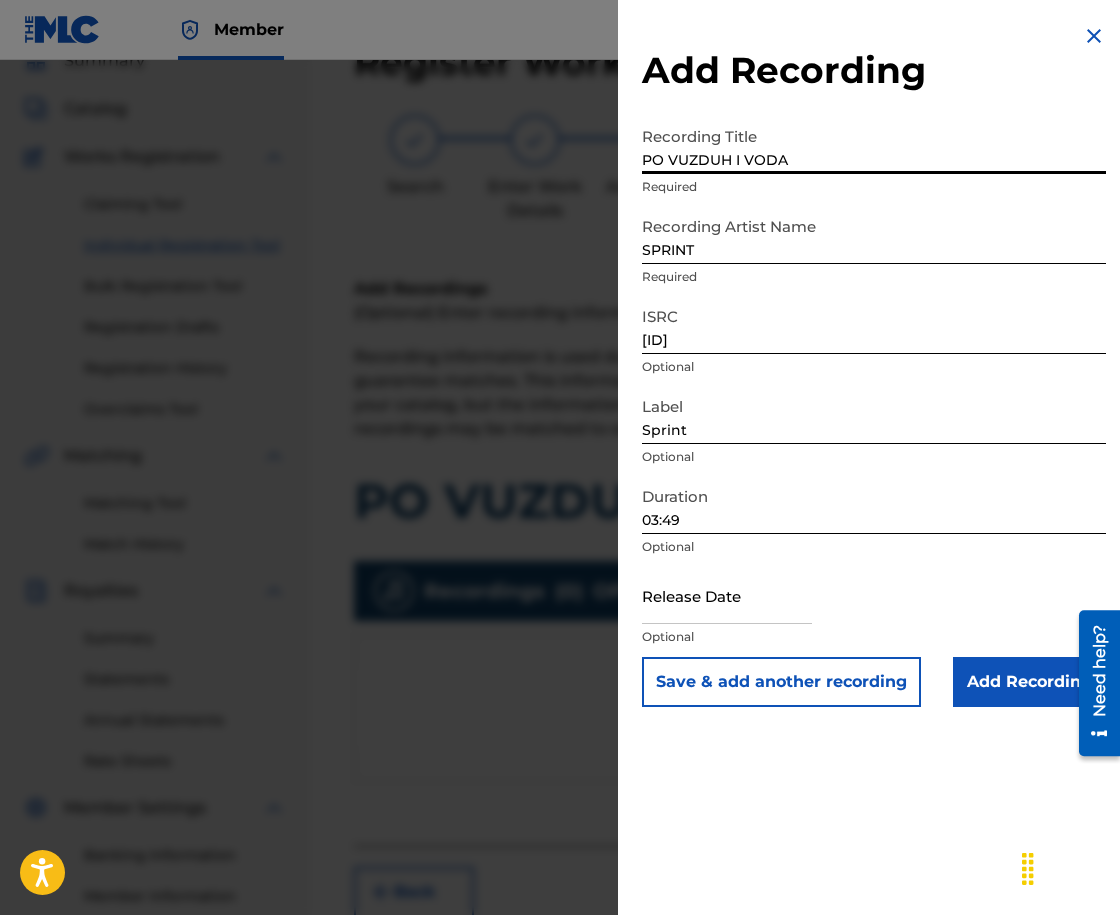type on "PO VUZDUH I VODA" 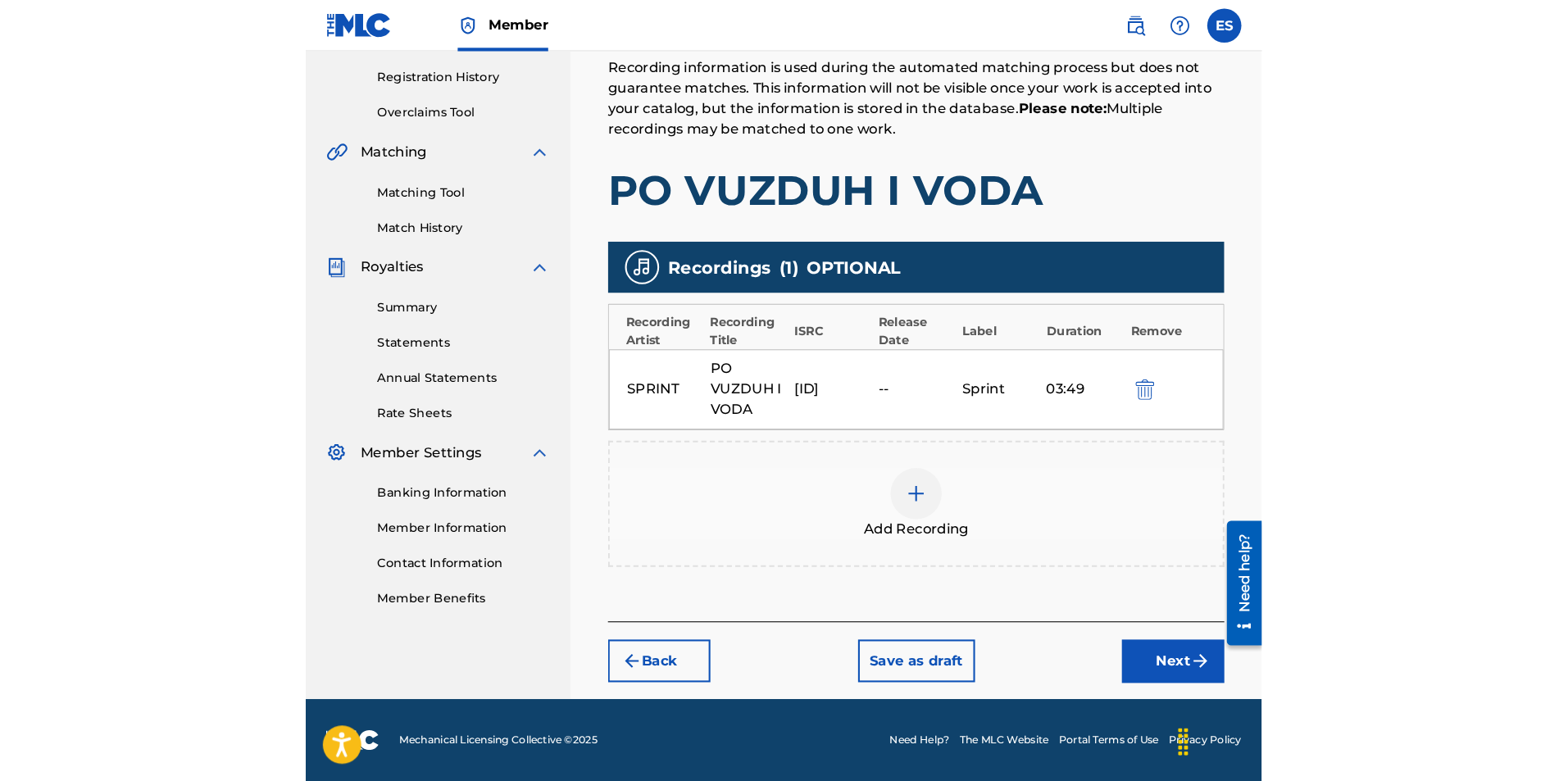 scroll, scrollTop: 202, scrollLeft: 0, axis: vertical 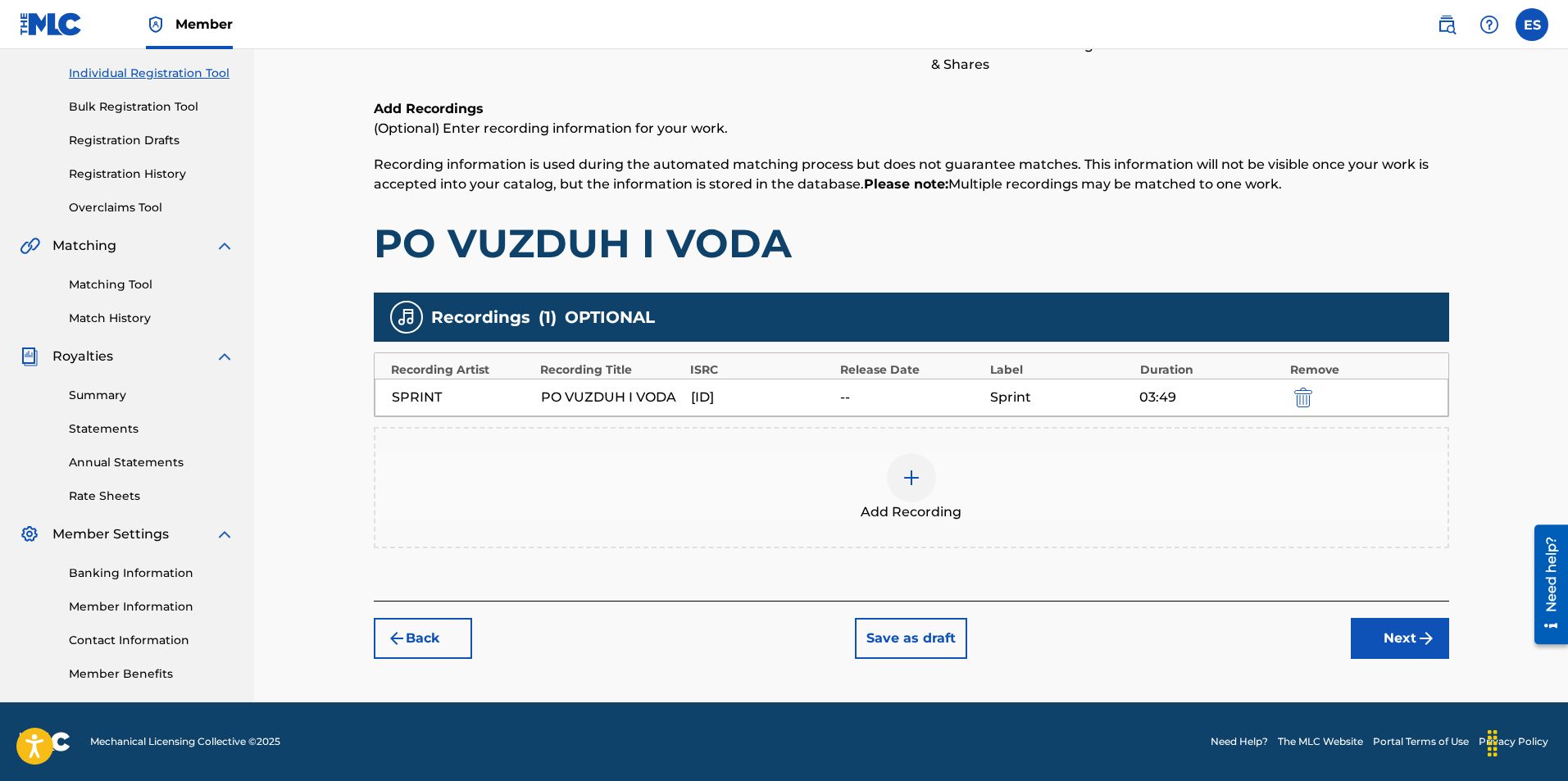 click on "Next" at bounding box center [1400, 638] 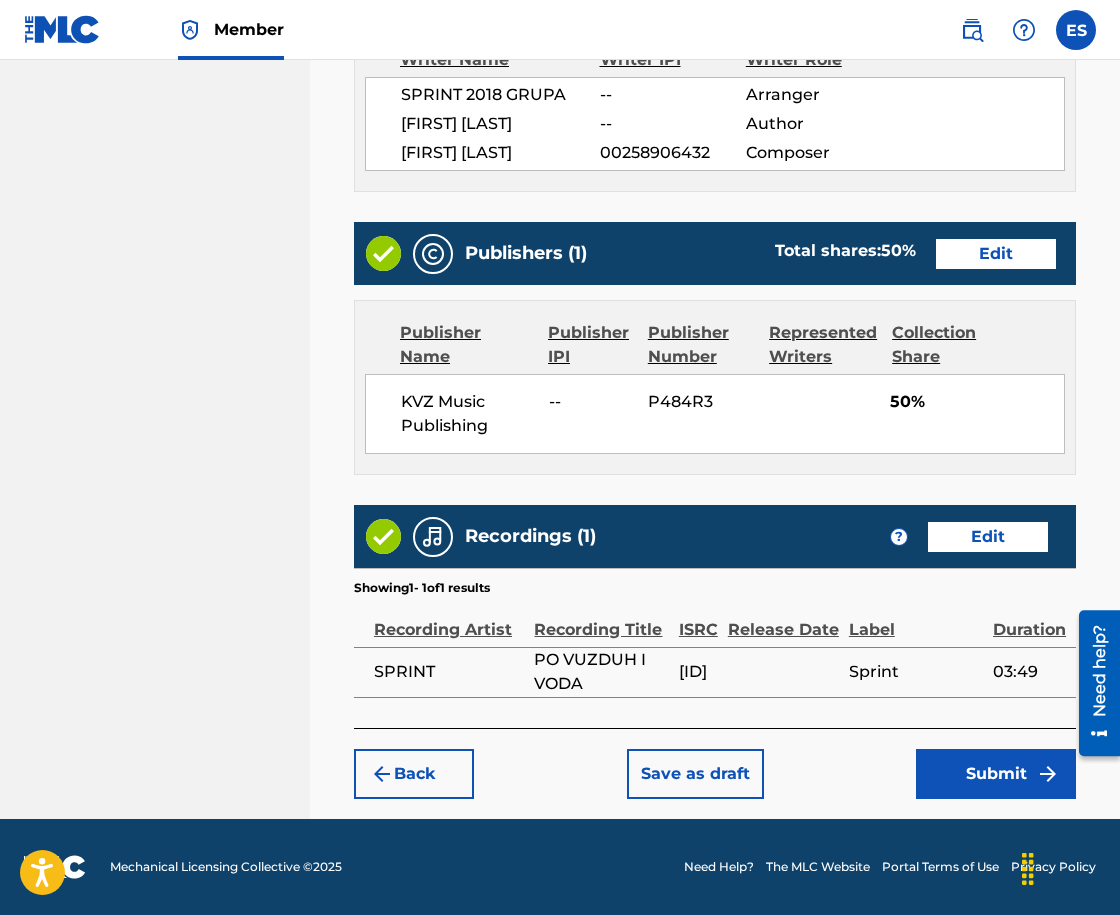 scroll, scrollTop: 1159, scrollLeft: 0, axis: vertical 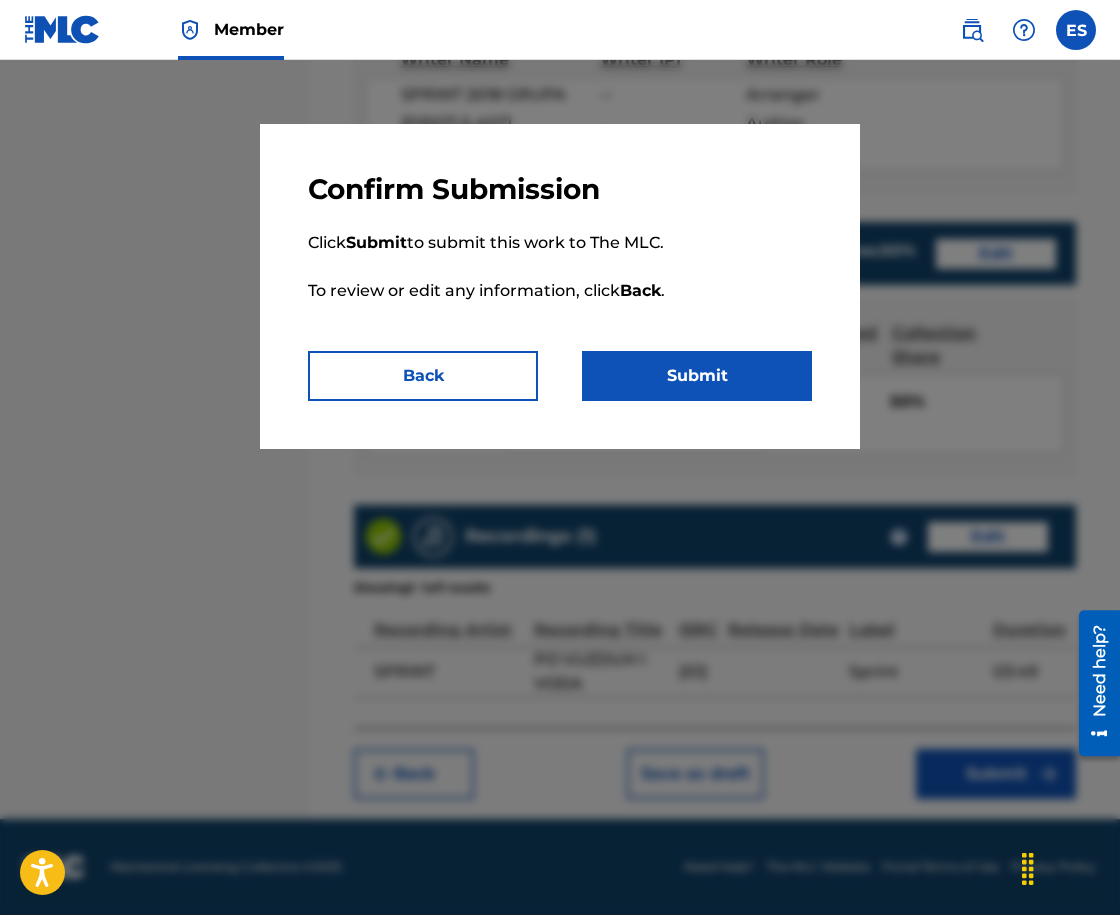 click on "Submit" at bounding box center [697, 376] 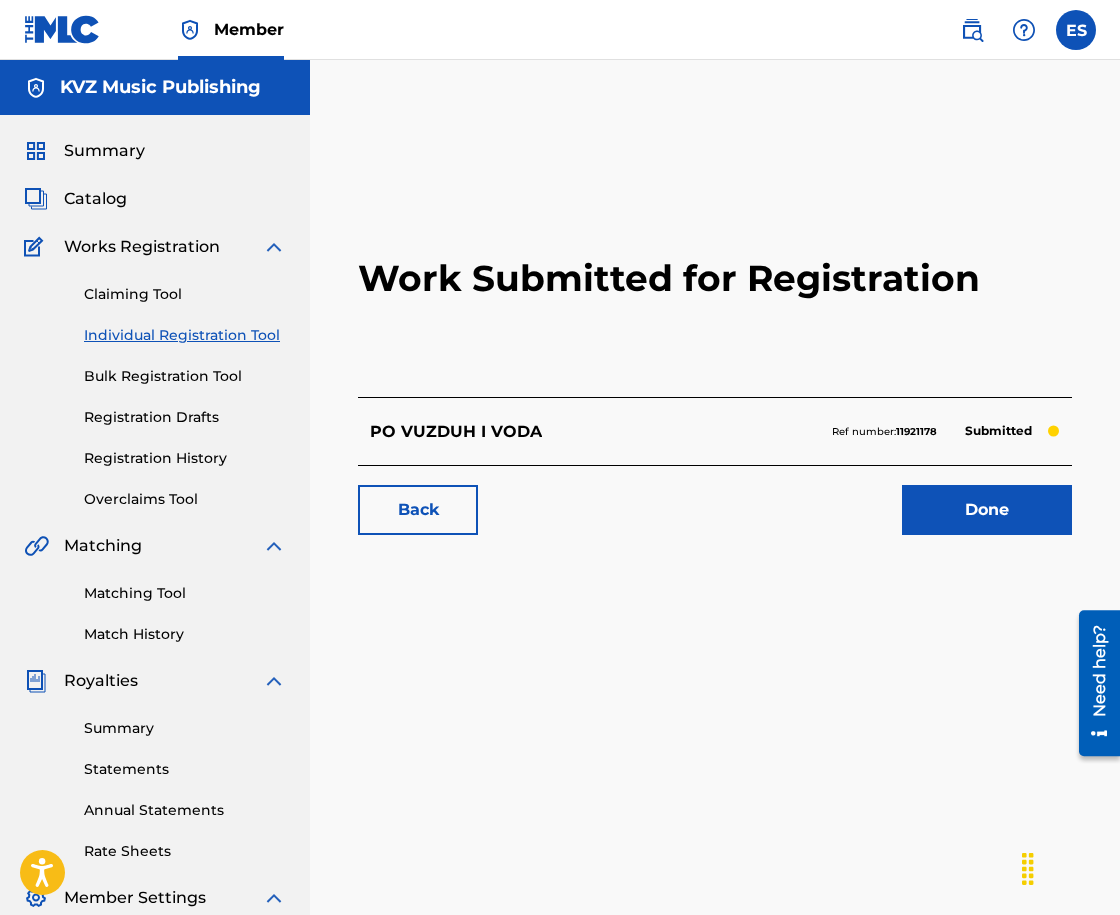 click on "Individual Registration Tool" at bounding box center [185, 335] 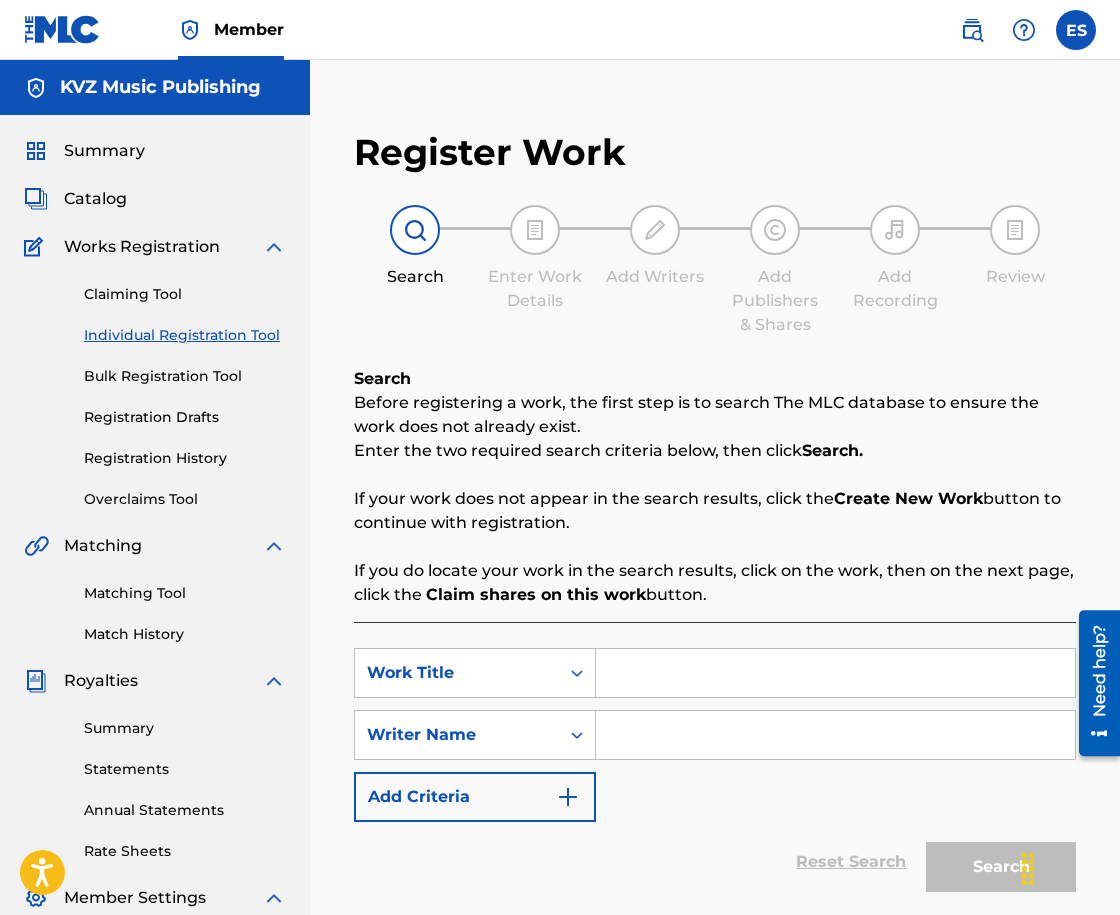 paste on "POGRIJI SE ZA MEN" 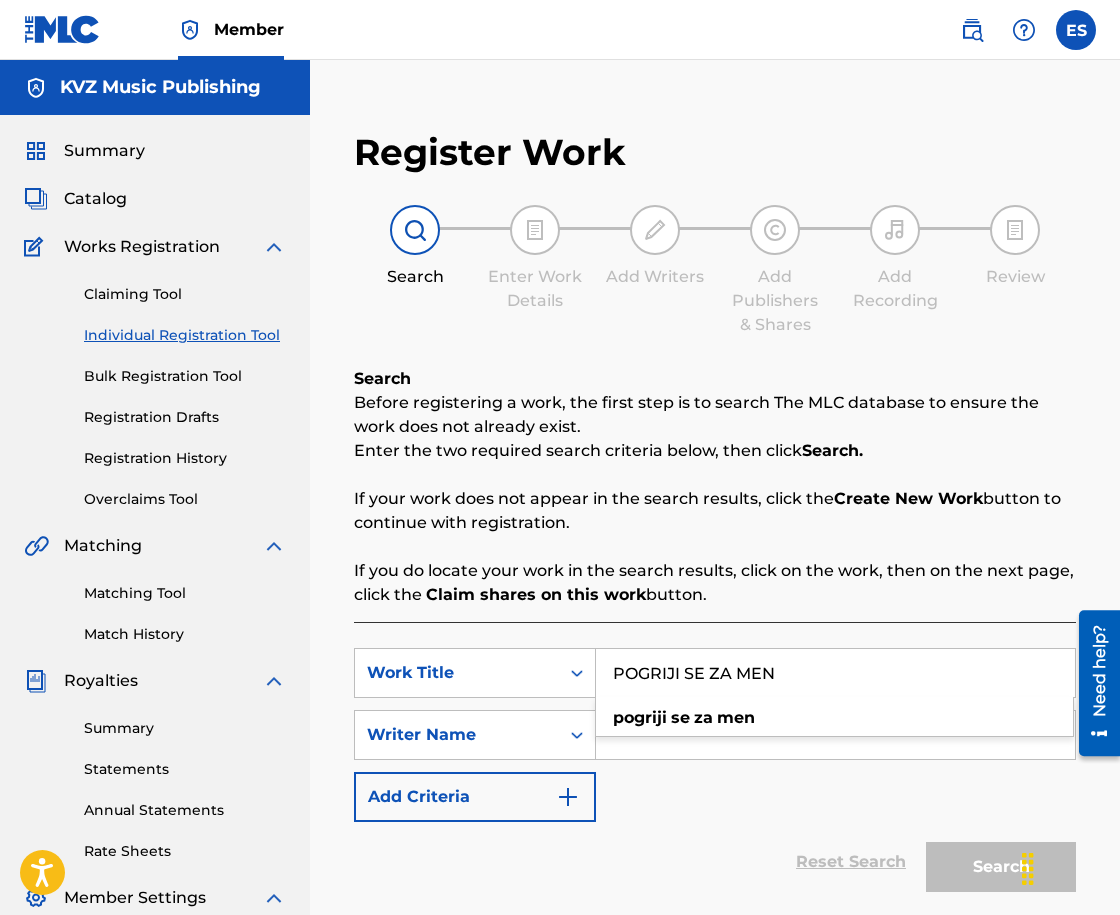 type on "POGRIJI SE ZA MEN" 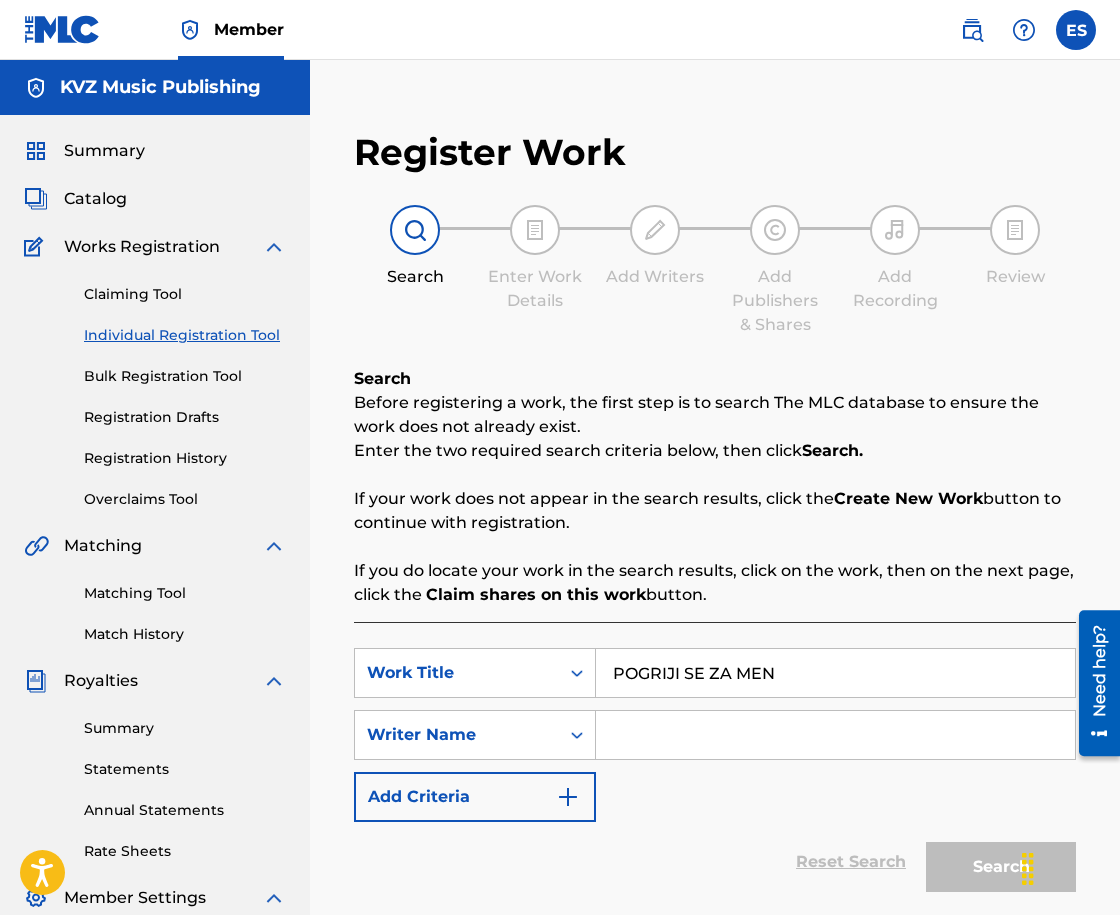click at bounding box center (835, 735) 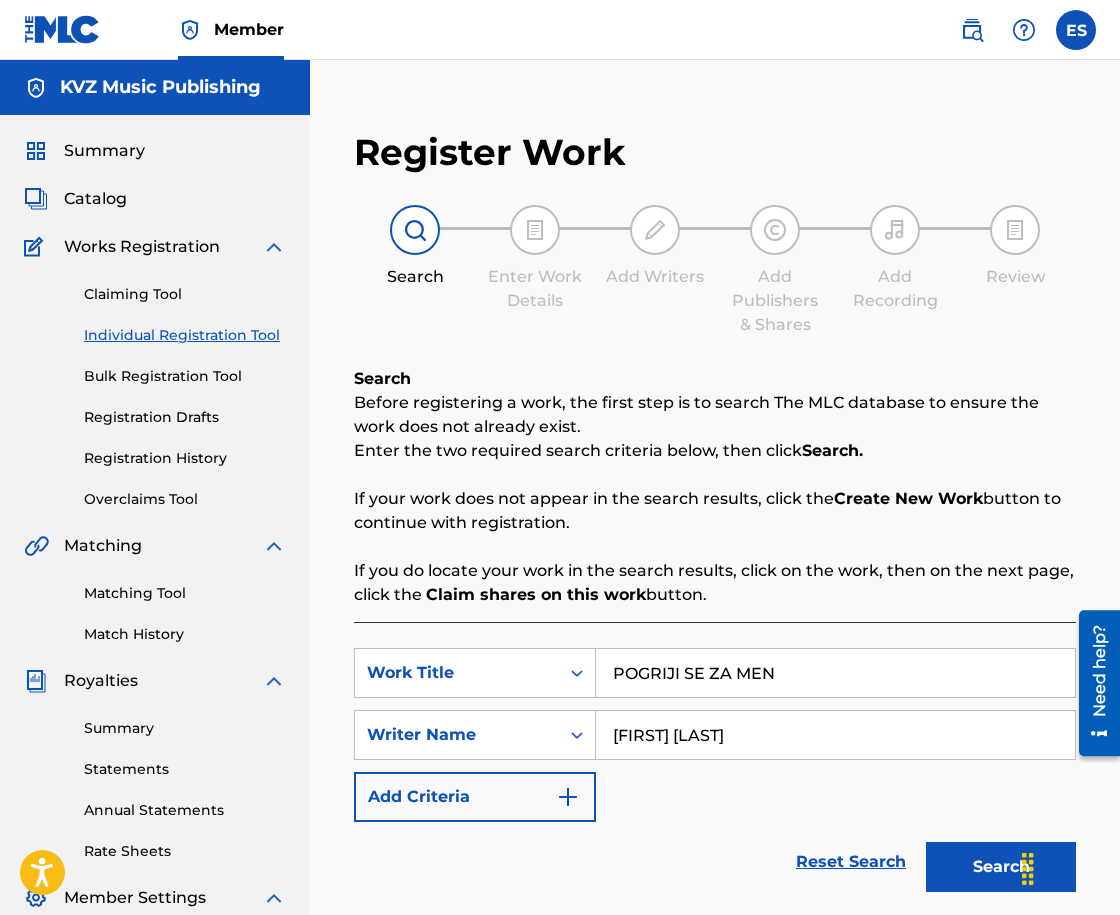 click on "Search" at bounding box center (1001, 867) 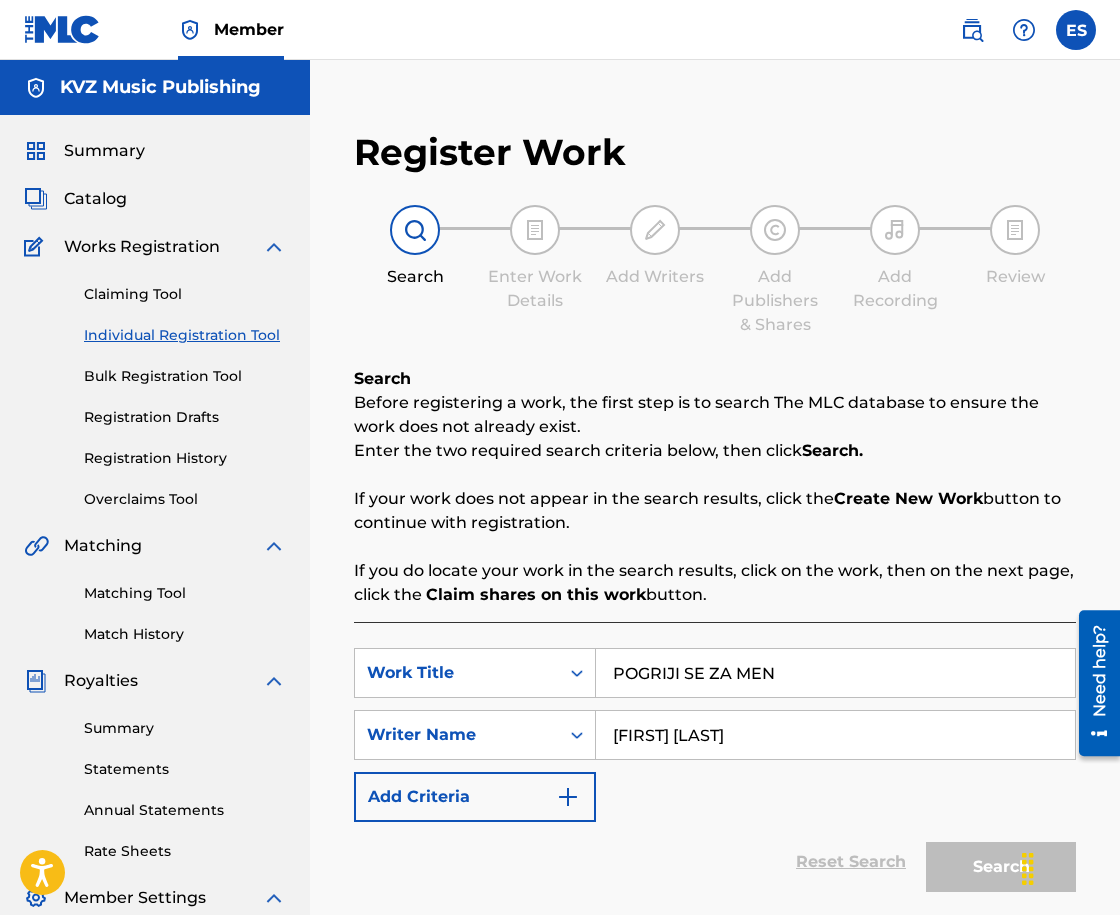 scroll, scrollTop: 300, scrollLeft: 0, axis: vertical 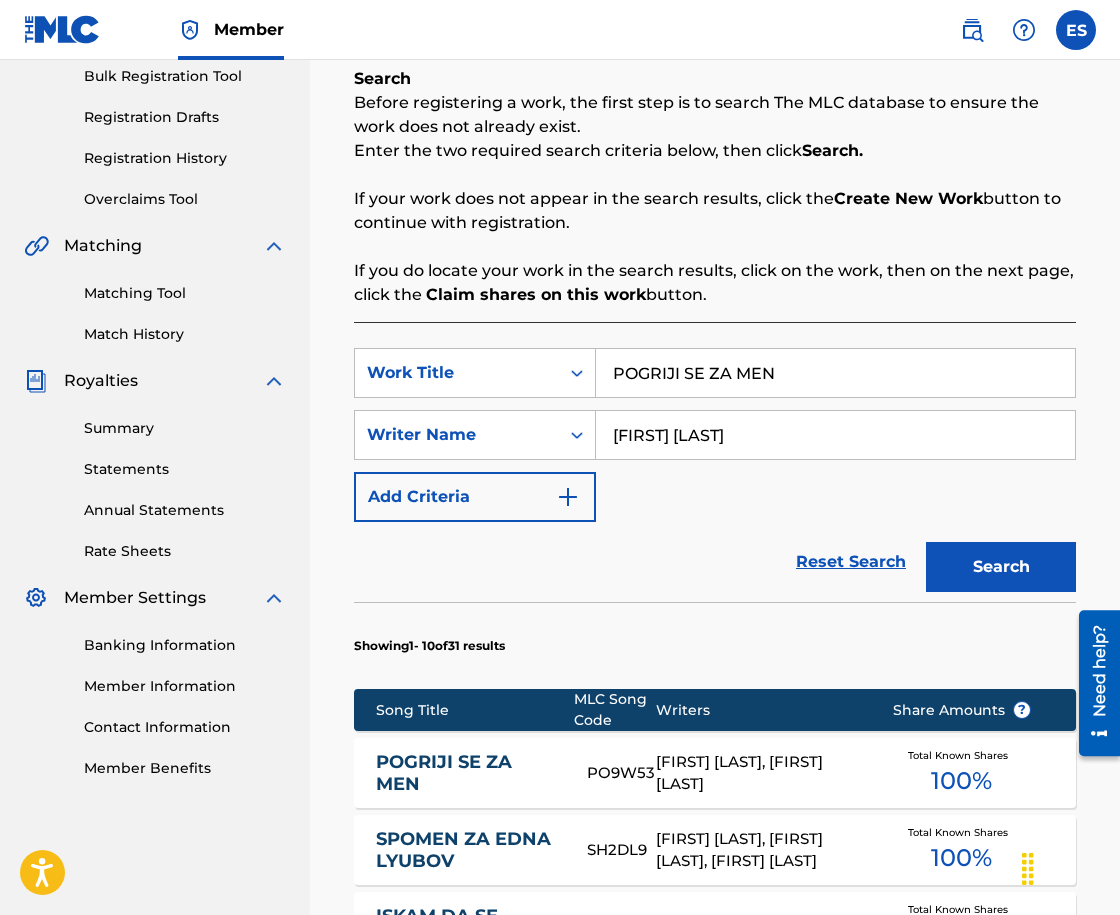 click on "POGRIJI SE ZA MEN" at bounding box center [468, 773] 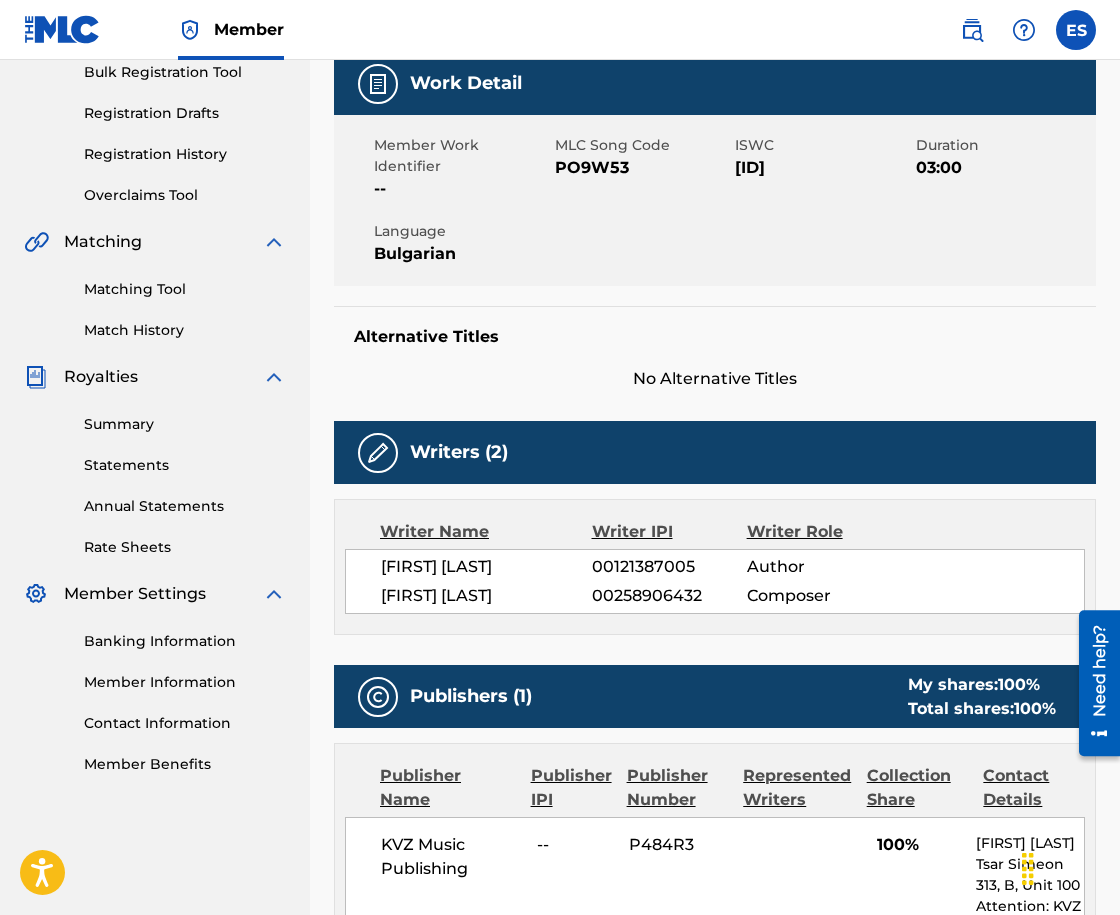 scroll, scrollTop: 0, scrollLeft: 0, axis: both 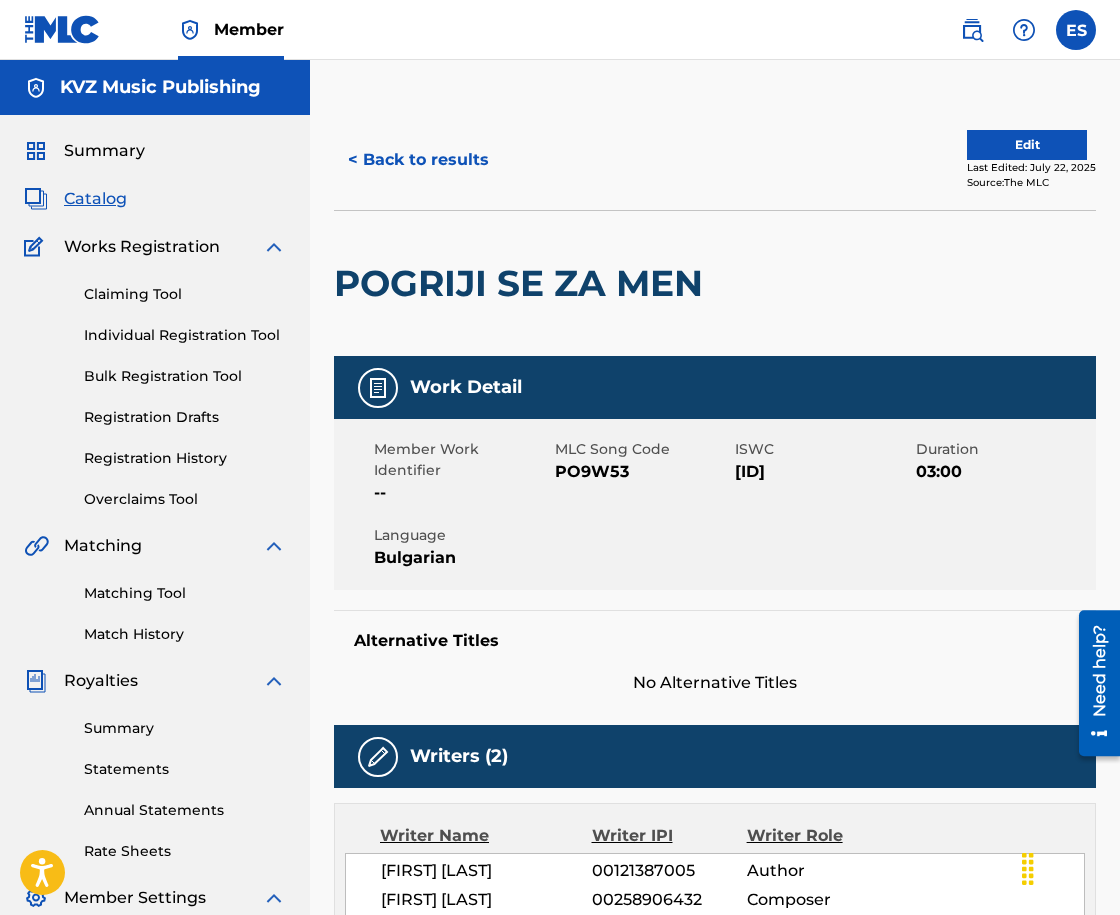 click on "< Back to results" at bounding box center [418, 160] 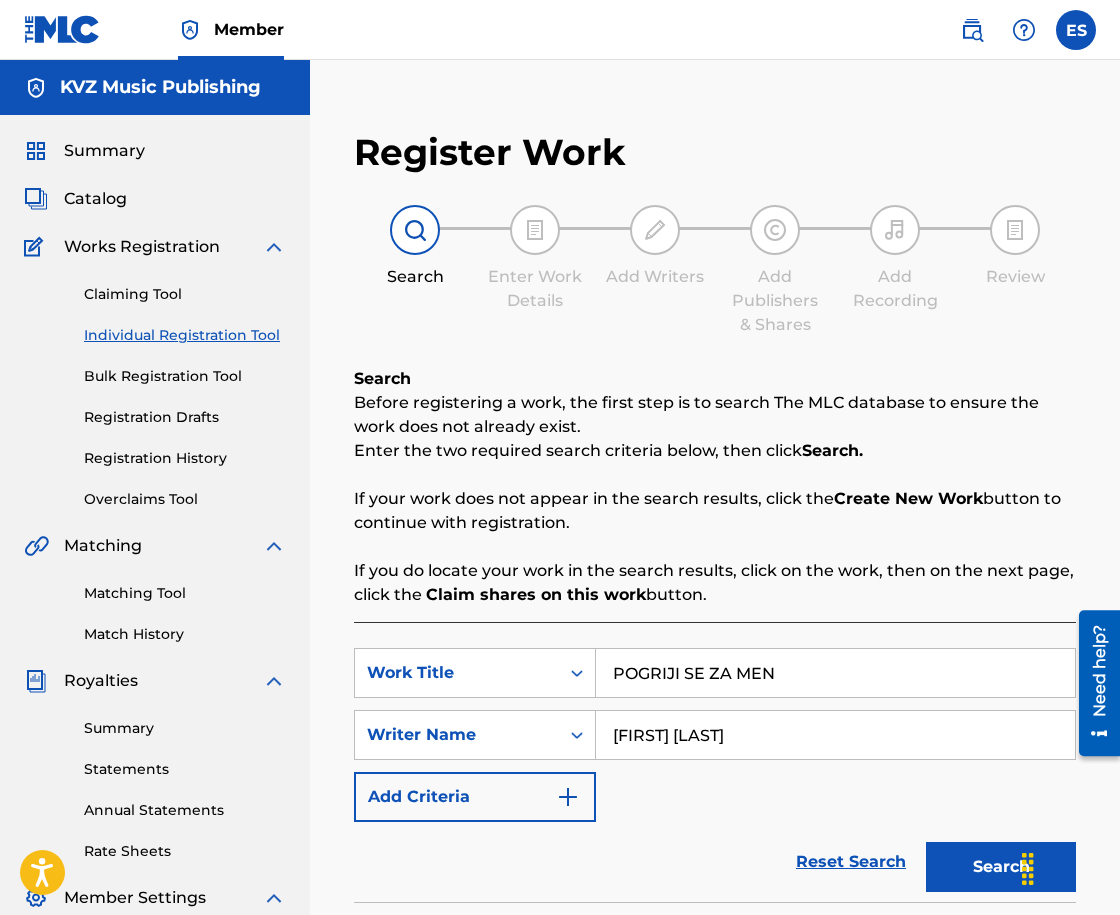 scroll, scrollTop: 284, scrollLeft: 0, axis: vertical 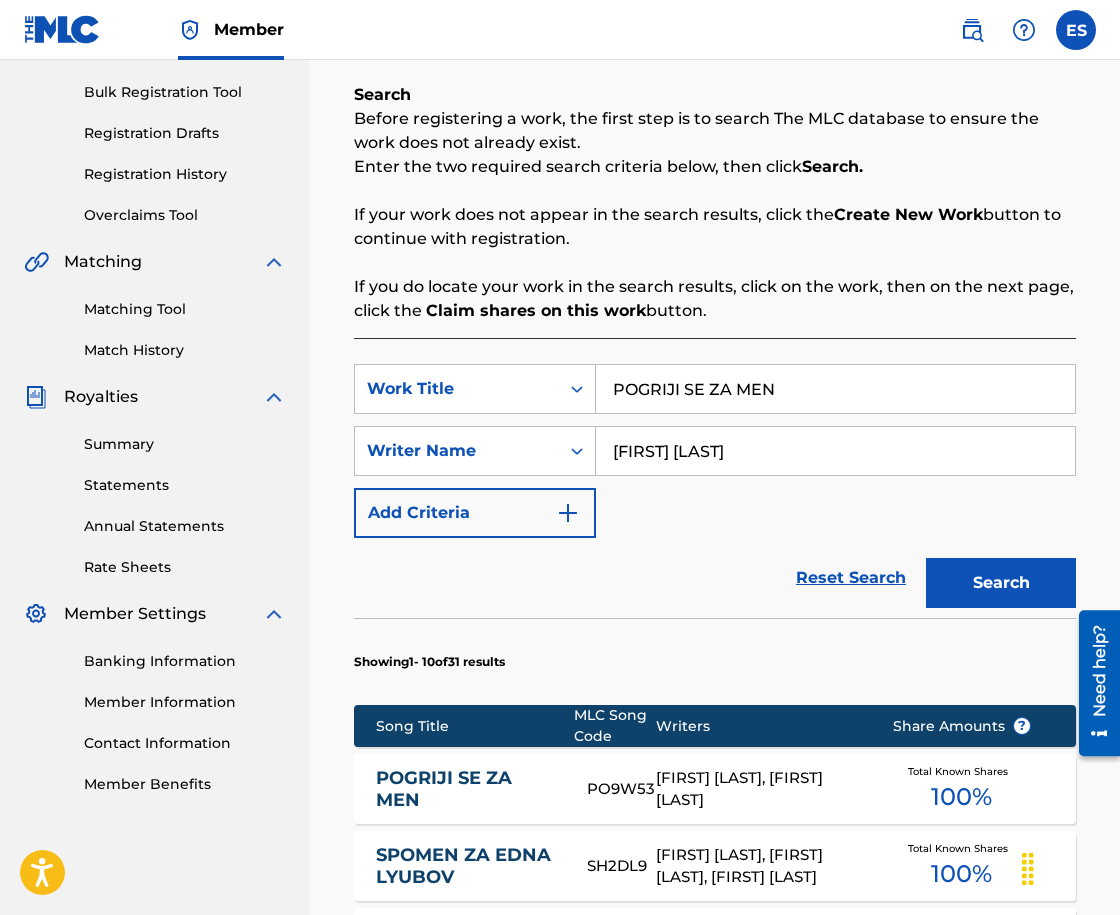 click on "POGRIJI SE ZA MEN" at bounding box center (835, 389) 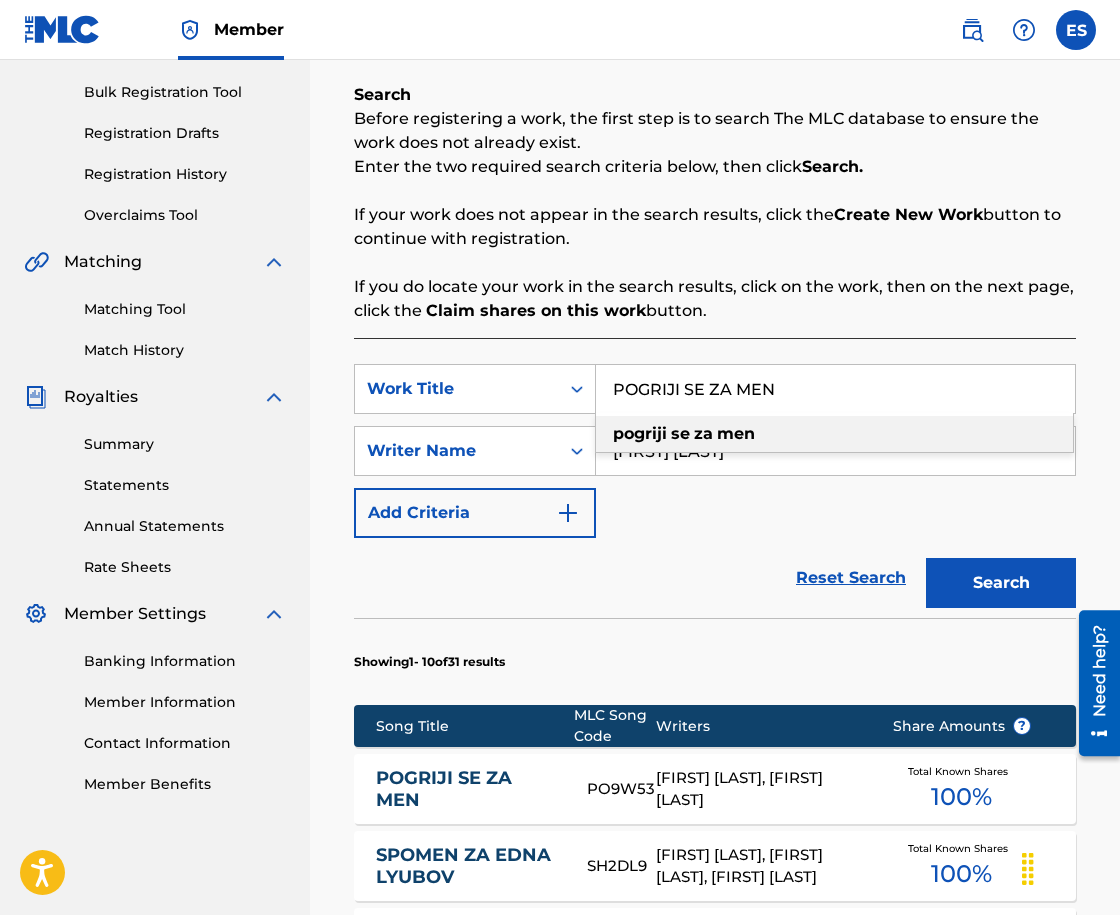 paste on "[TITLE]" 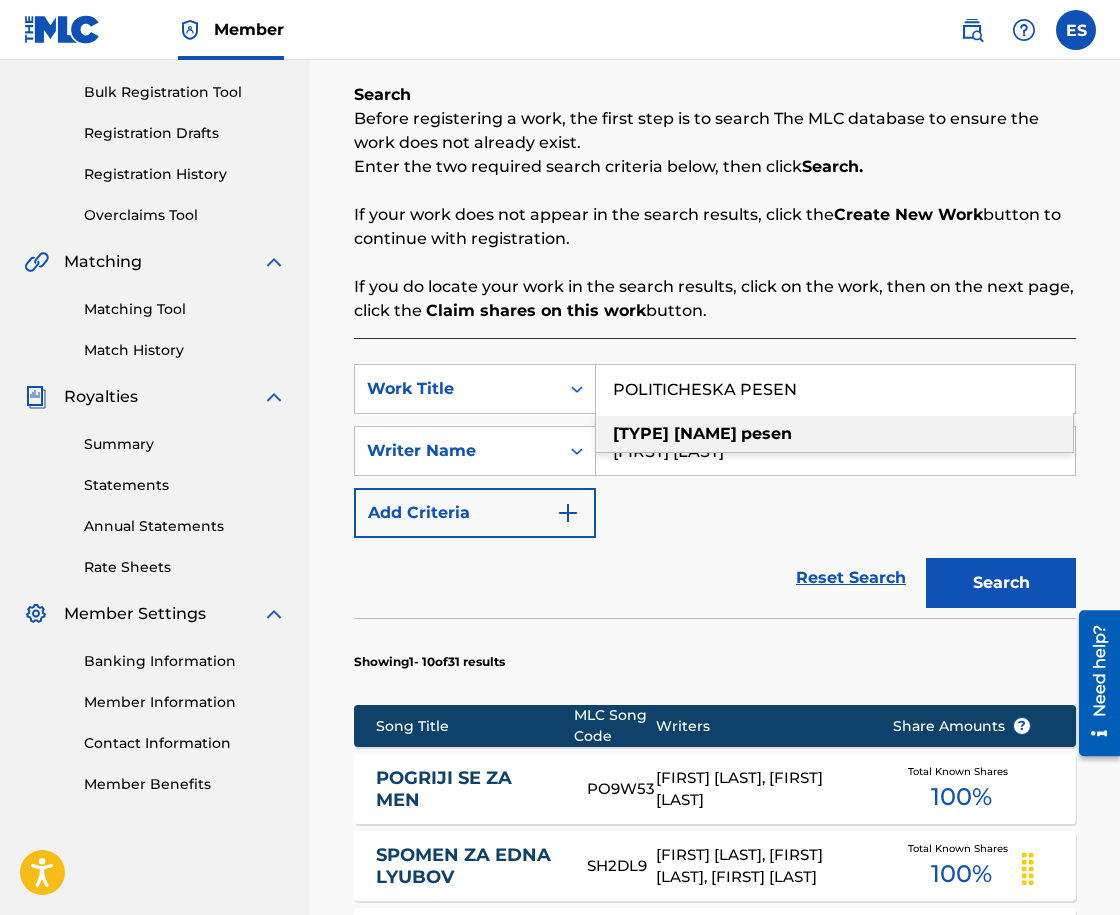 type on "POLITICHESKA PESEN" 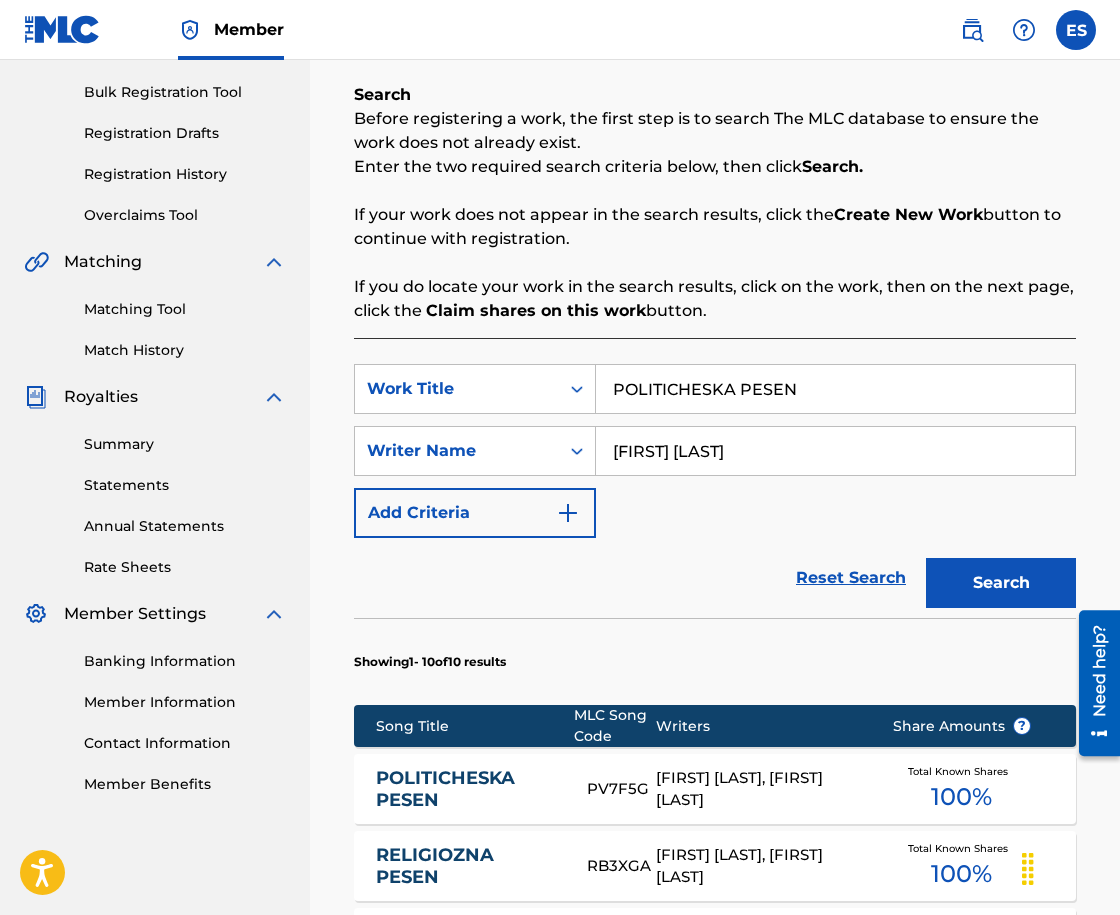 click on "POLITICHESKA PESEN" at bounding box center (468, 789) 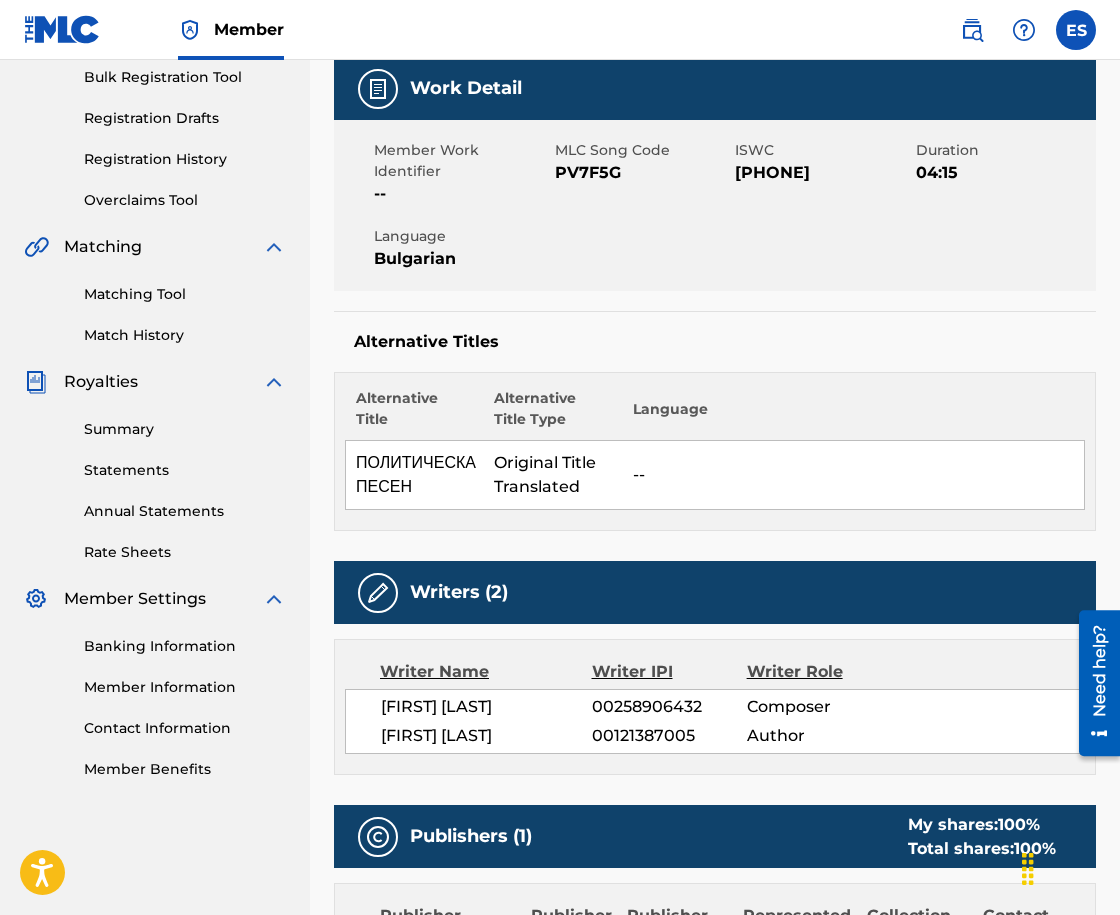 scroll, scrollTop: 0, scrollLeft: 0, axis: both 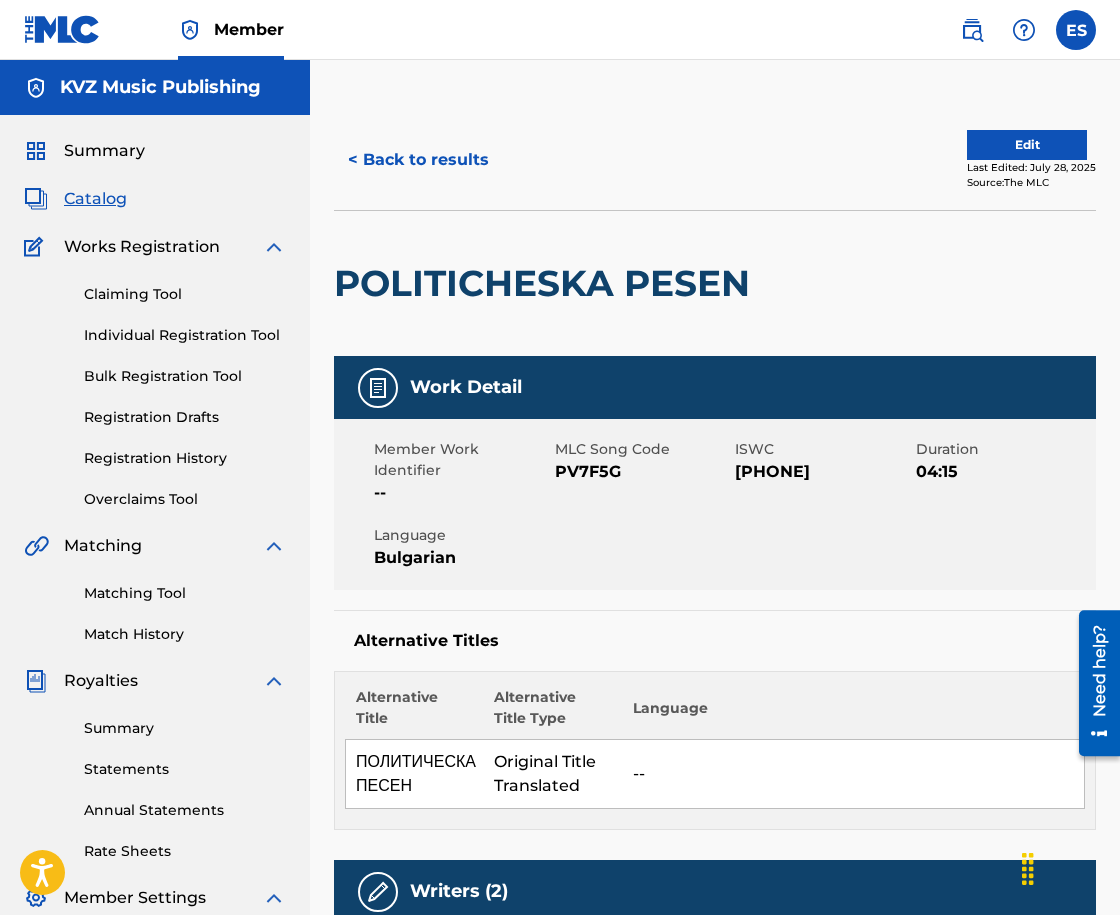 click on "< Back to results" at bounding box center (418, 160) 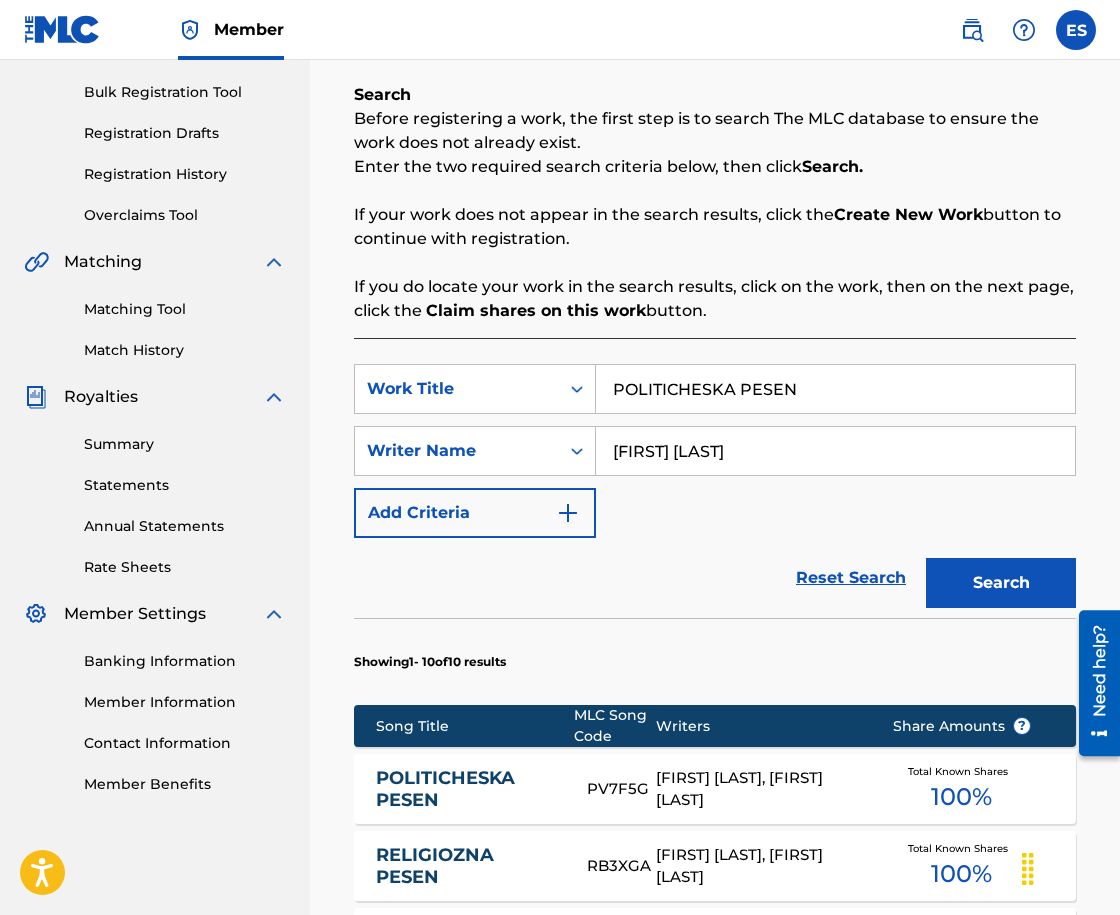click on "POLITICHESKA PESEN" at bounding box center [835, 389] 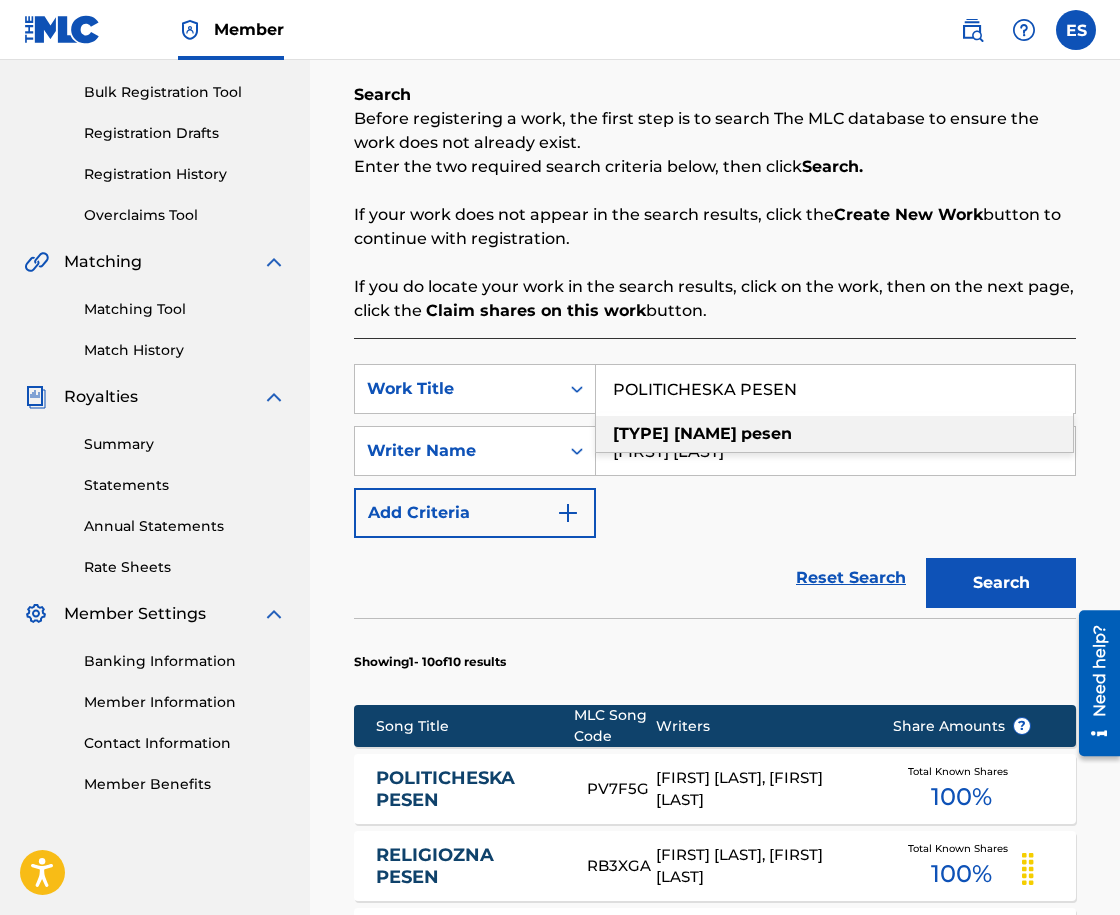click on "POLITICHESKA PESEN" at bounding box center (835, 389) 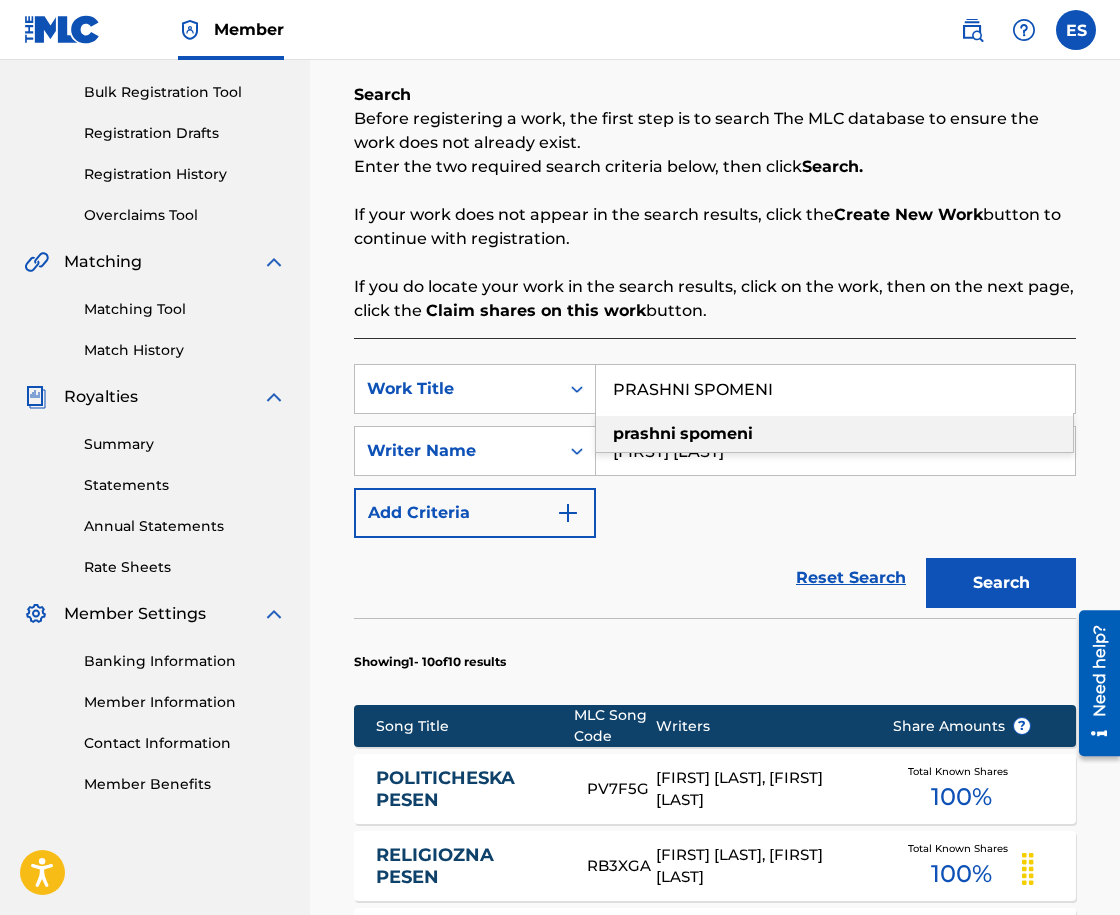 type on "PRASHNI SPOMENI" 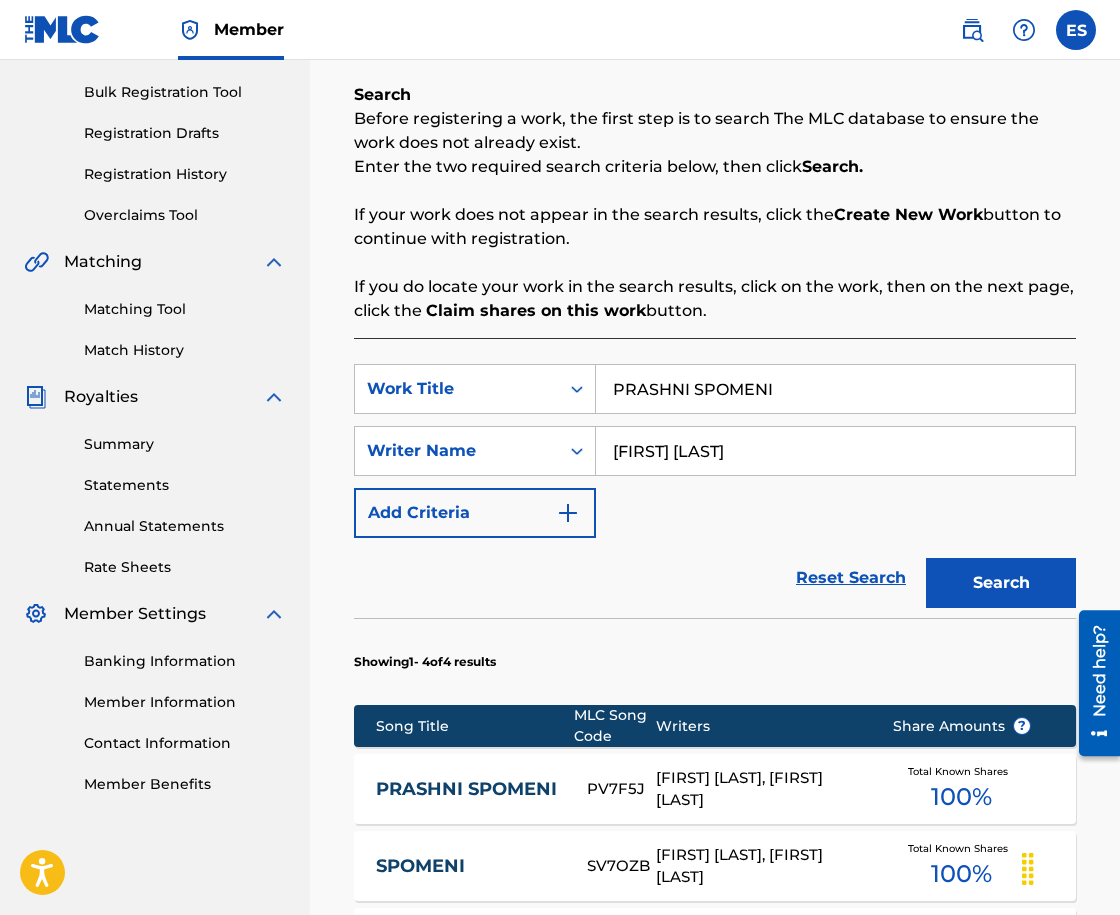 click on "PRASHNI SPOMENI" at bounding box center [468, 789] 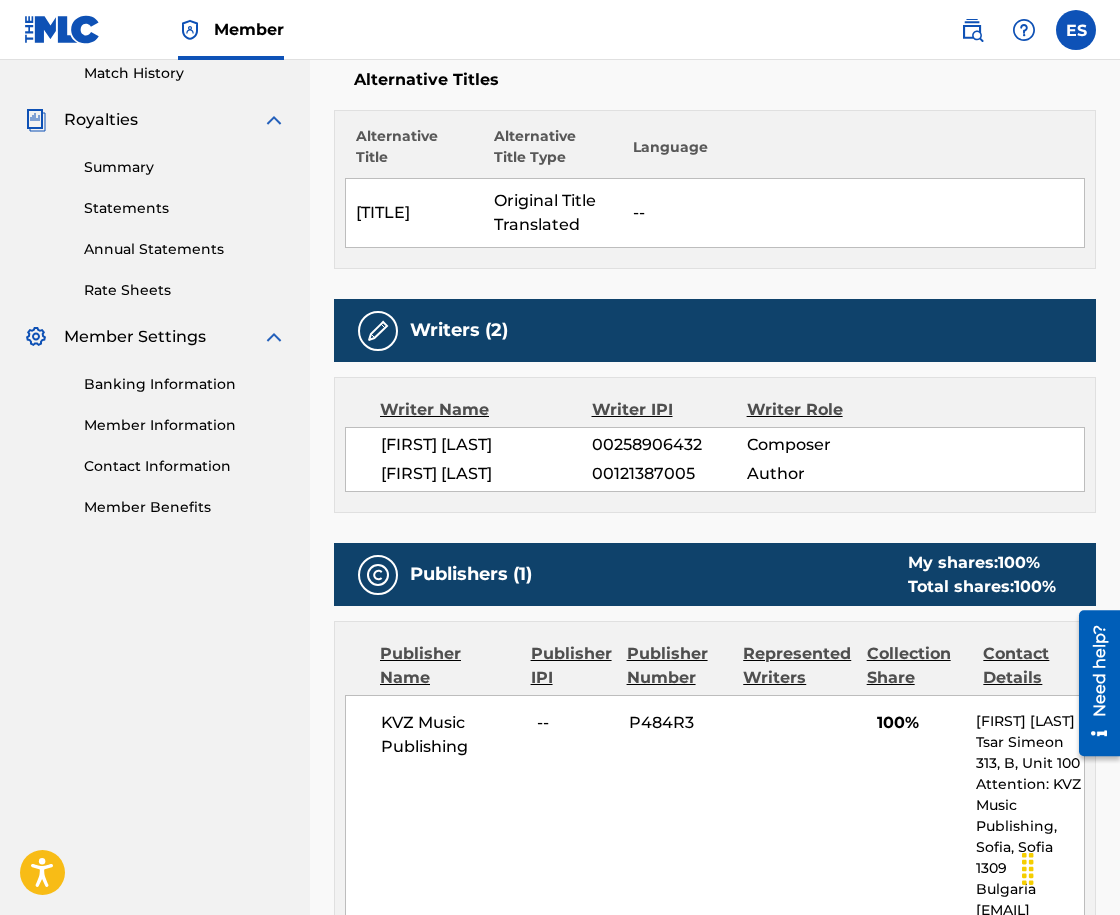 scroll, scrollTop: 0, scrollLeft: 0, axis: both 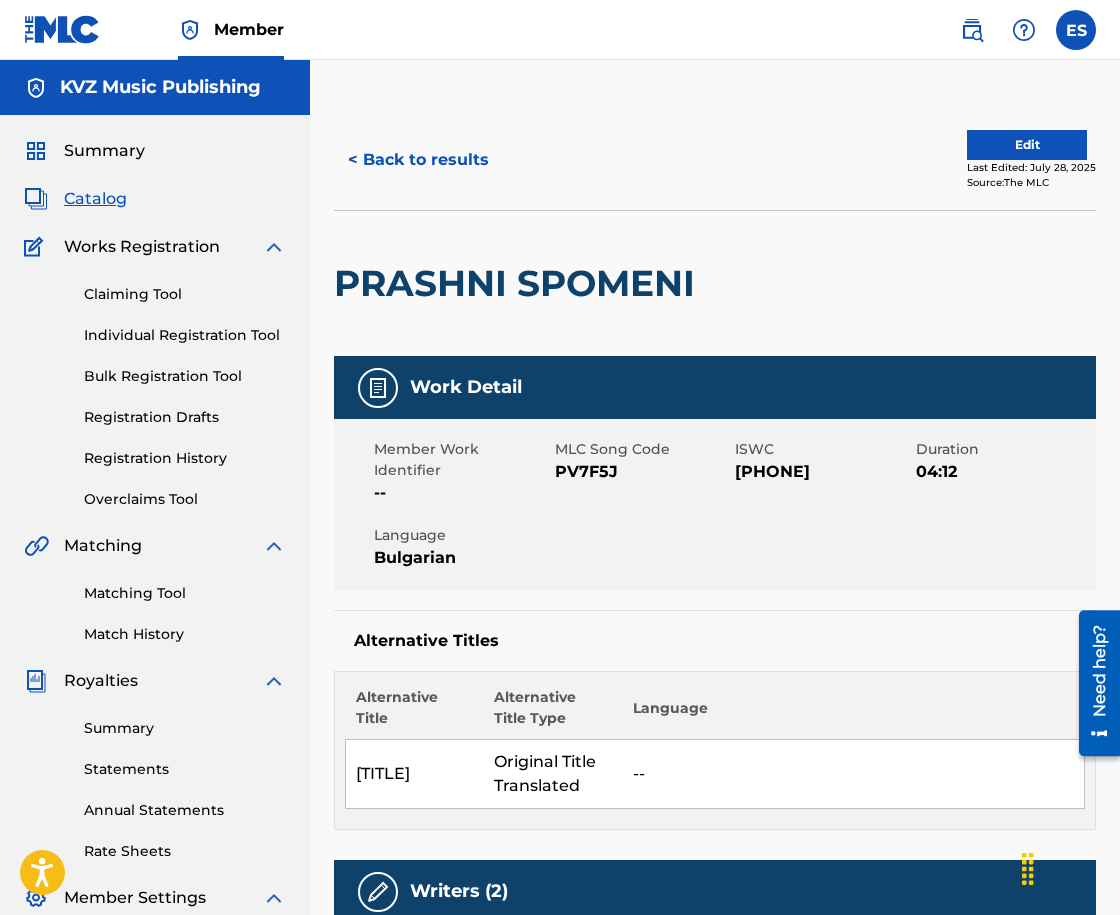 click on "< Back to results" at bounding box center (418, 160) 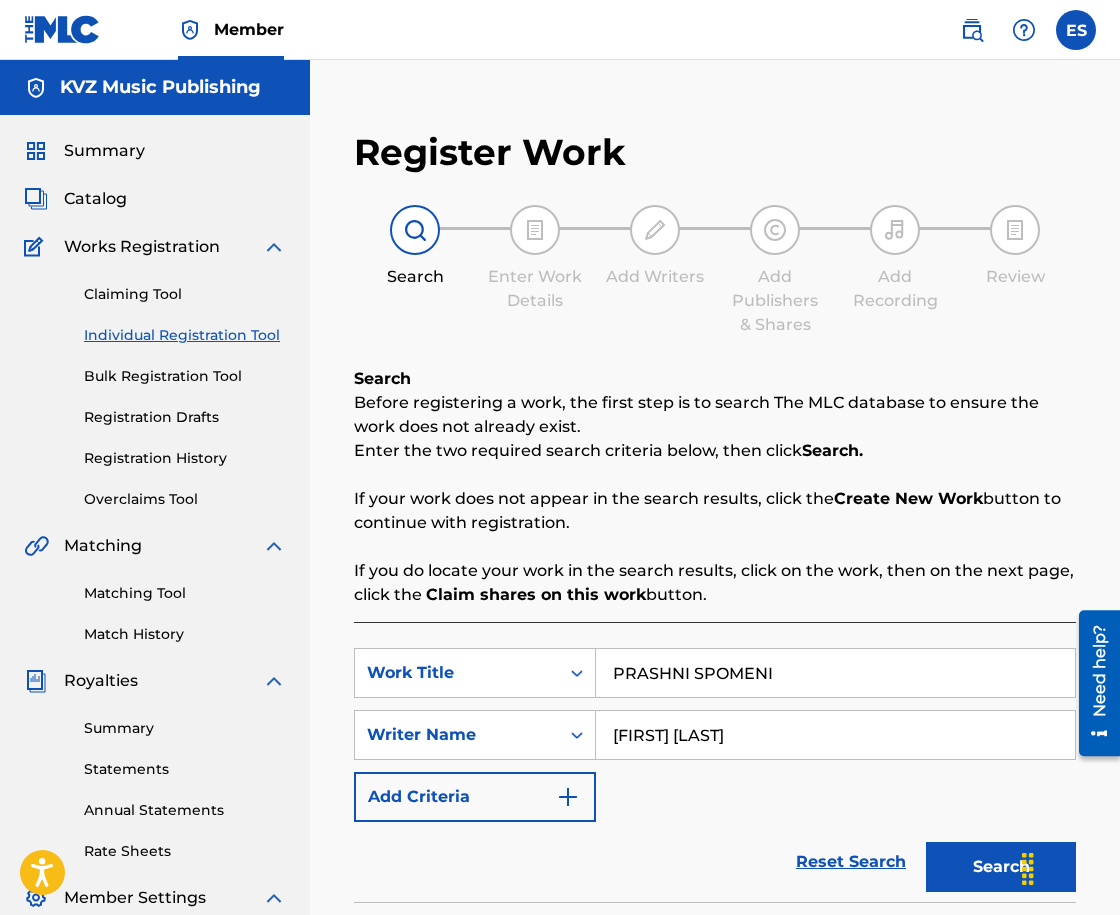 scroll, scrollTop: 284, scrollLeft: 0, axis: vertical 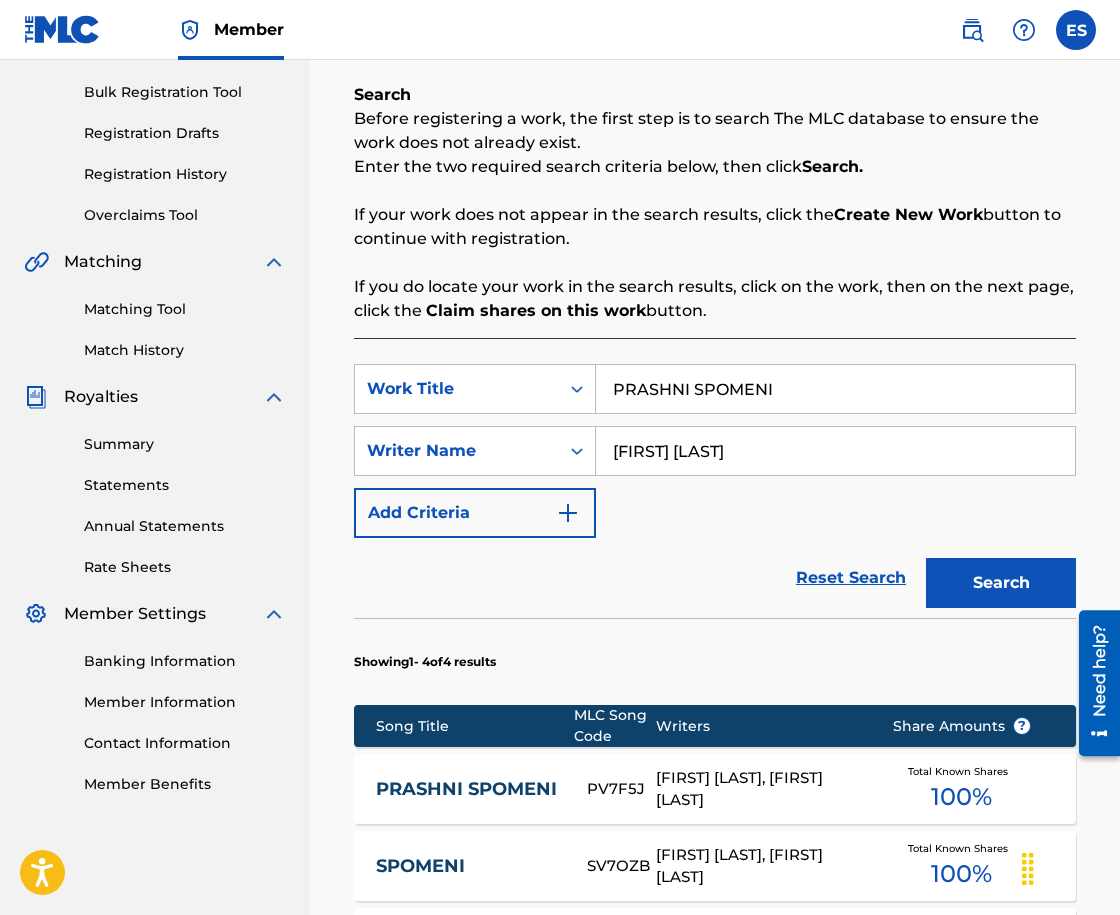 click on "PRASHNI SPOMENI" at bounding box center (835, 389) 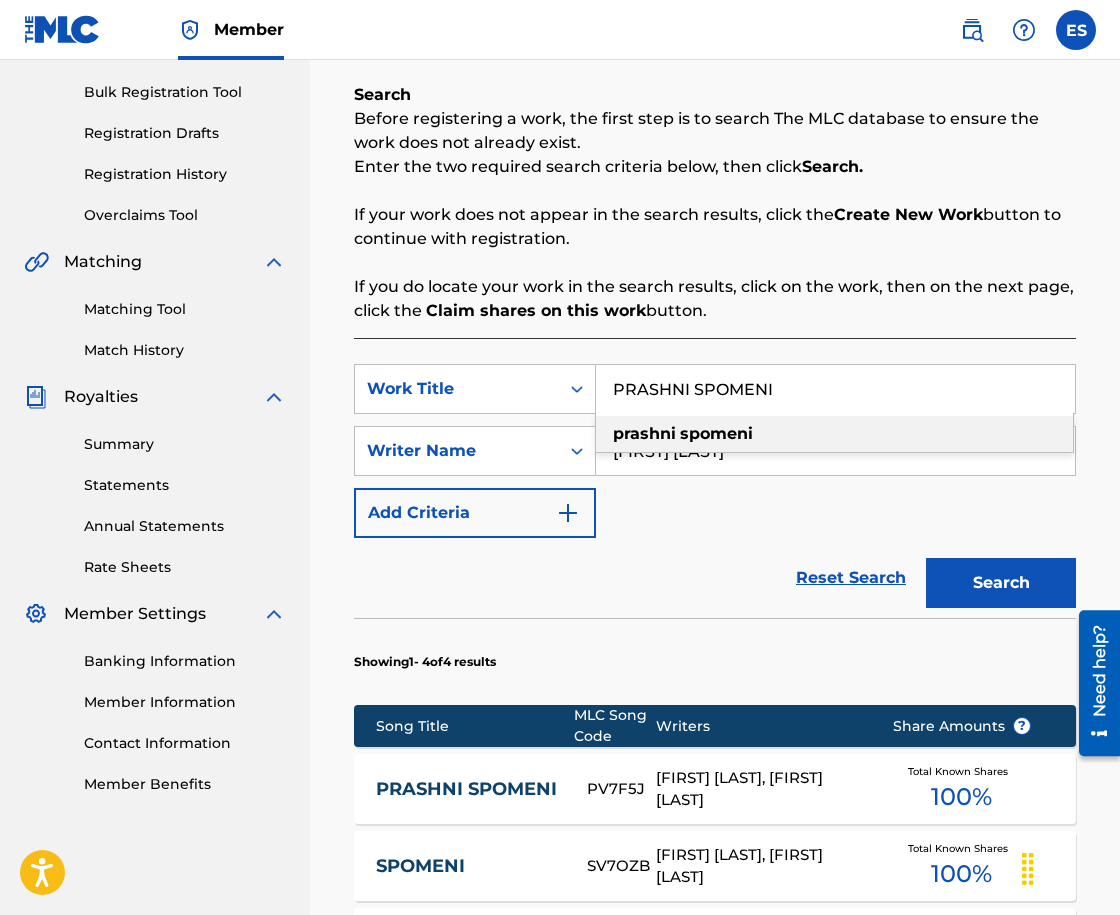paste on "[TITLE]" 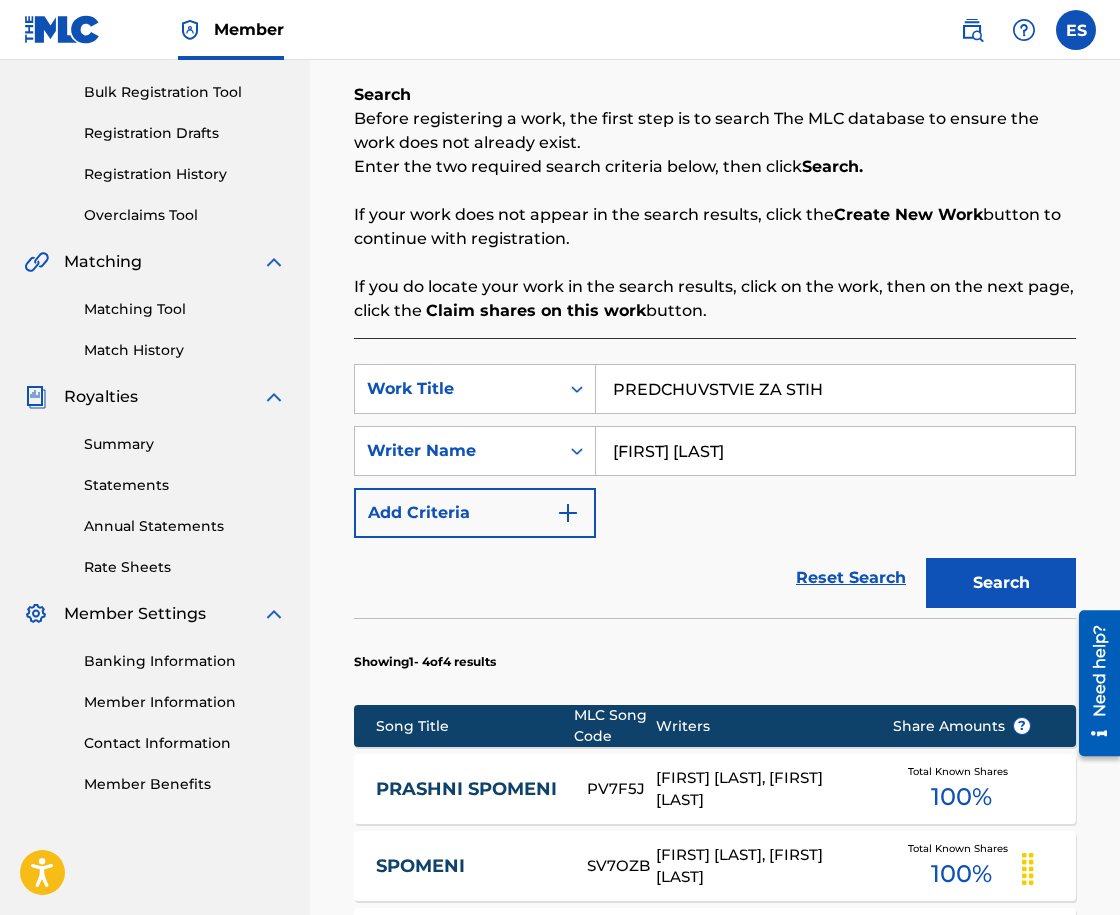 type on "PREDCHUVSTVIE ZA STIH" 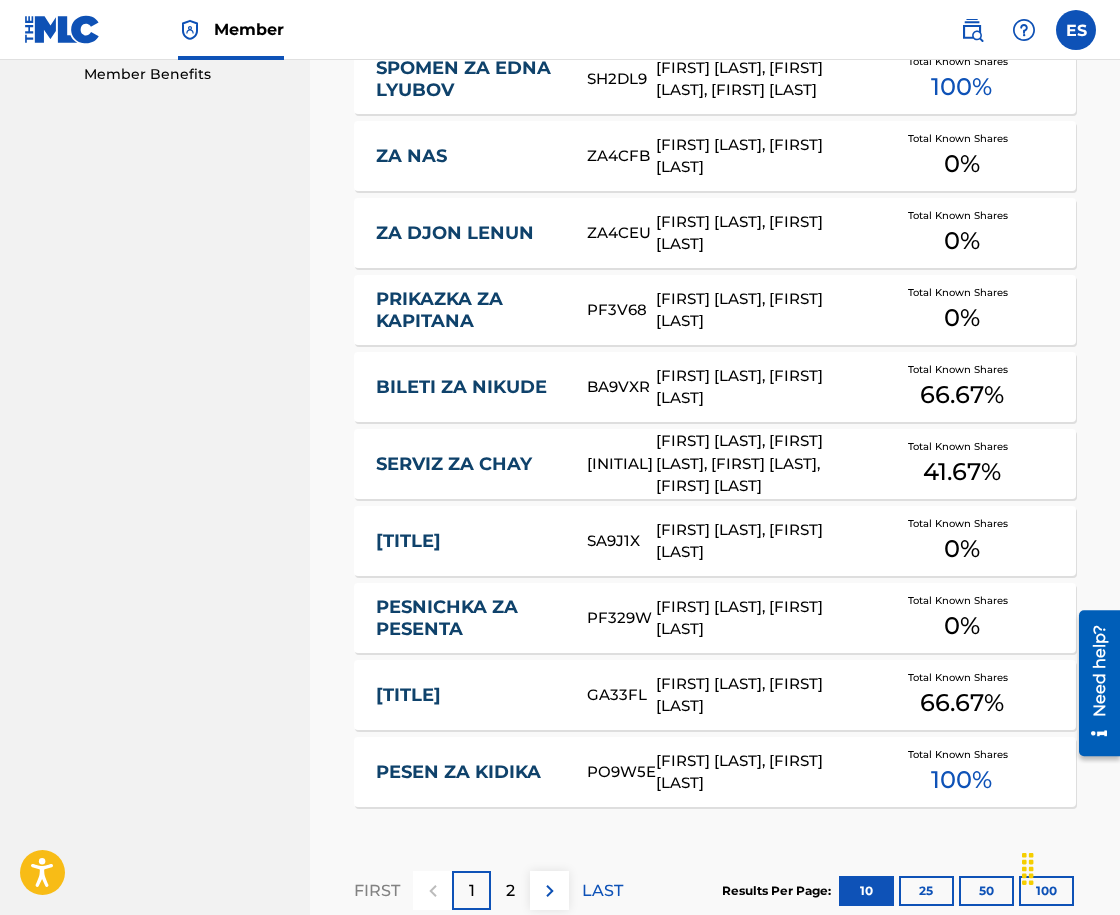 scroll, scrollTop: 1184, scrollLeft: 0, axis: vertical 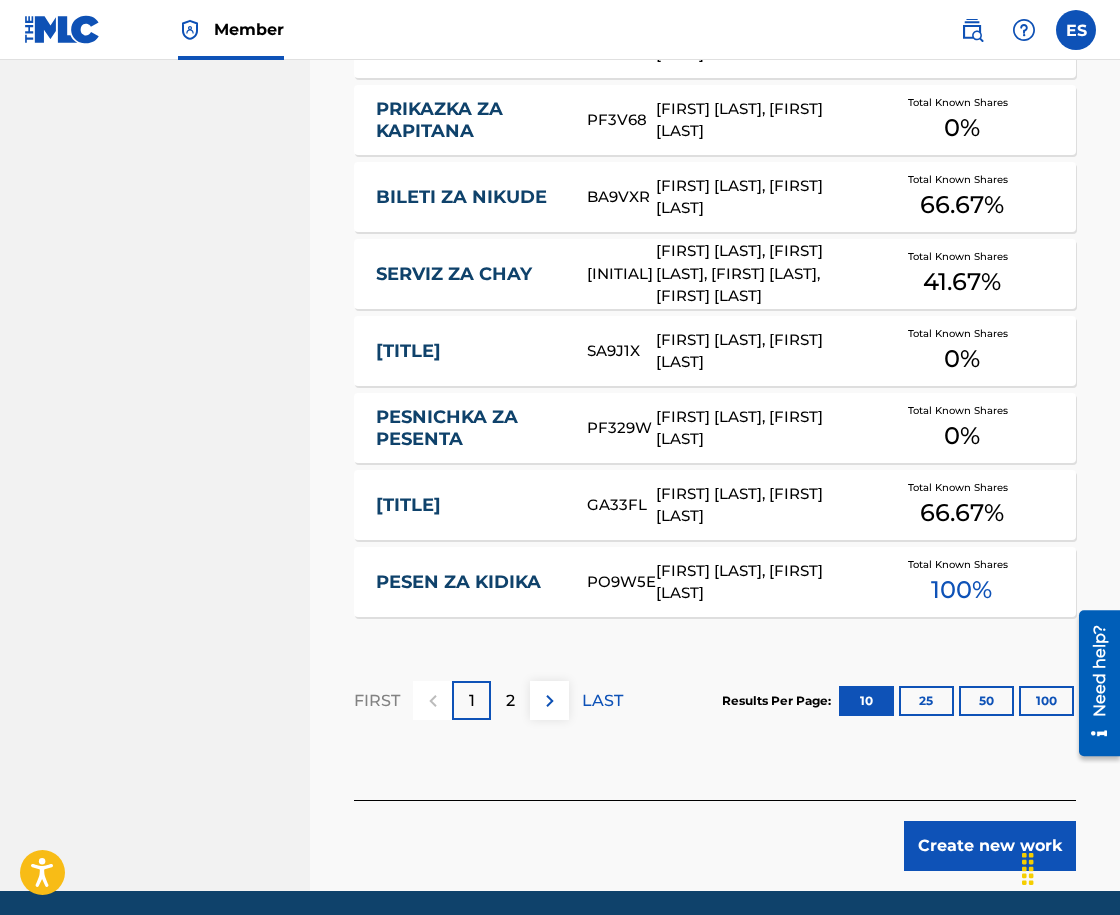 click on "Create new work" at bounding box center [990, 846] 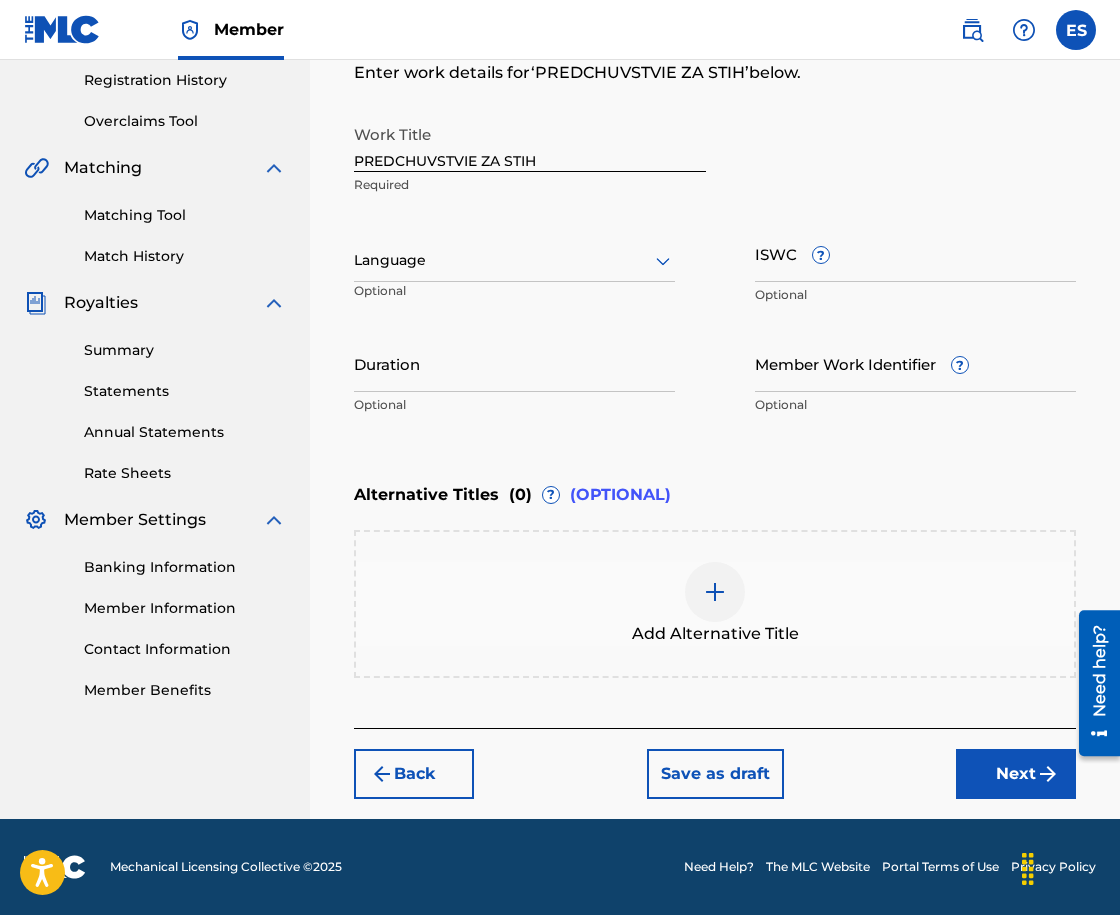 click on "Language Optional" at bounding box center (514, 270) 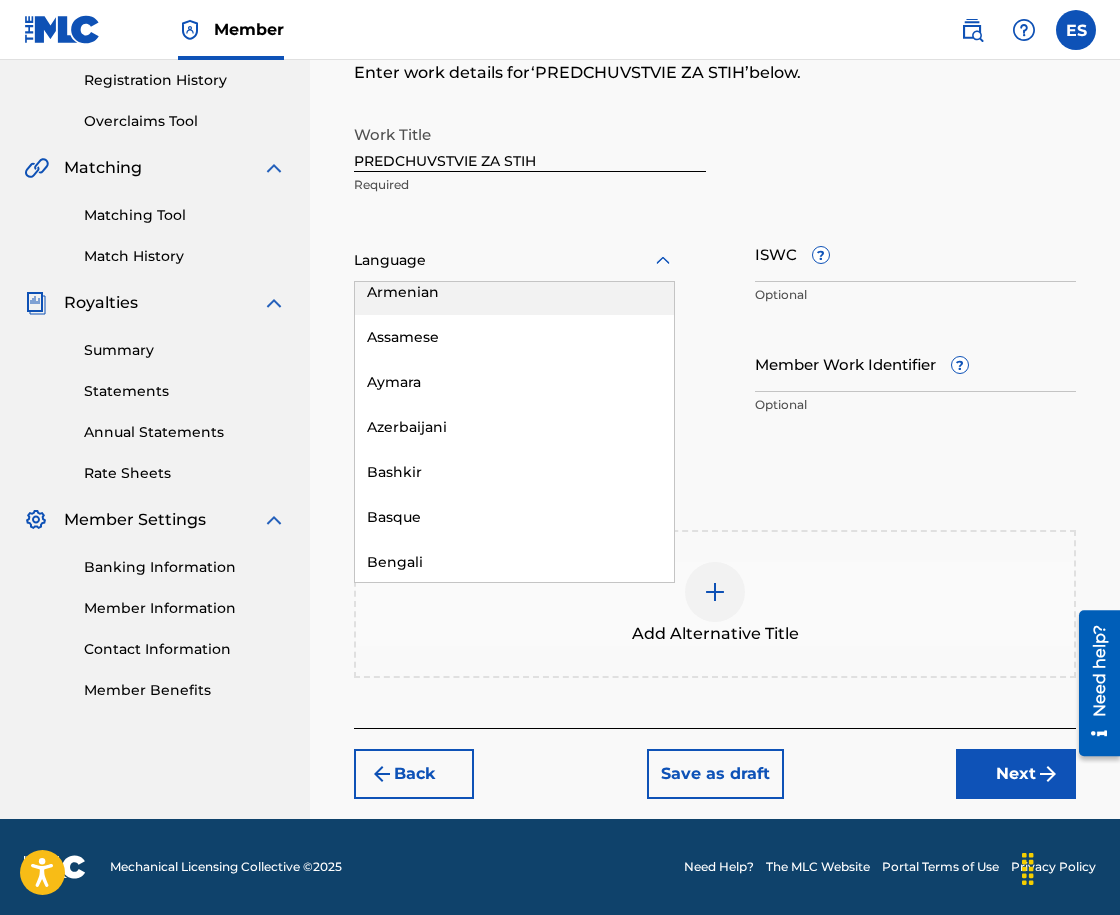 scroll, scrollTop: 700, scrollLeft: 0, axis: vertical 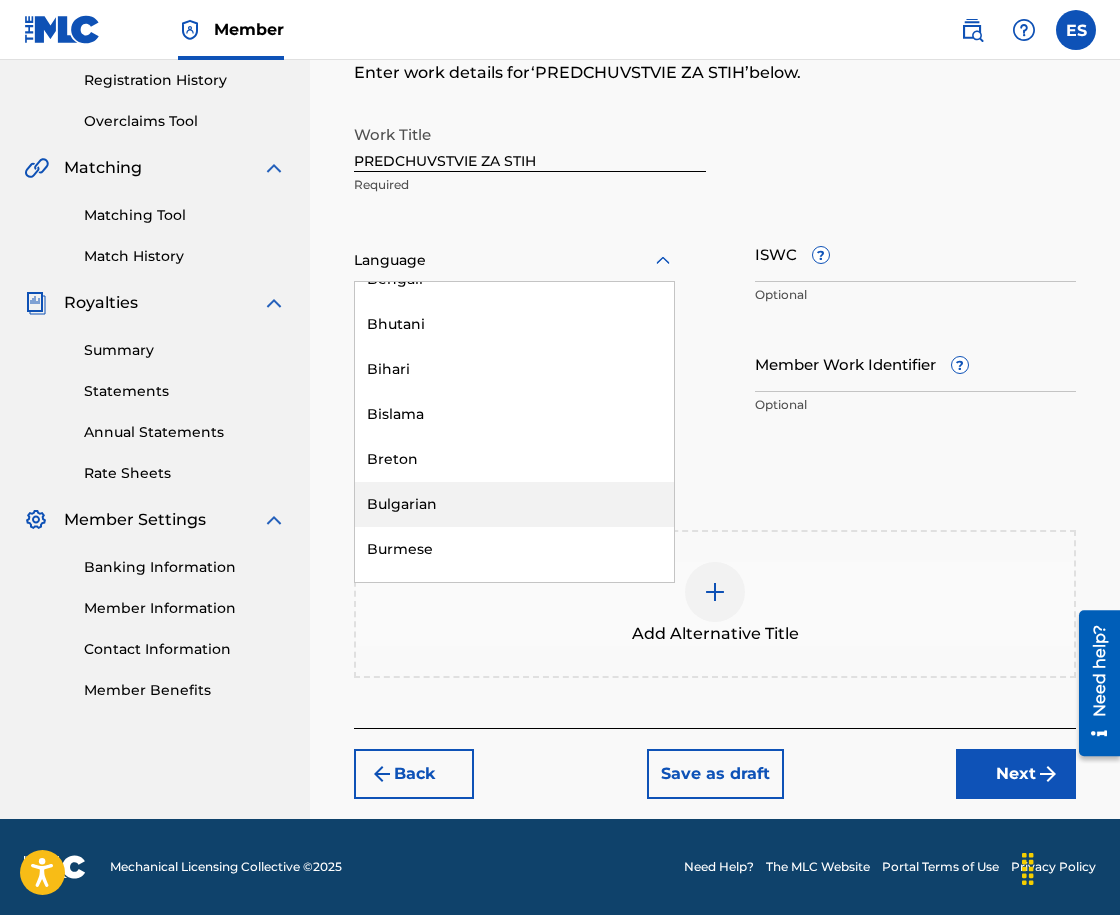 click on "Bulgarian" at bounding box center (514, 504) 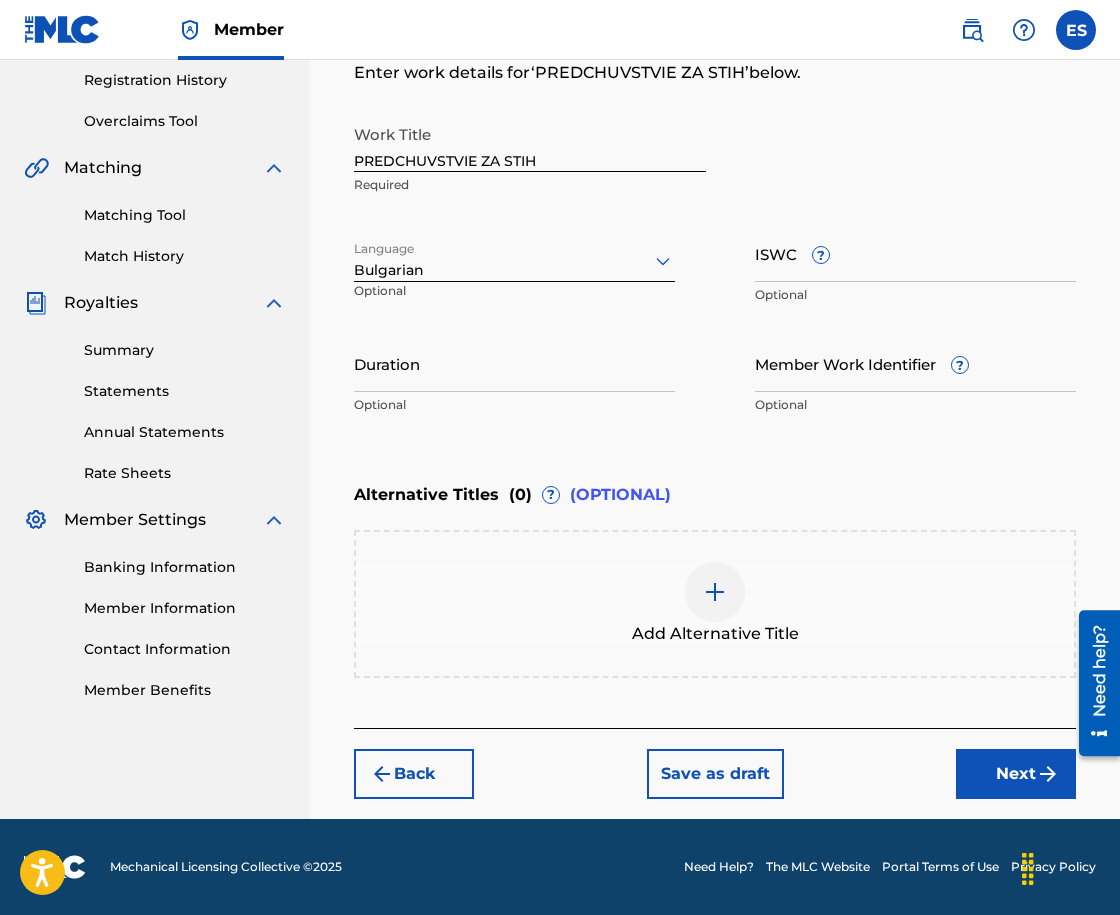 drag, startPoint x: 903, startPoint y: 214, endPoint x: 819, endPoint y: 260, distance: 95.77056 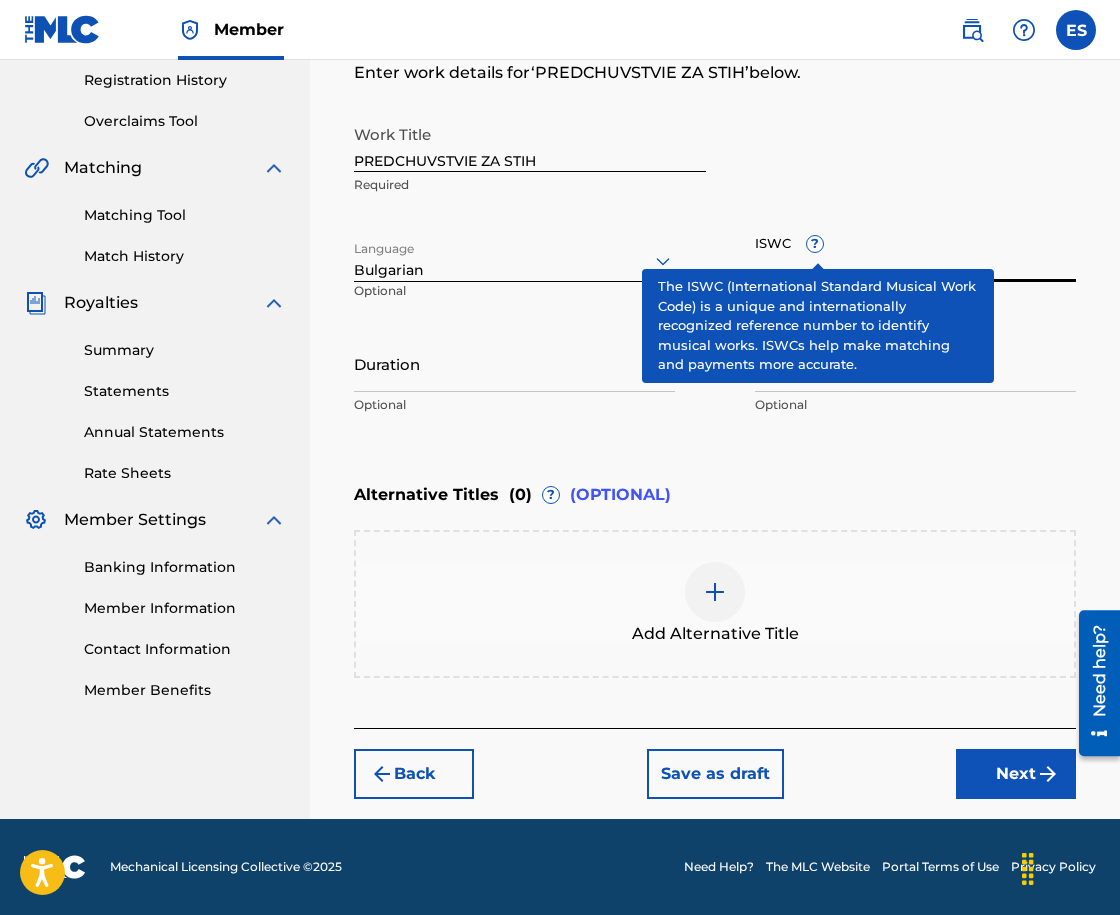 drag, startPoint x: 819, startPoint y: 260, endPoint x: 781, endPoint y: 271, distance: 39.56008 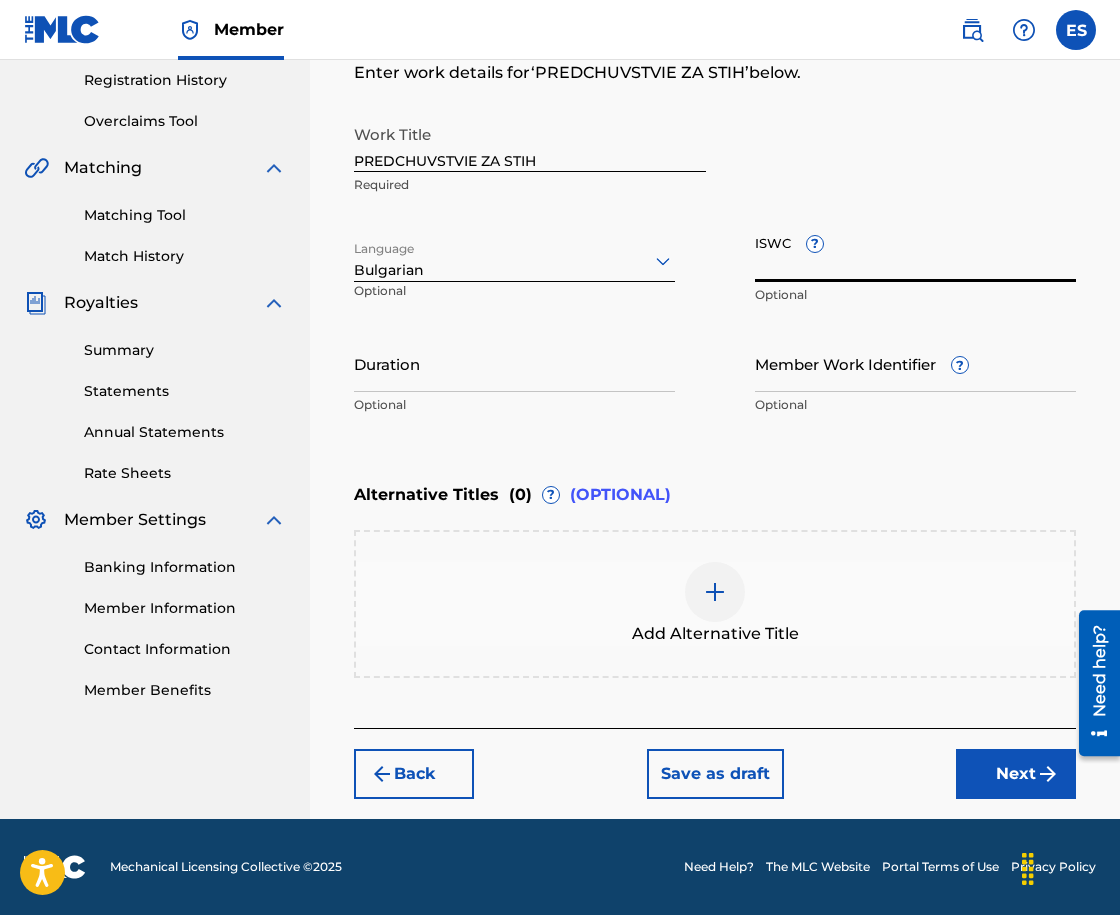 paste on "[PHONE]" 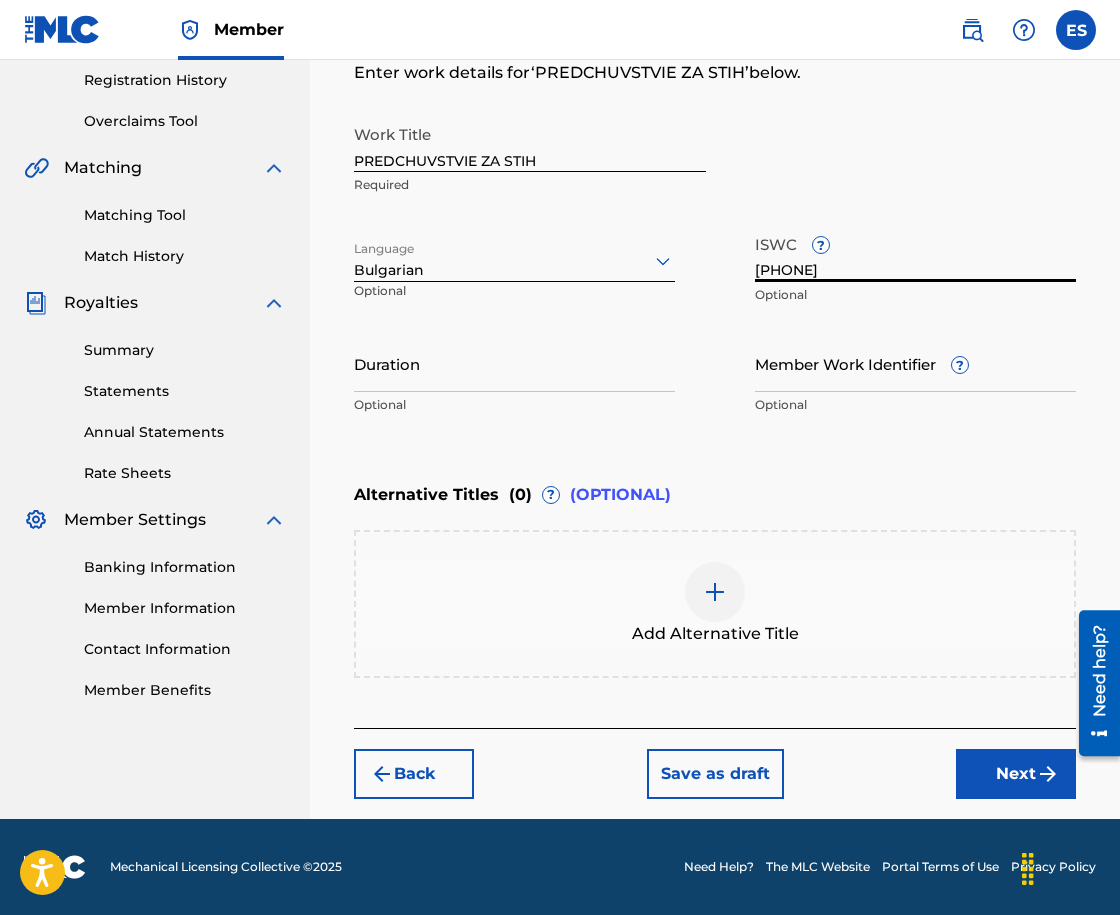 type on "[PHONE]" 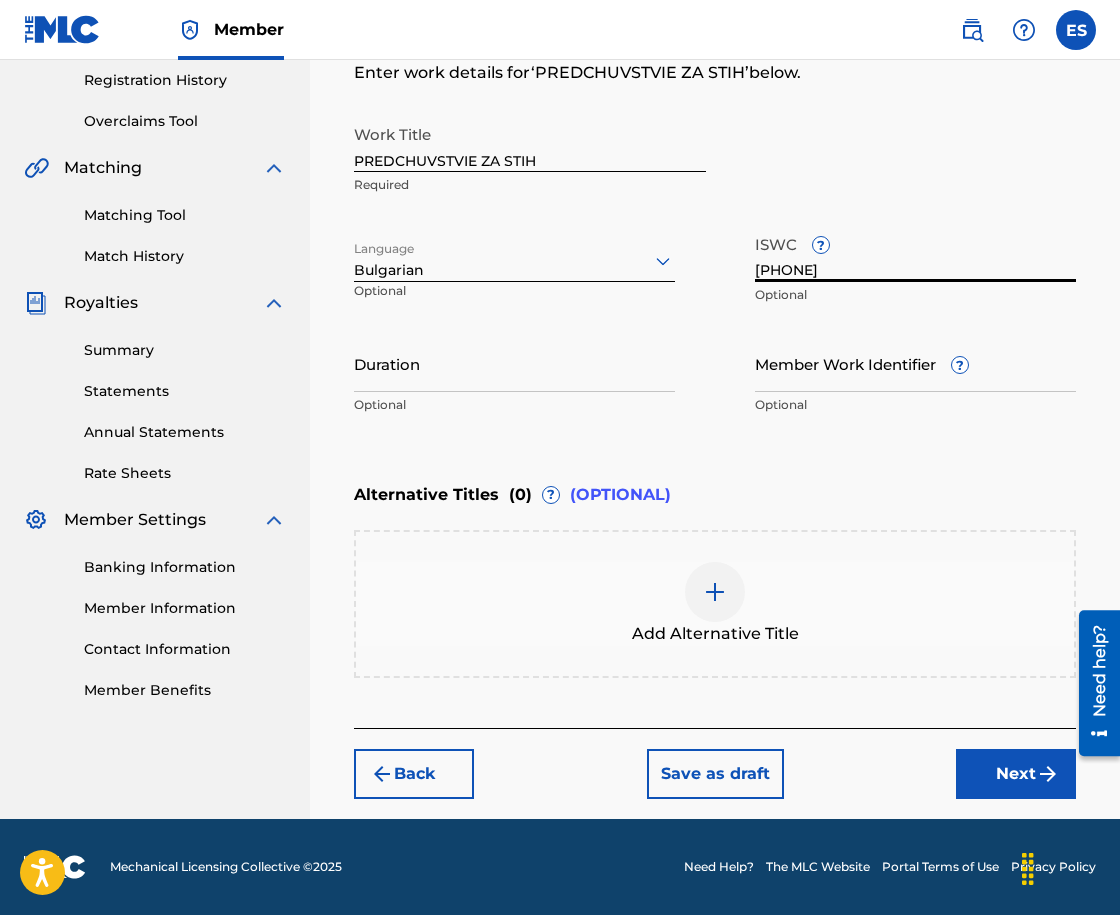 scroll, scrollTop: 340, scrollLeft: 0, axis: vertical 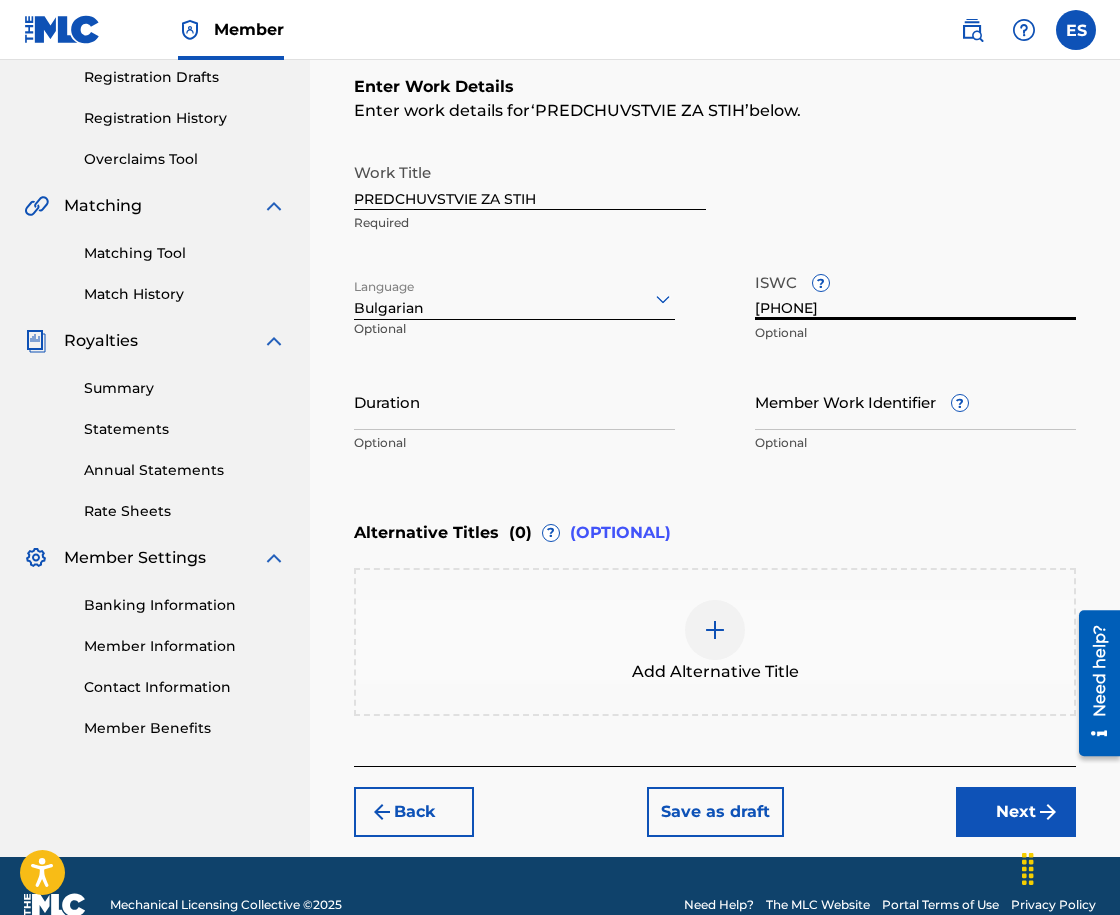 click on "Duration" at bounding box center [514, 401] 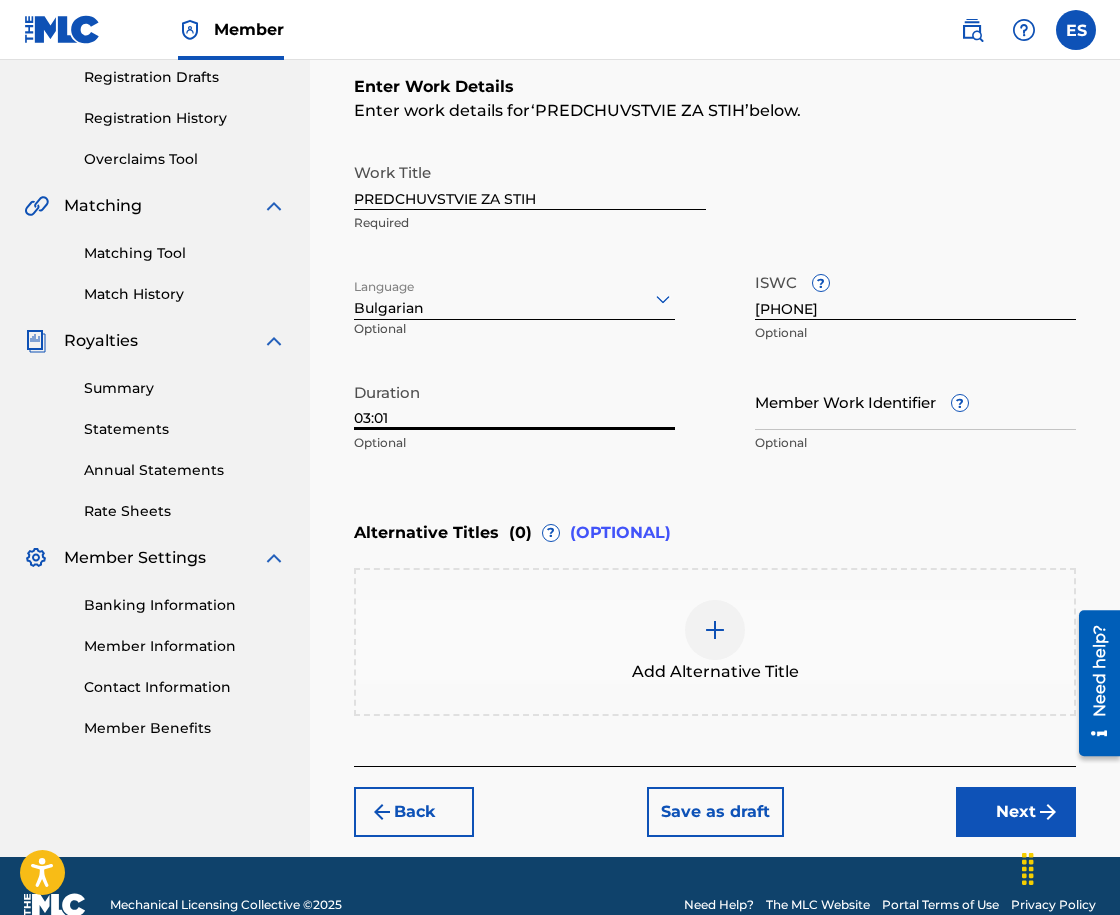 type on "03:01" 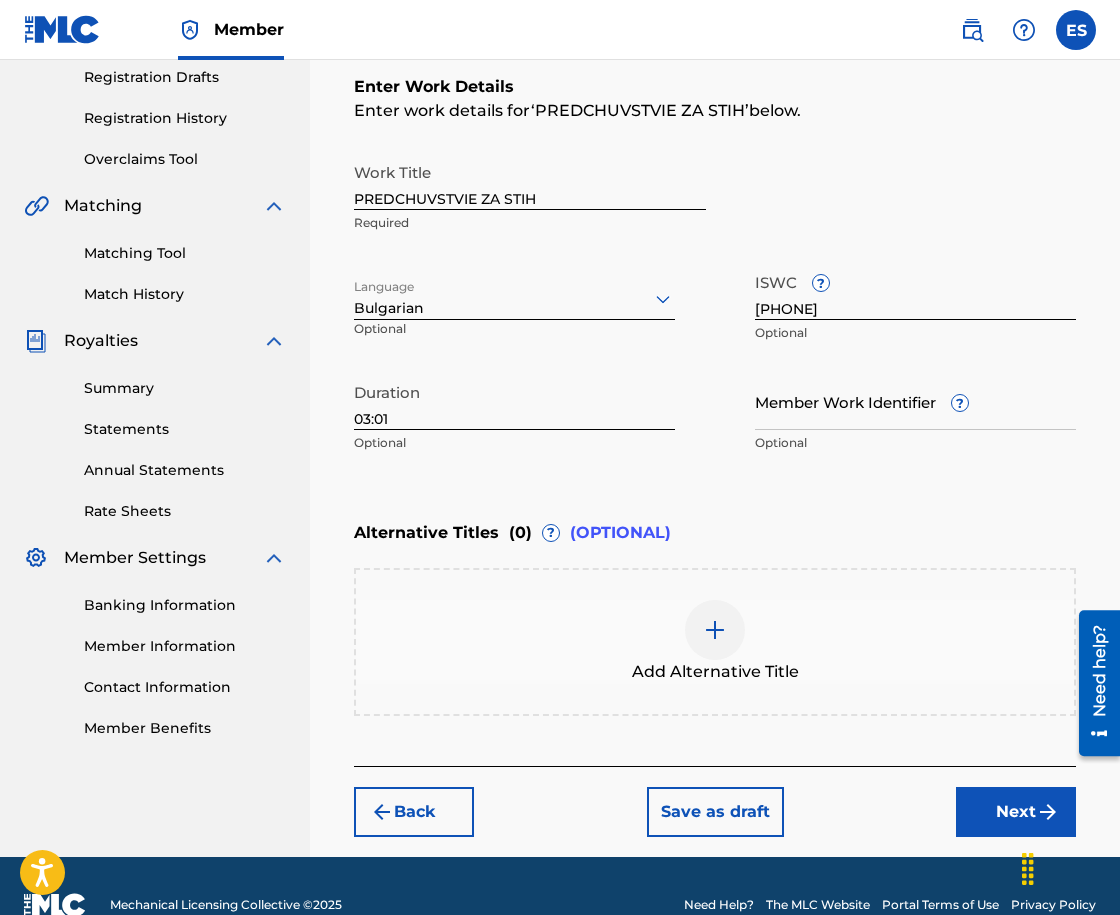 click on "Add Alternative Title" at bounding box center (715, 672) 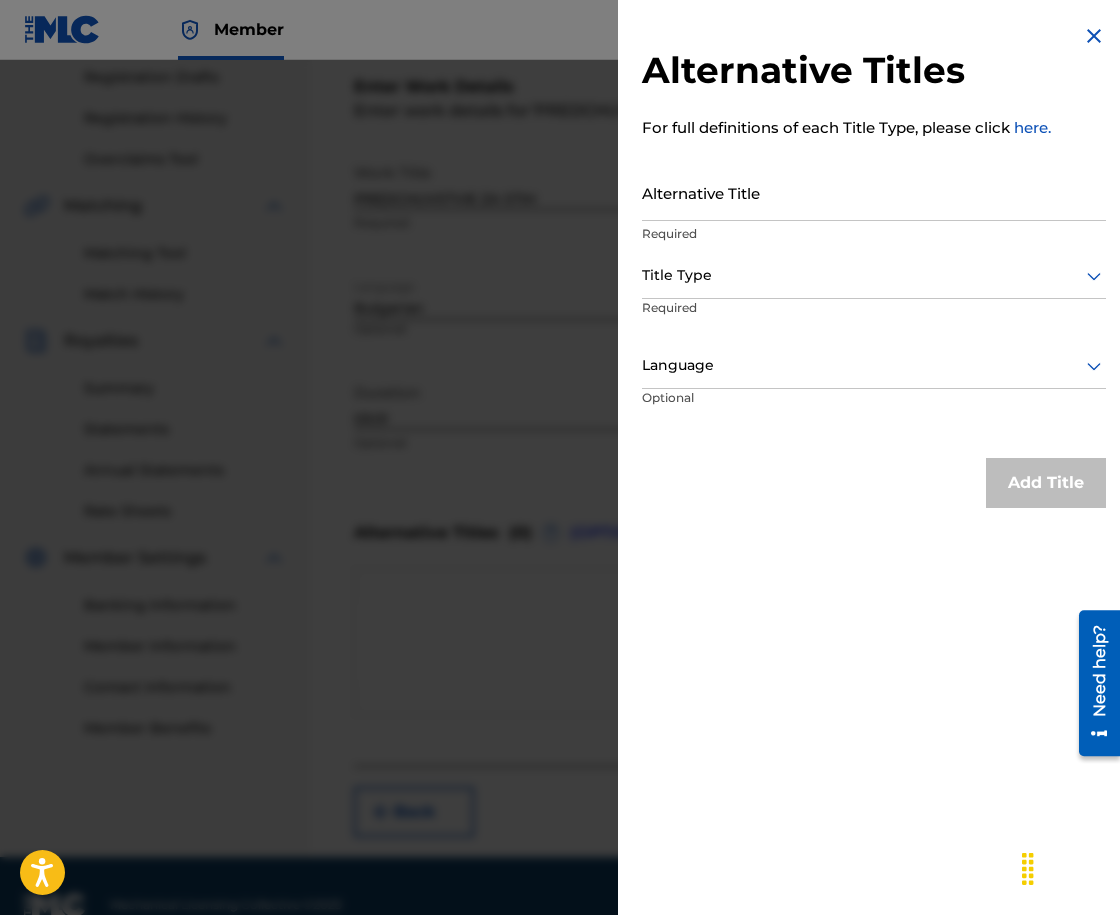 drag, startPoint x: 563, startPoint y: 196, endPoint x: 713, endPoint y: 184, distance: 150.47923 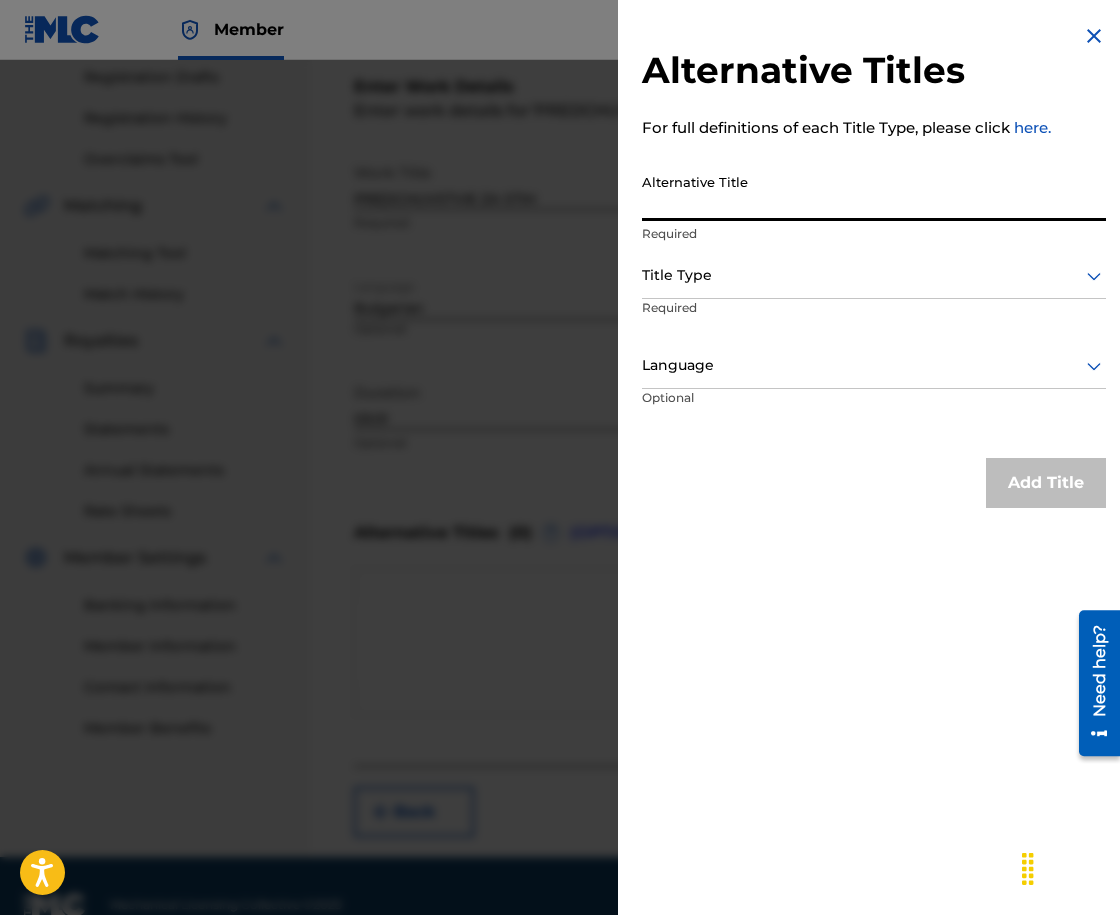 paste on "[TITLE]" 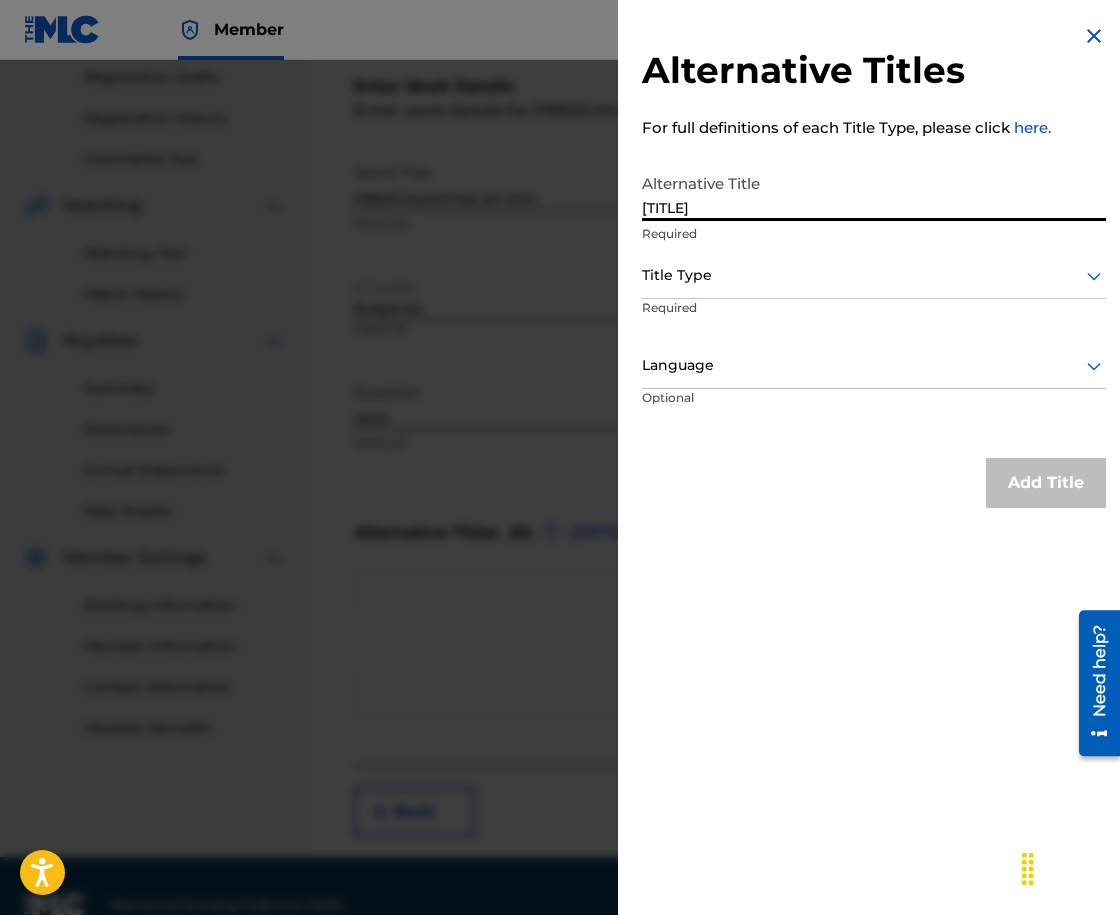 type on "[TITLE]" 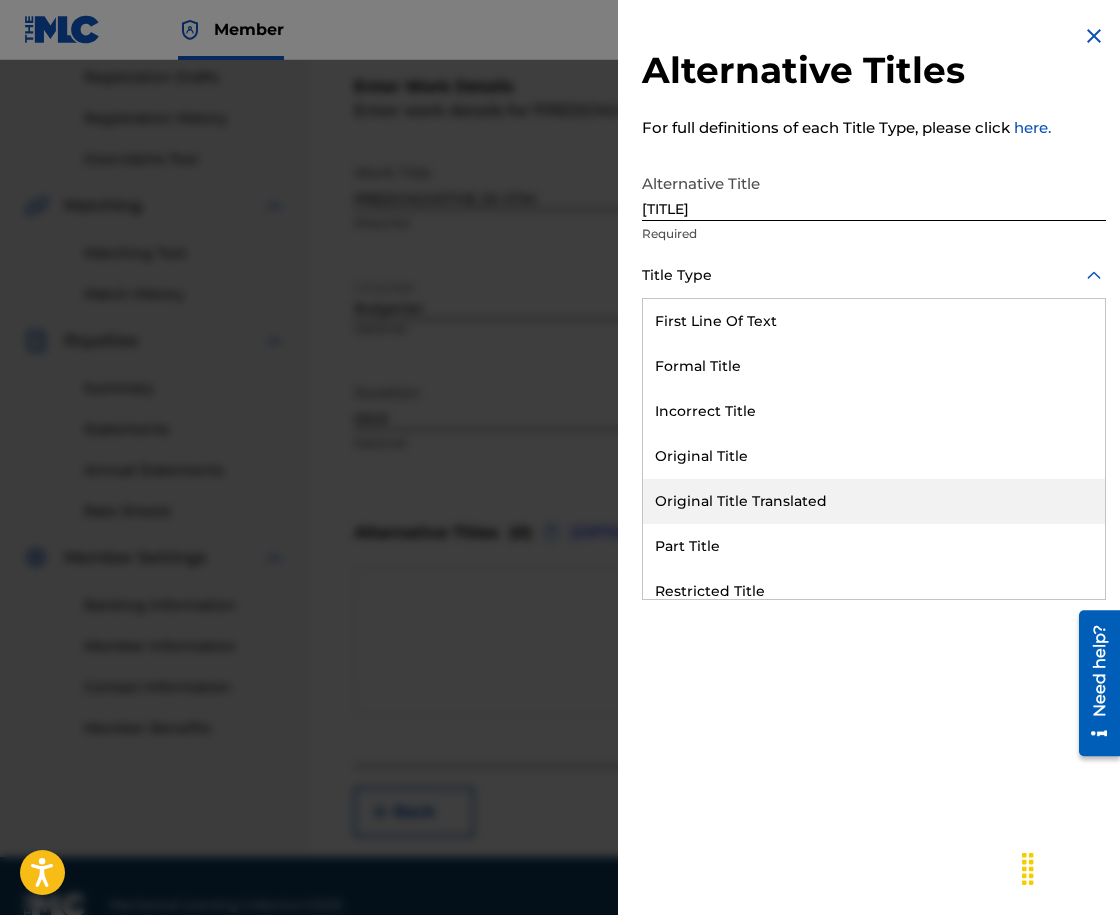 click on "Original Title Translated" at bounding box center [874, 501] 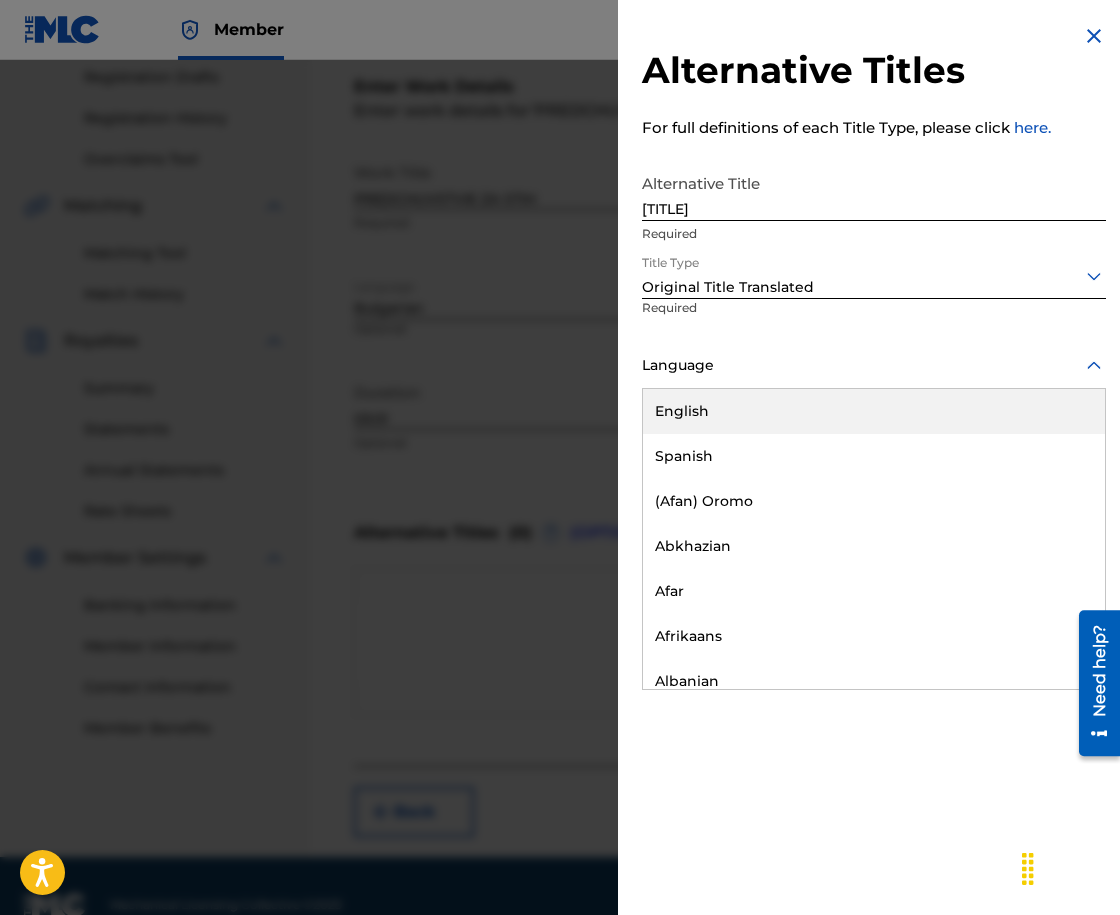 click at bounding box center (874, 365) 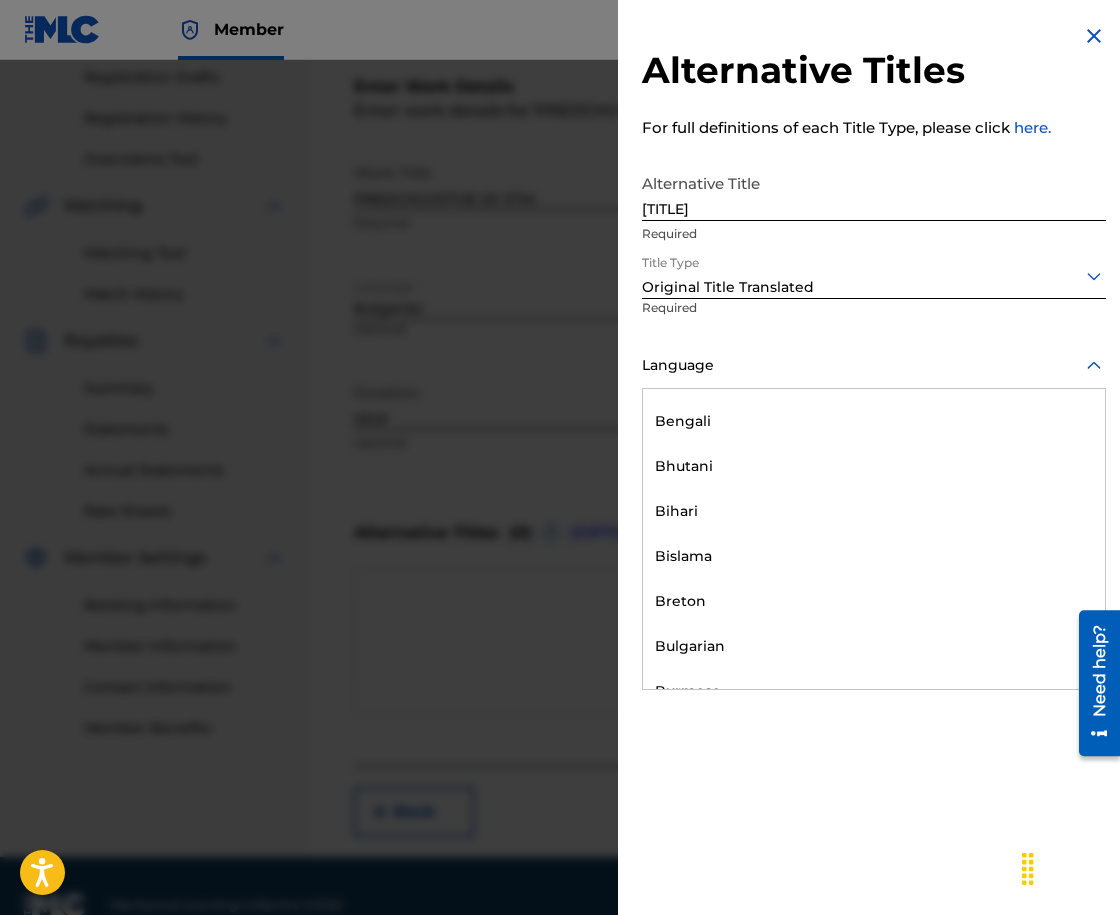 scroll, scrollTop: 700, scrollLeft: 0, axis: vertical 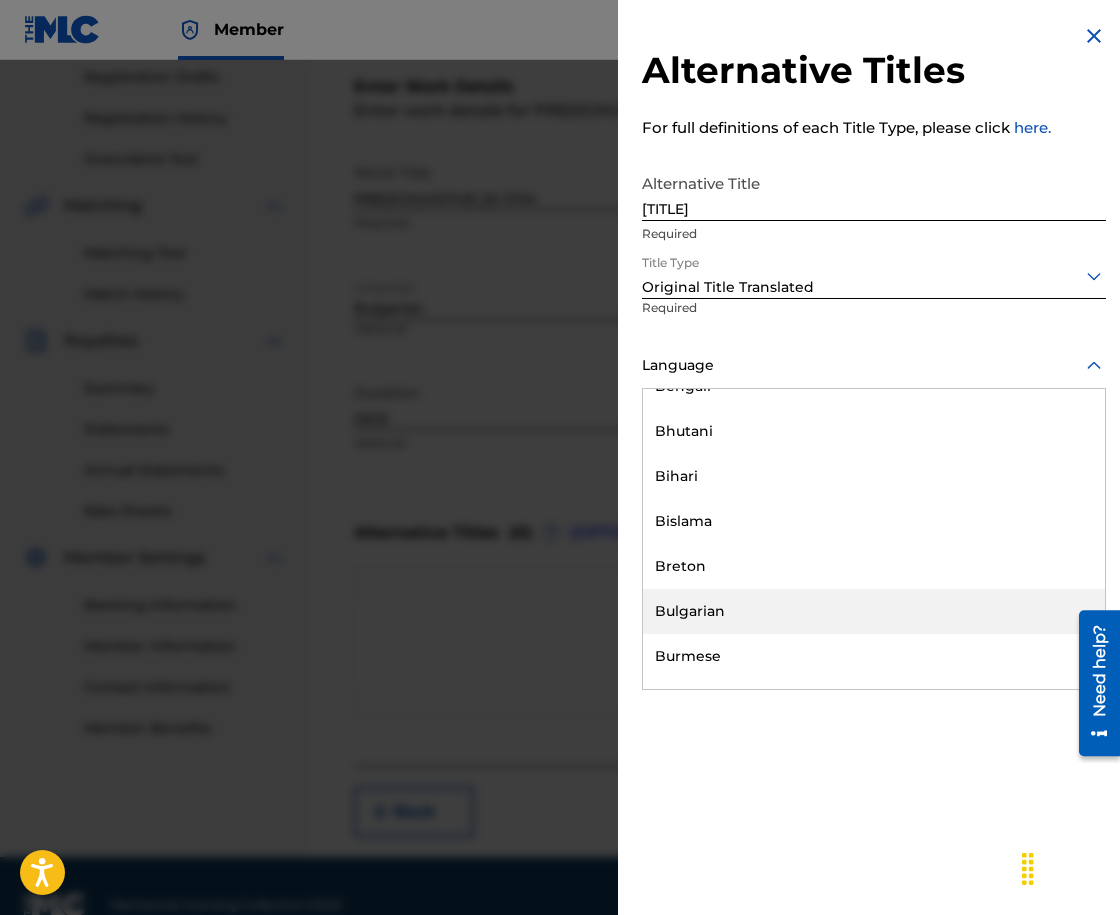 click on "Bulgarian" at bounding box center (874, 611) 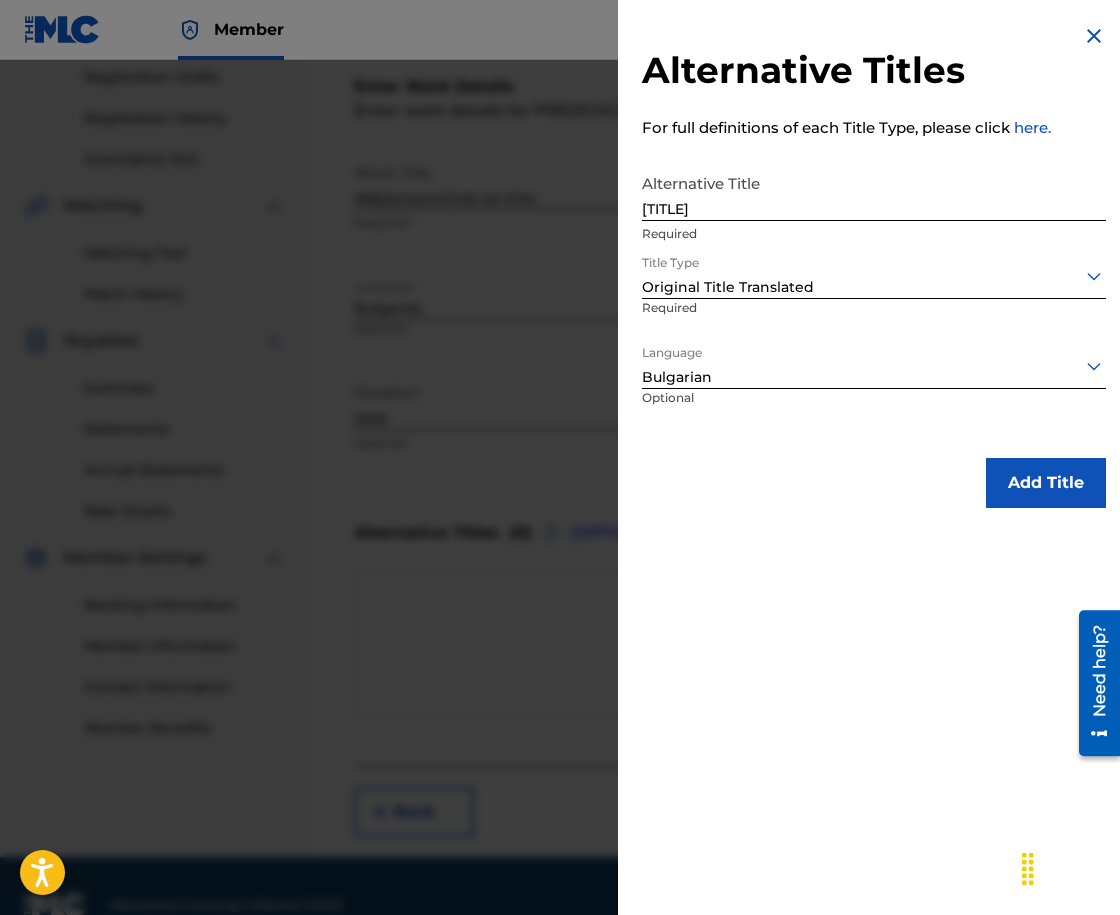 click on "Add Title" at bounding box center (1046, 483) 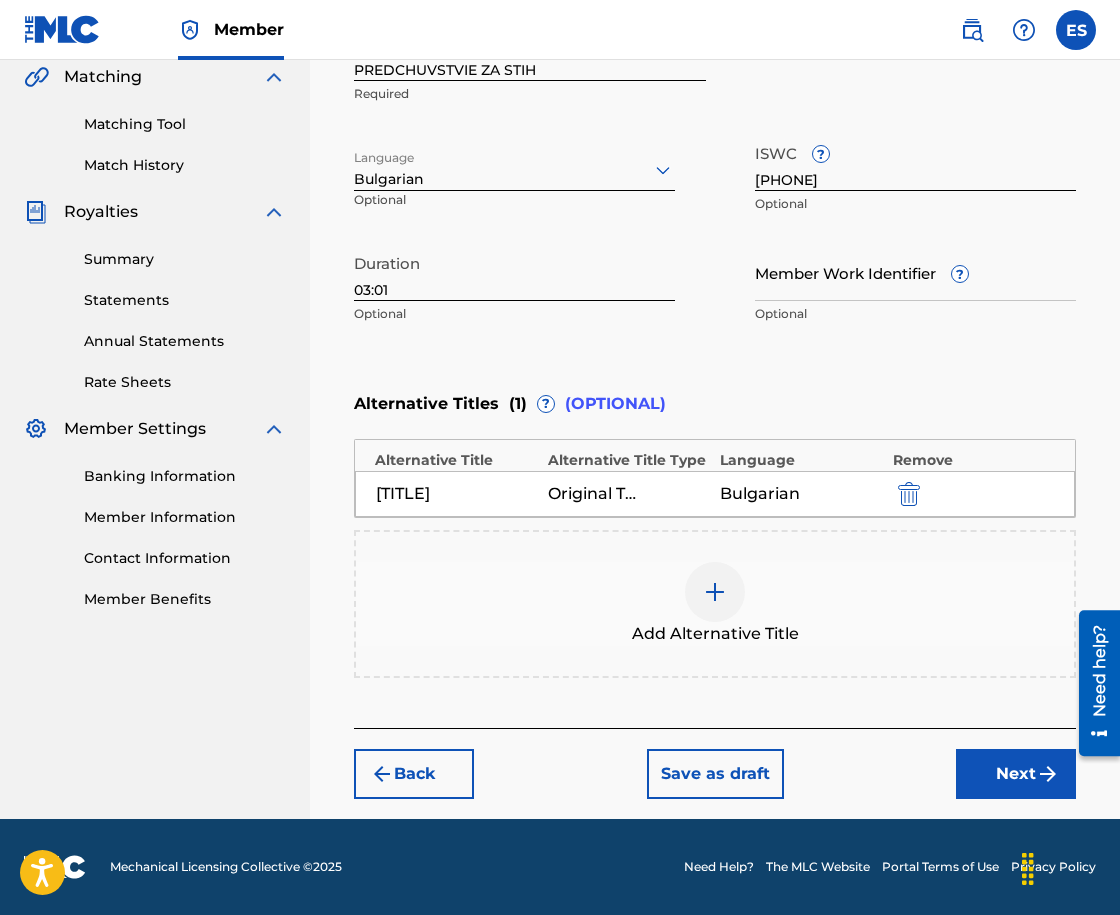 click on "Next" at bounding box center (1016, 774) 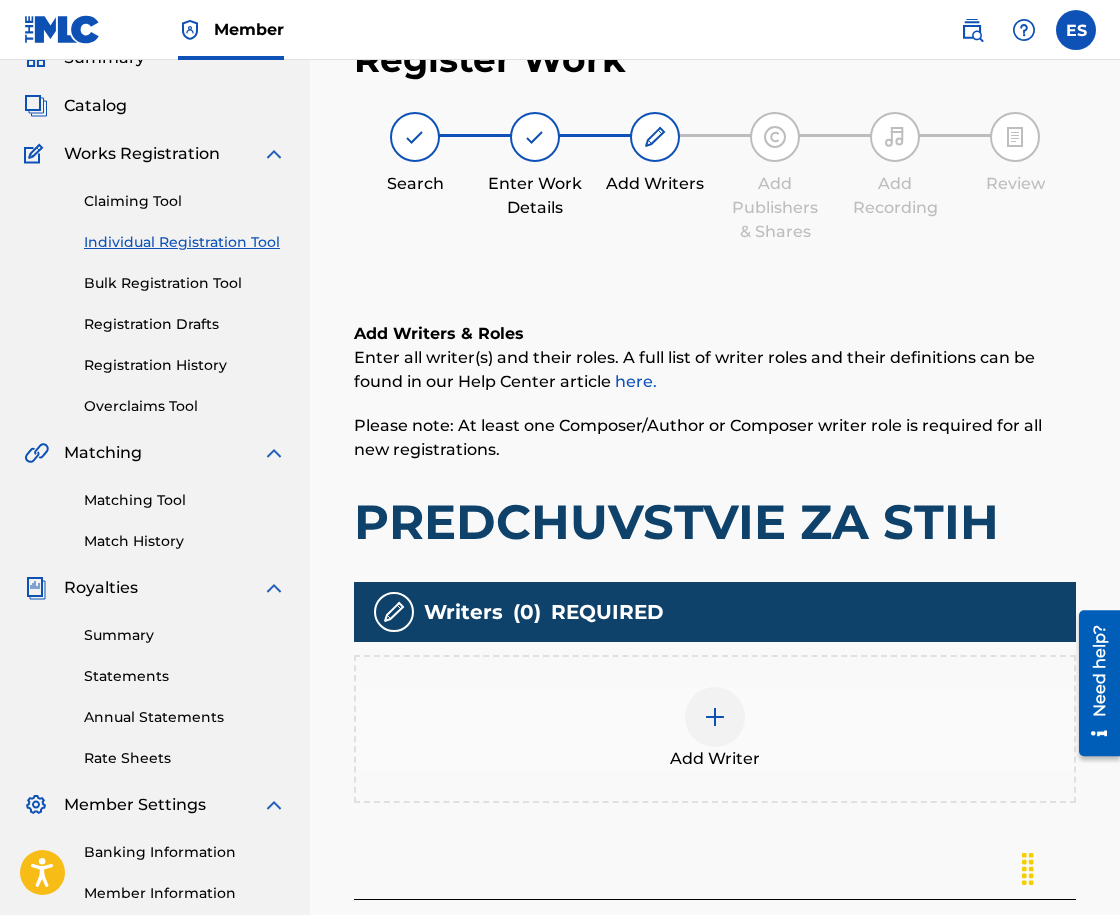 scroll, scrollTop: 90, scrollLeft: 0, axis: vertical 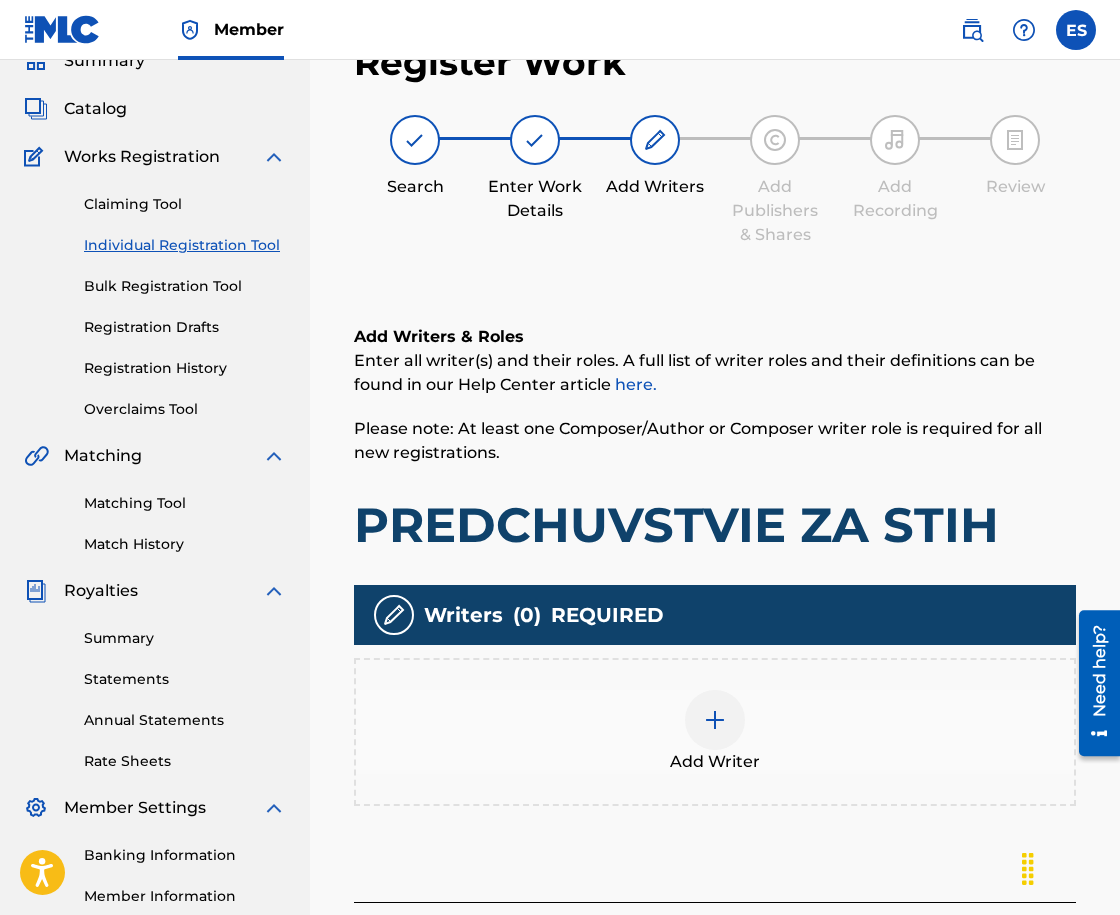 click on "Add Writer" at bounding box center (715, 732) 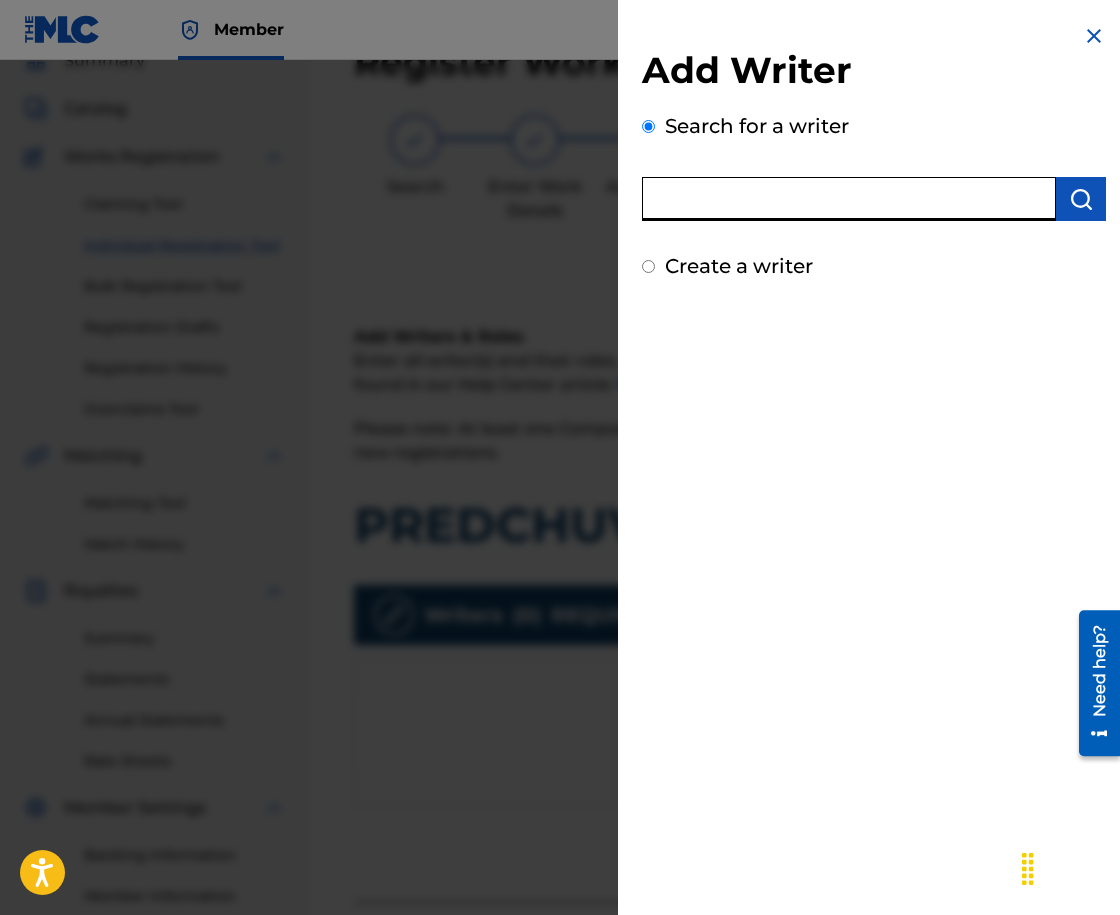 paste on "[NUMBER]" 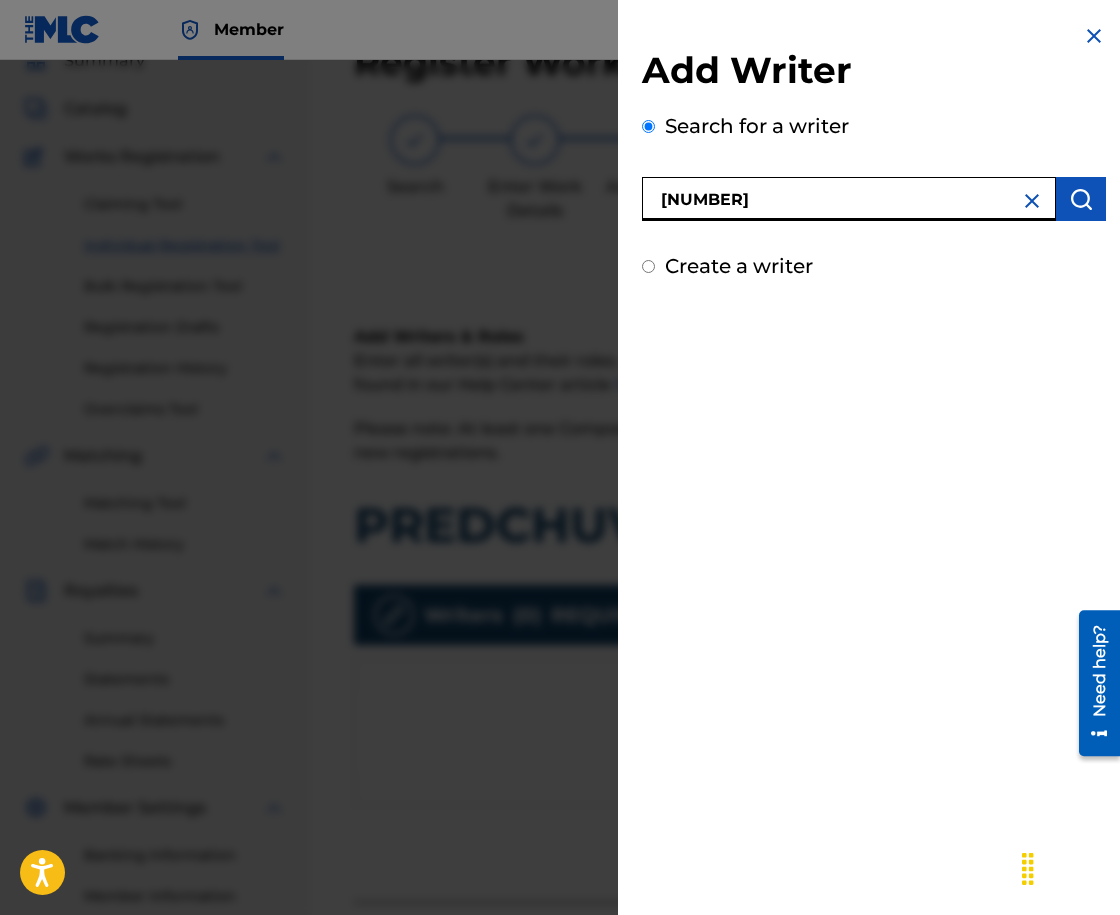 type on "[NUMBER]" 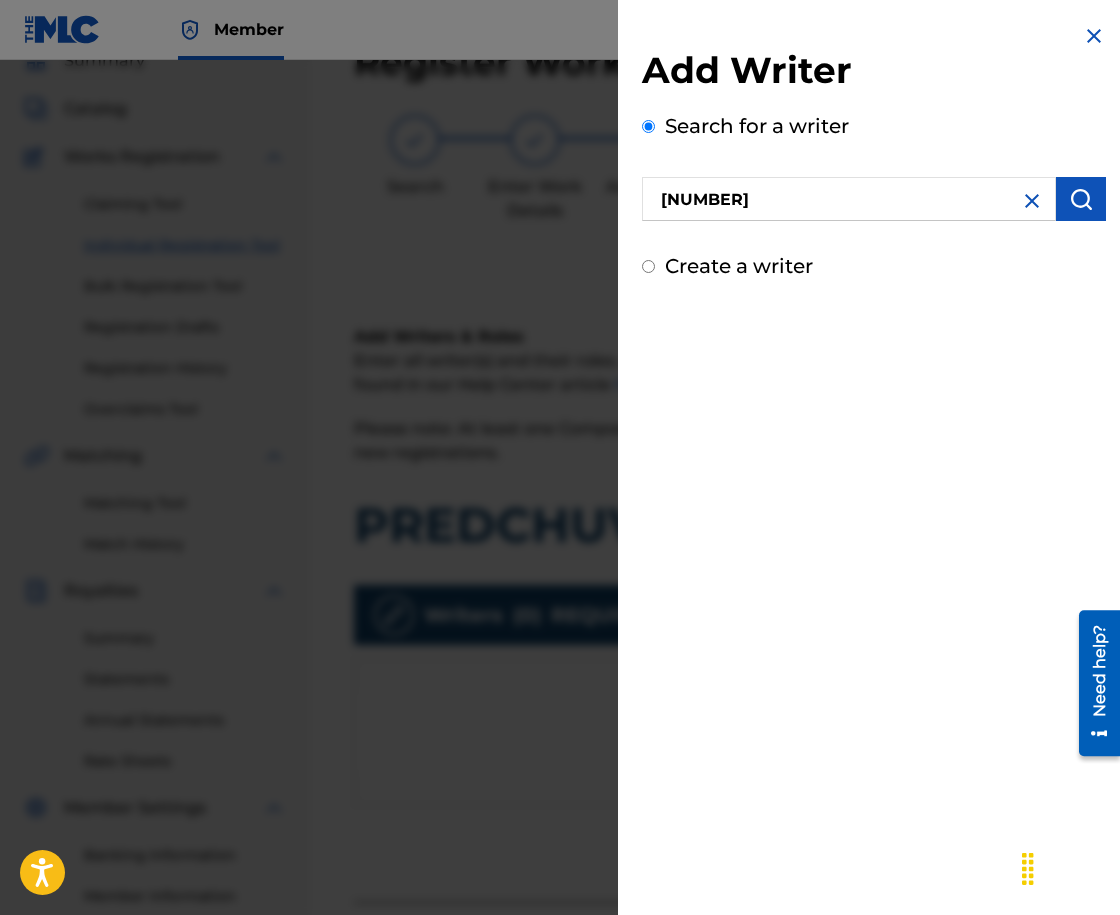 click at bounding box center (1081, 199) 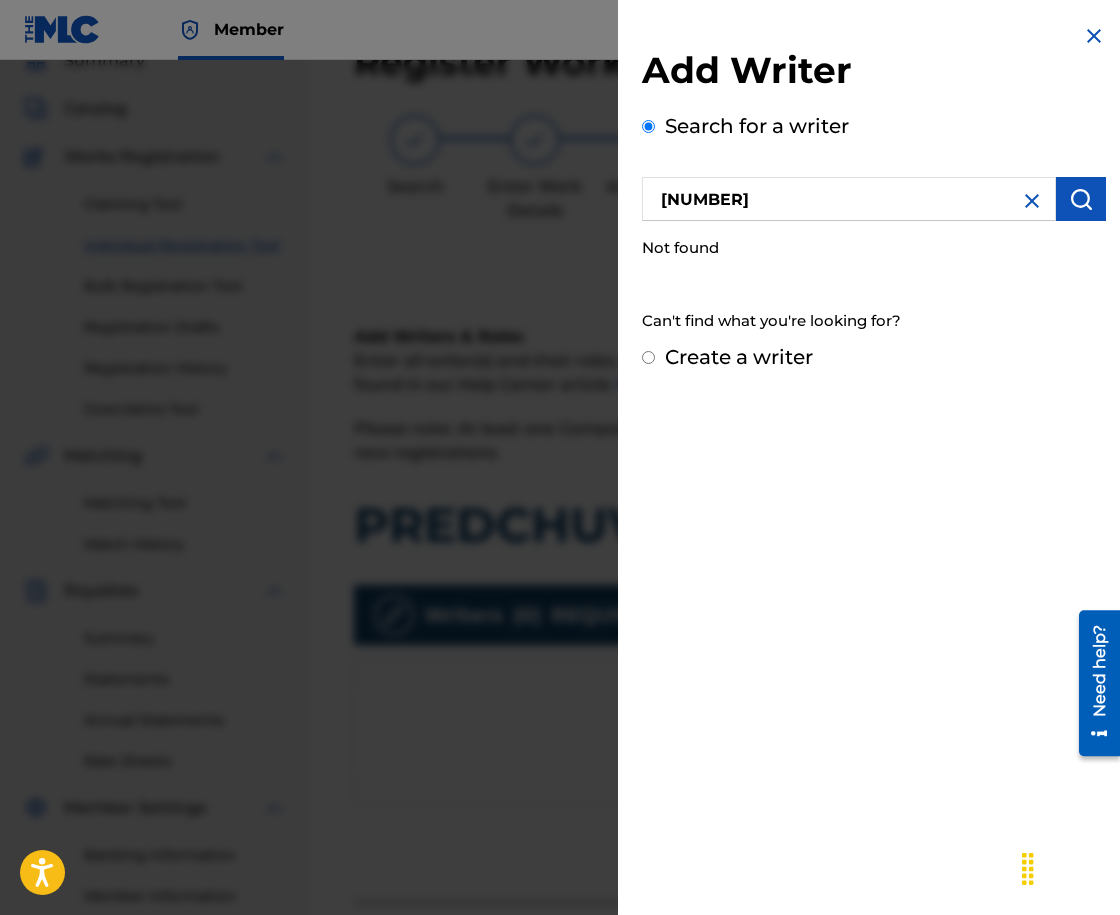 click on "[NUMBER]" at bounding box center (849, 199) 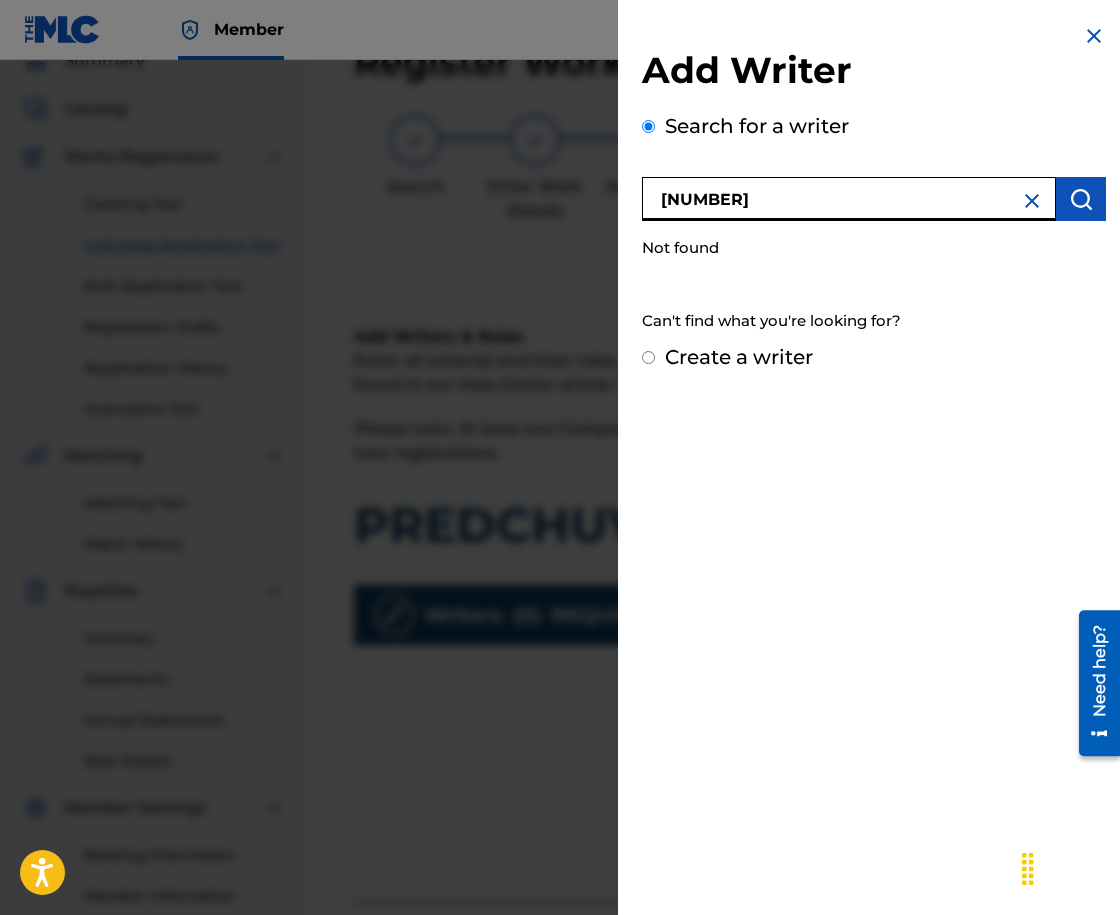 click on "[NUMBER]" at bounding box center [849, 199] 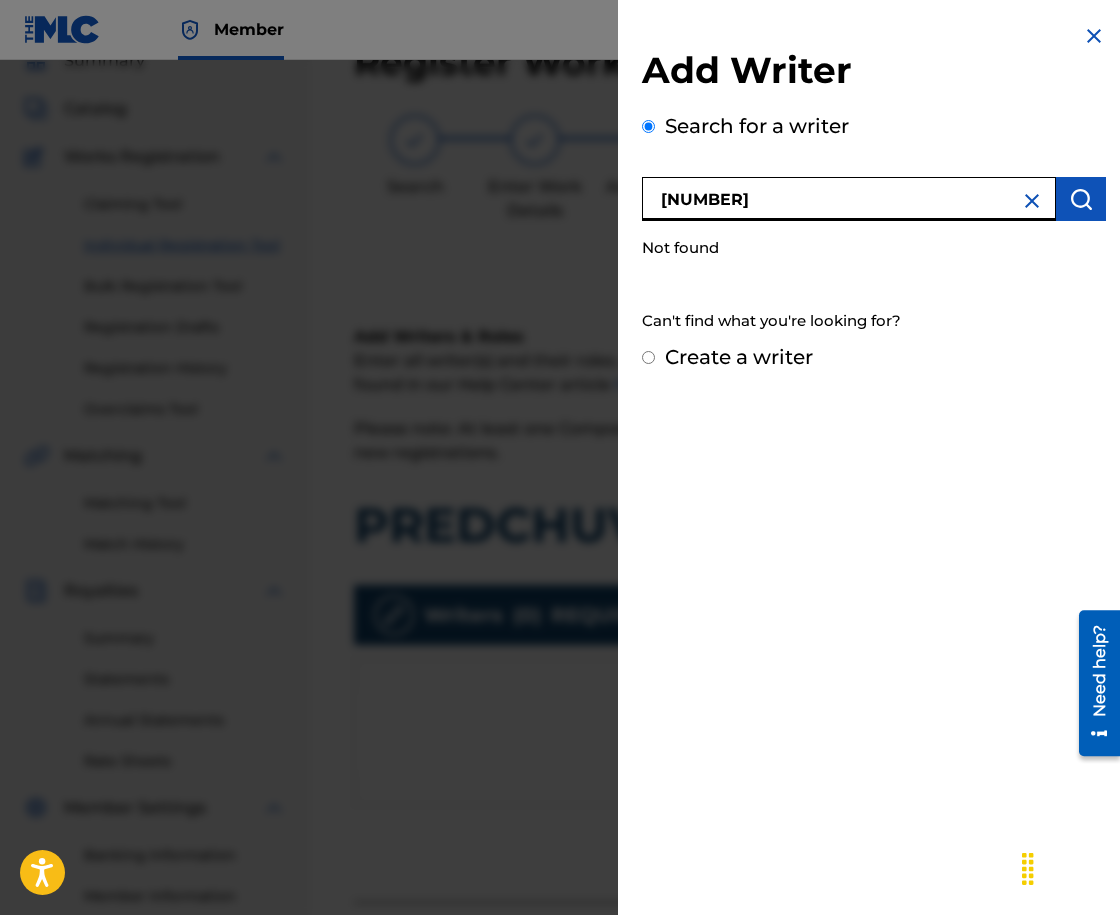 click at bounding box center [1081, 199] 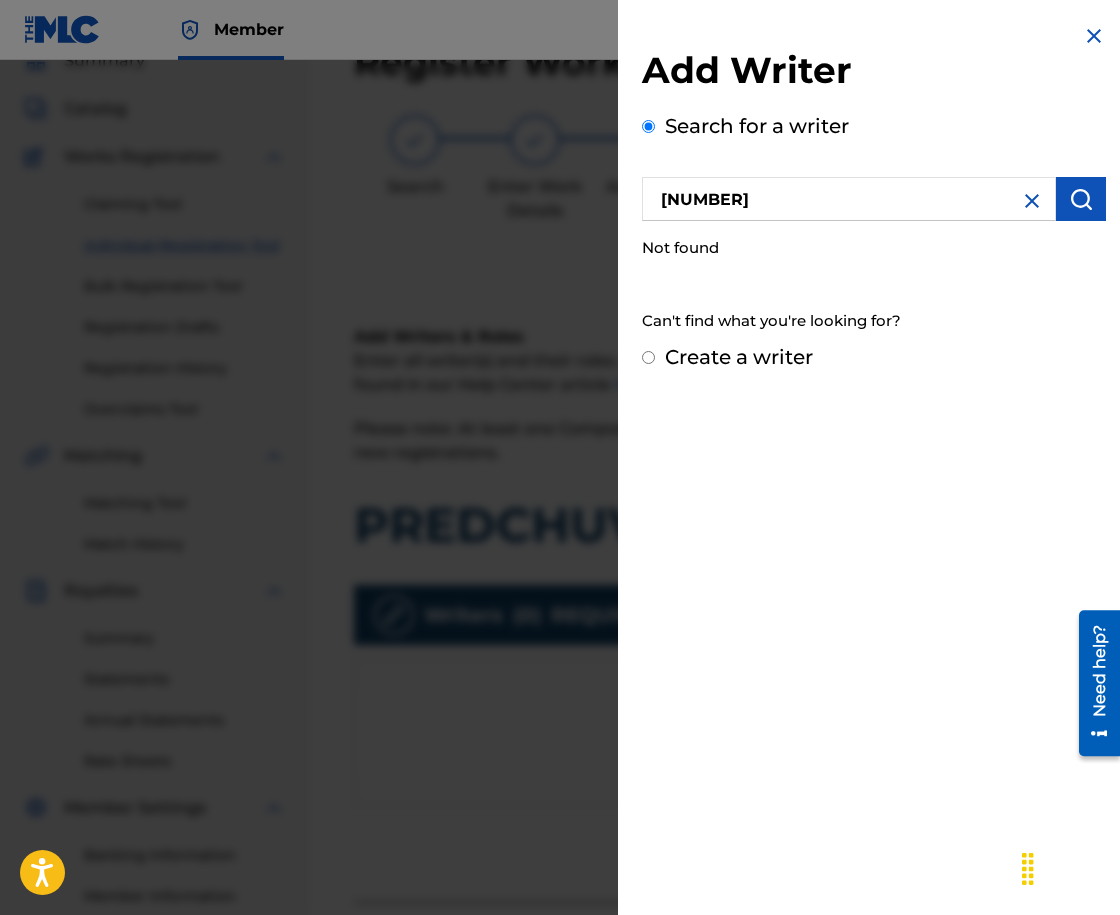click on "Create a writer" at bounding box center (739, 357) 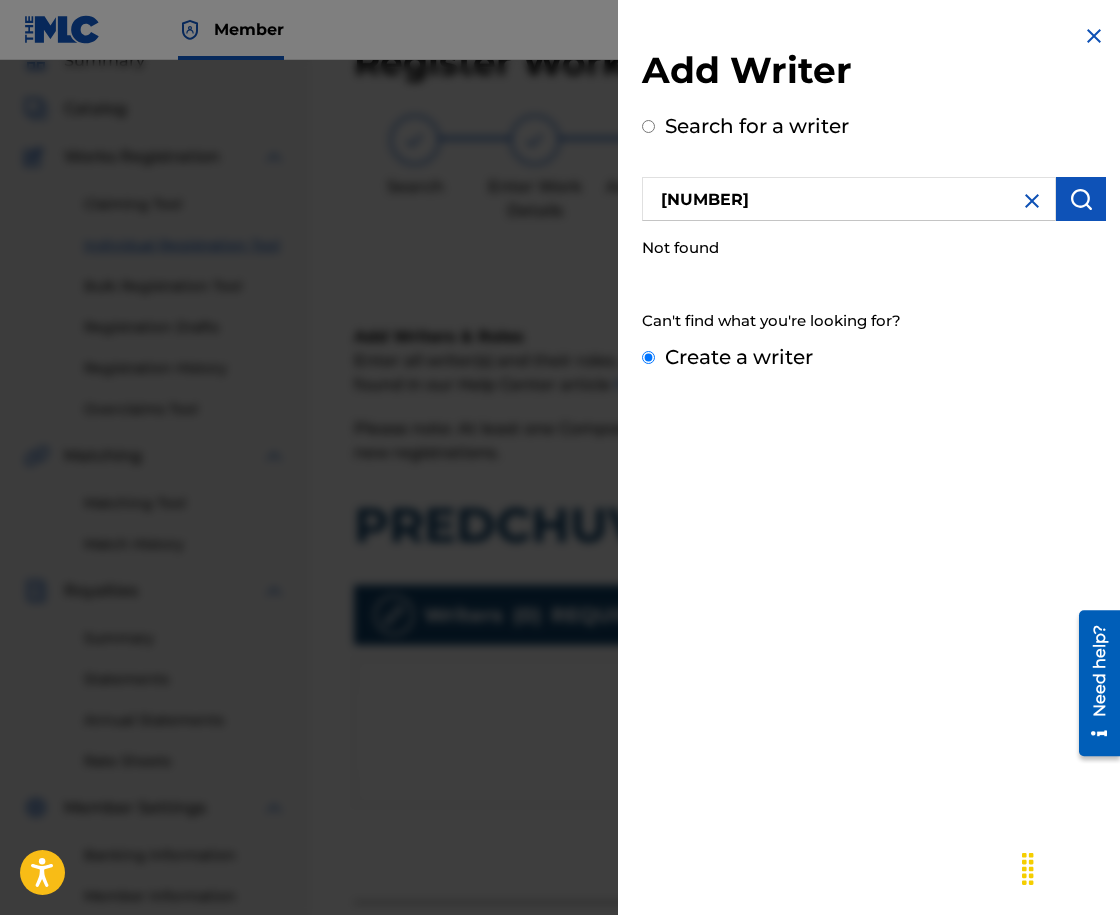 click on "Create a writer" at bounding box center [648, 357] 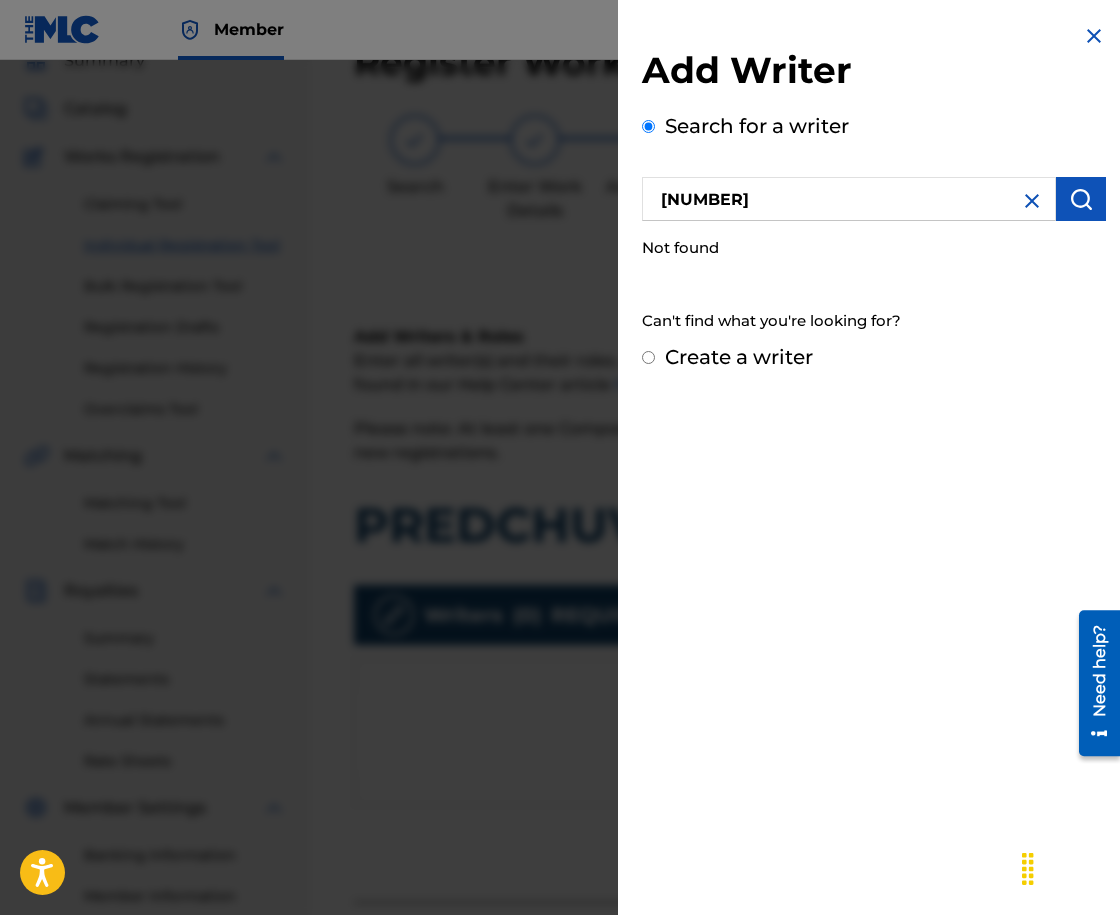radio on "false" 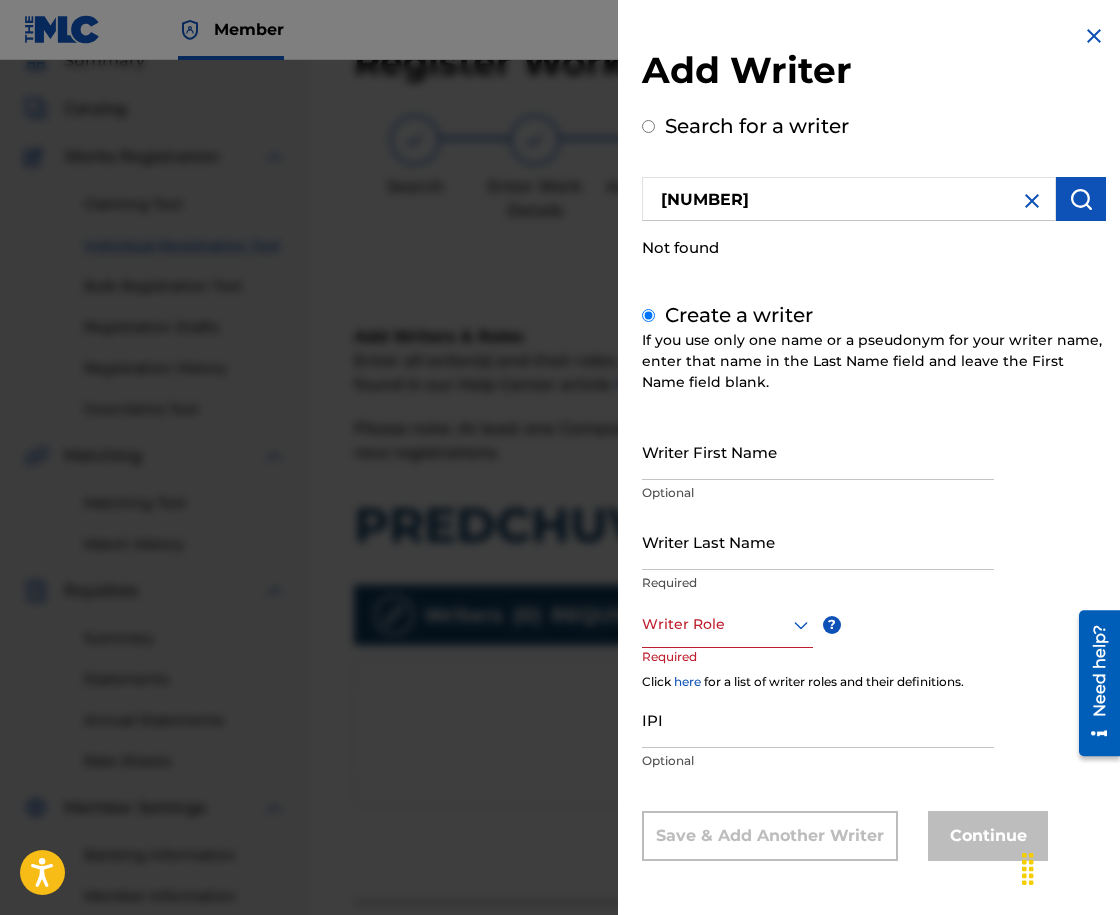click on "[NUMBER]" at bounding box center [849, 199] 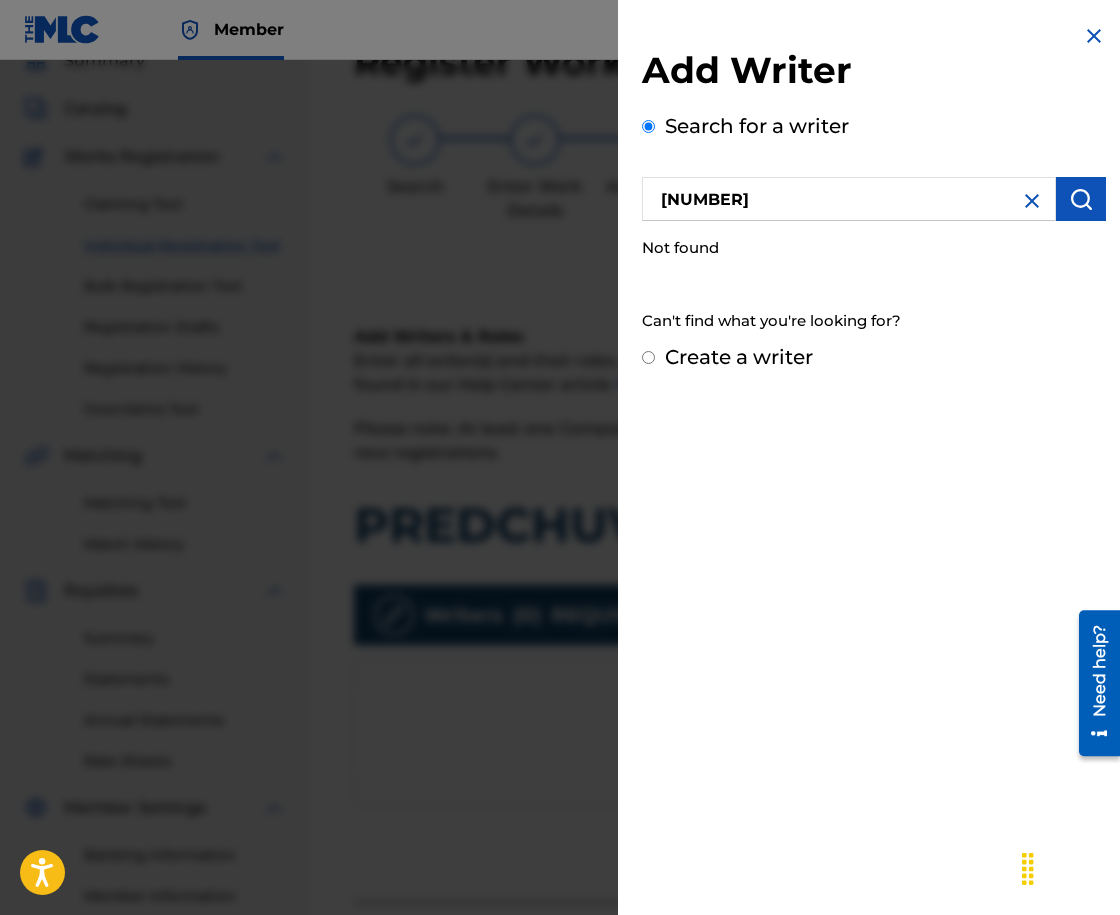 click on "[NUMBER]" at bounding box center (849, 199) 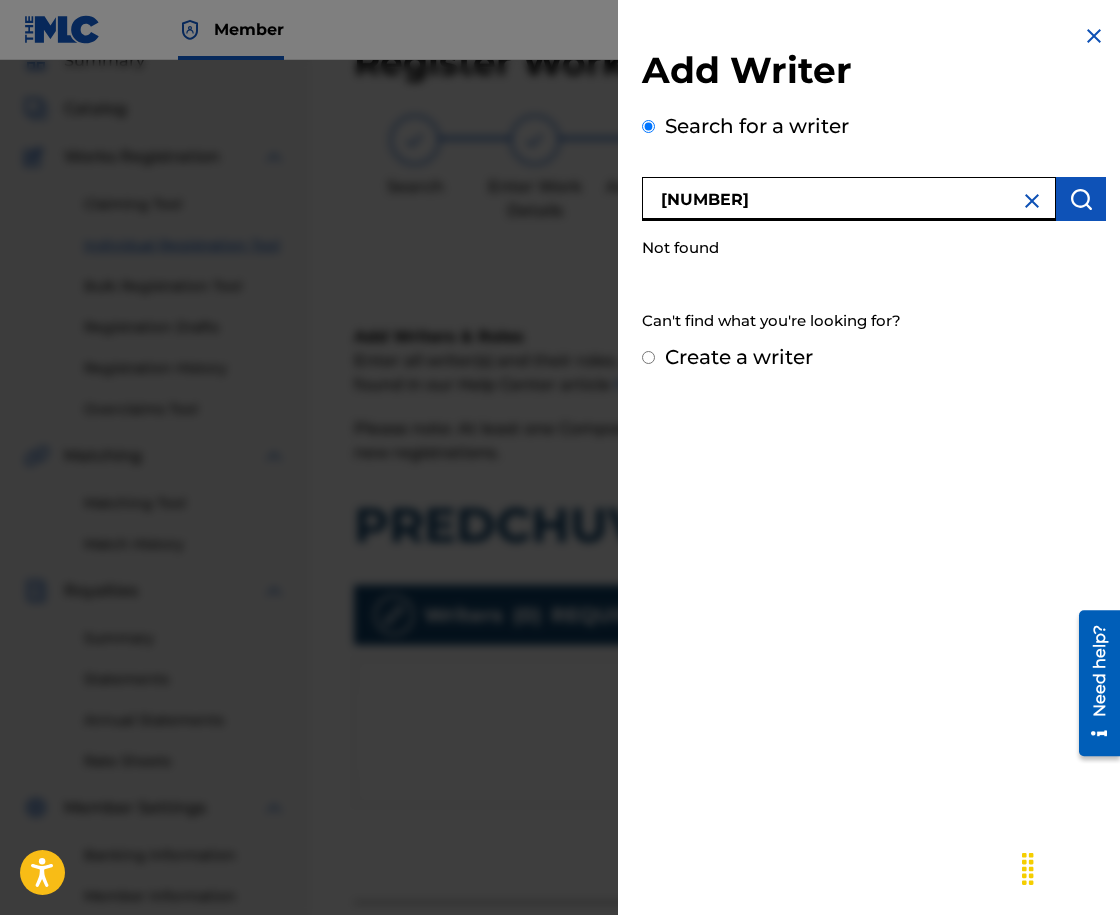 paste on "[FIRST] [LAST]" 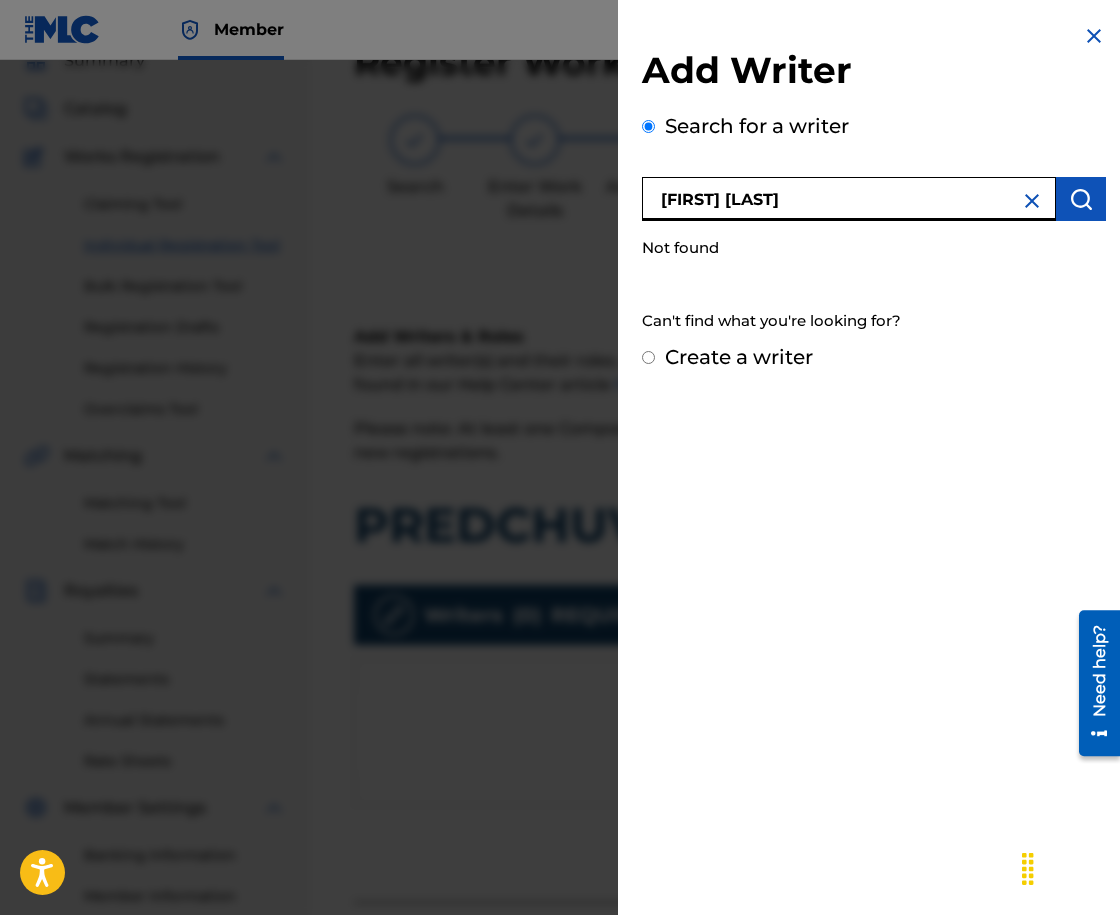 type on "[FIRST] [LAST]" 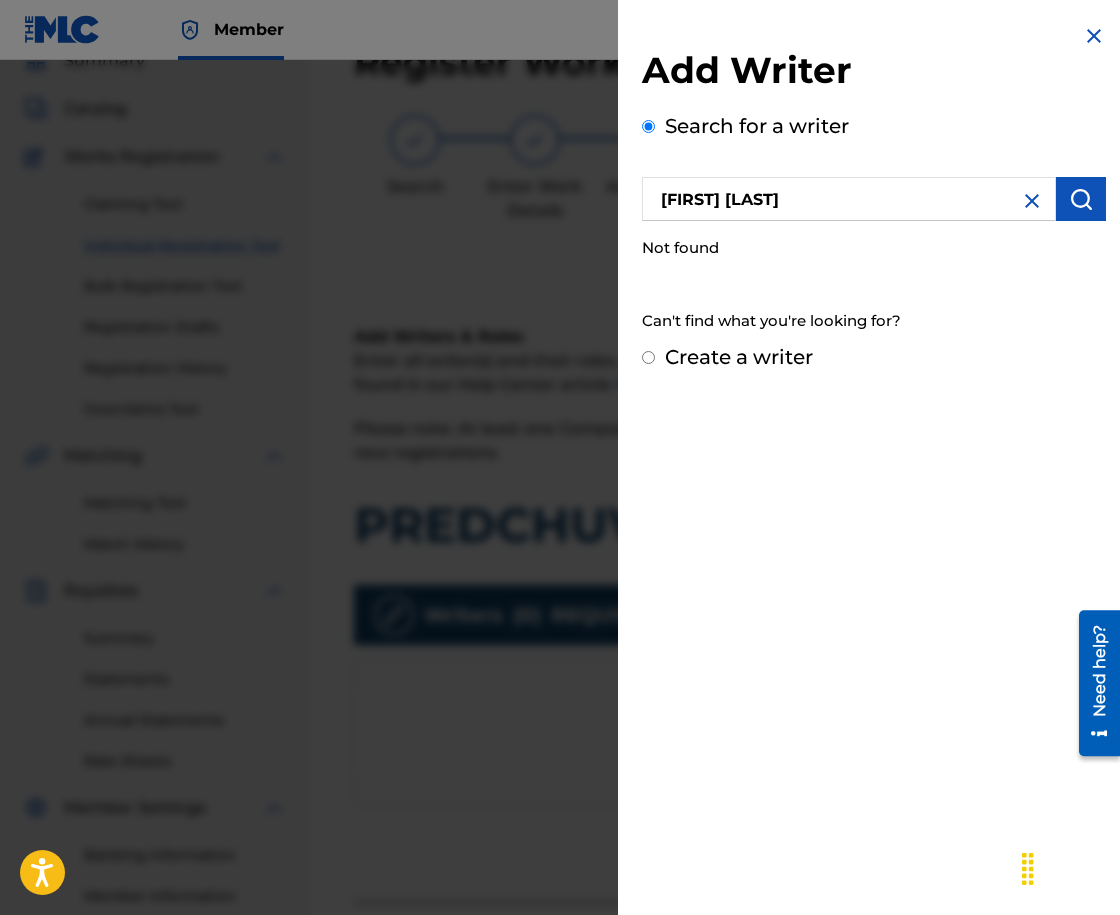 click at bounding box center [1081, 199] 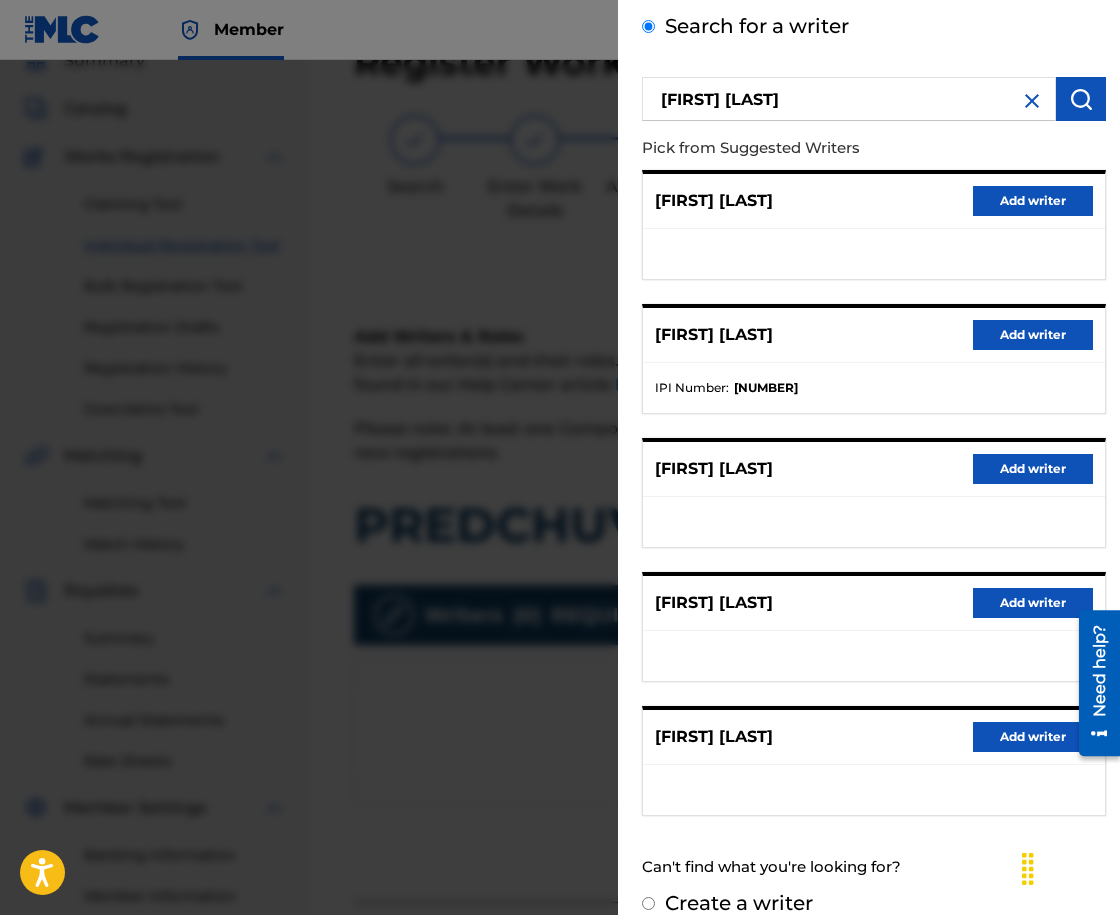 scroll, scrollTop: 127, scrollLeft: 0, axis: vertical 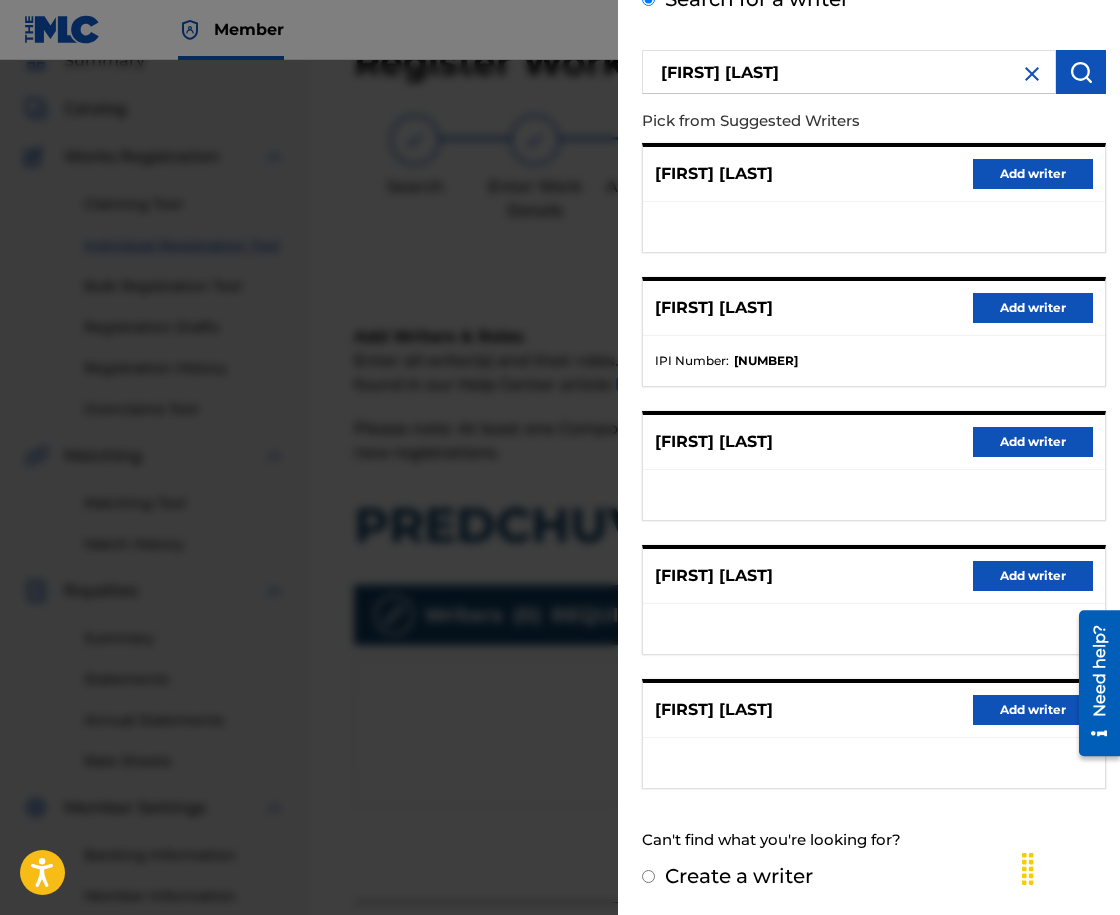 click on "Add writer" at bounding box center (1033, 710) 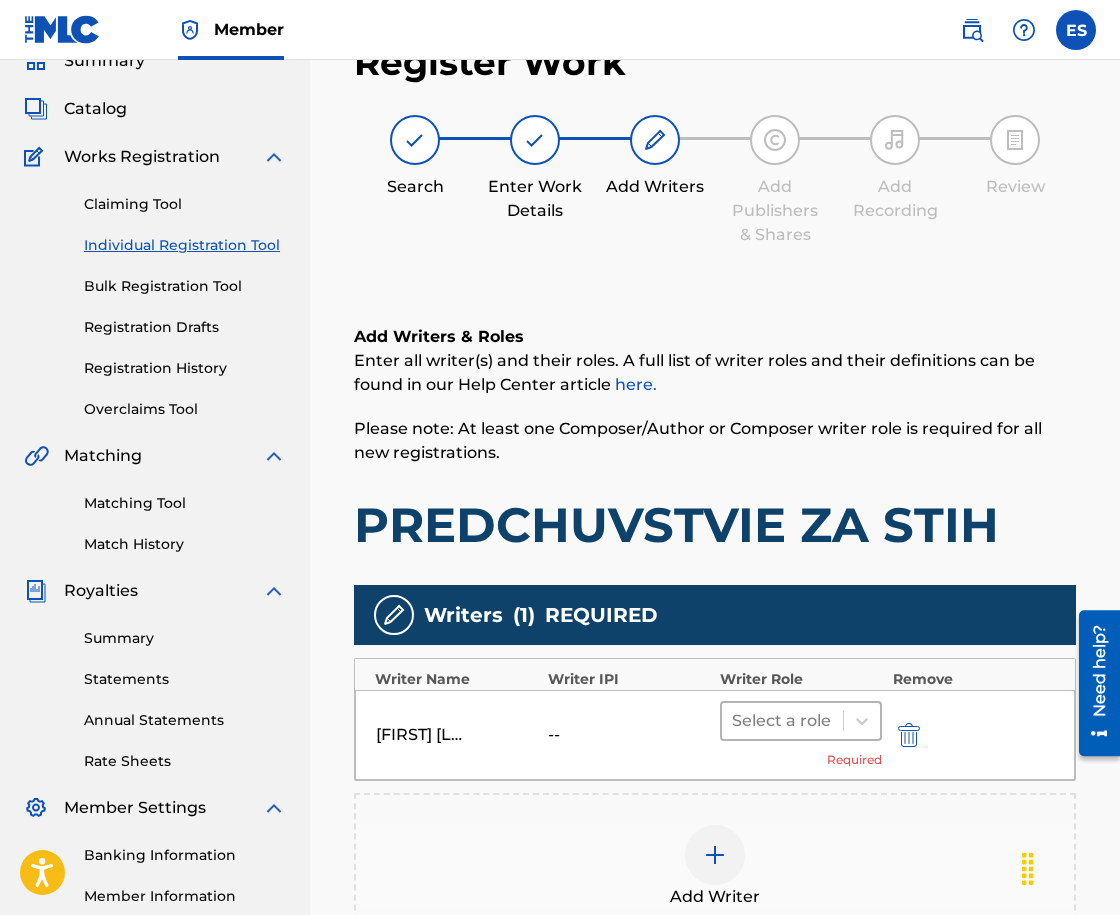 click at bounding box center [782, 721] 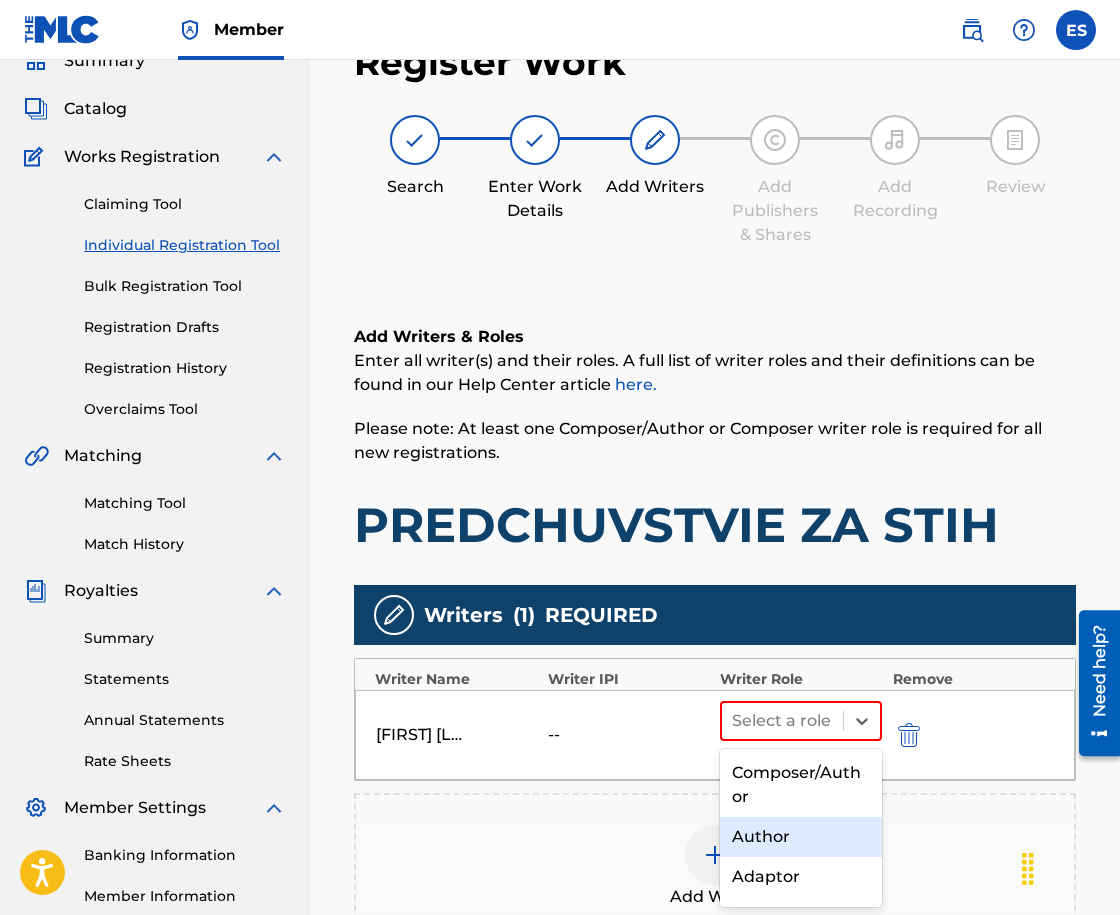 click on "Author" at bounding box center [801, 837] 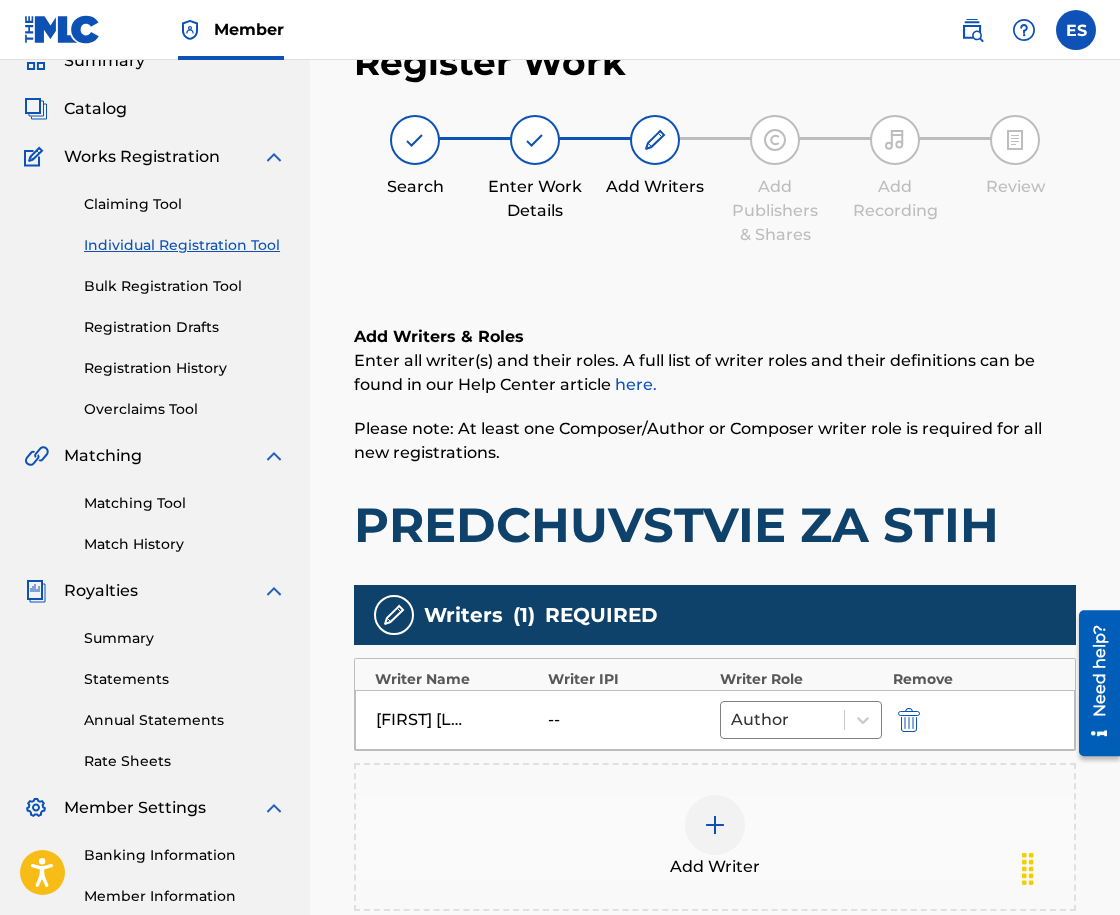 click at bounding box center [715, 825] 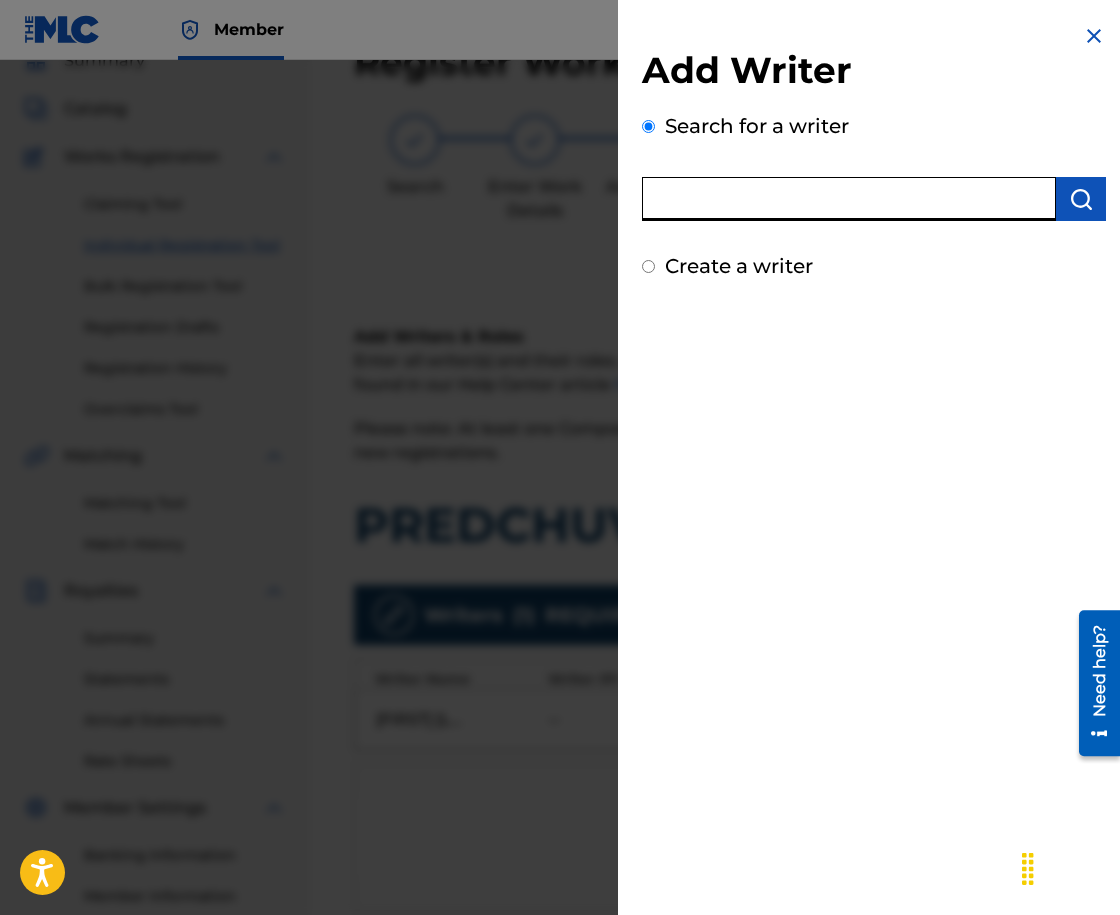 paste on "[NUMBER]" 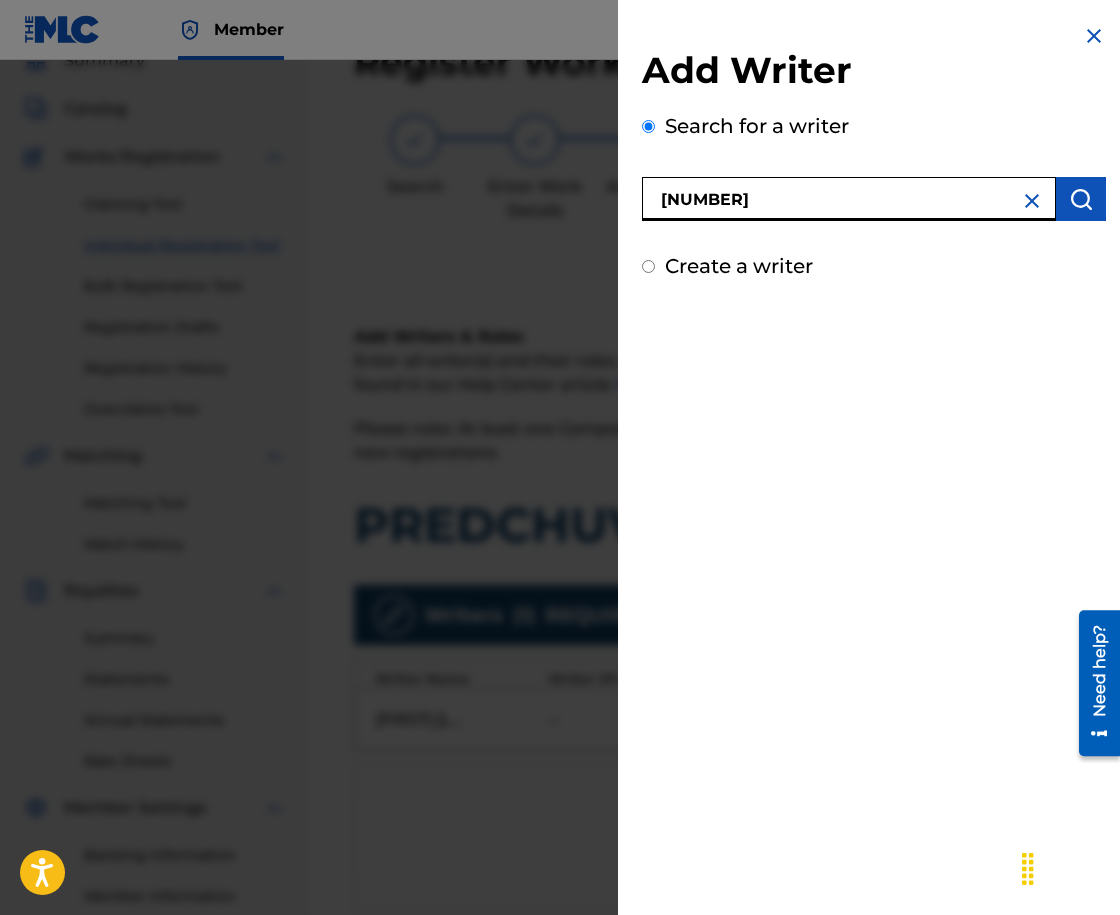 type on "[NUMBER]" 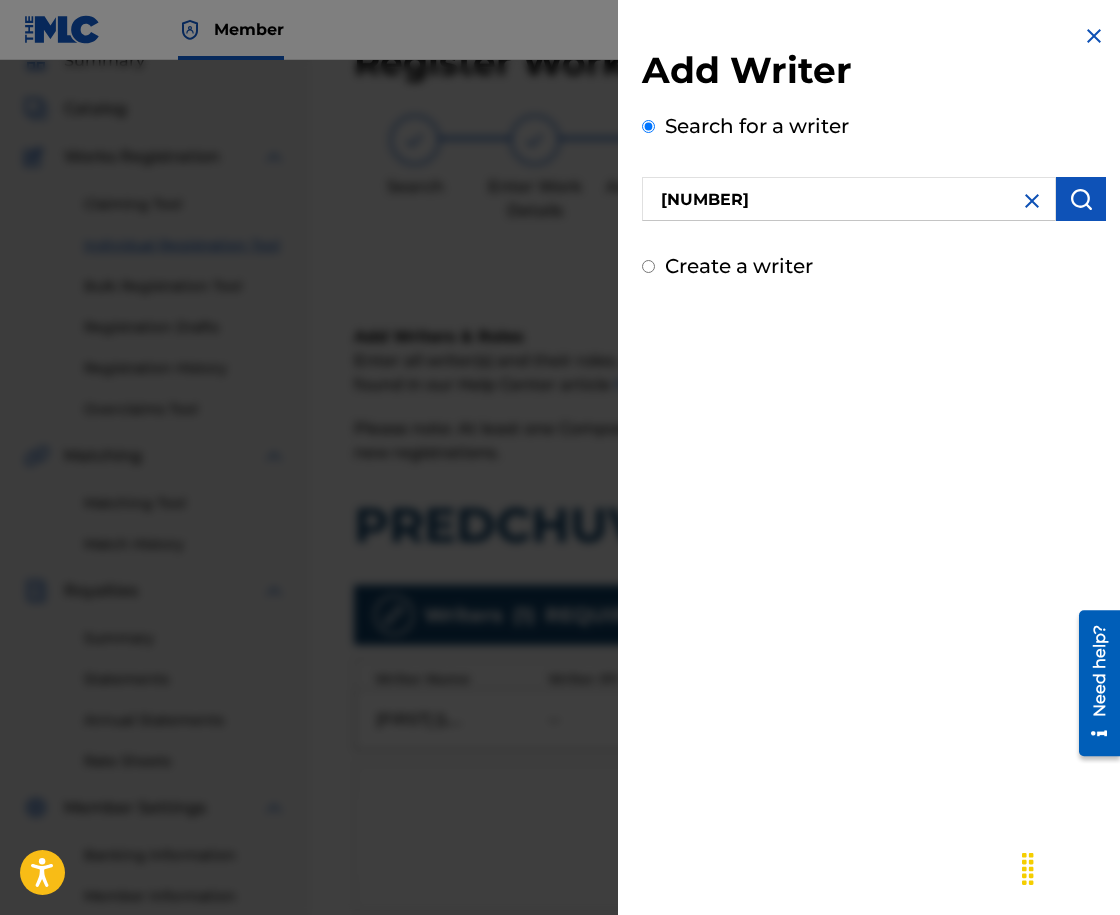 click at bounding box center [1081, 199] 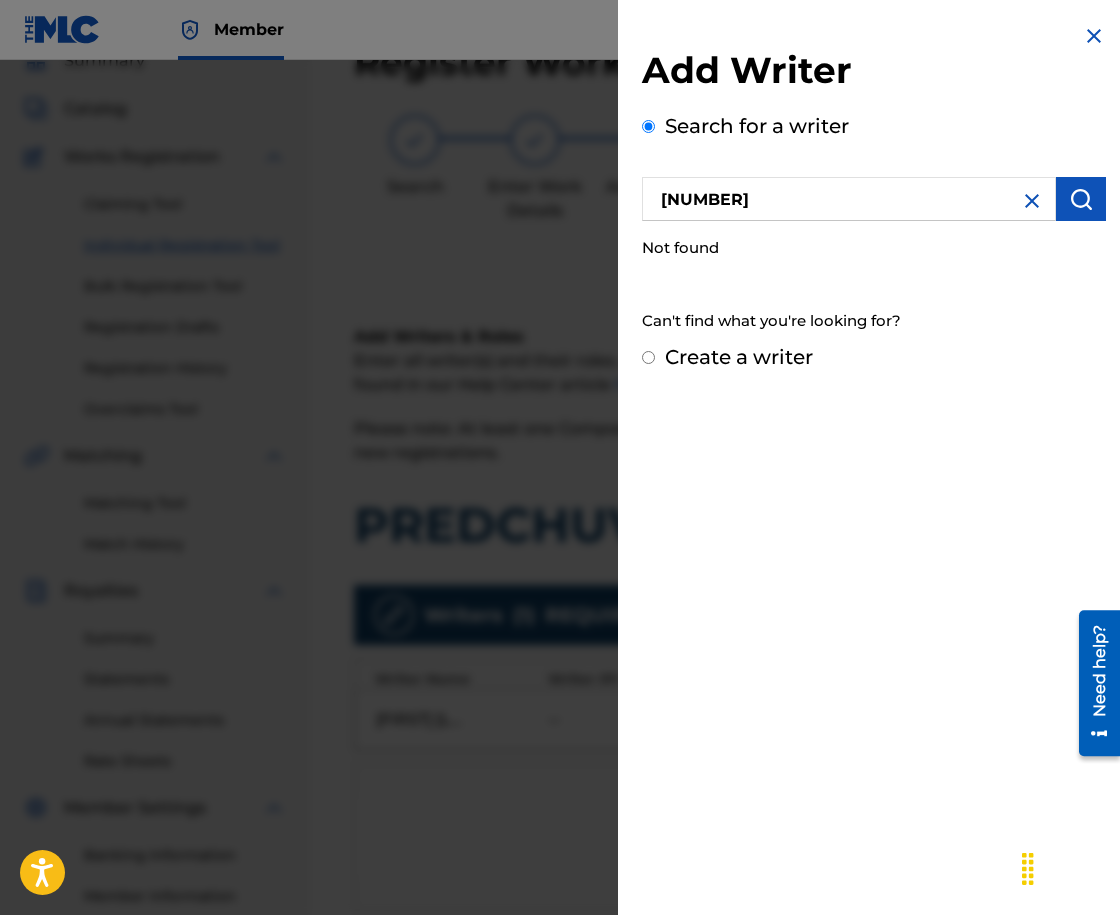 click on "[NUMBER]" at bounding box center [849, 199] 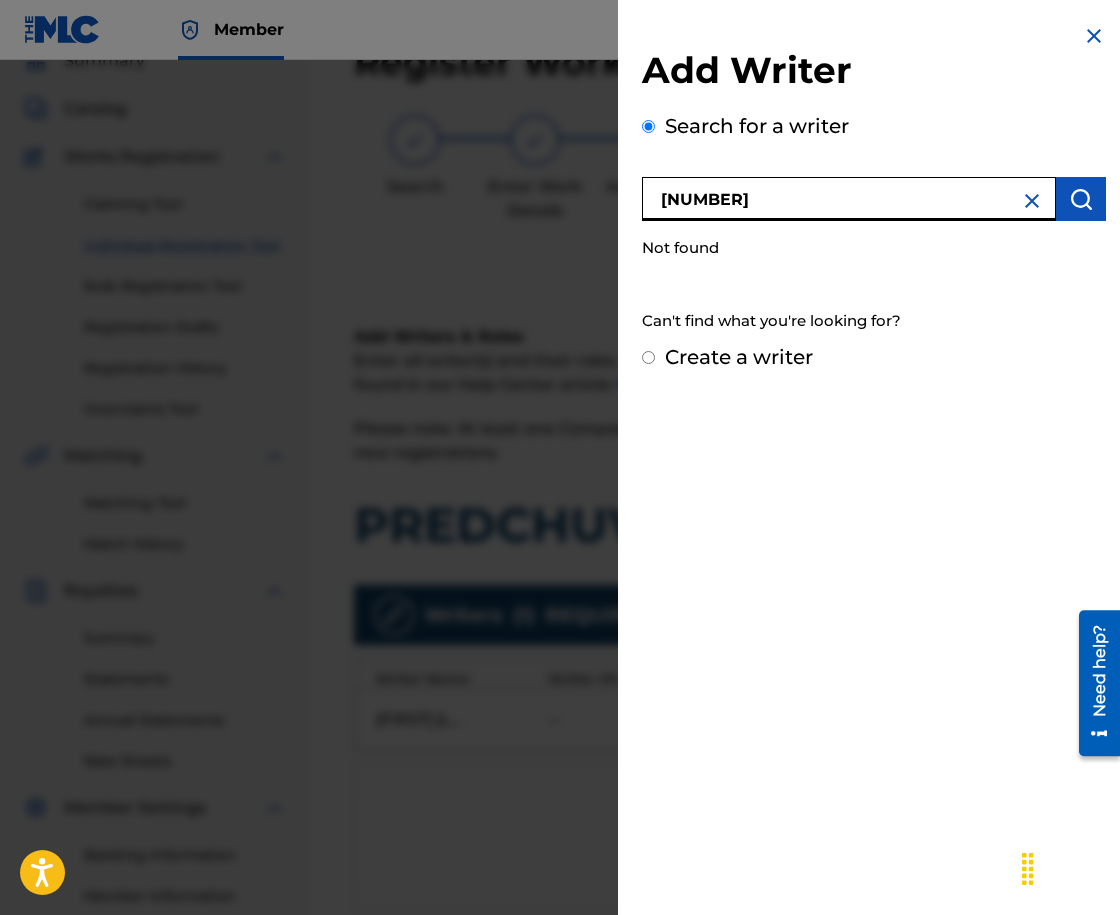 click on "[NUMBER]" at bounding box center [849, 199] 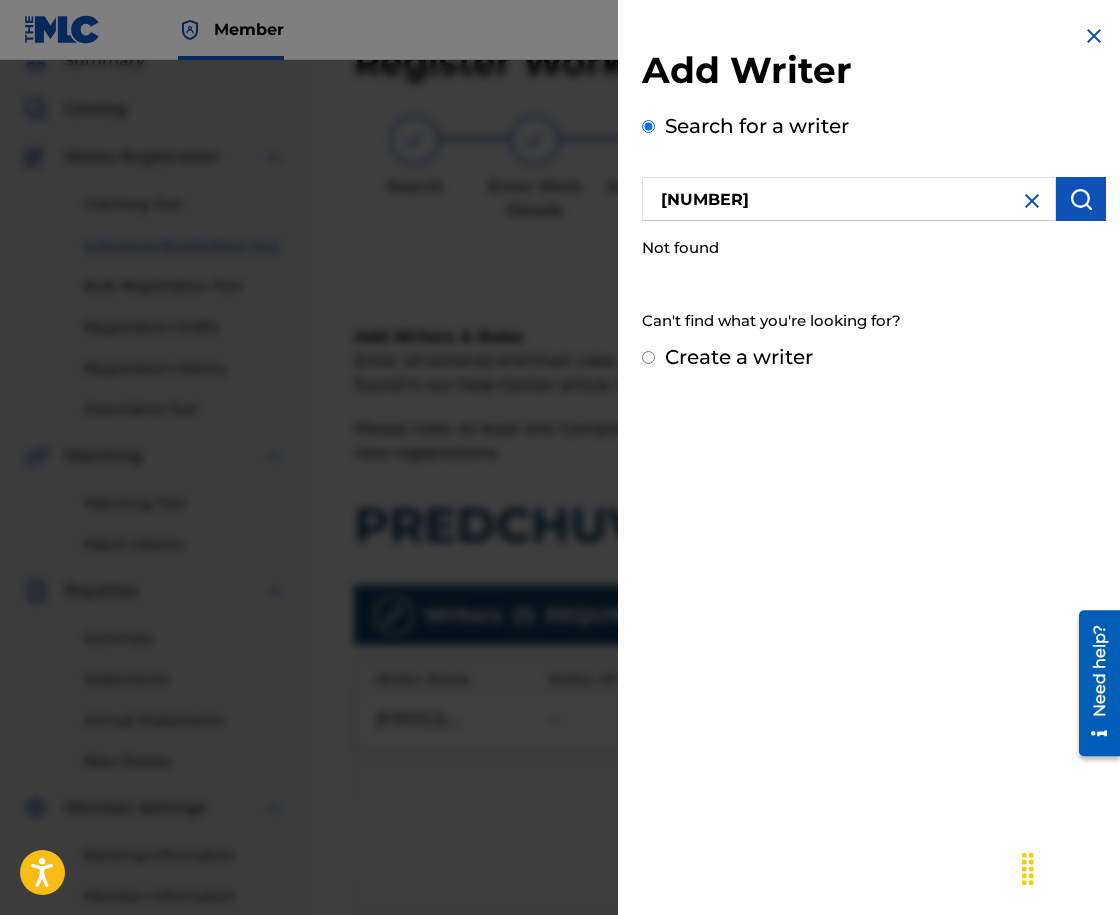 click at bounding box center (1032, 201) 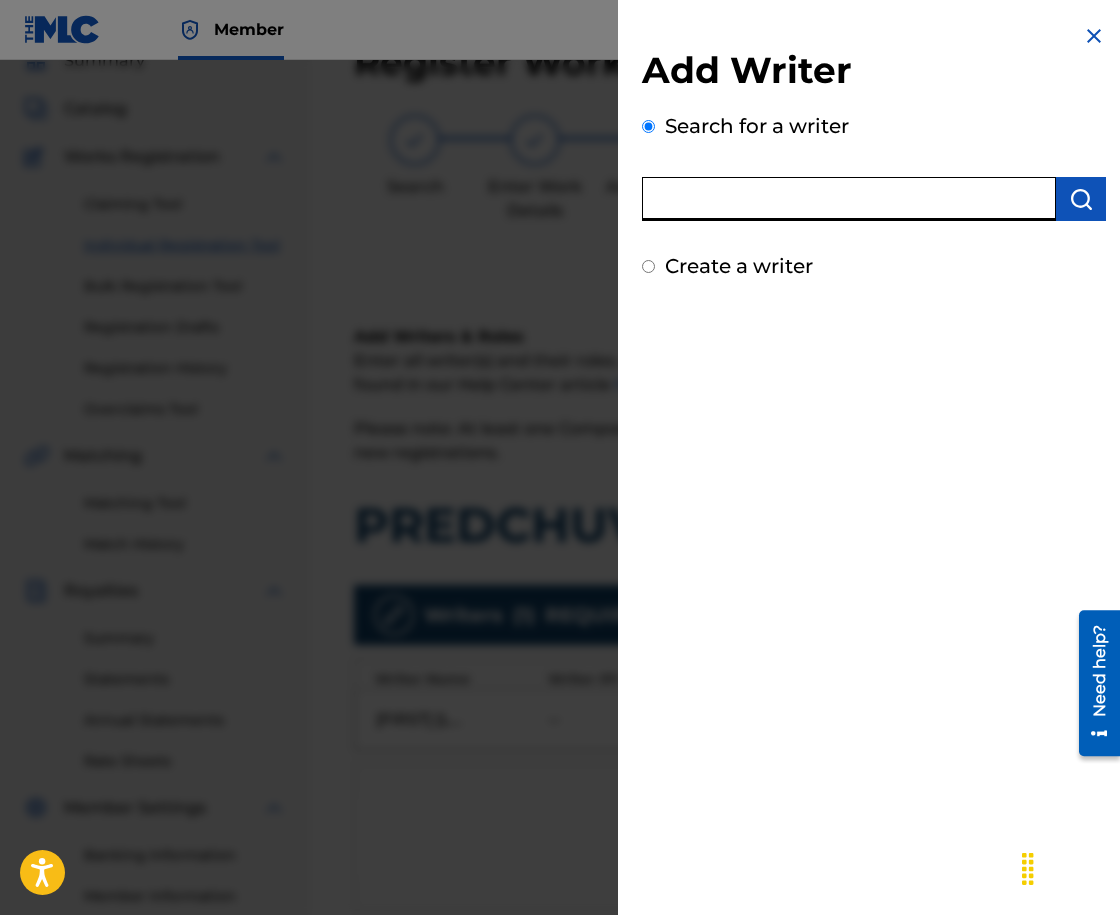 paste on "[FIRST] [LAST] [LAST]" 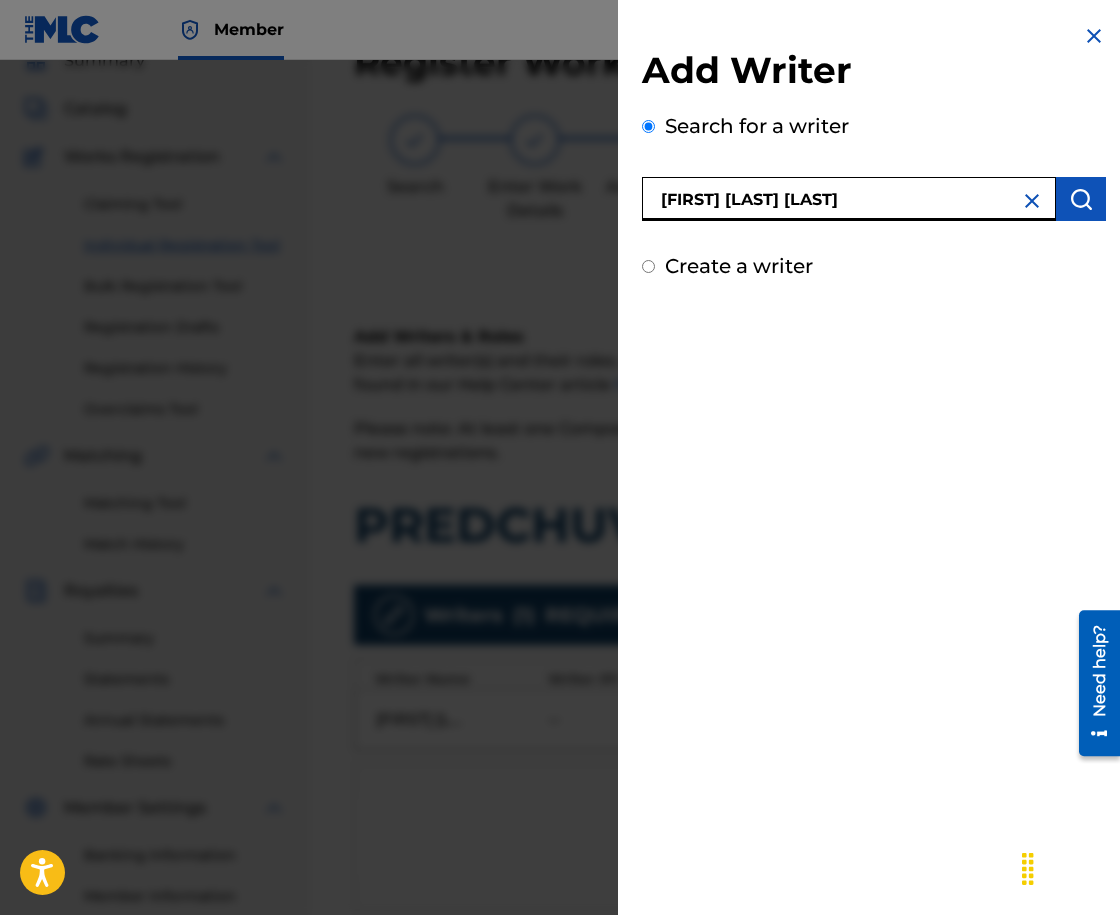 type on "[FIRST] [LAST] [LAST]" 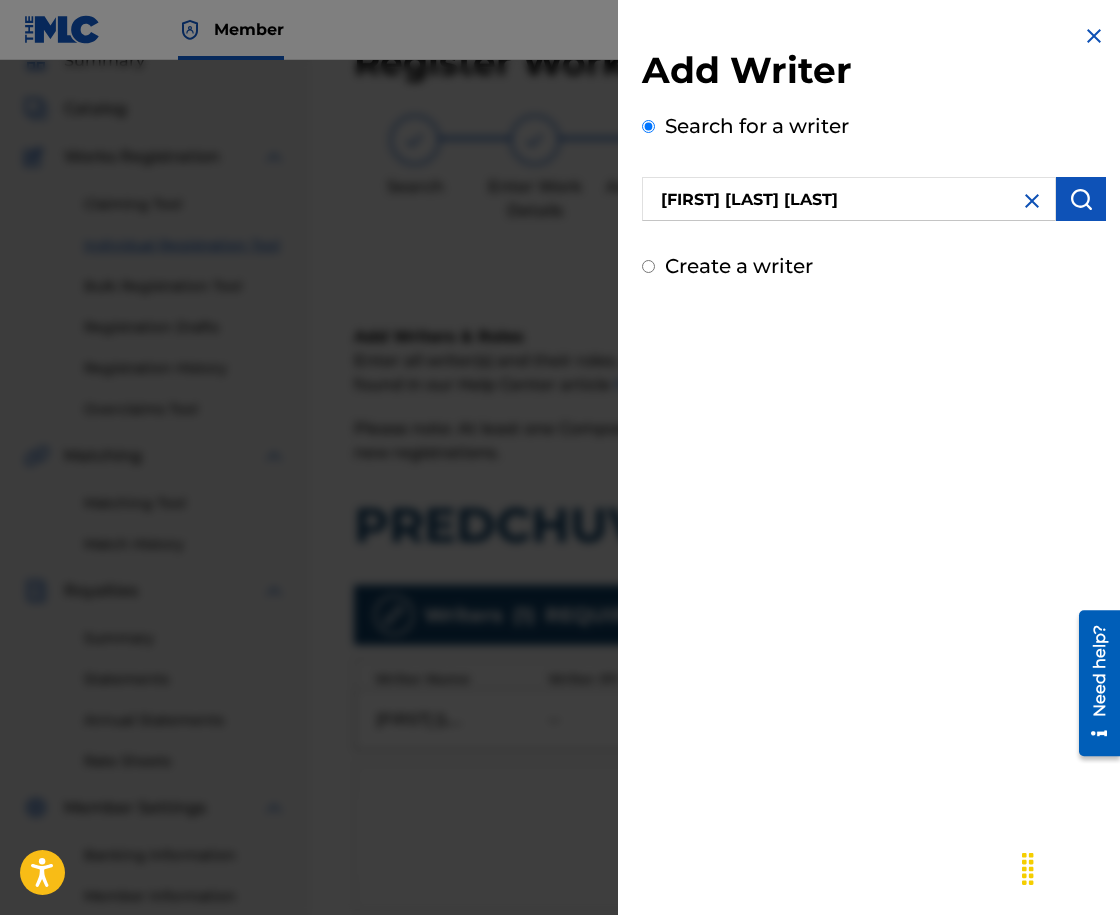 click at bounding box center [1081, 199] 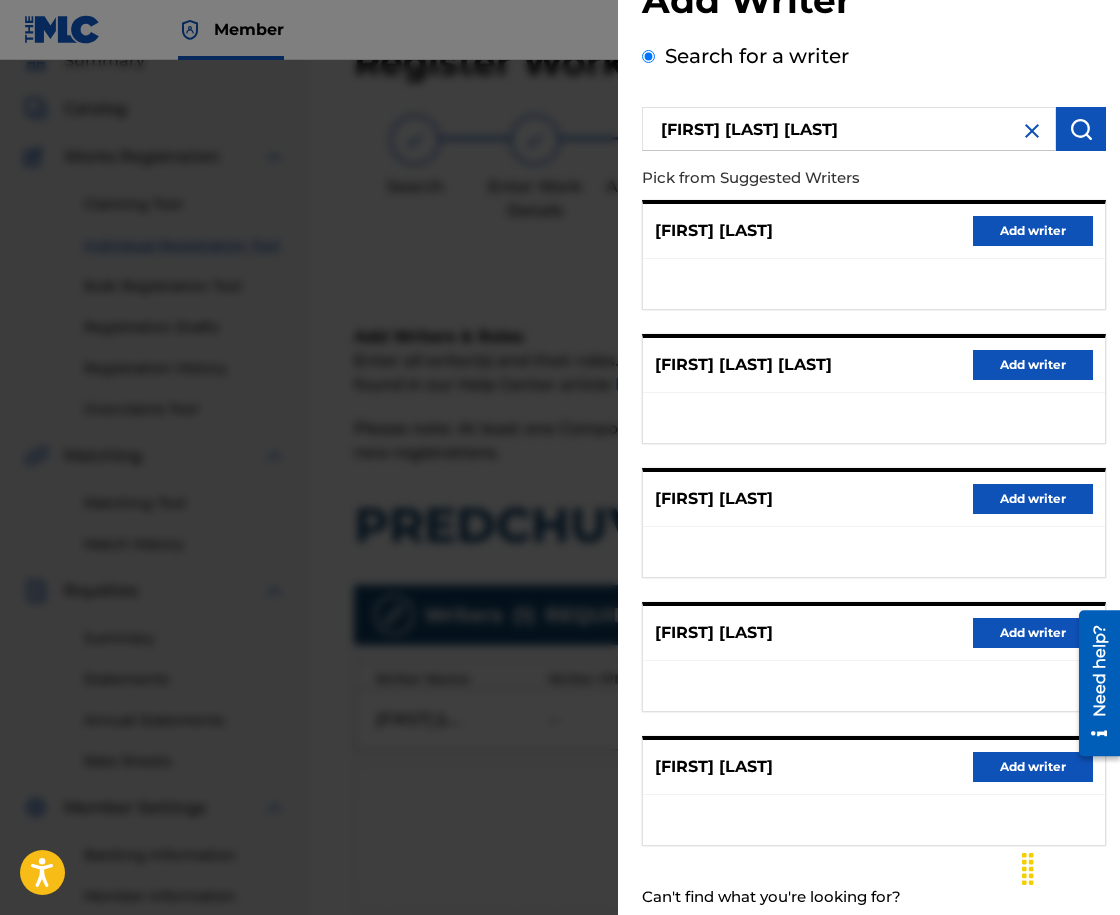 scroll, scrollTop: 163, scrollLeft: 0, axis: vertical 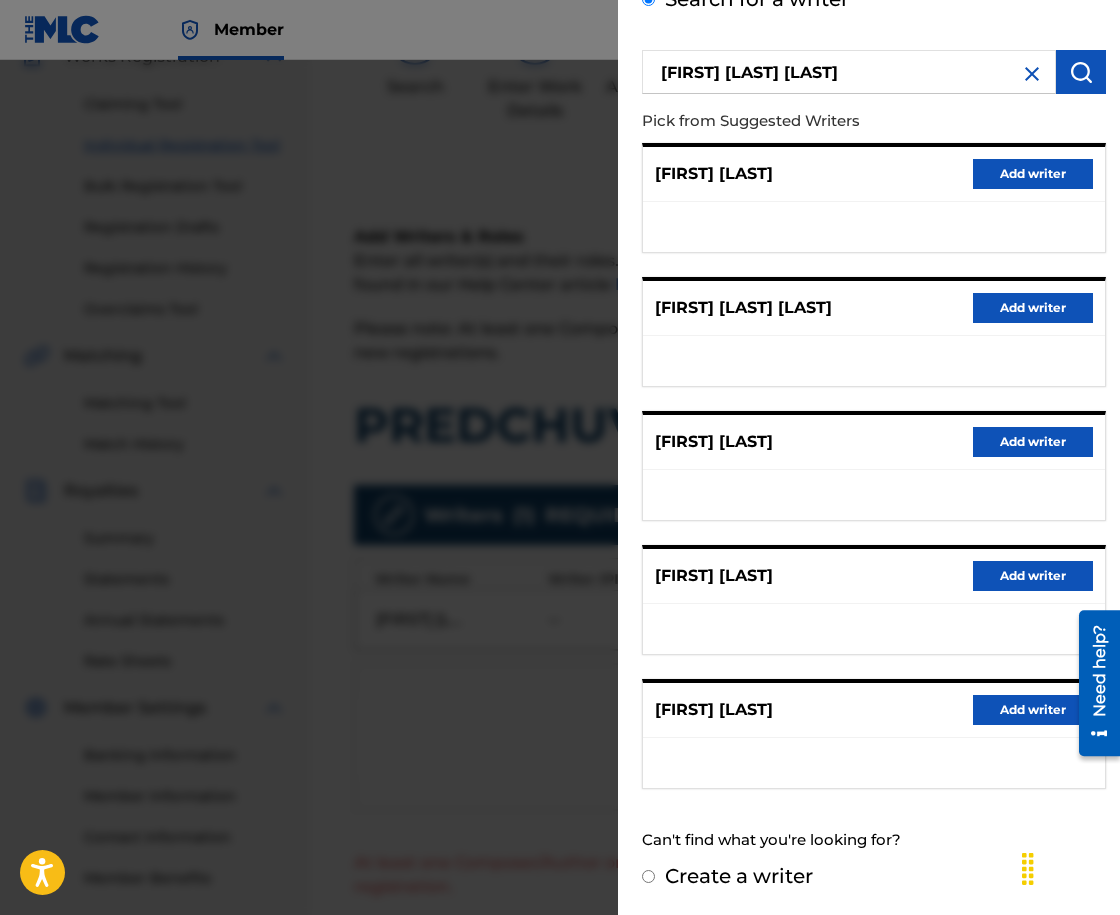 click on "Create a writer" at bounding box center (648, 876) 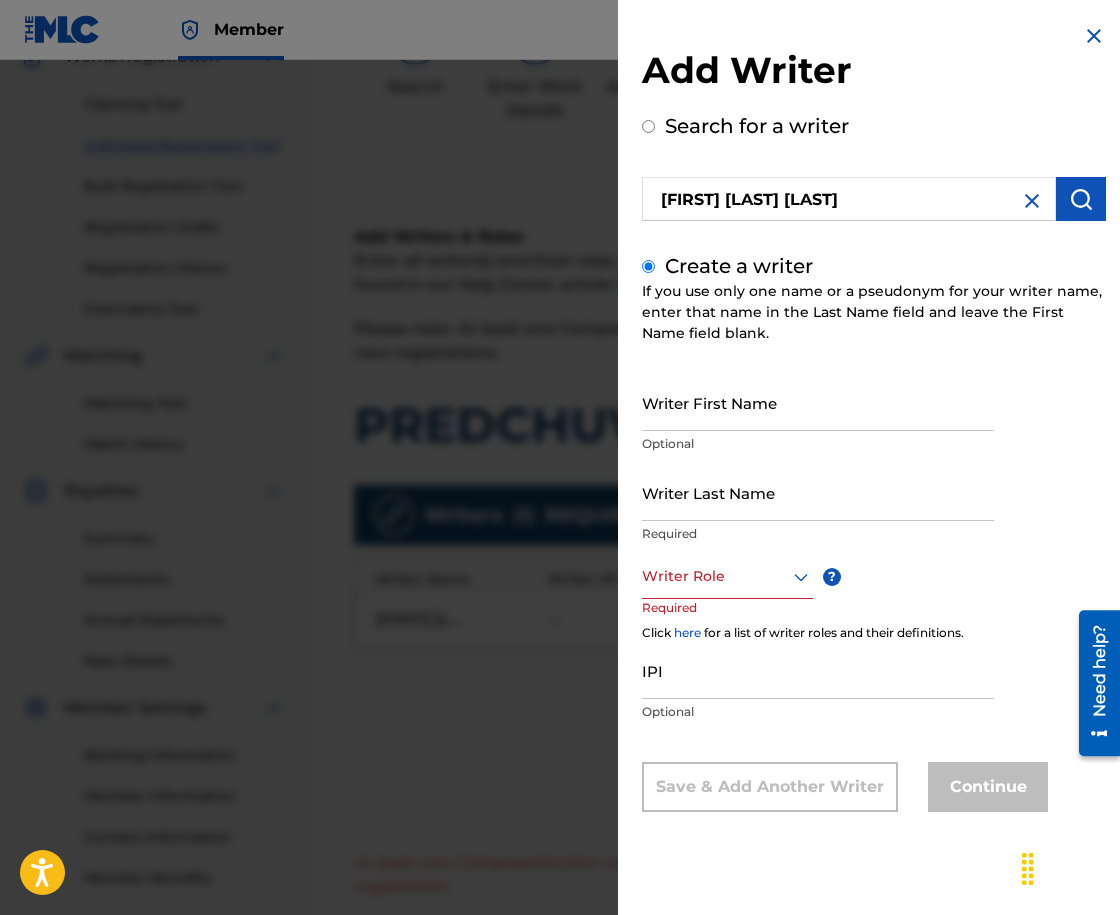 scroll, scrollTop: 0, scrollLeft: 0, axis: both 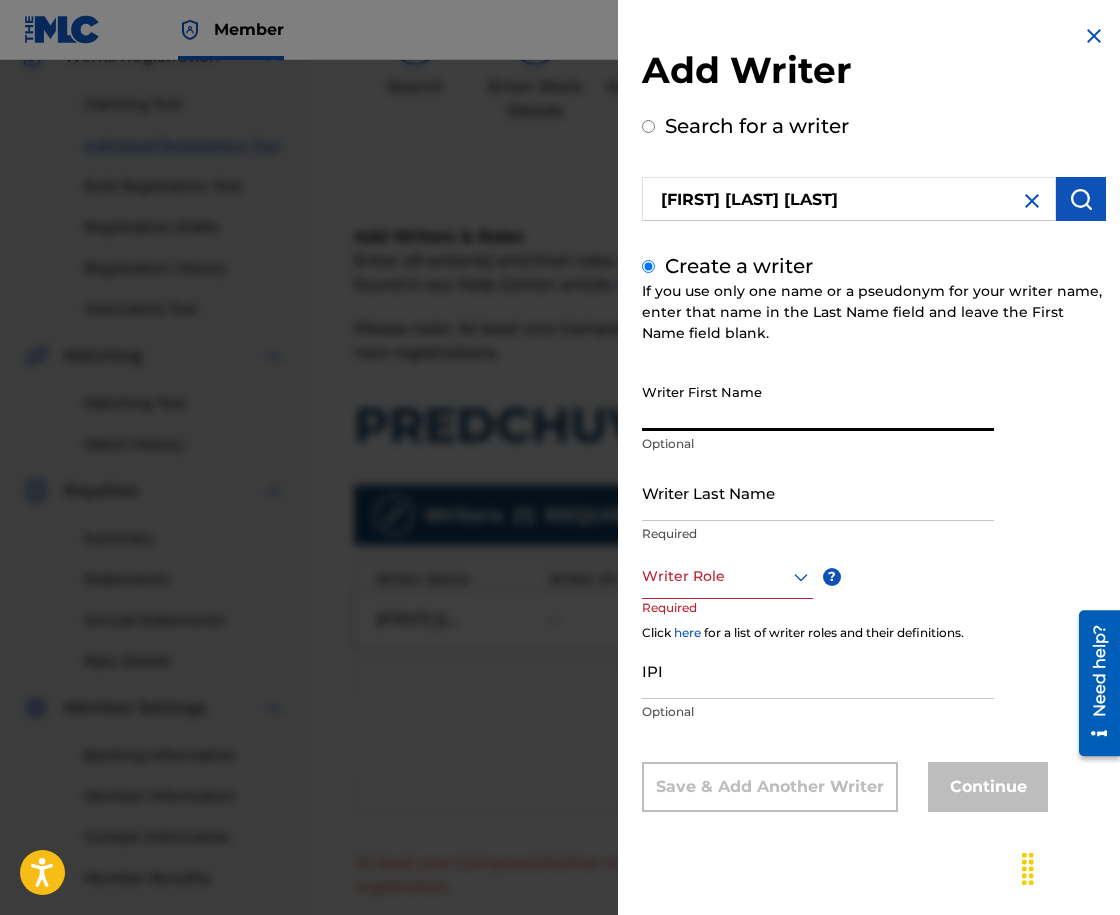 paste on "[FIRST] [LAST] [LAST]" 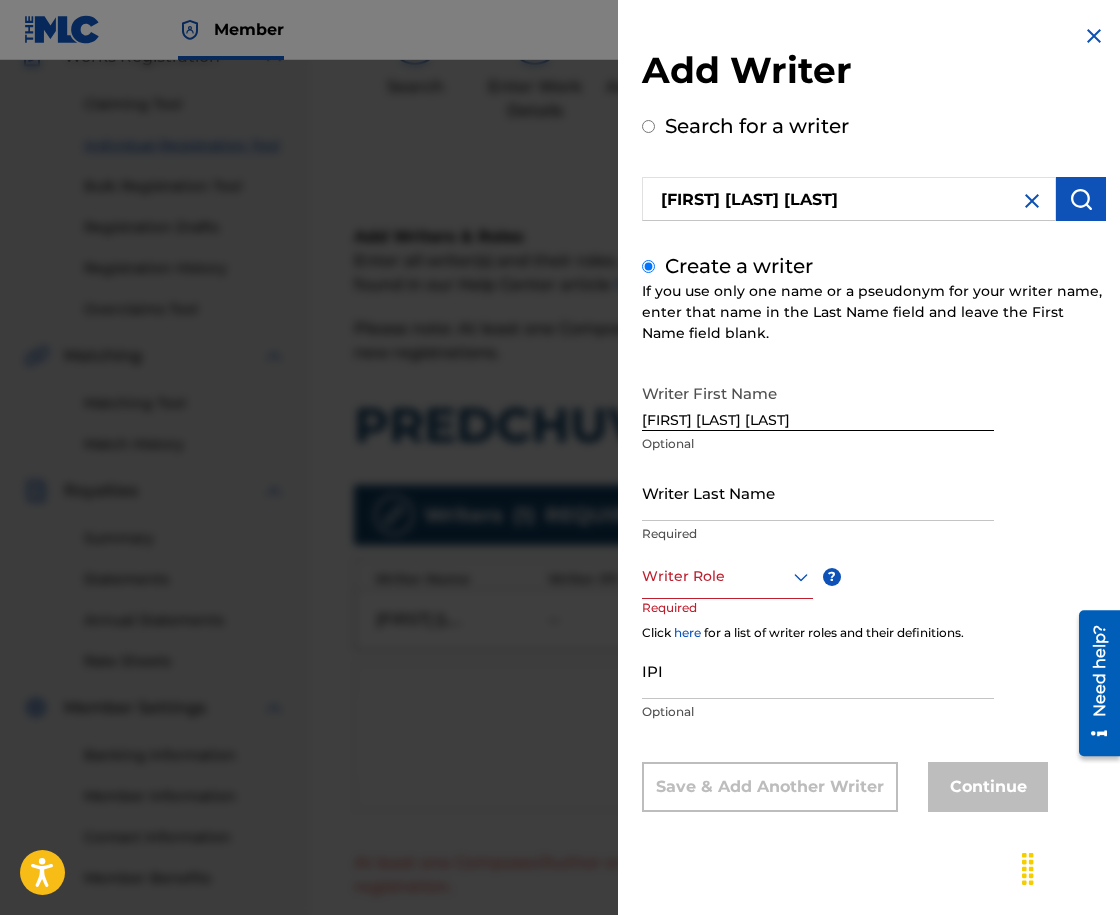 click on "Optional" at bounding box center (818, 444) 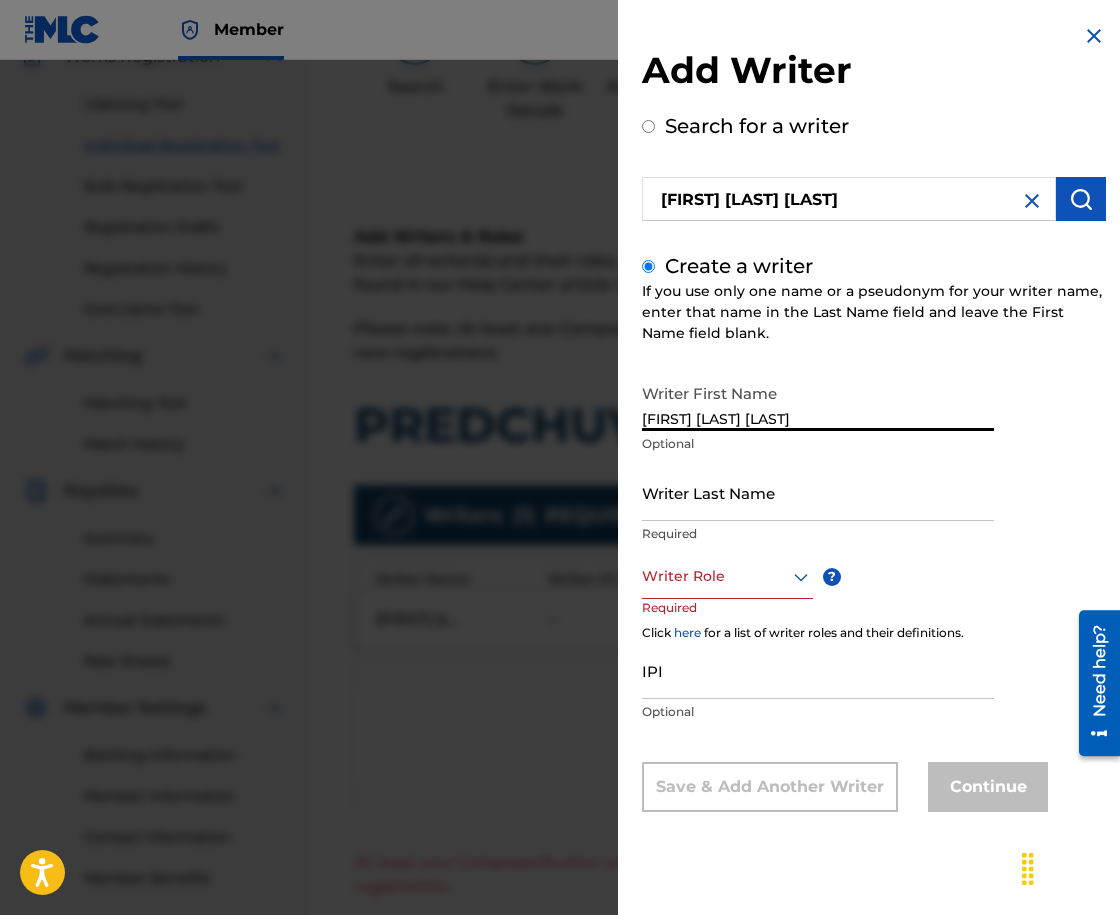 drag, startPoint x: 946, startPoint y: 418, endPoint x: 705, endPoint y: 422, distance: 241.03319 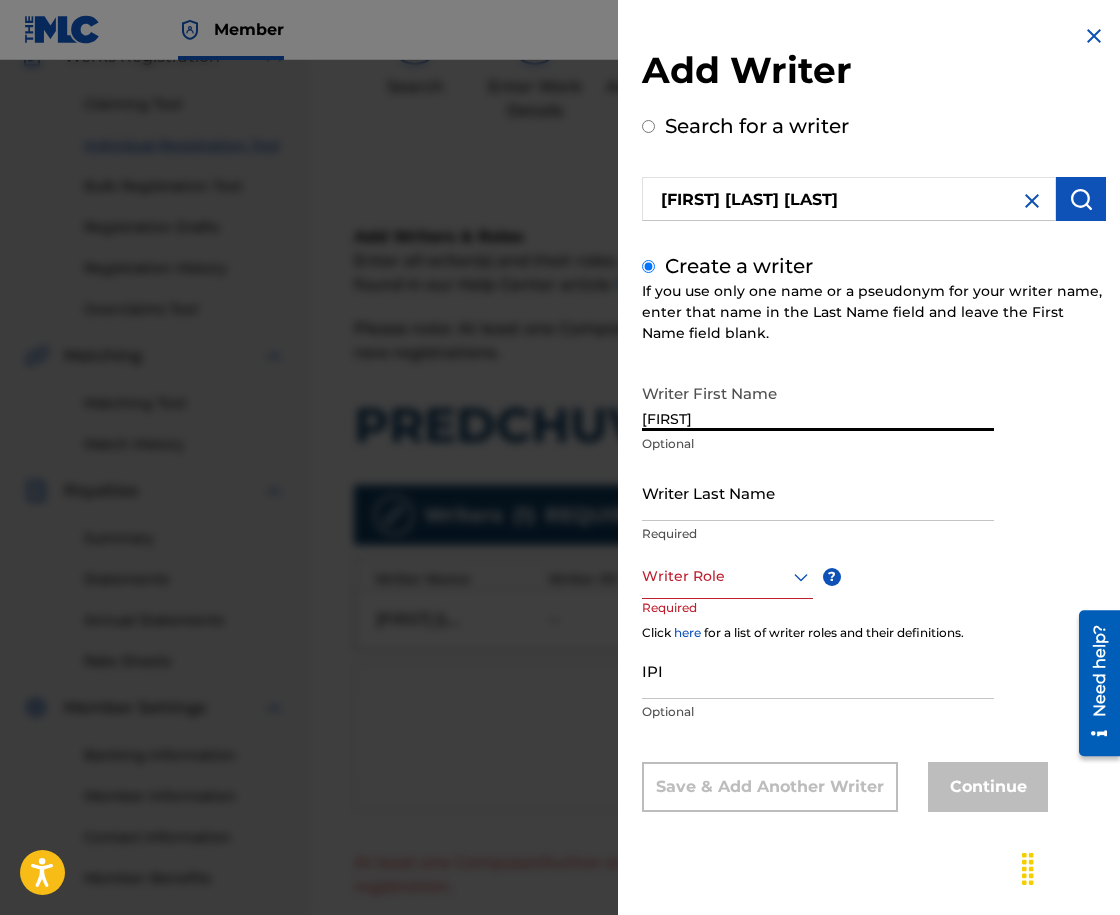 type on "[FIRST]" 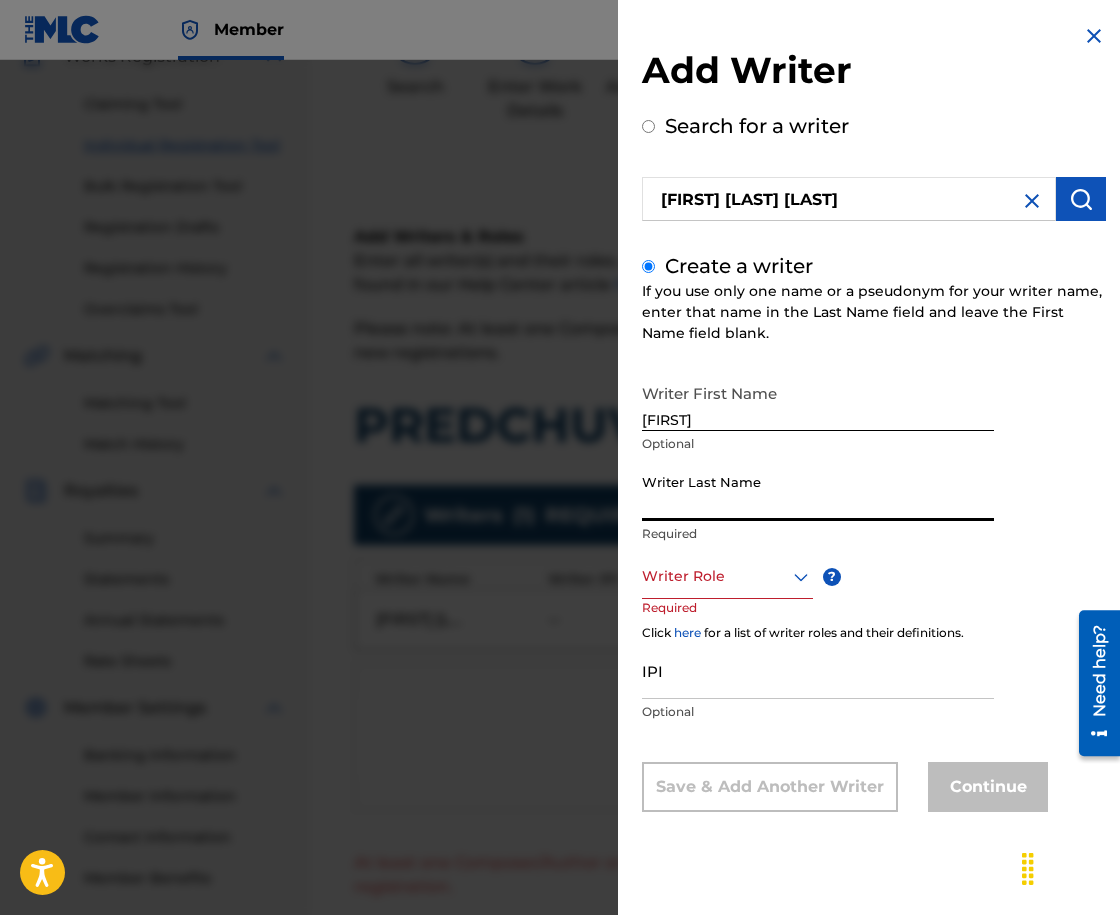 paste on "[FIRST] [LAST] [LAST]" 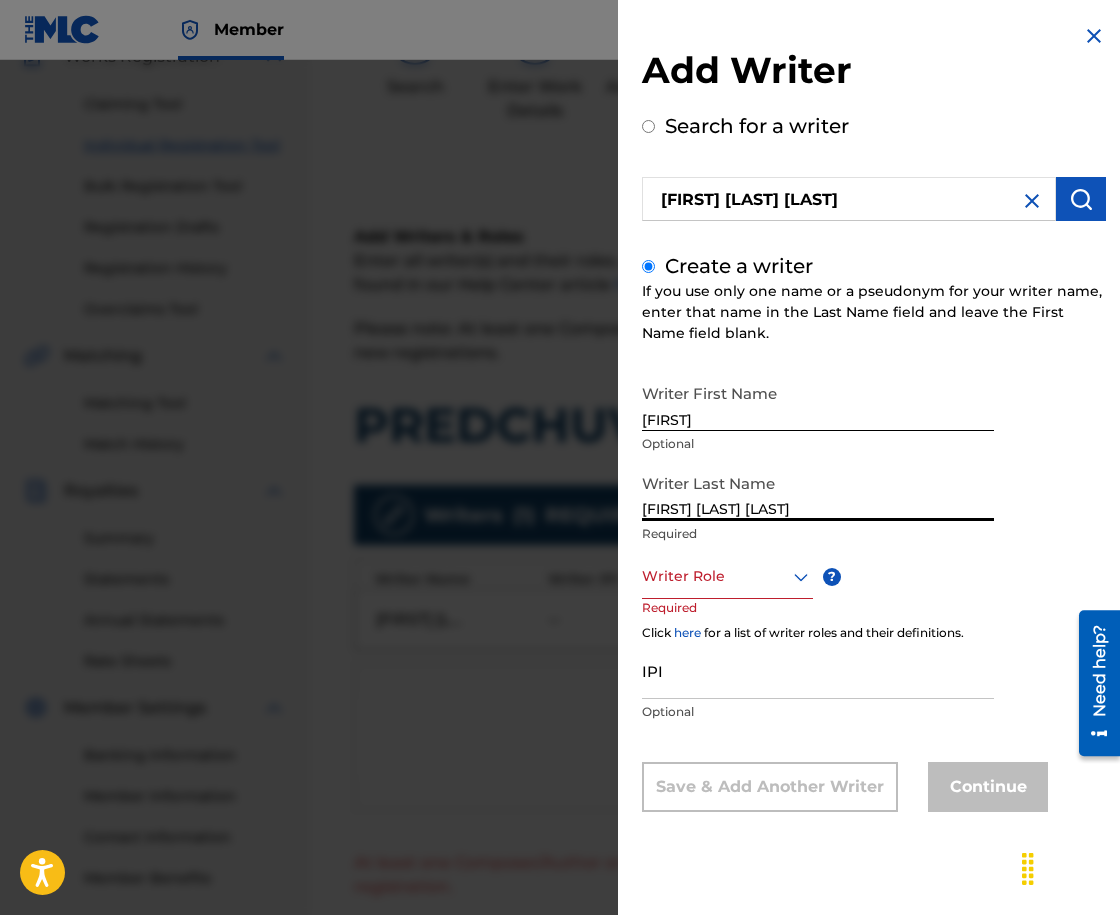 drag, startPoint x: 809, startPoint y: 503, endPoint x: 642, endPoint y: 514, distance: 167.36188 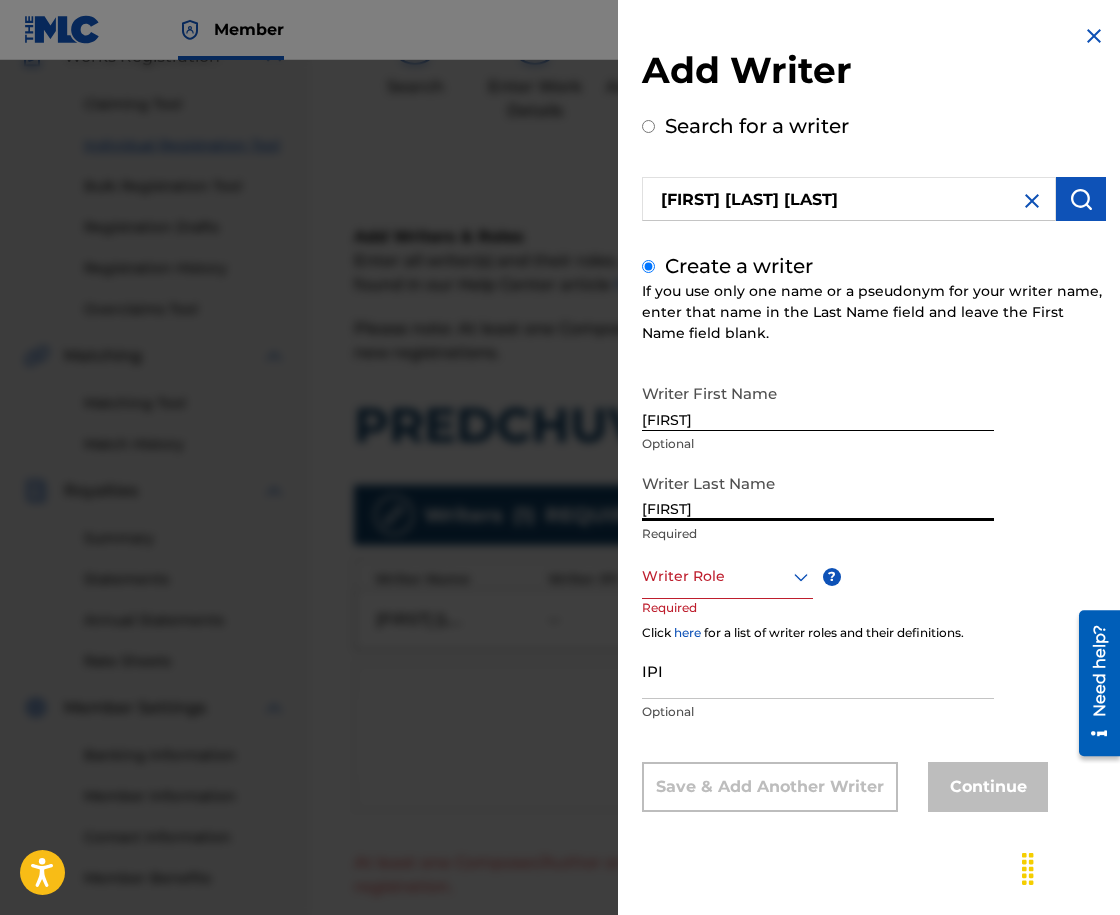 type on "[FIRST]" 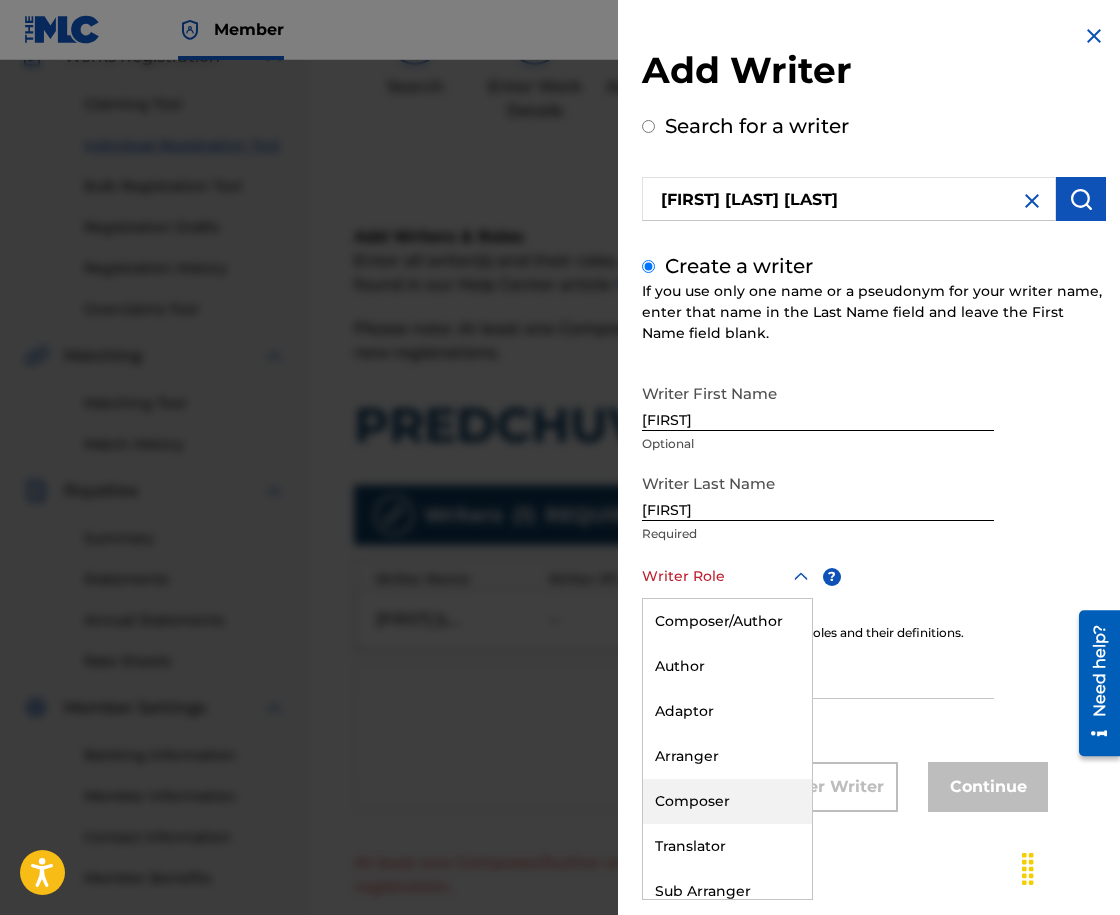 click on "Composer" at bounding box center [727, 801] 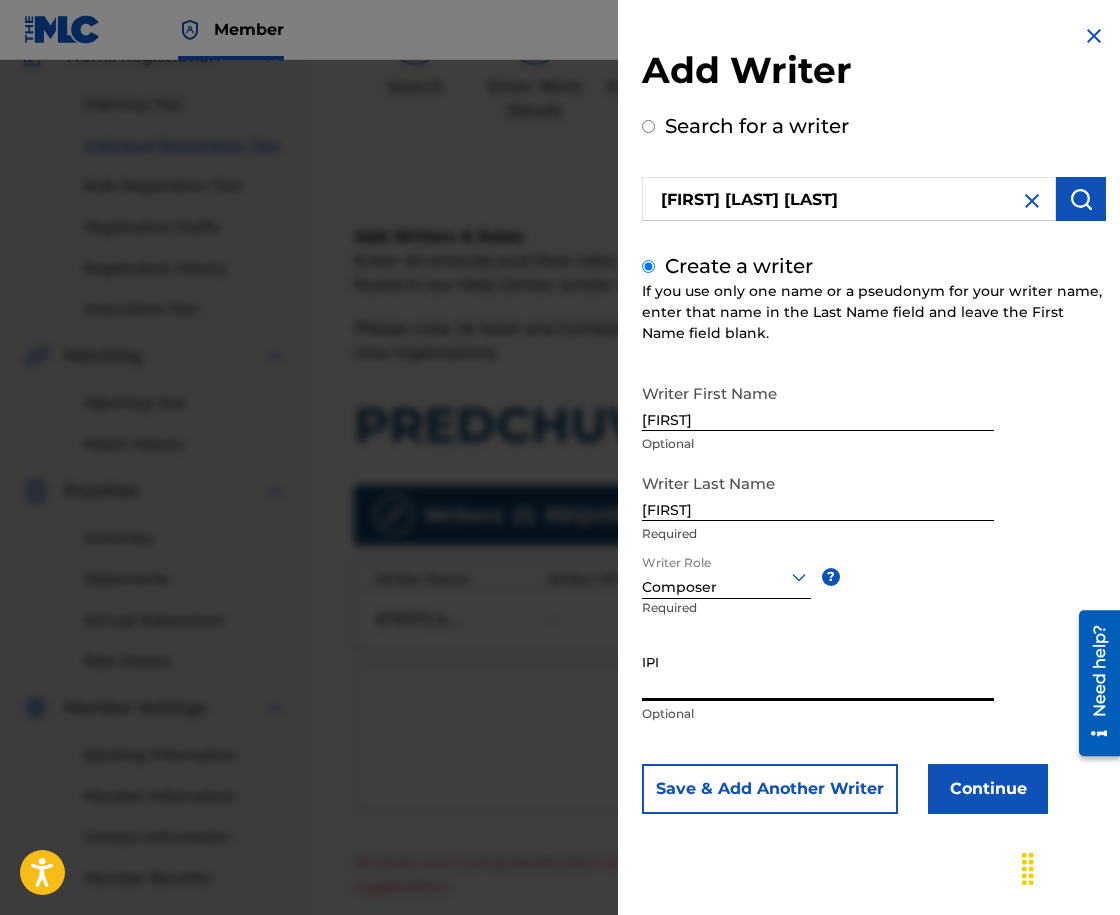 paste on "[NUMBER]" 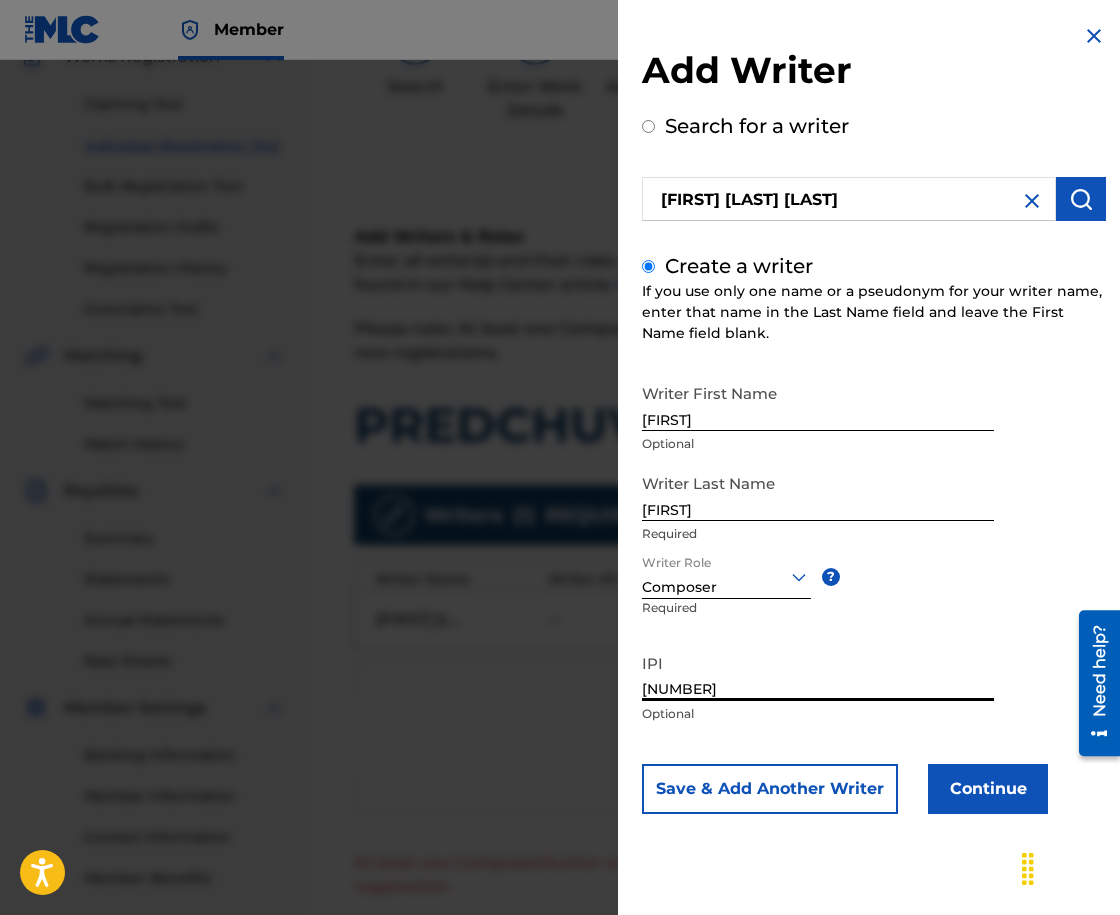 type on "[NUMBER]" 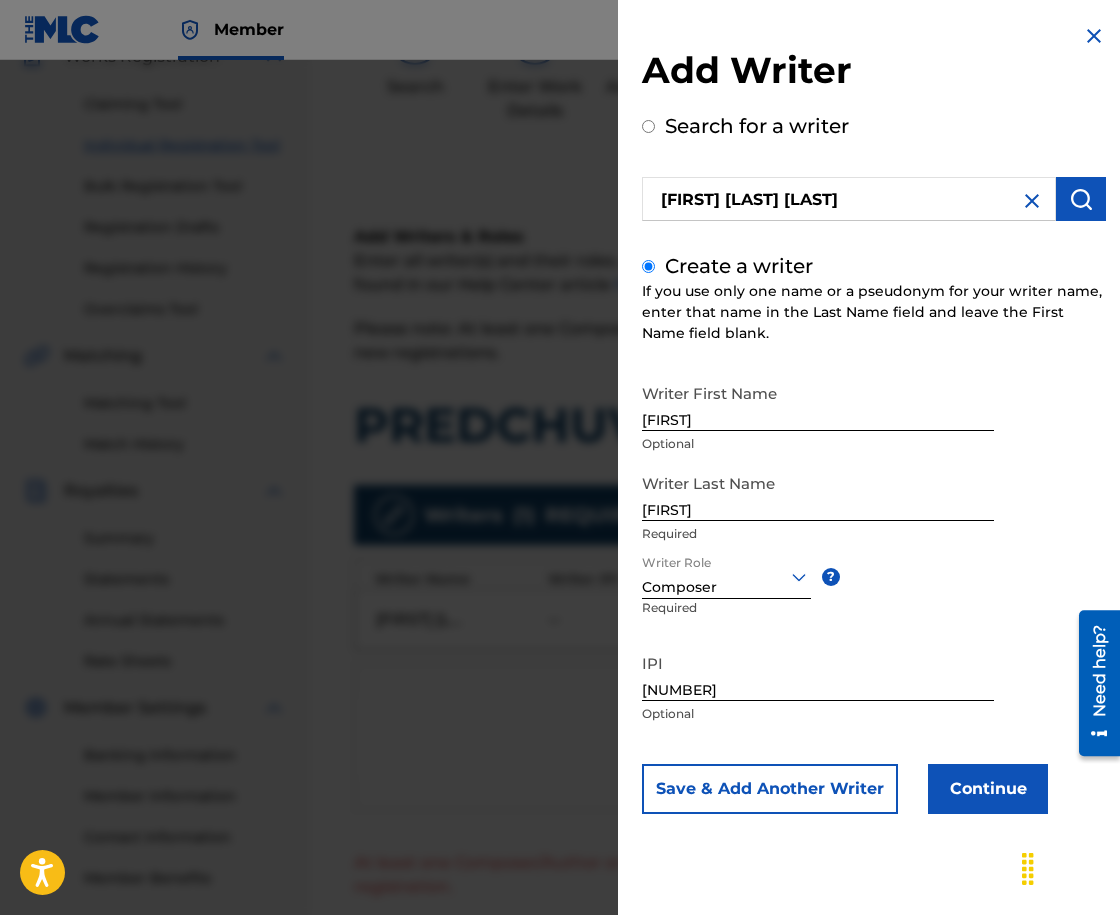 click on "Continue" at bounding box center [988, 789] 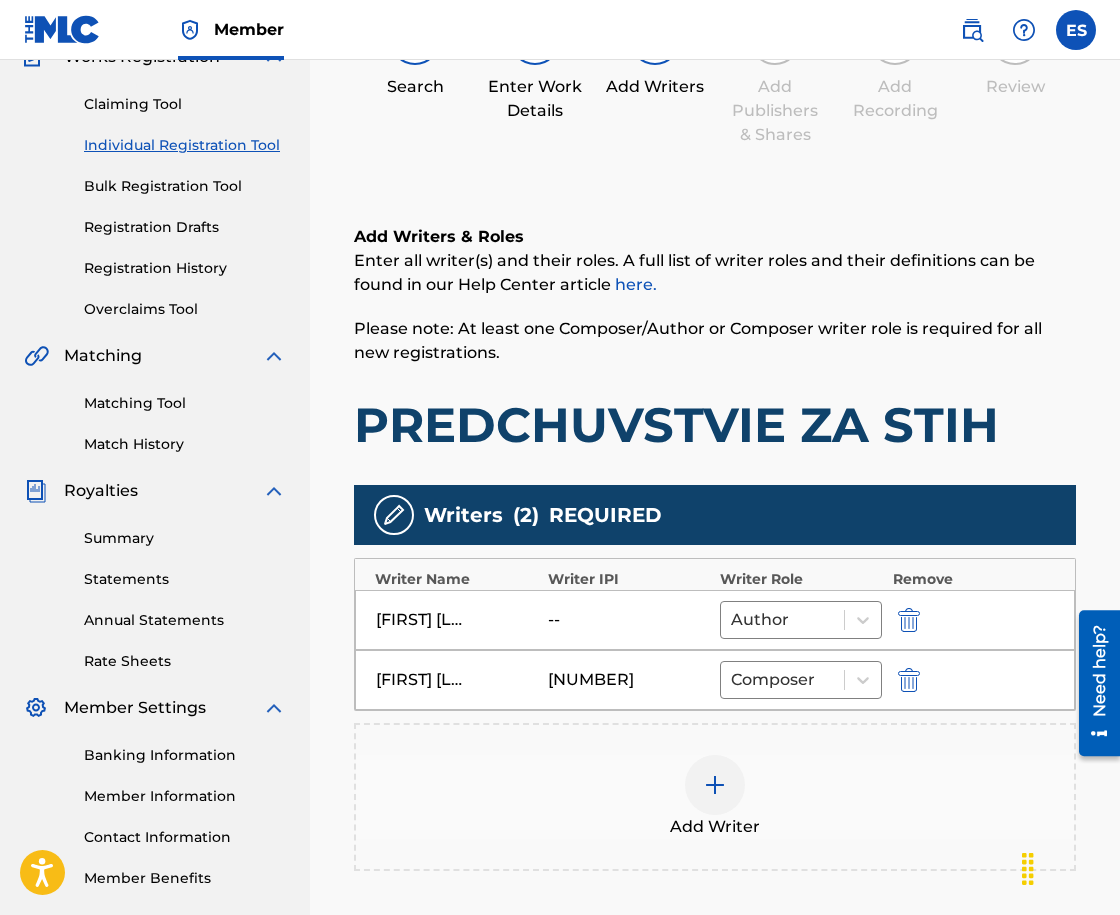 click at bounding box center (715, 785) 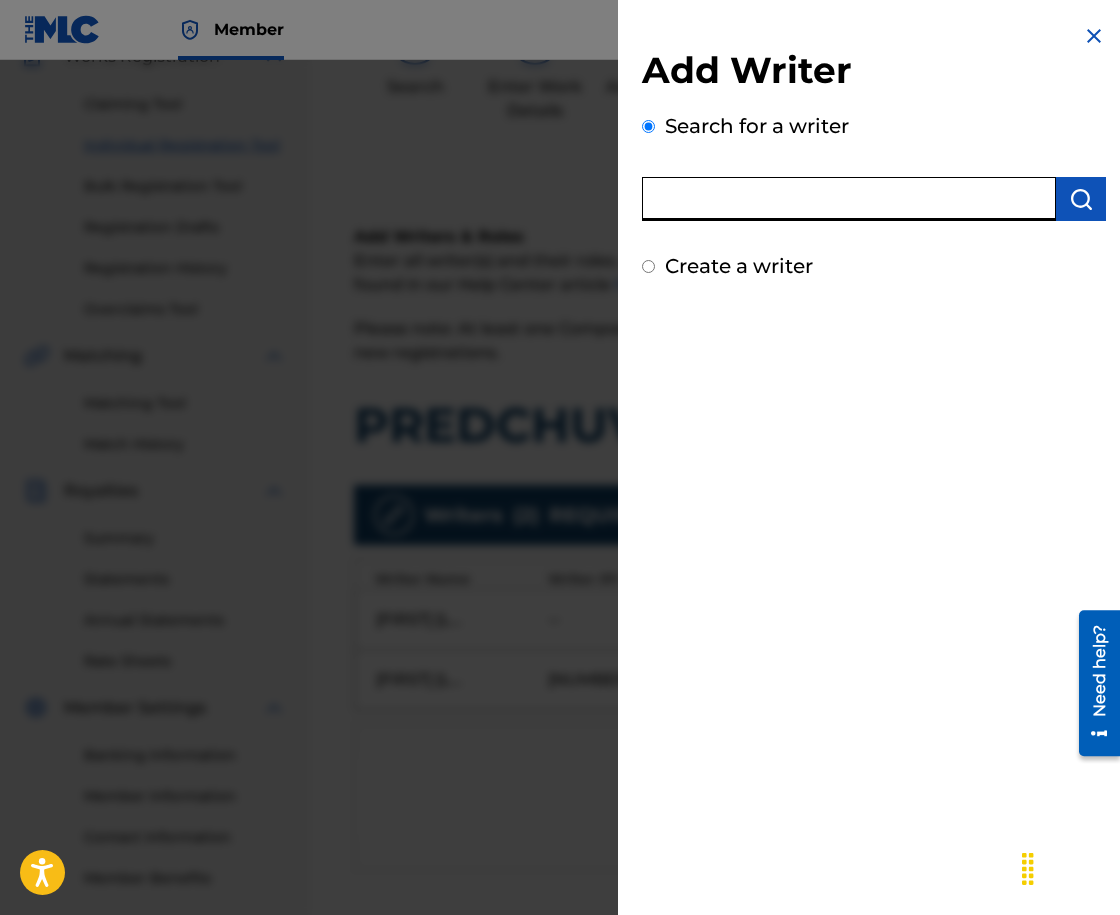 paste on "00258906432" 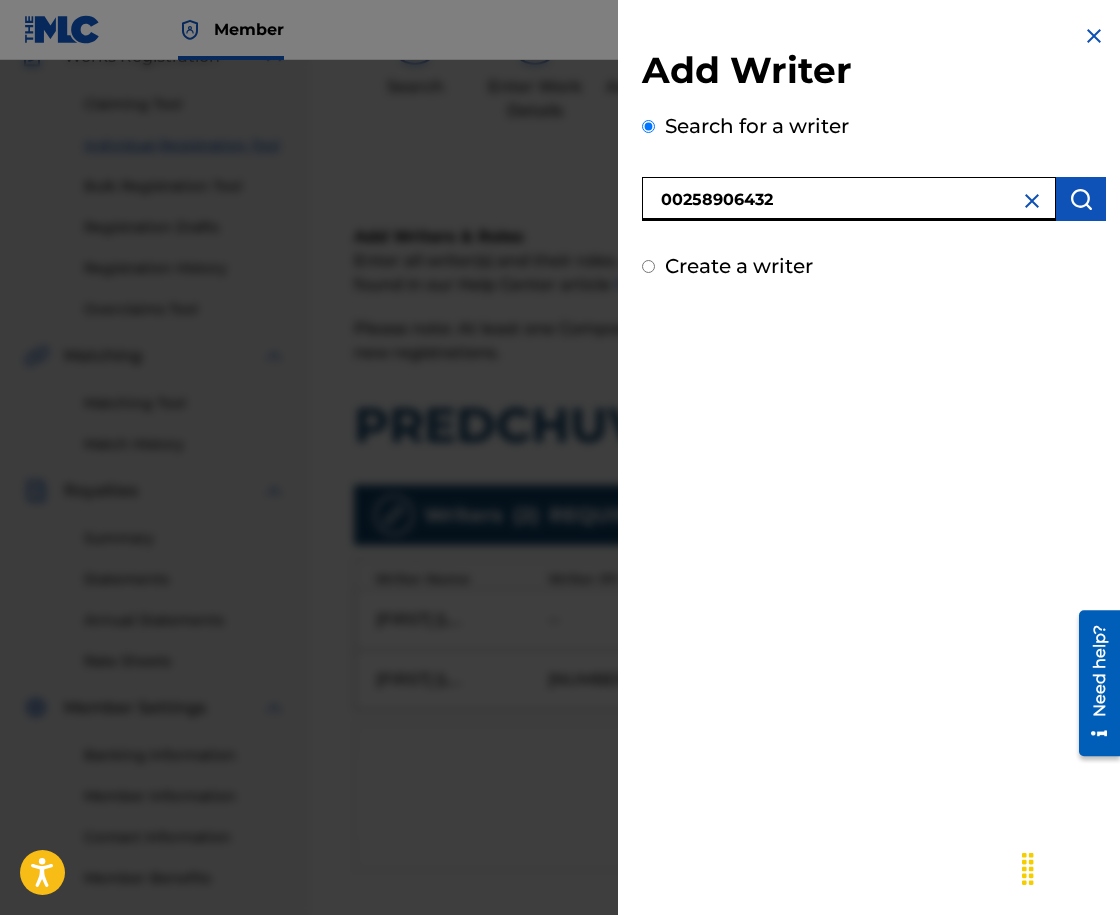 type on "00258906432" 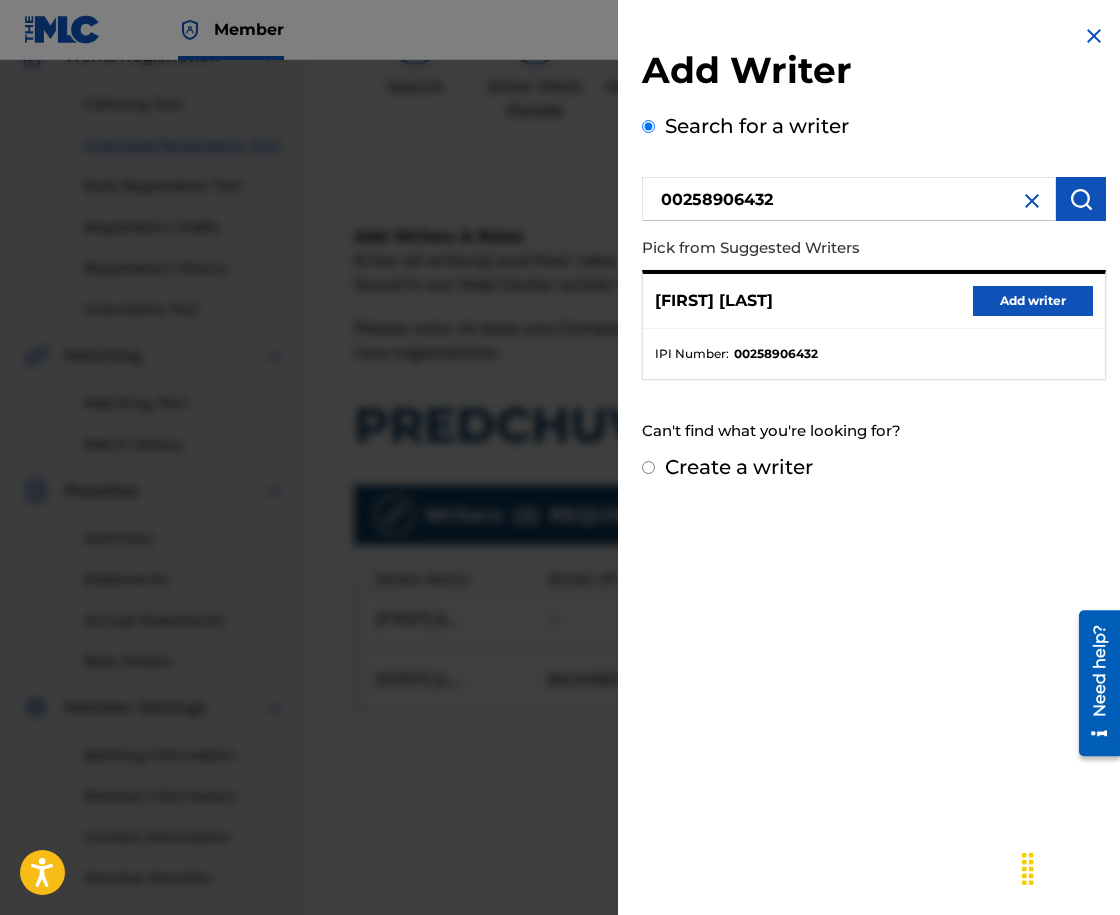 click on "Add writer" at bounding box center [1033, 301] 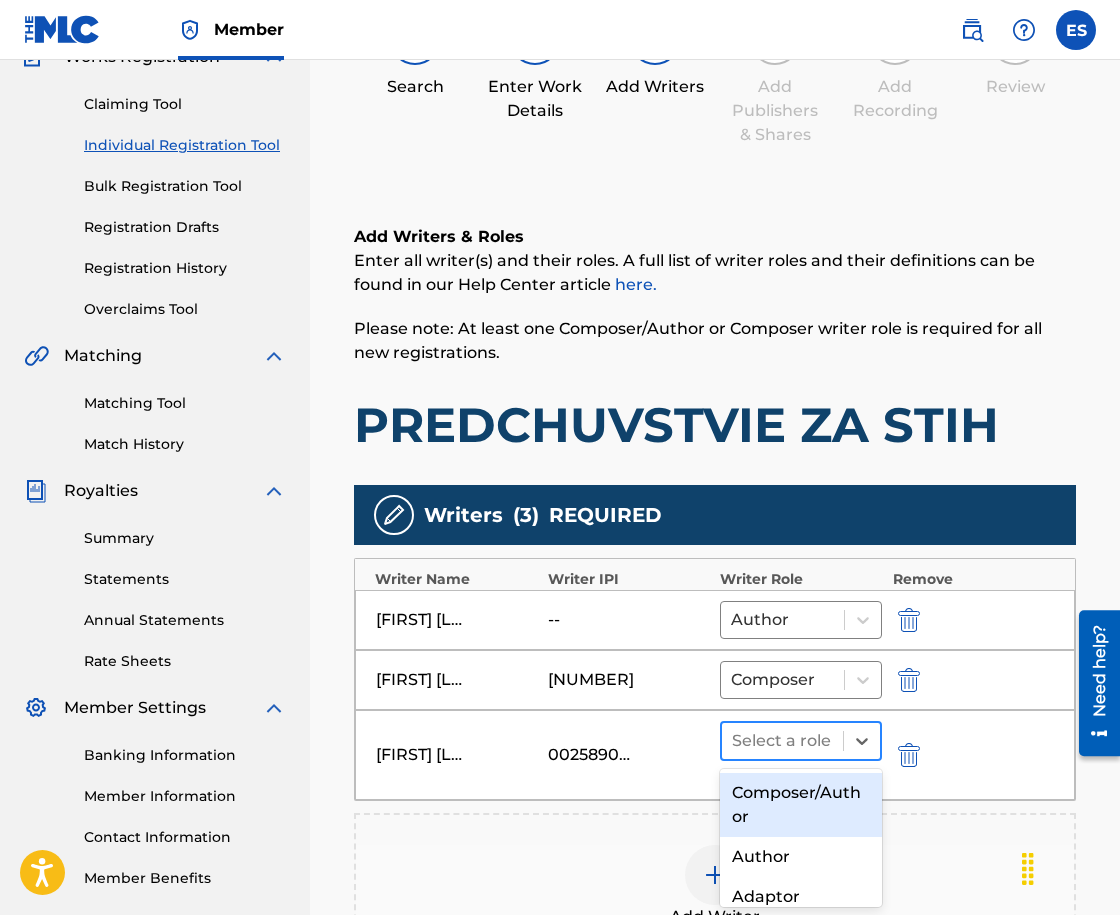 click at bounding box center [782, 741] 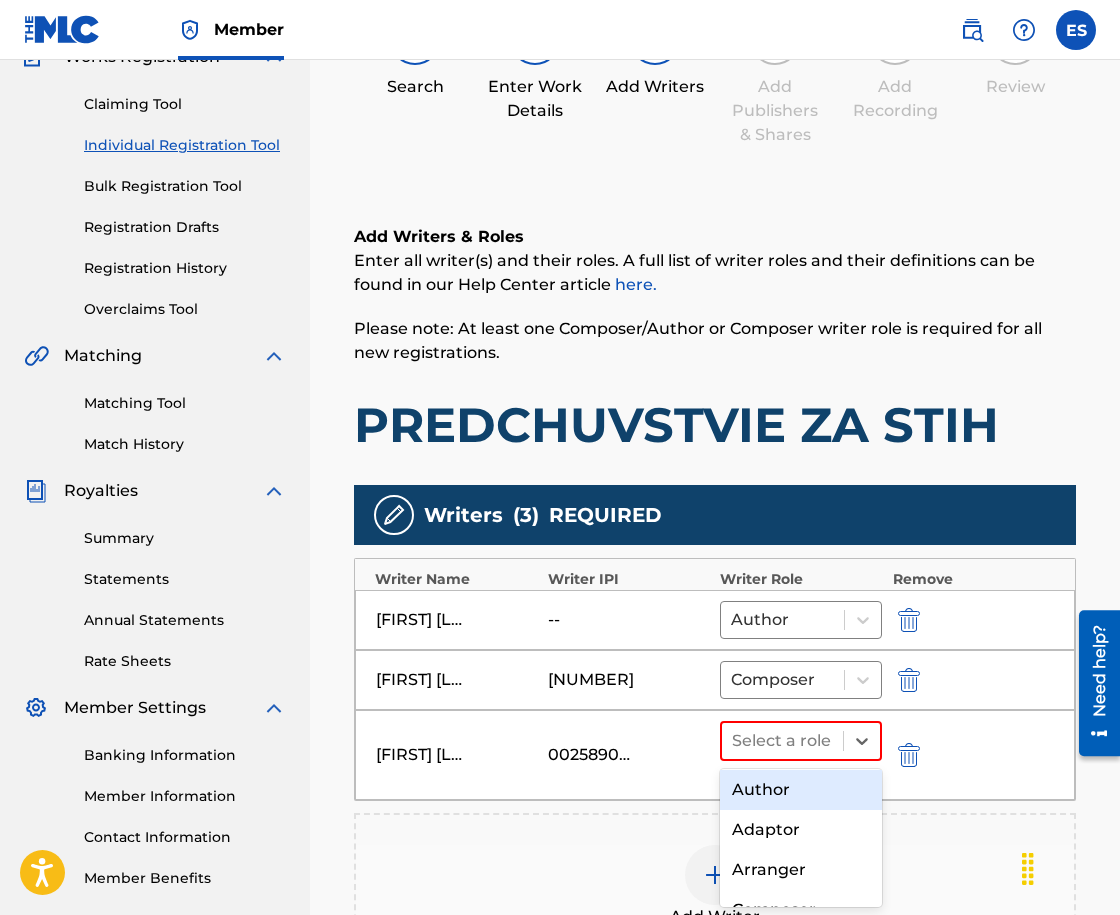 scroll, scrollTop: 100, scrollLeft: 0, axis: vertical 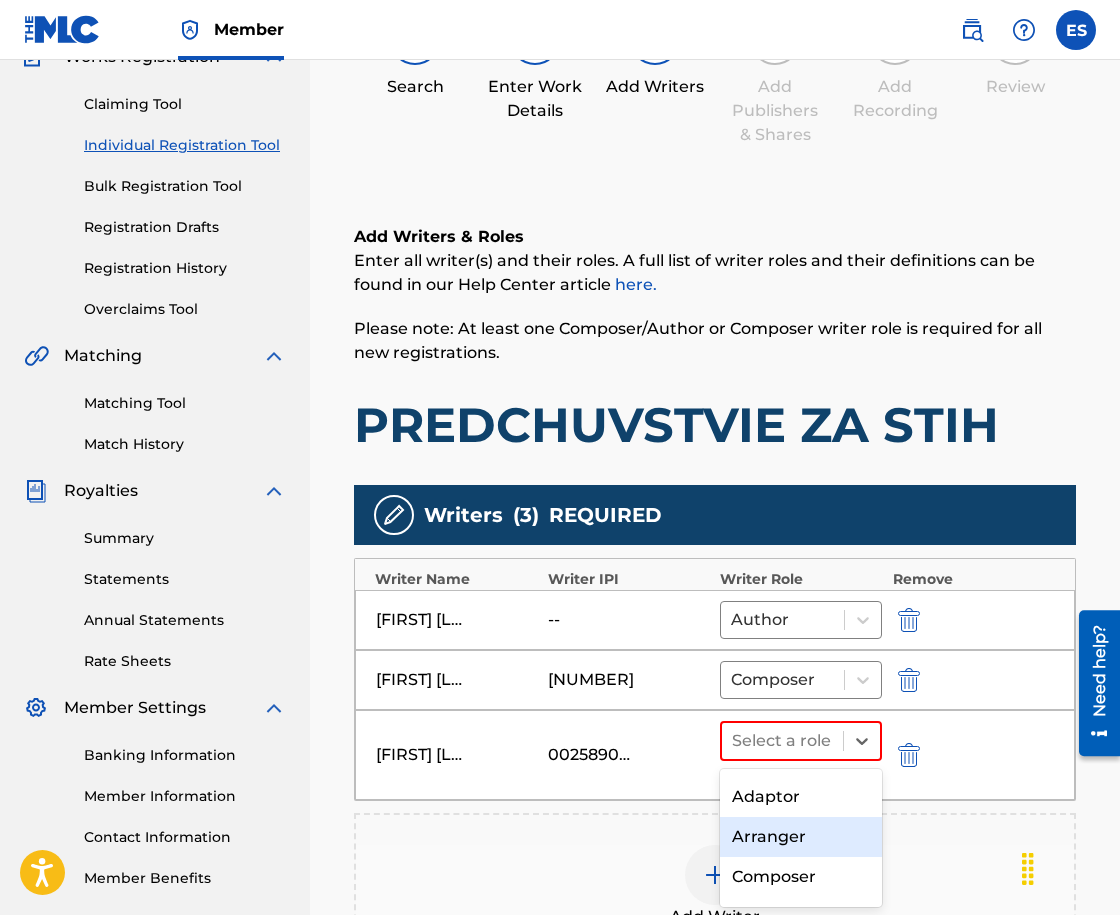 click on "Arranger" at bounding box center (801, 837) 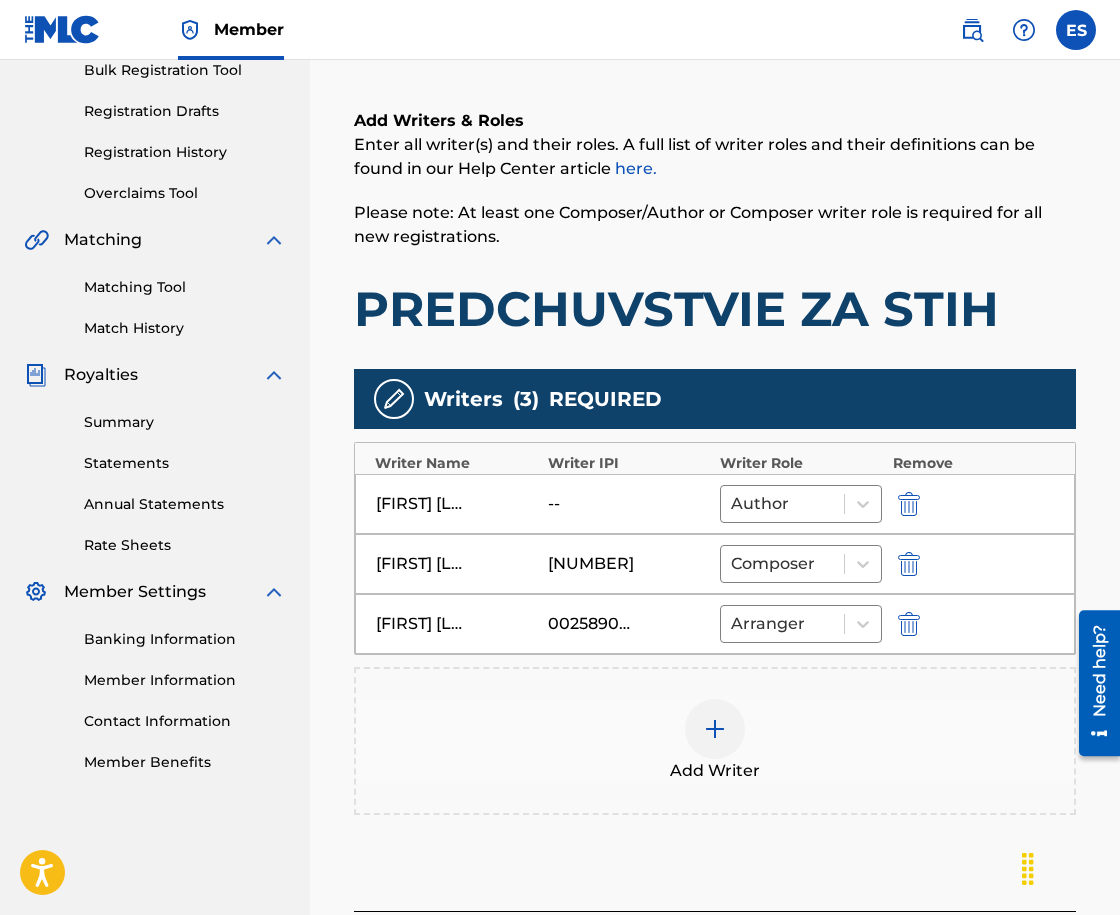 scroll, scrollTop: 489, scrollLeft: 0, axis: vertical 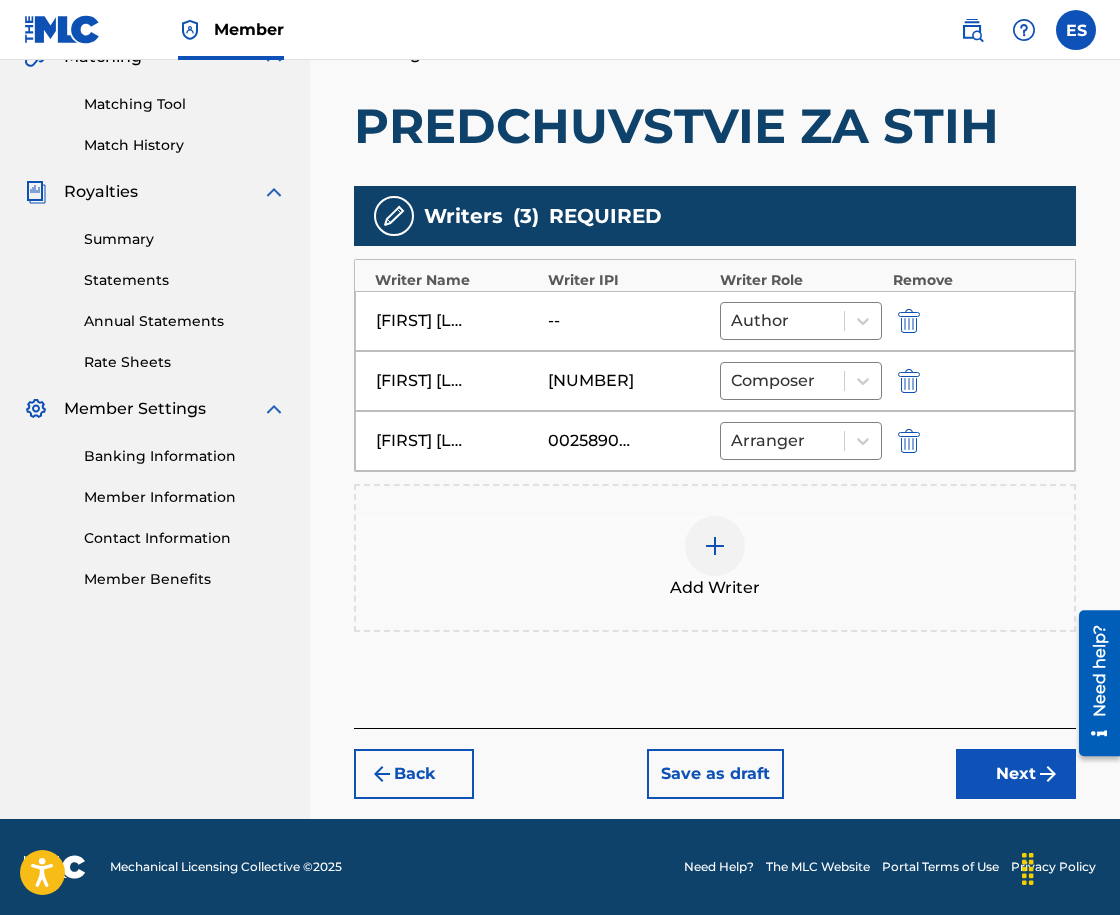 click on "Next" at bounding box center (1016, 774) 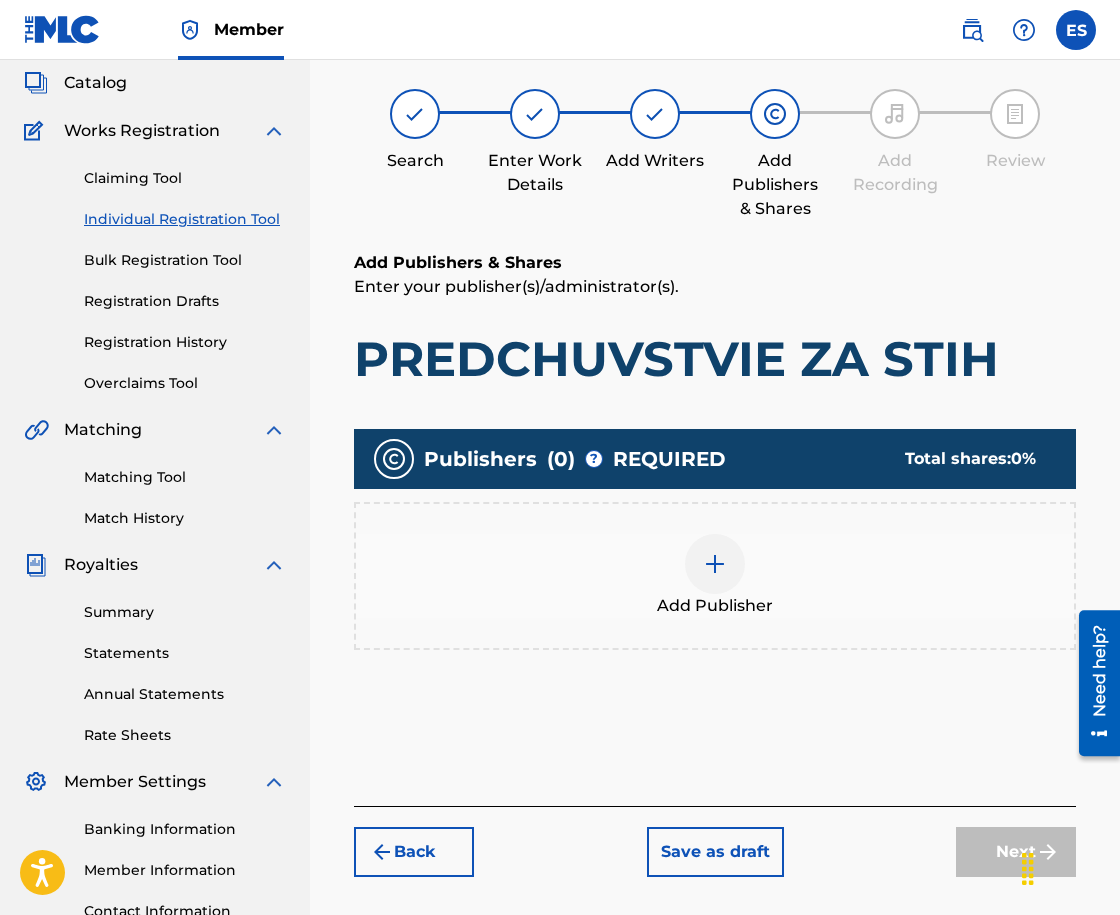 scroll, scrollTop: 90, scrollLeft: 0, axis: vertical 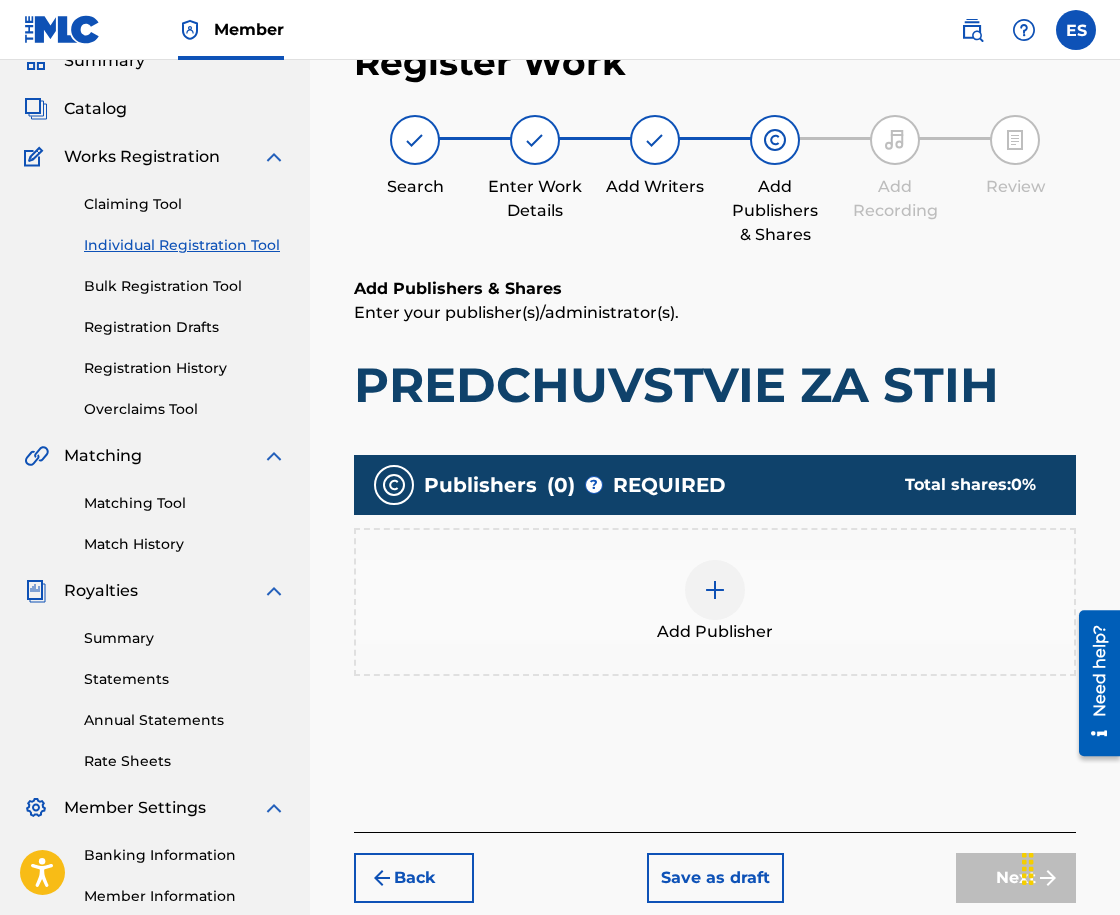 click on "Add Publisher" at bounding box center [715, 602] 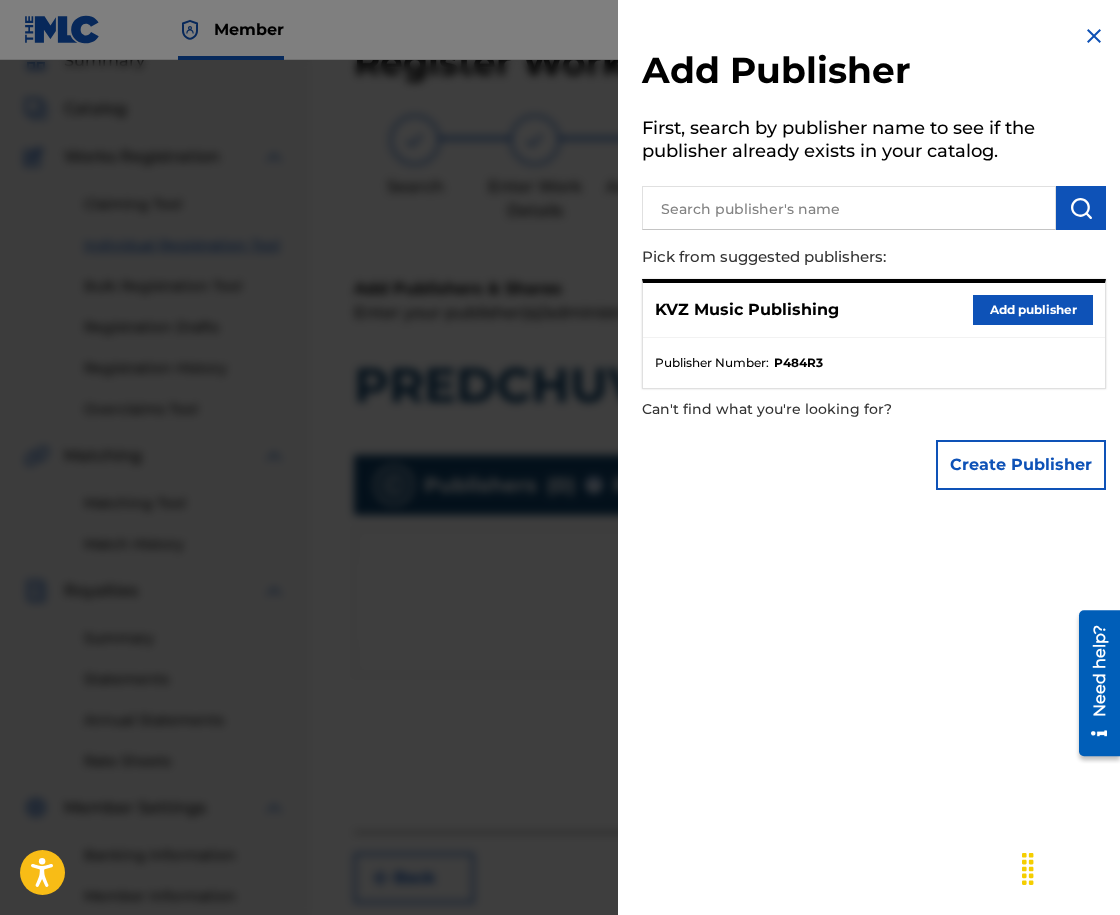 click on "Add publisher" at bounding box center (1033, 310) 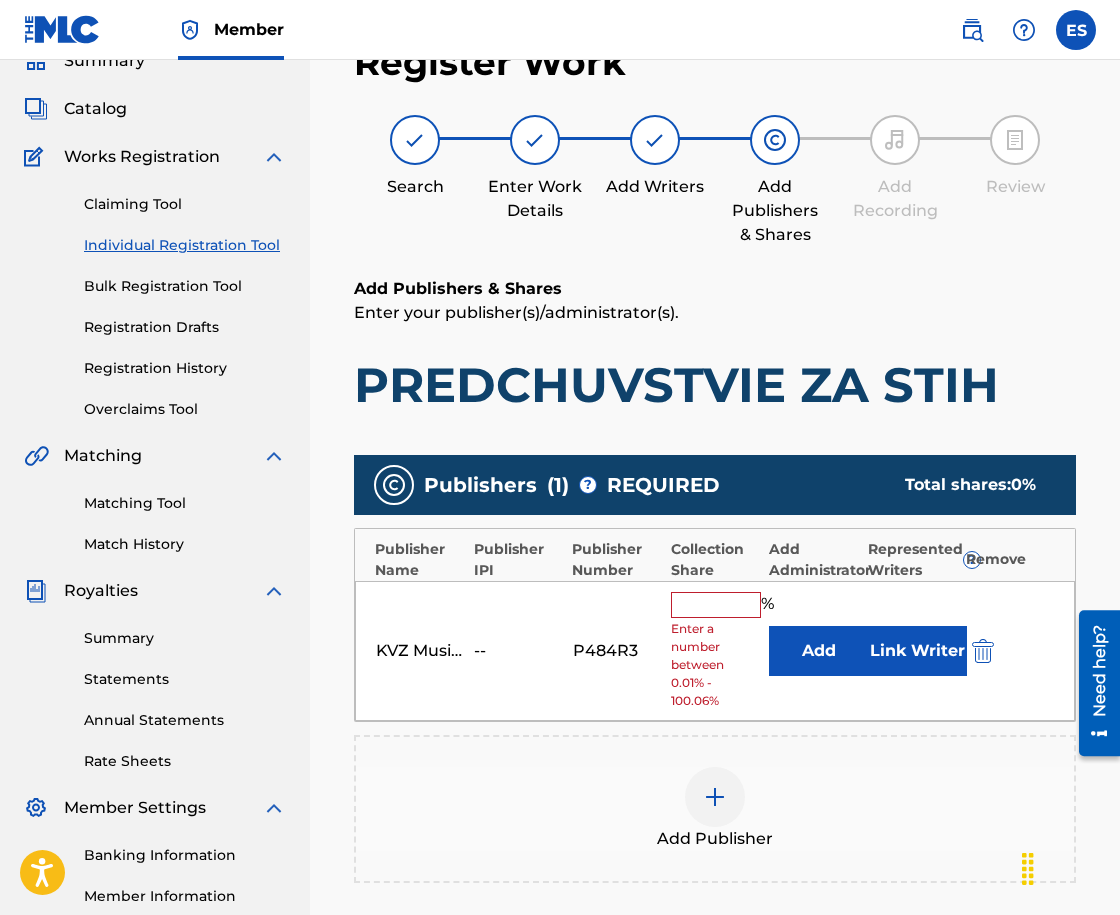 click at bounding box center (716, 605) 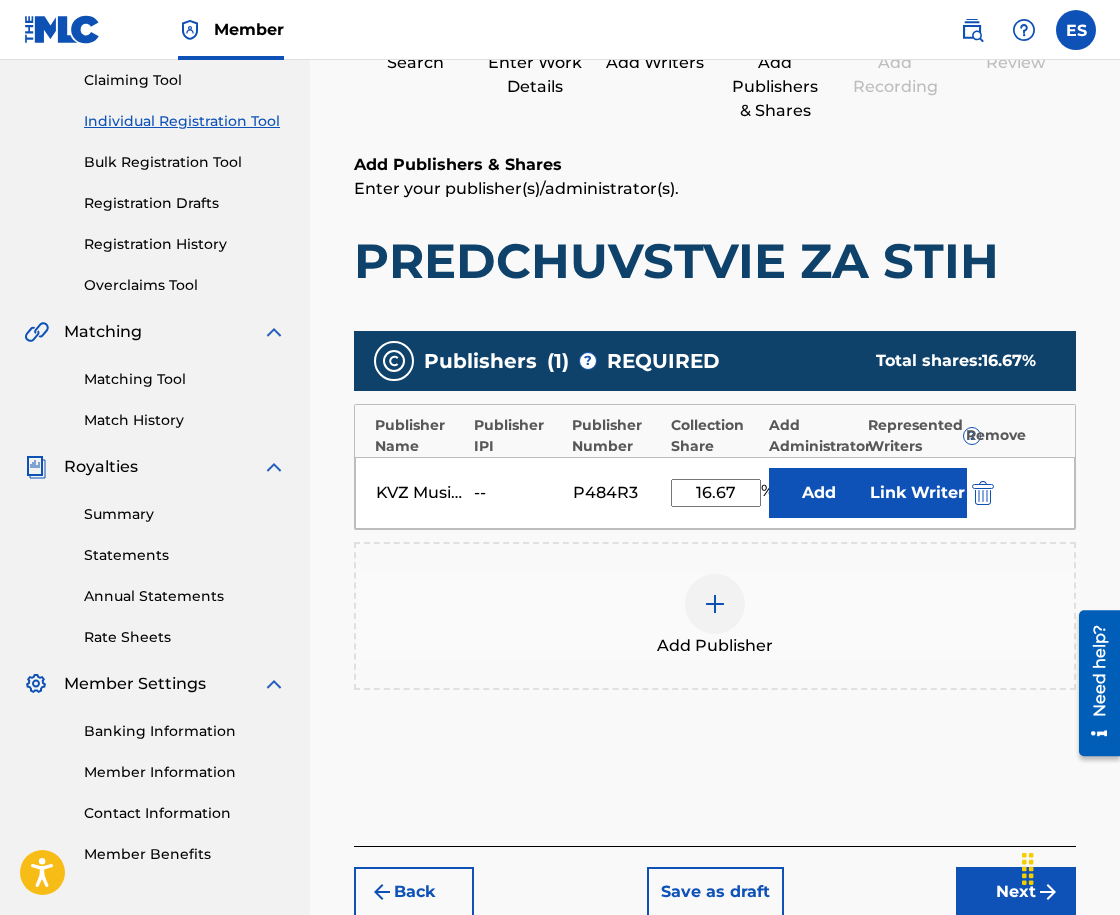 scroll, scrollTop: 332, scrollLeft: 0, axis: vertical 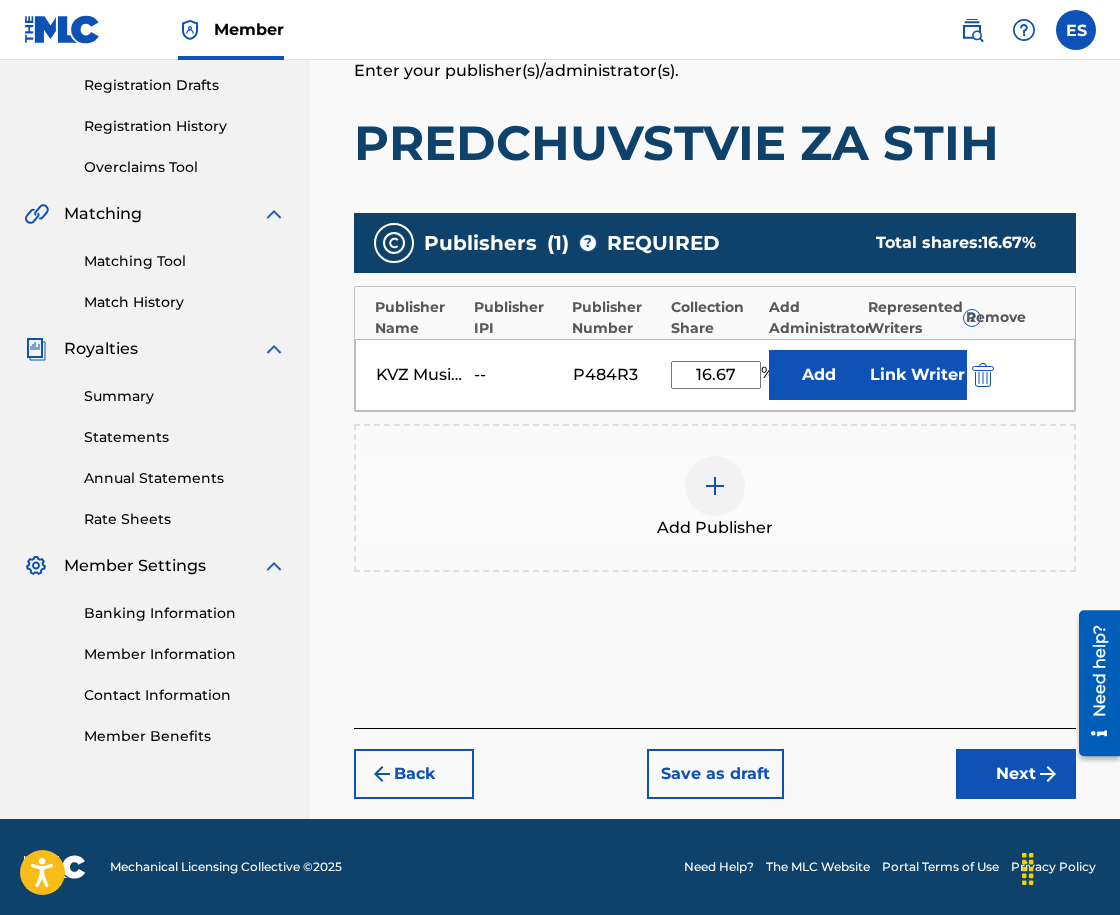 click on "Register Work Search Enter Work Details Add Writers Add Publishers & Shares Add Recording Review Add Publishers & Shares Enter your publisher(s)/administrator(s). [TITLE] Publishers ( 1 ) ? REQUIRED Total shares: 16.67 % Publisher Name Publisher IPI Publisher Number Collection Share Add Administrator Represented Writers ? Remove [PUBLISHER NAME] -- [NUMBER] 16.67 % Add Link Writer Add Publisher Back Save as draft Next" at bounding box center [715, 298] 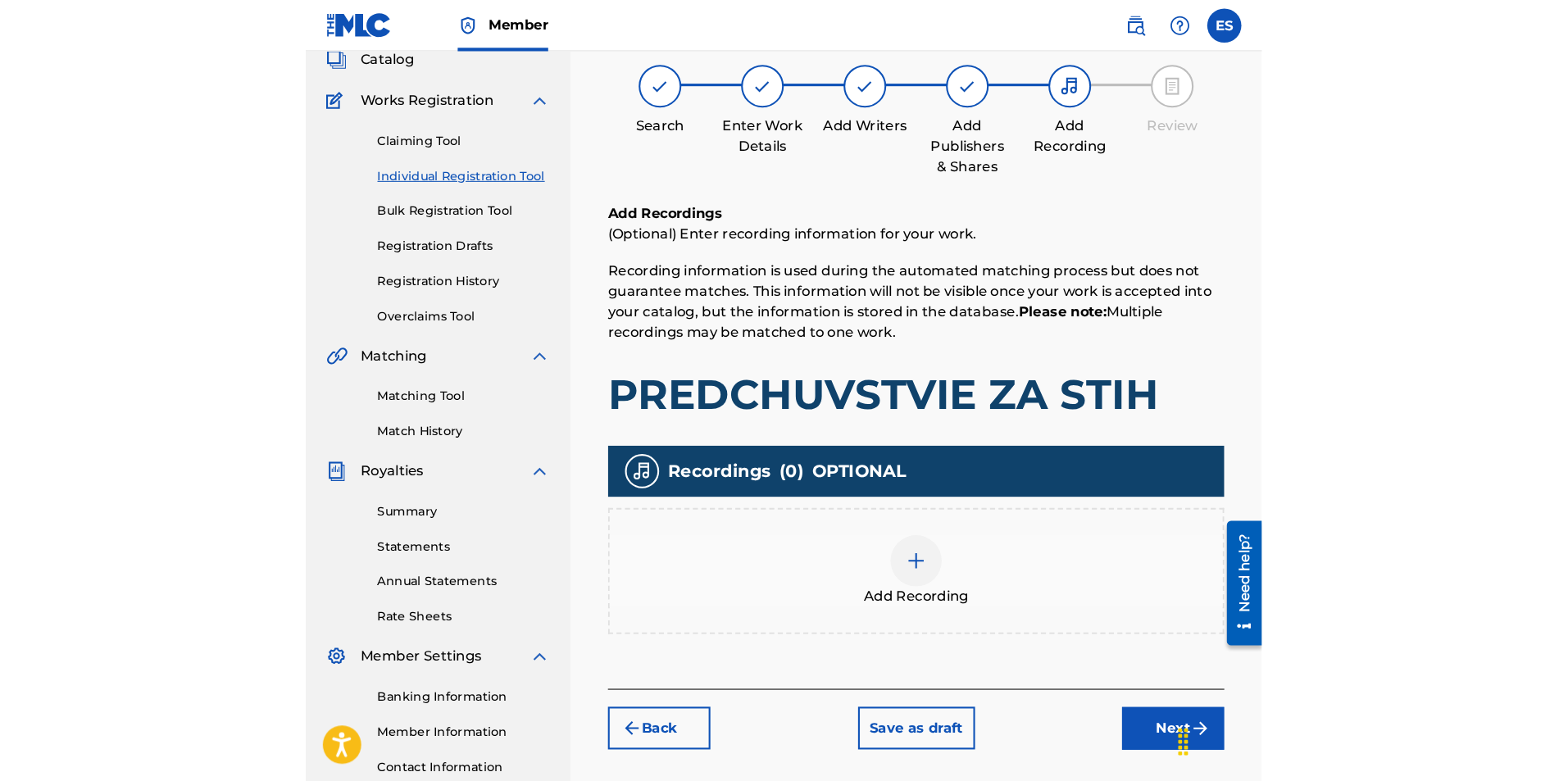 scroll, scrollTop: 74, scrollLeft: 0, axis: vertical 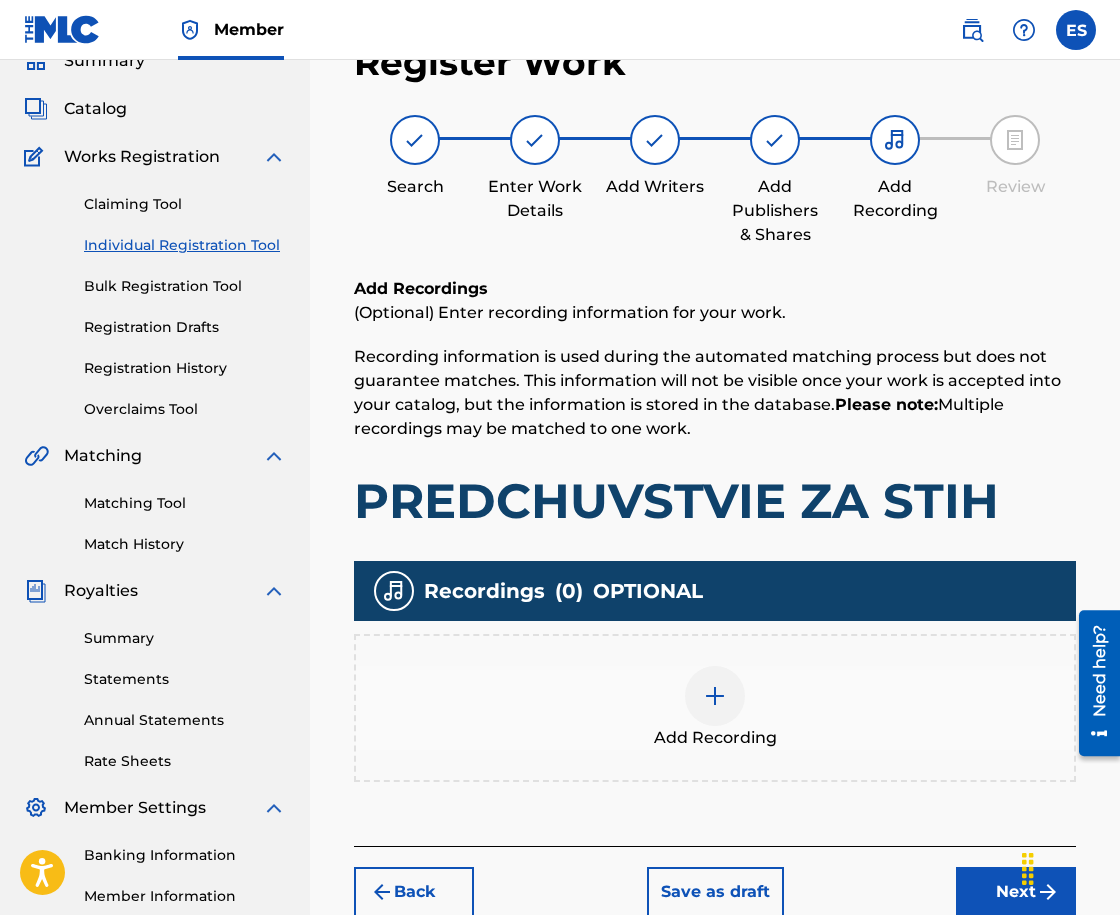 click at bounding box center [715, 696] 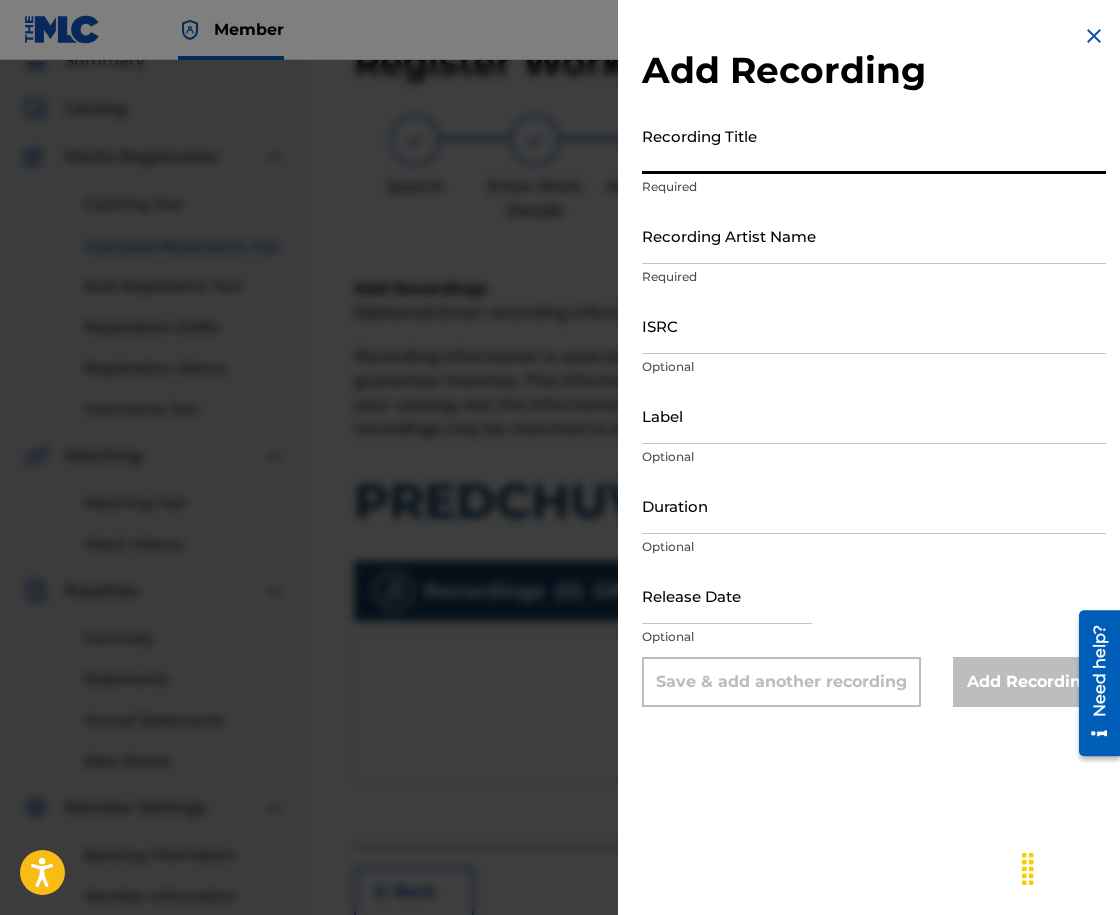 paste on "PREDCHUVSTVIE ZA STIH" 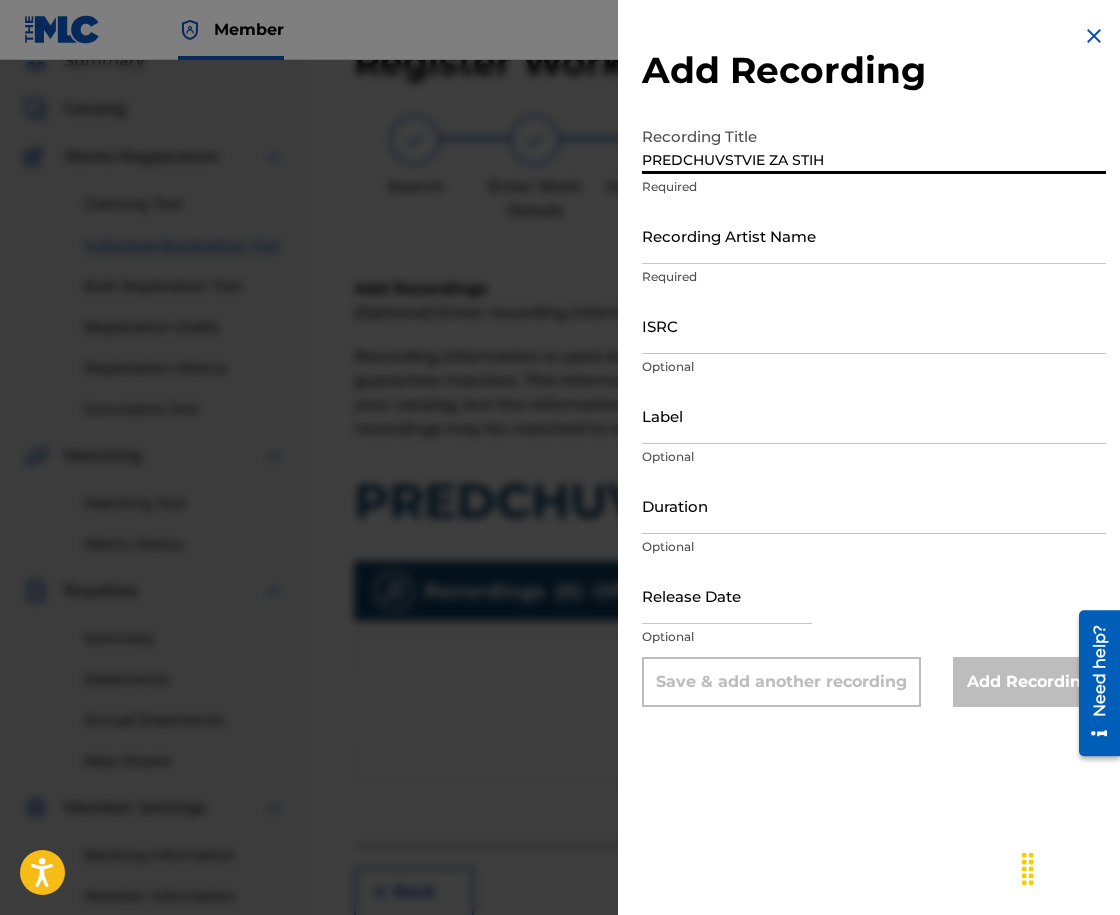 type on "PREDCHUVSTVIE ZA STIH" 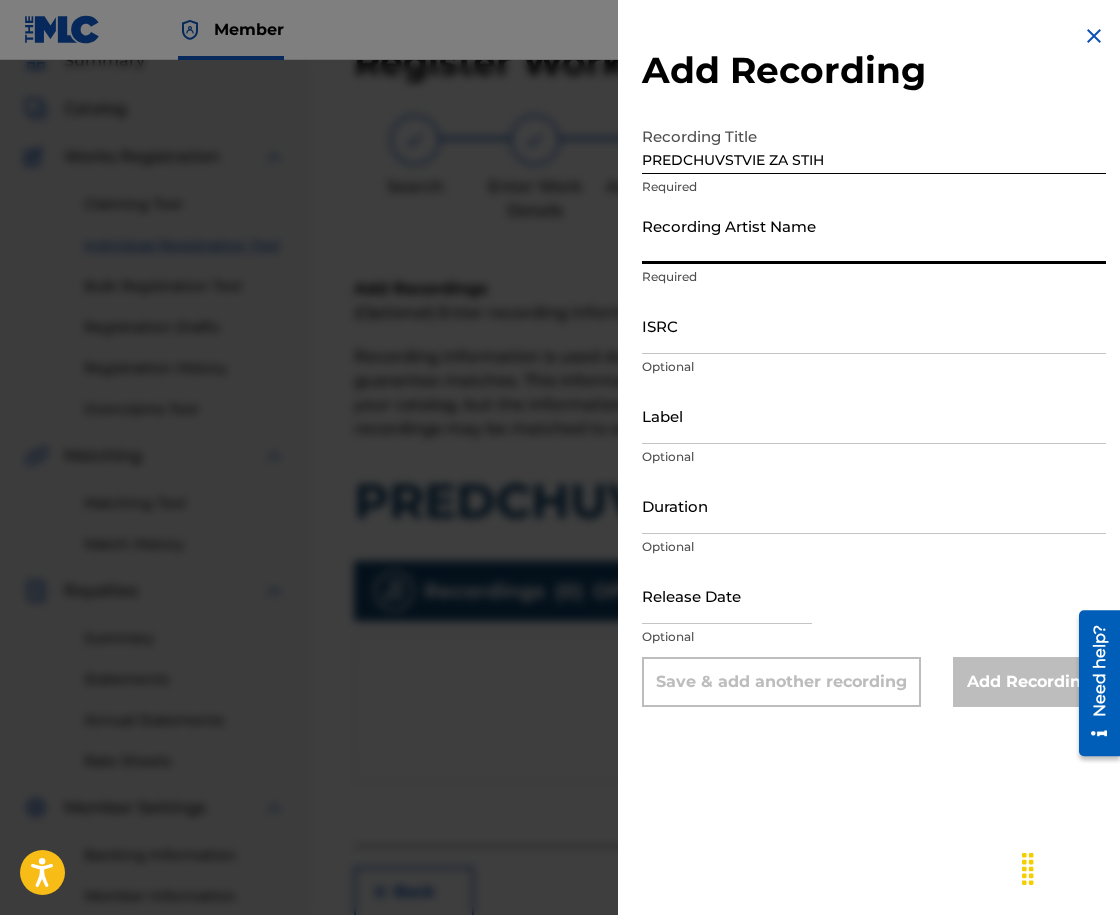 paste on "[FIRST] [LAST]" 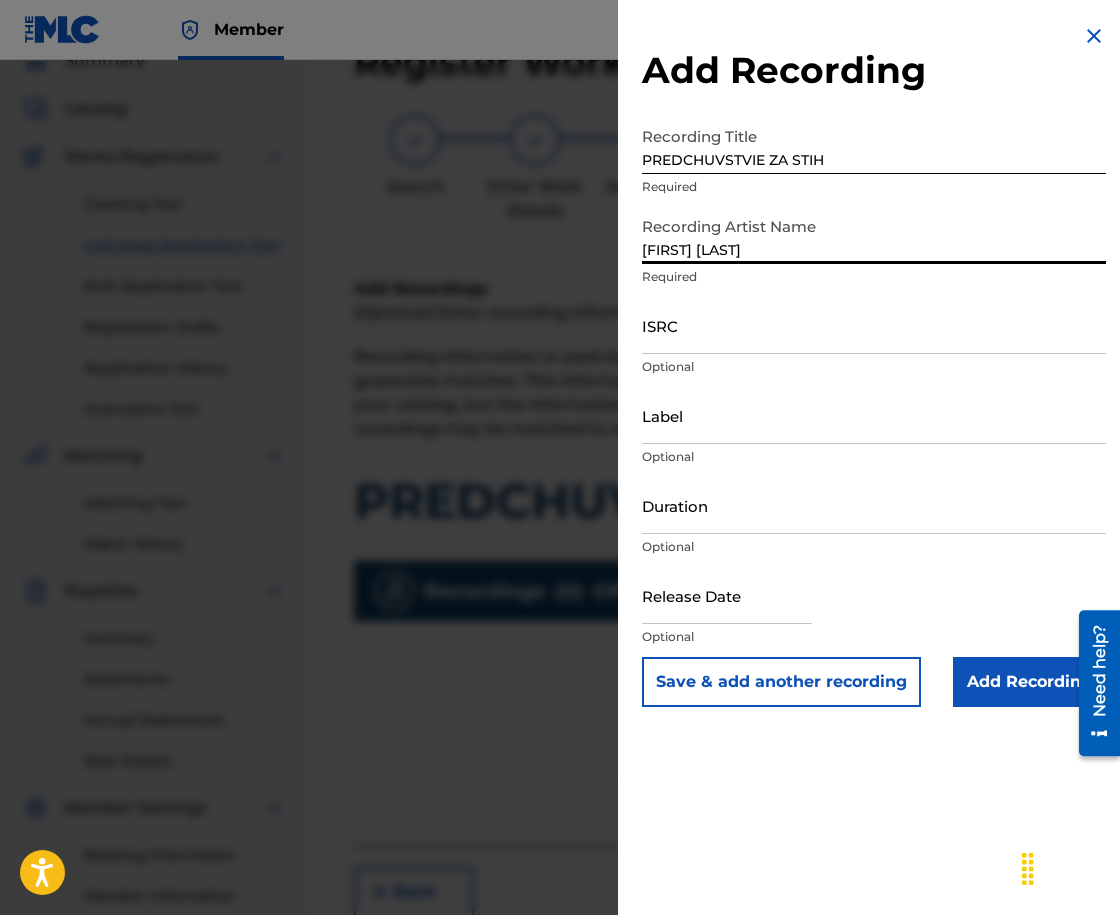 type on "[FIRST] [LAST]" 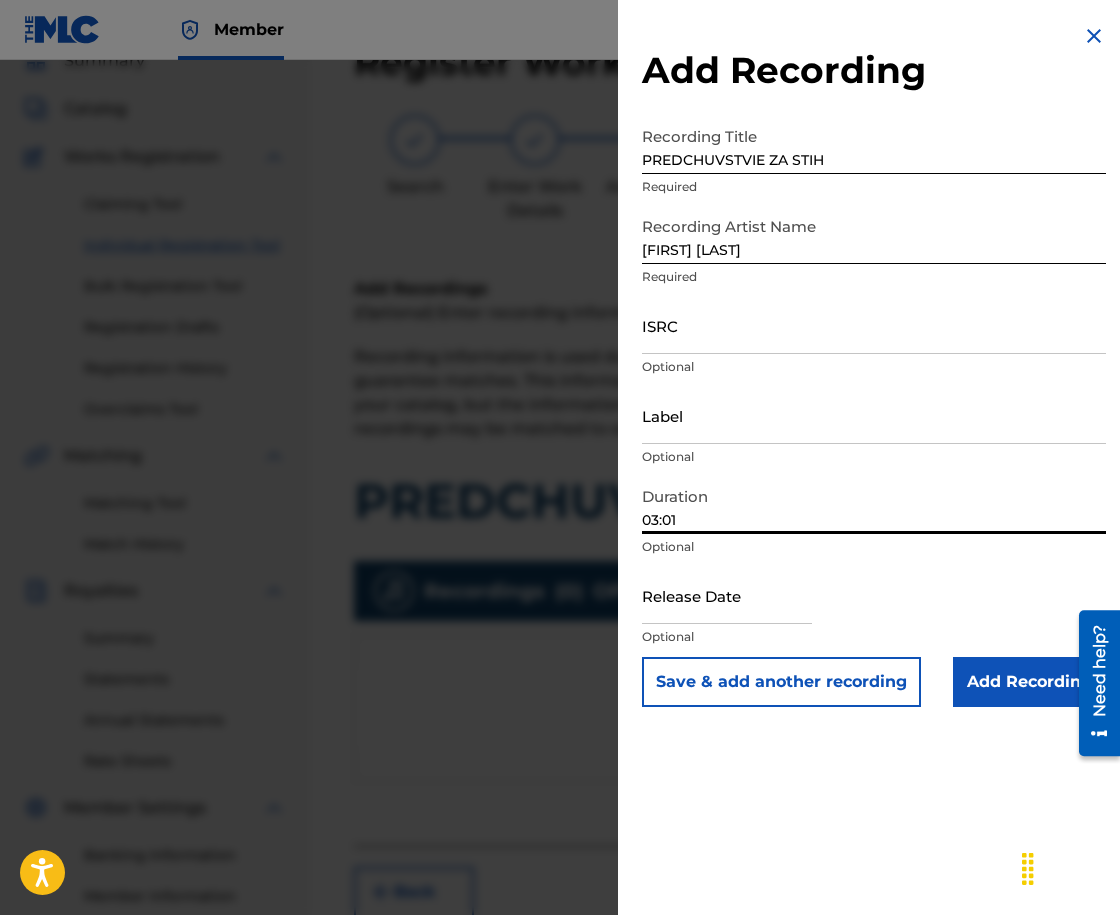 type on "03:01" 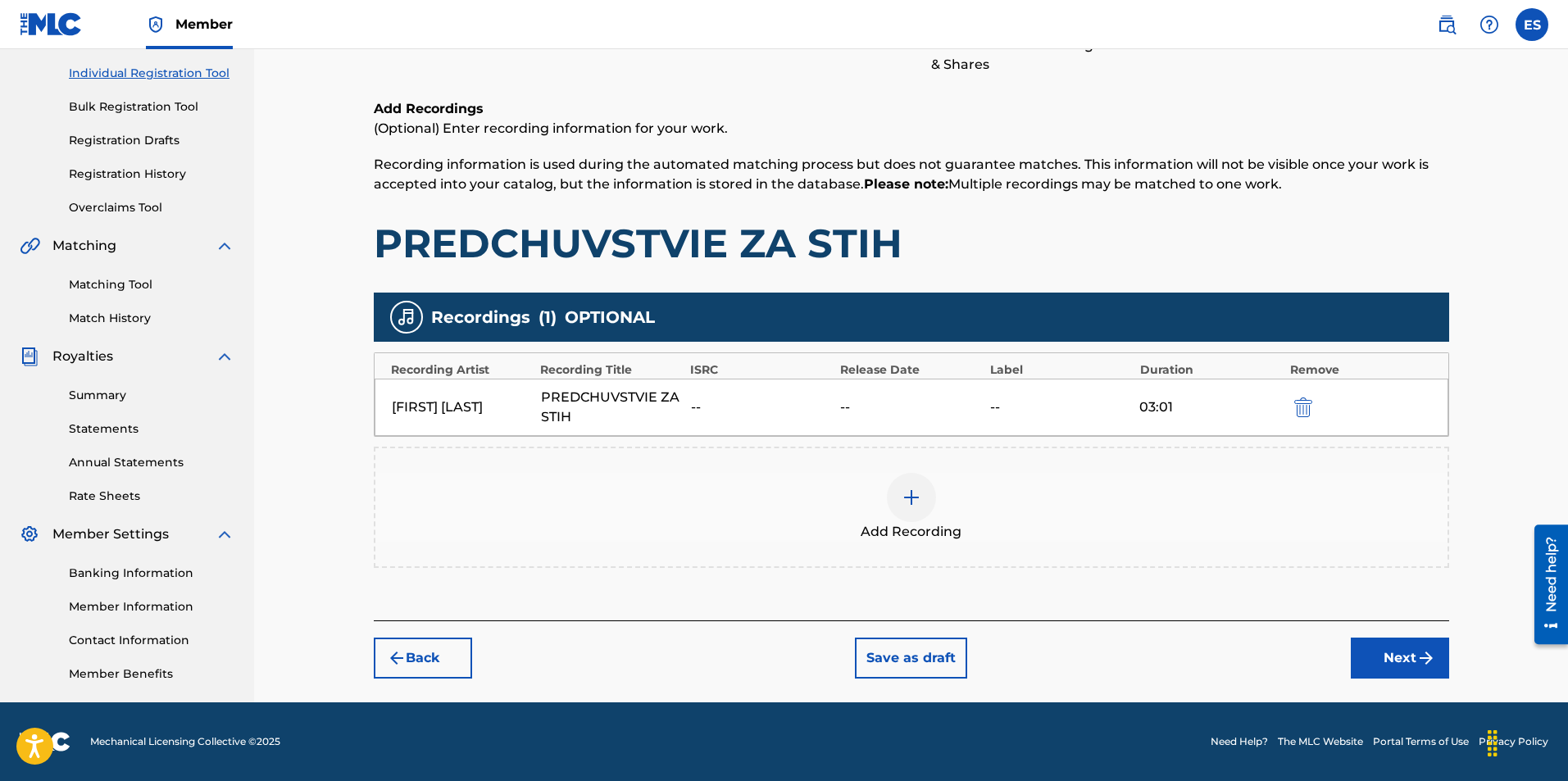 click on "Next" at bounding box center (1400, 658) 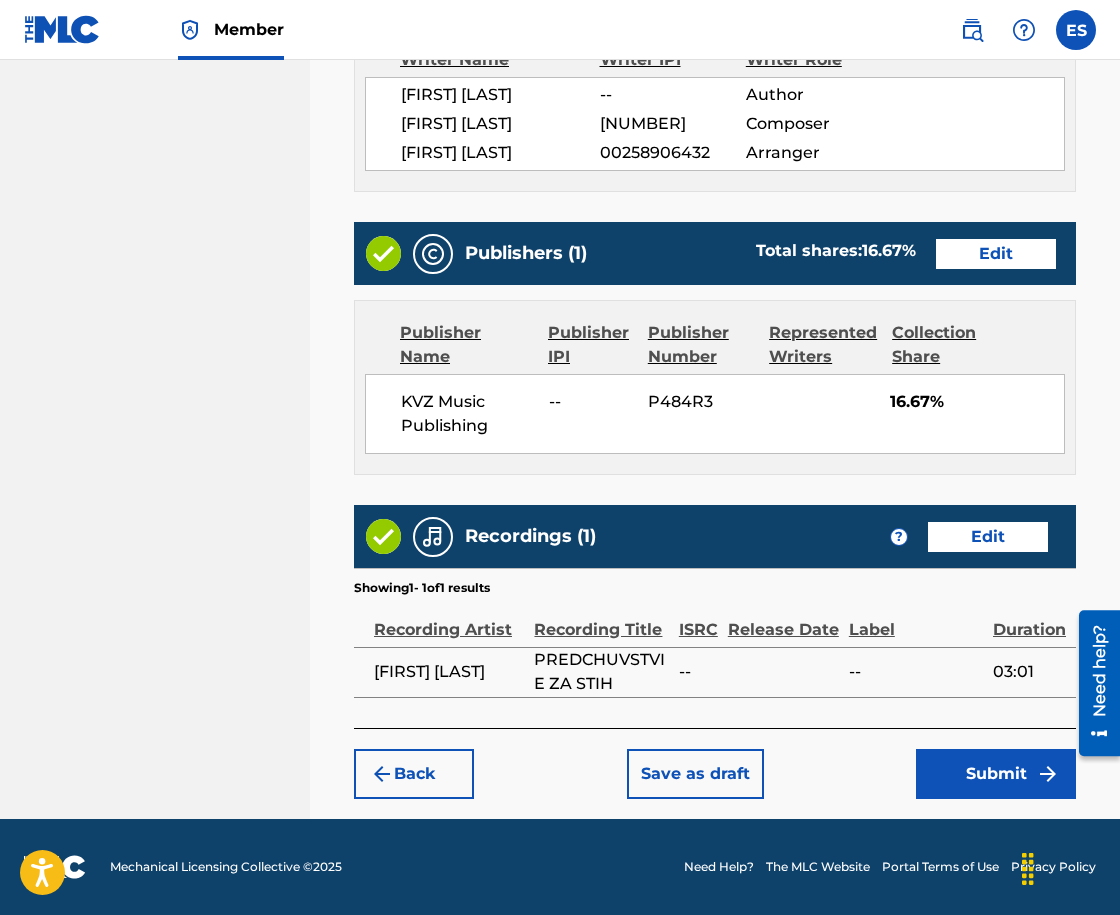 scroll, scrollTop: 1160, scrollLeft: 0, axis: vertical 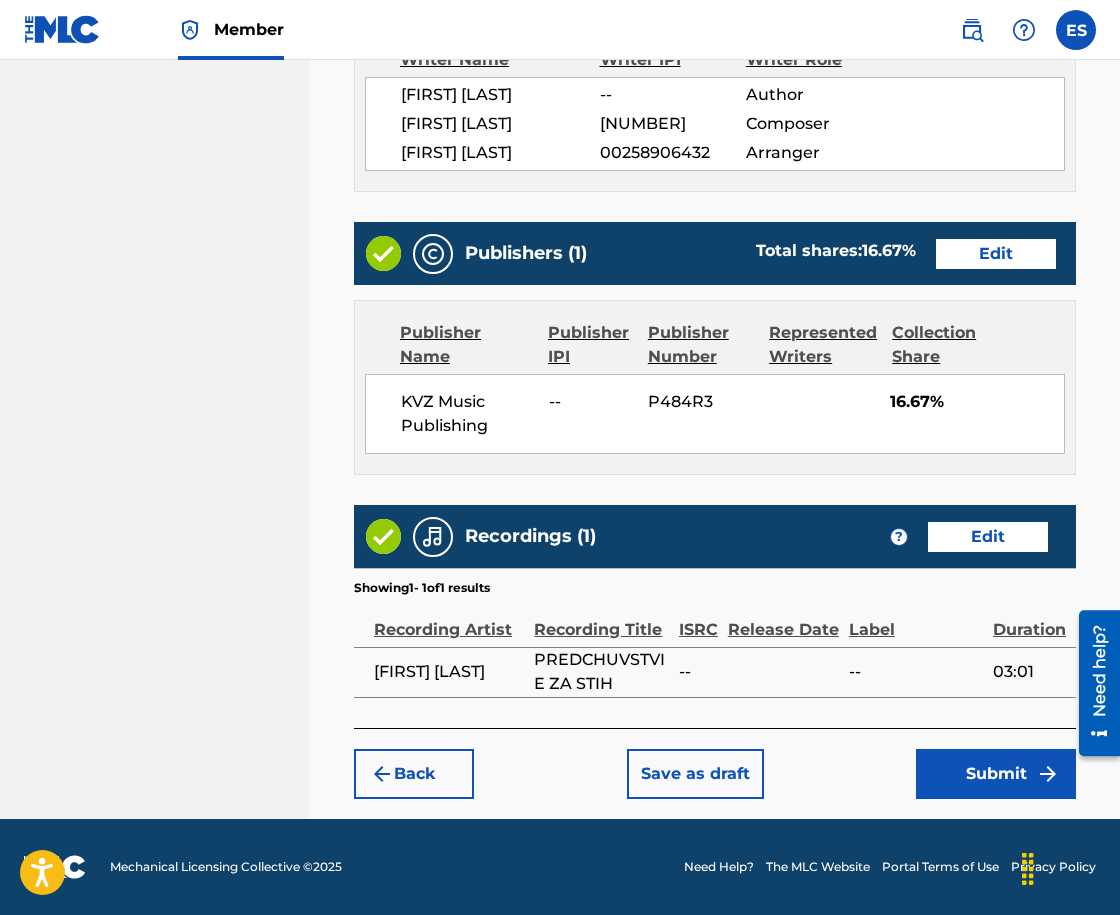 click on "Save as draft" at bounding box center (695, 774) 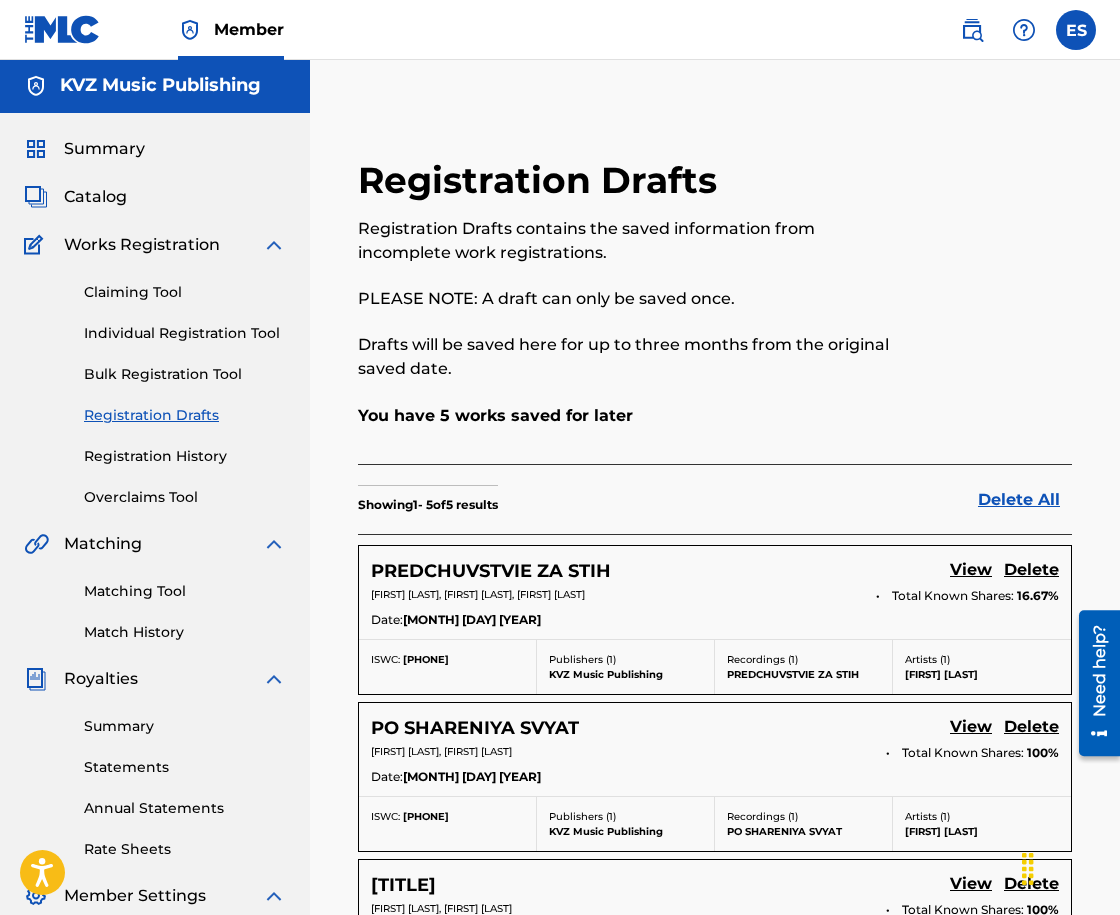 scroll, scrollTop: 0, scrollLeft: 0, axis: both 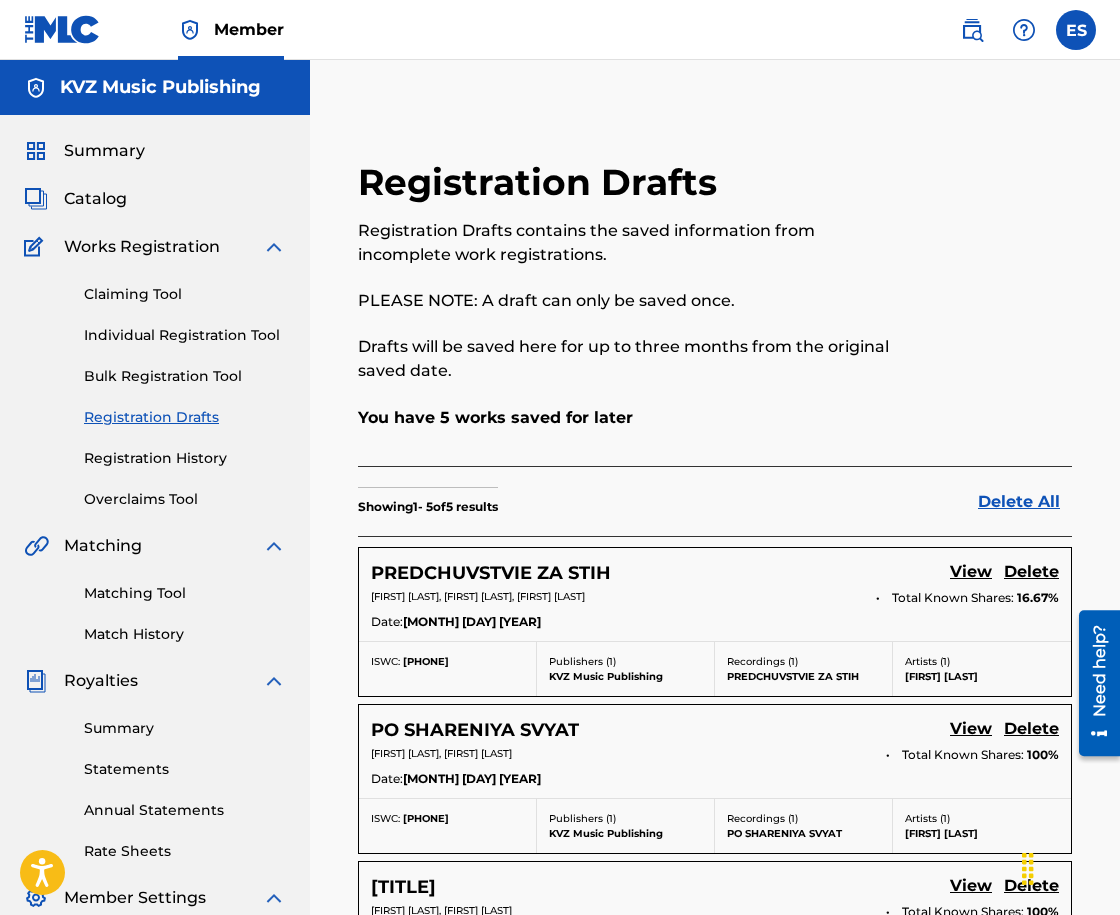 click on "Individual Registration Tool" at bounding box center [185, 335] 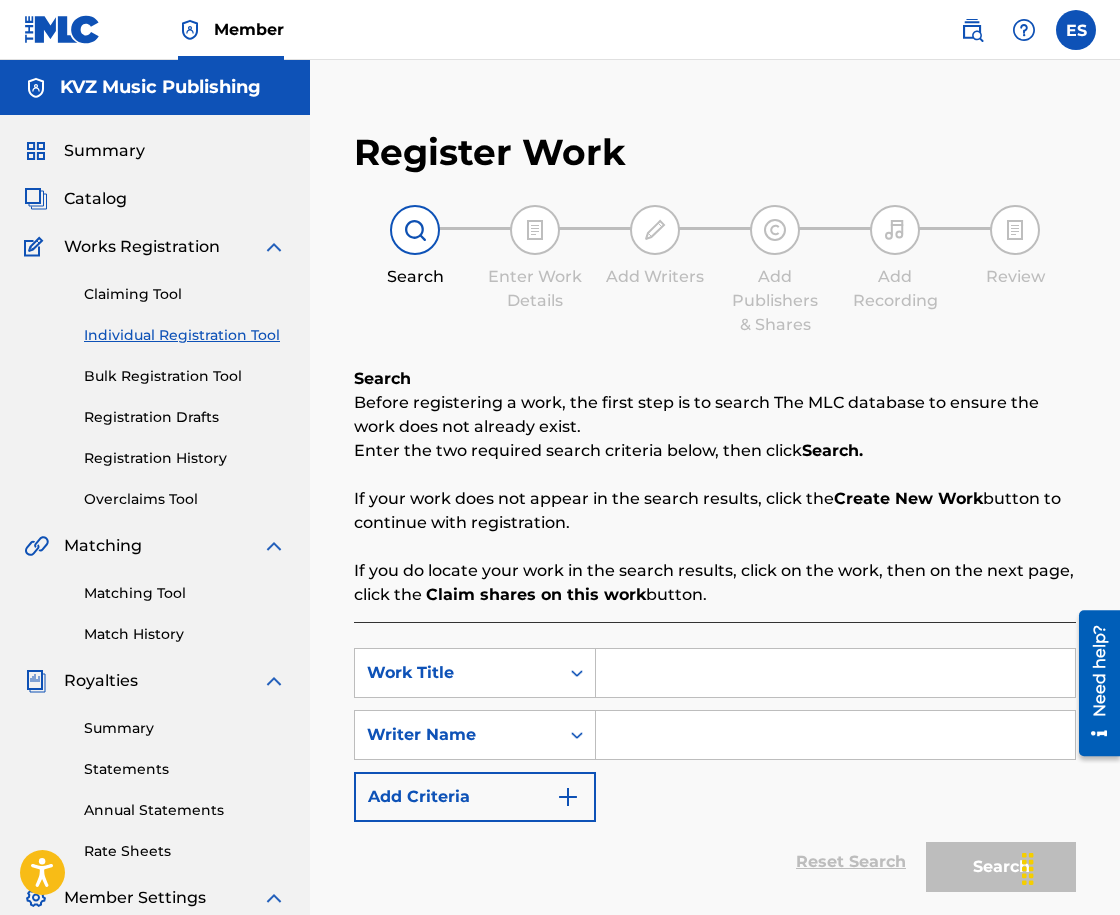 drag, startPoint x: 705, startPoint y: 704, endPoint x: 658, endPoint y: 683, distance: 51.47815 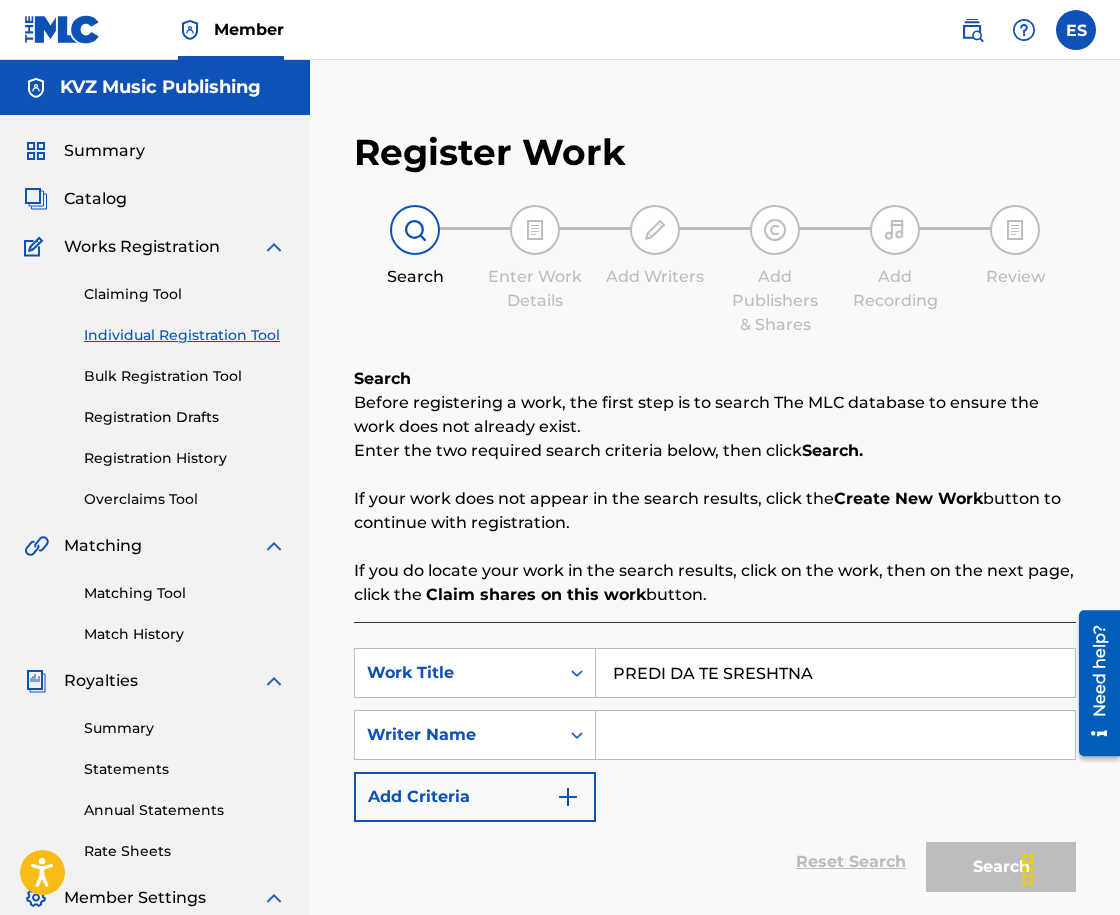 type on "PREDI DA TE SRESHTNA" 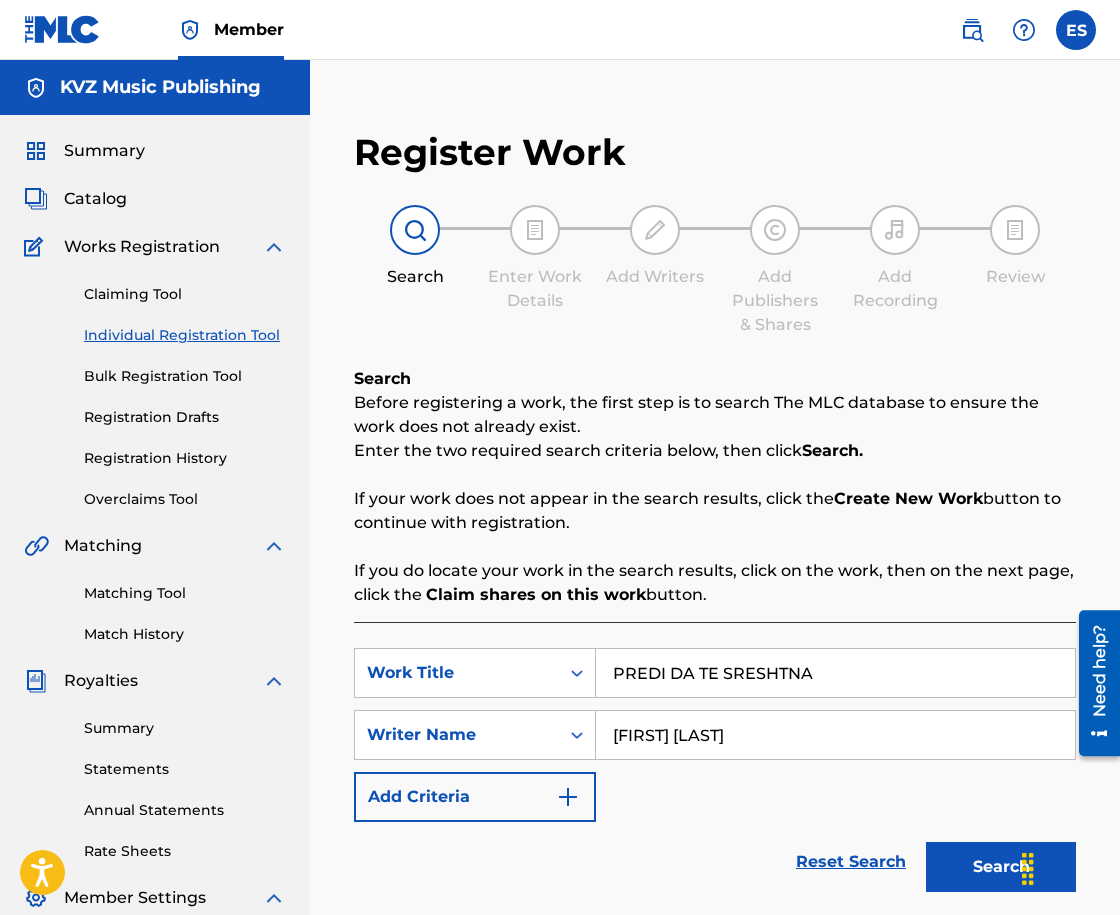 click on "Search" at bounding box center (1001, 867) 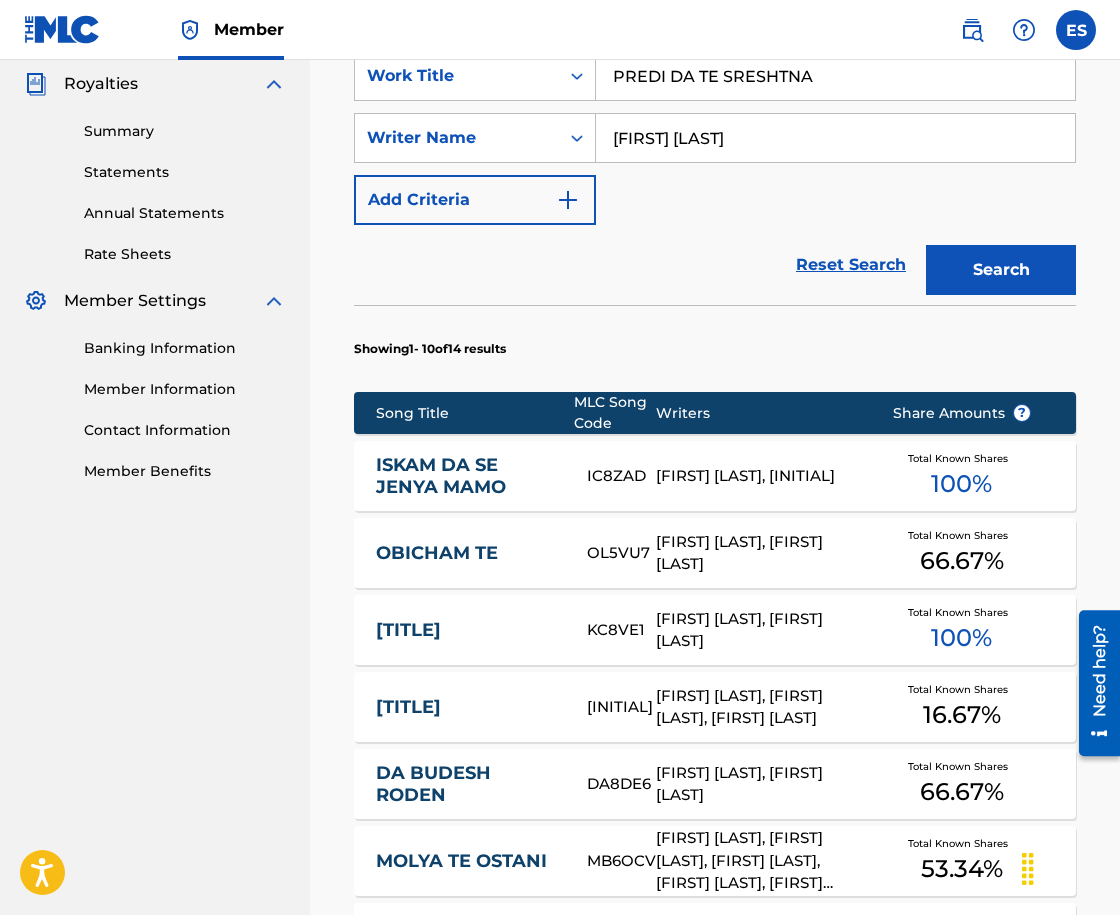 scroll, scrollTop: 300, scrollLeft: 0, axis: vertical 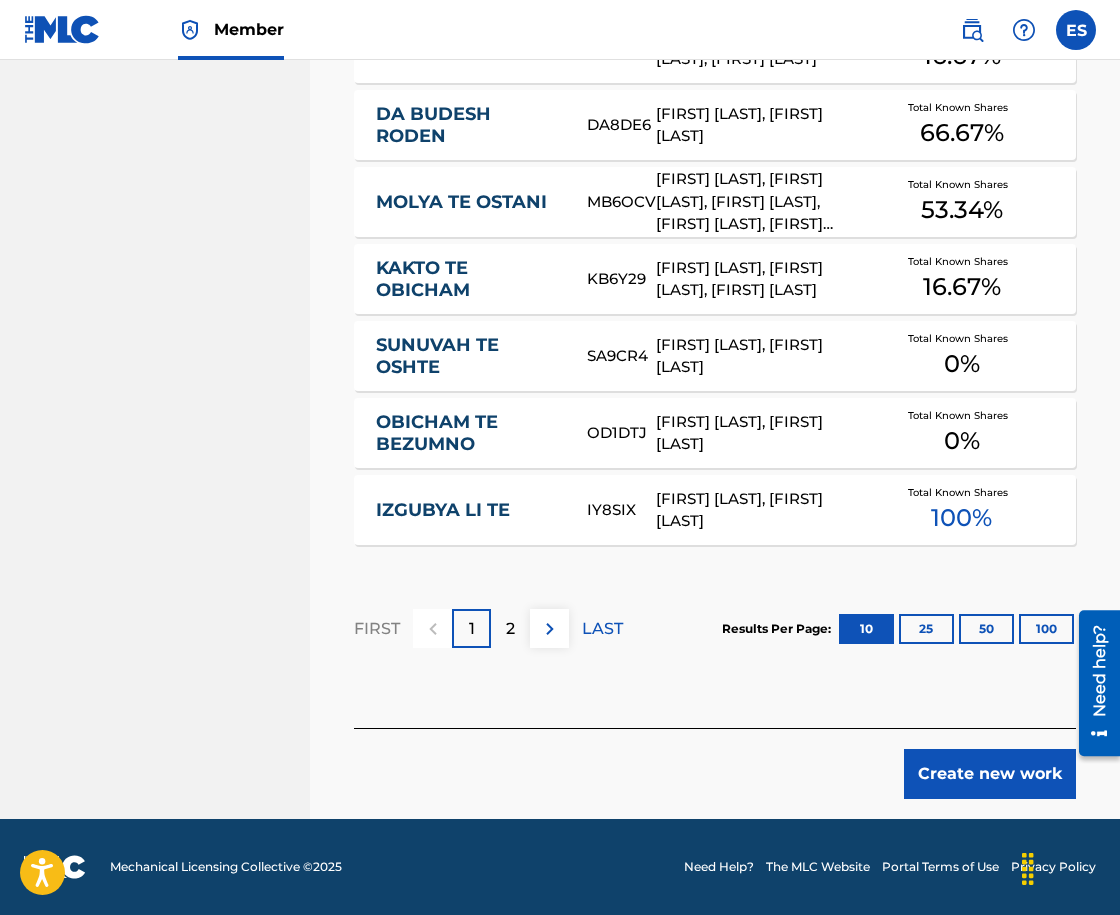 click on "Create new work" at bounding box center [990, 774] 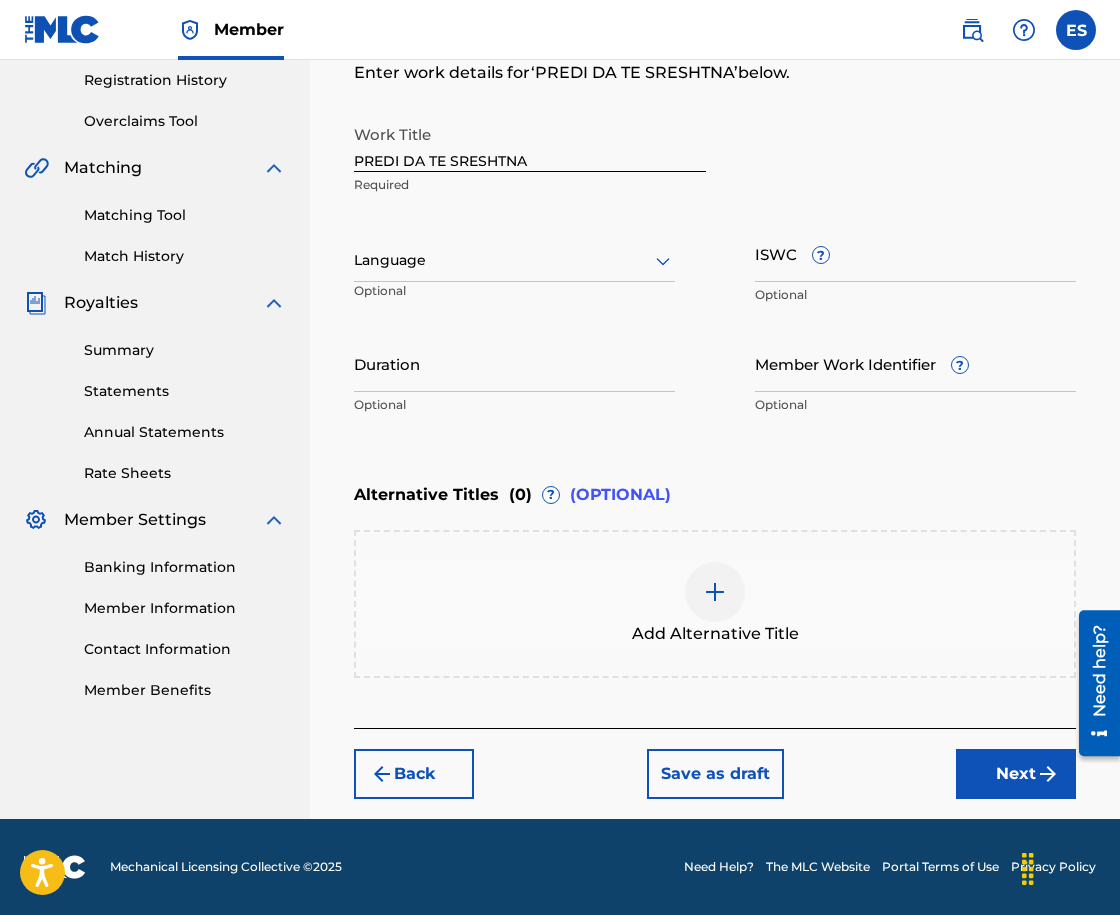 click at bounding box center (514, 260) 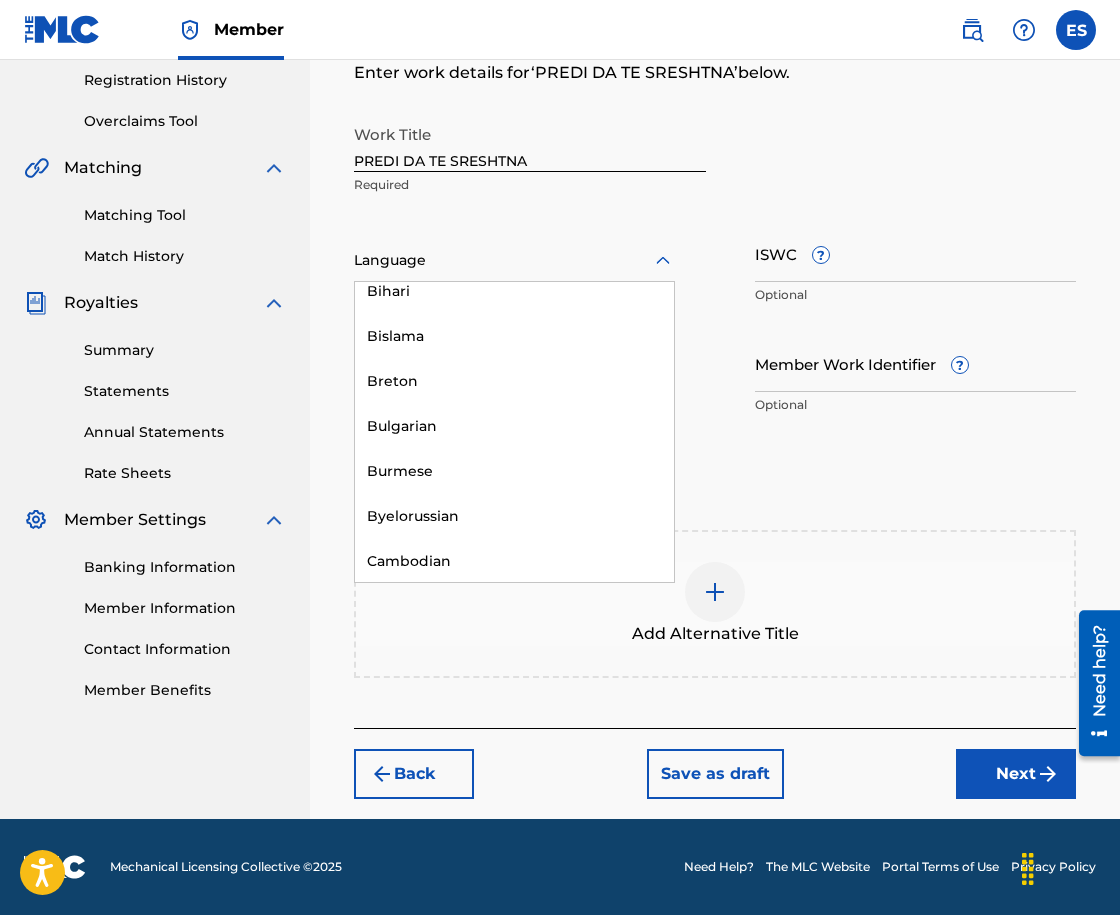 scroll, scrollTop: 800, scrollLeft: 0, axis: vertical 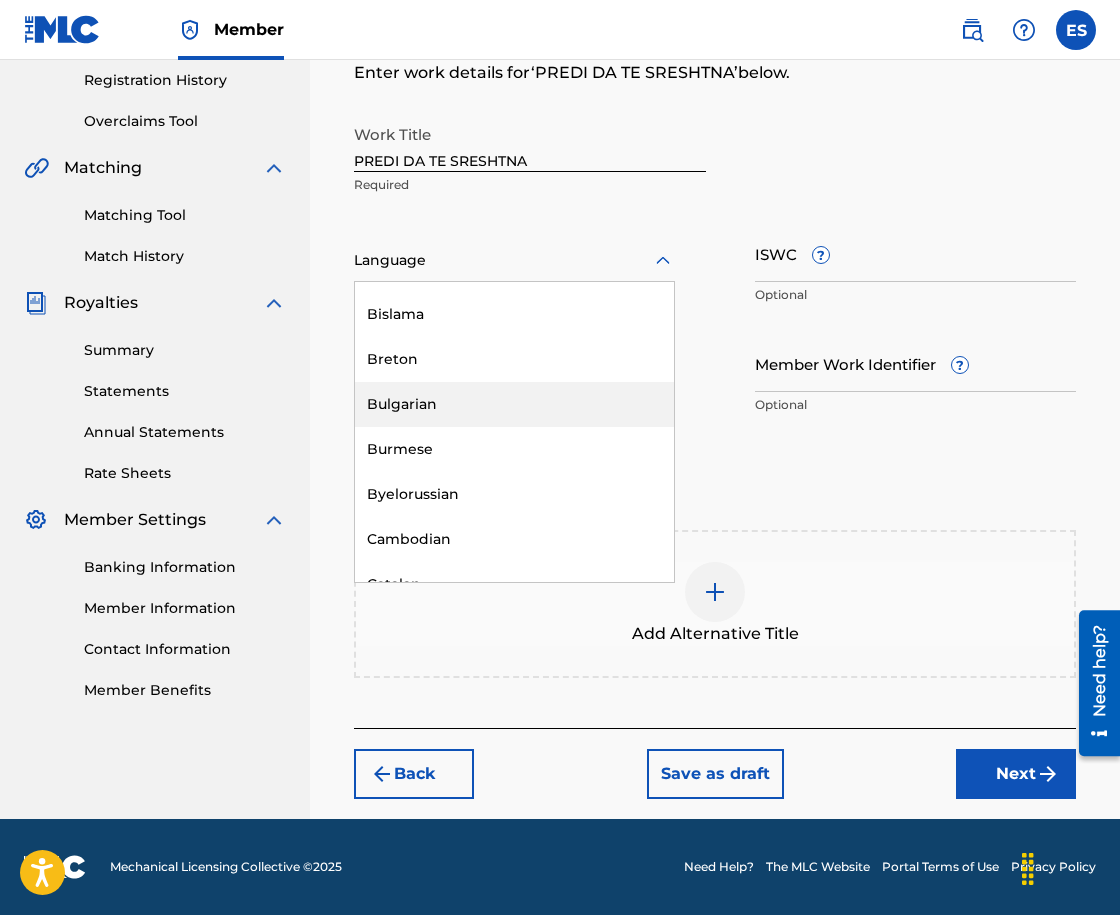 click on "Bulgarian" at bounding box center [514, 404] 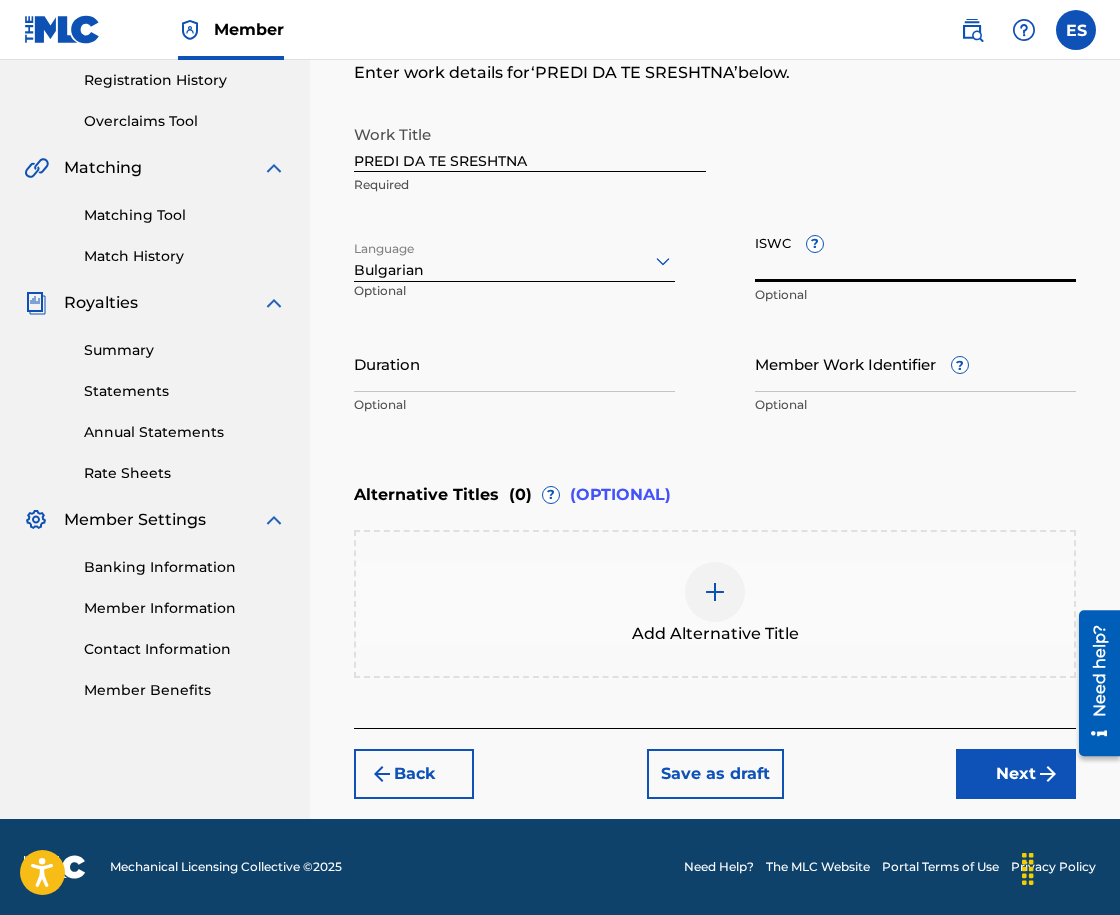paste on "[PHONE]" 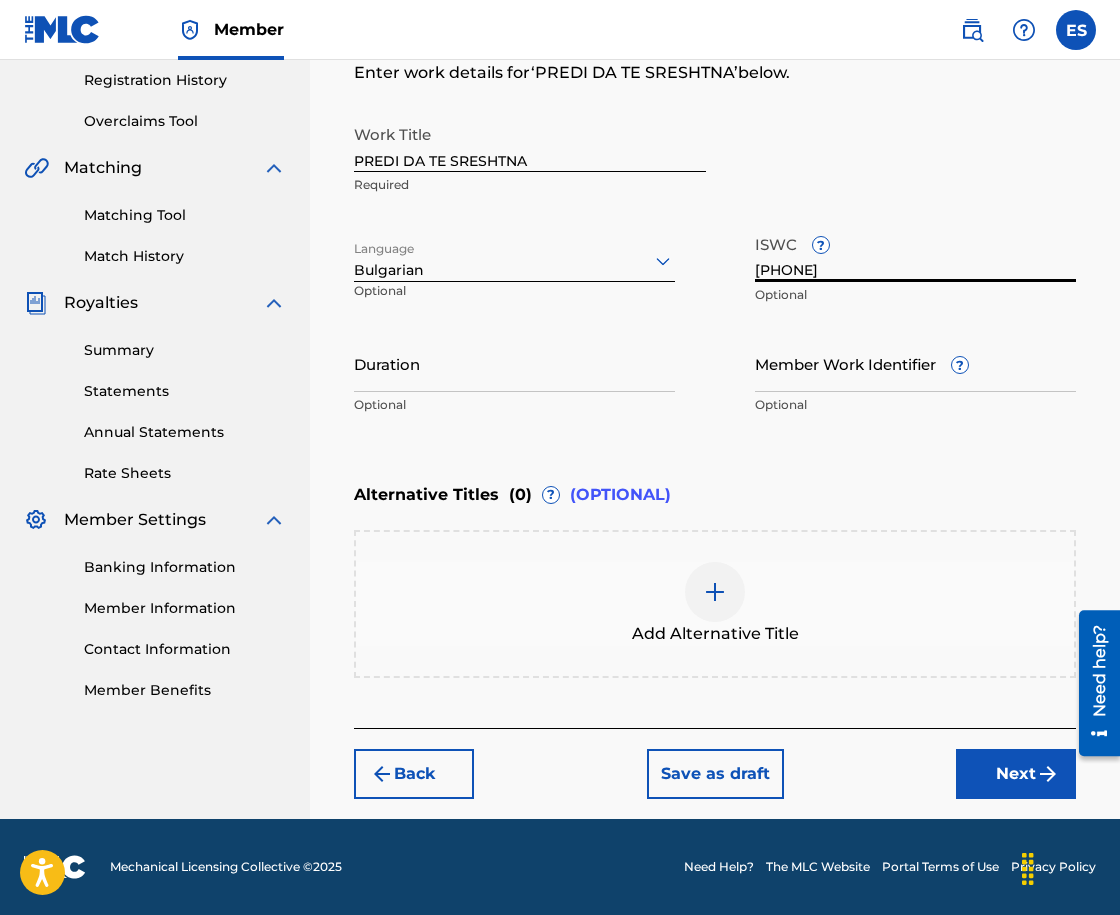 type on "[PHONE]" 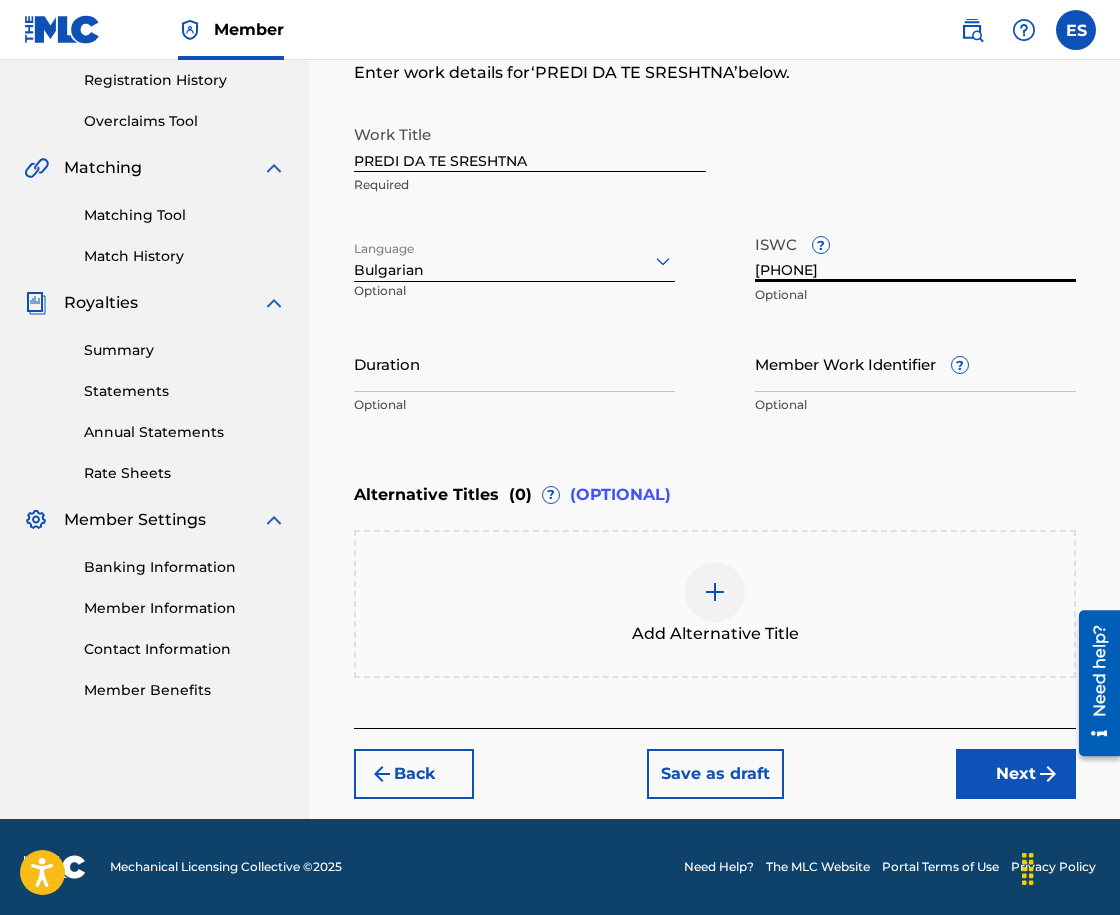 scroll, scrollTop: 340, scrollLeft: 0, axis: vertical 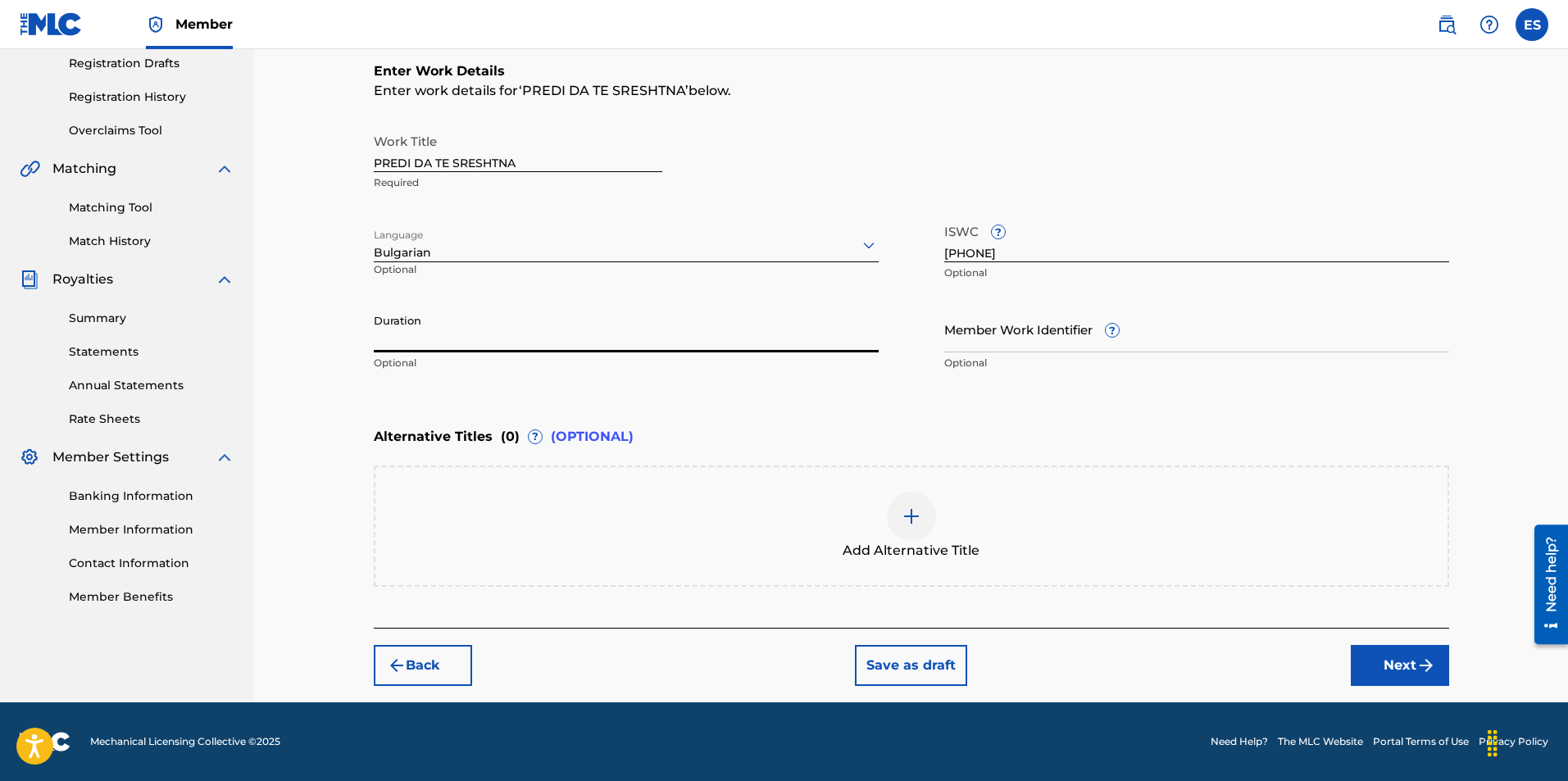 paste on "03:38" 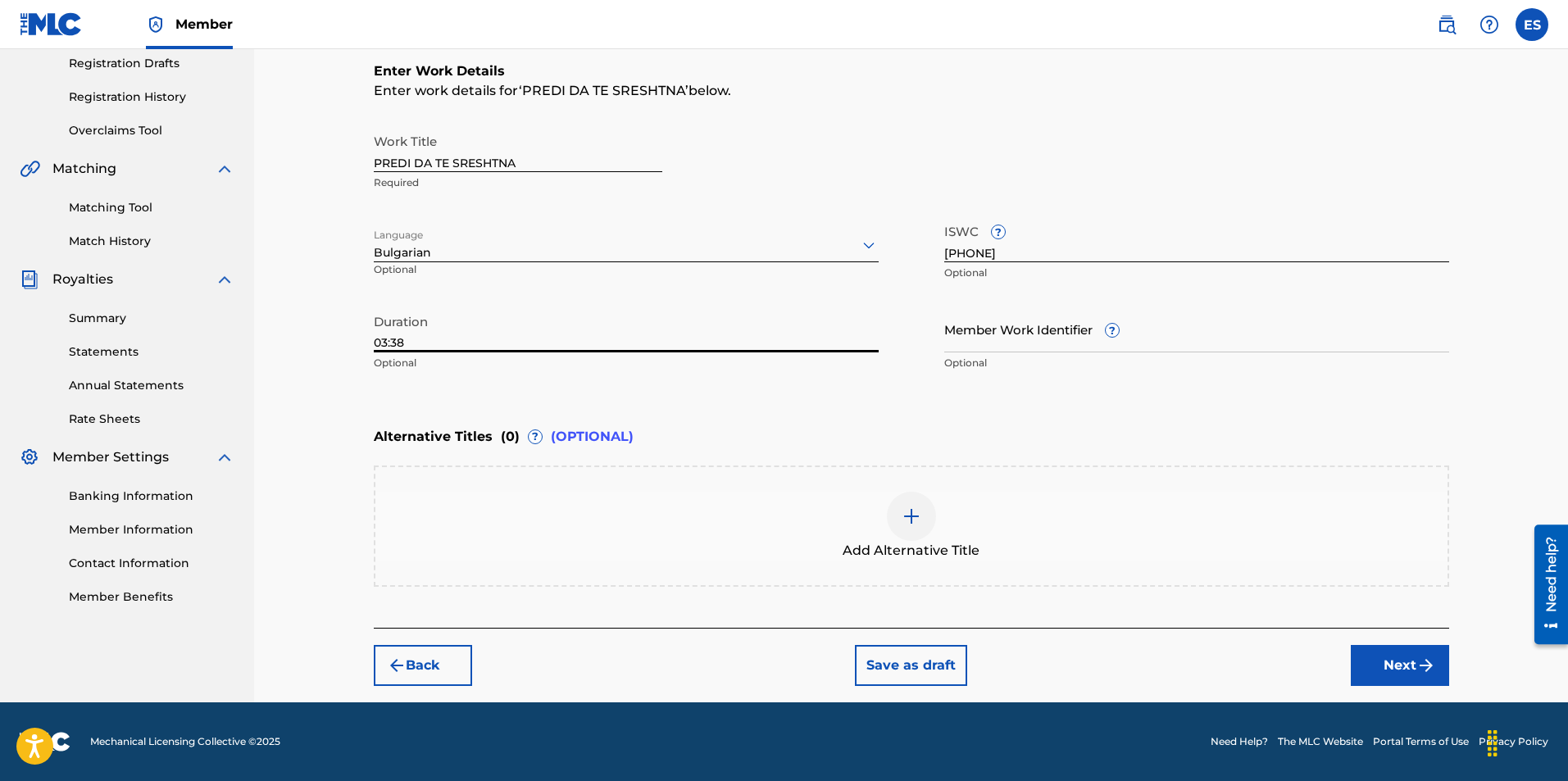 type on "03:38" 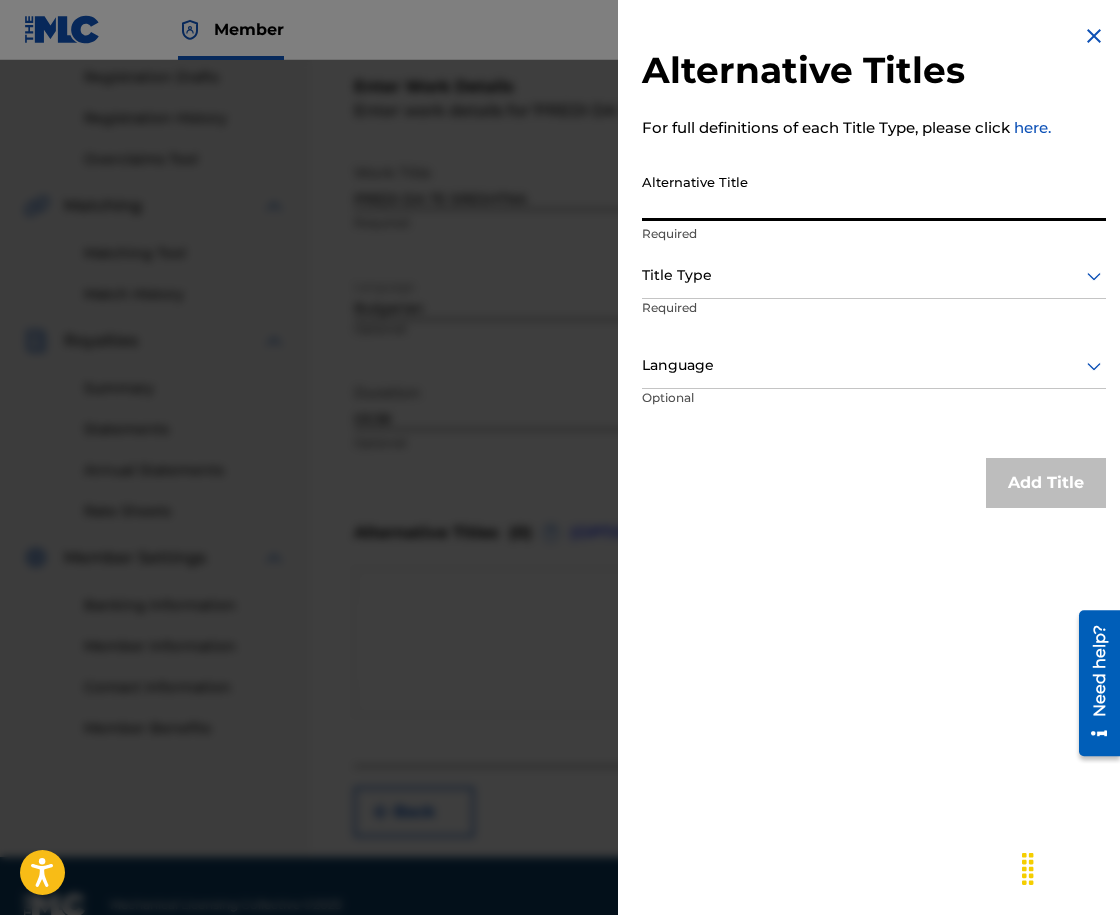 paste on "[TITLE]" 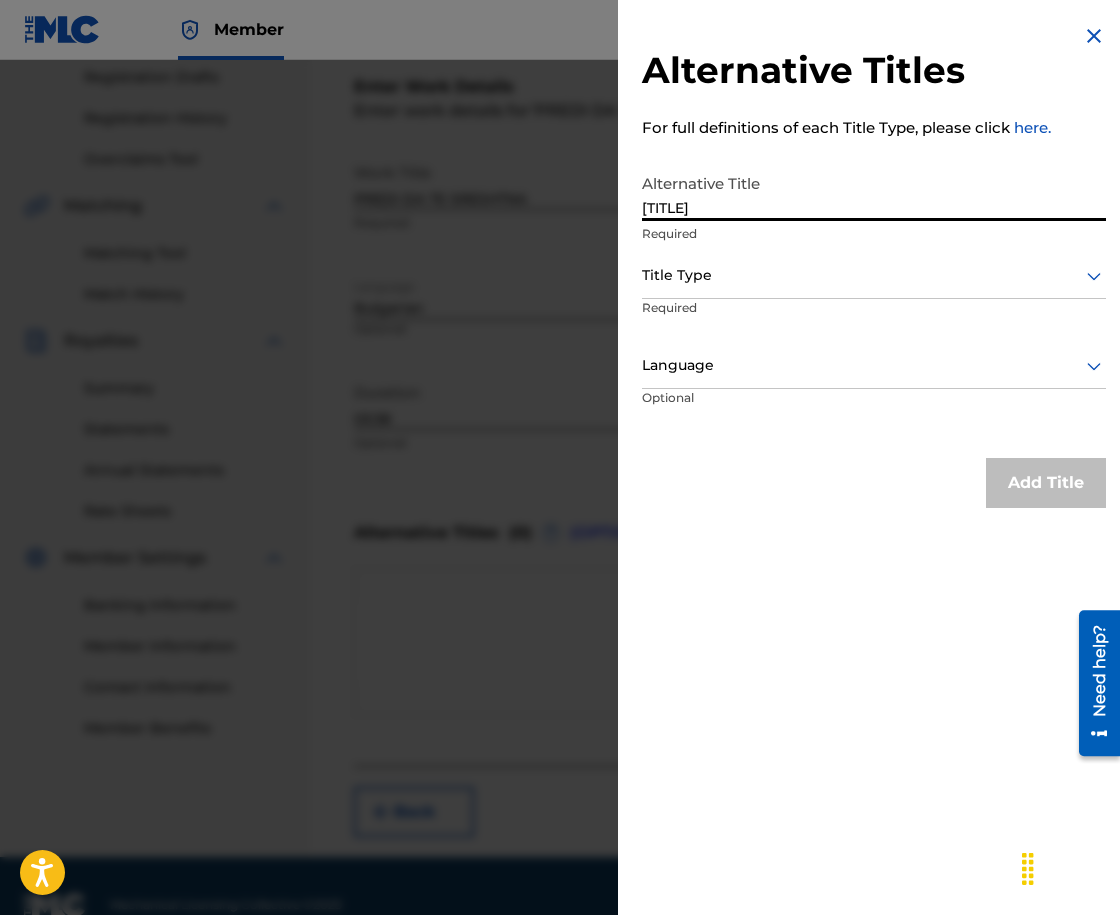type on "[TITLE]" 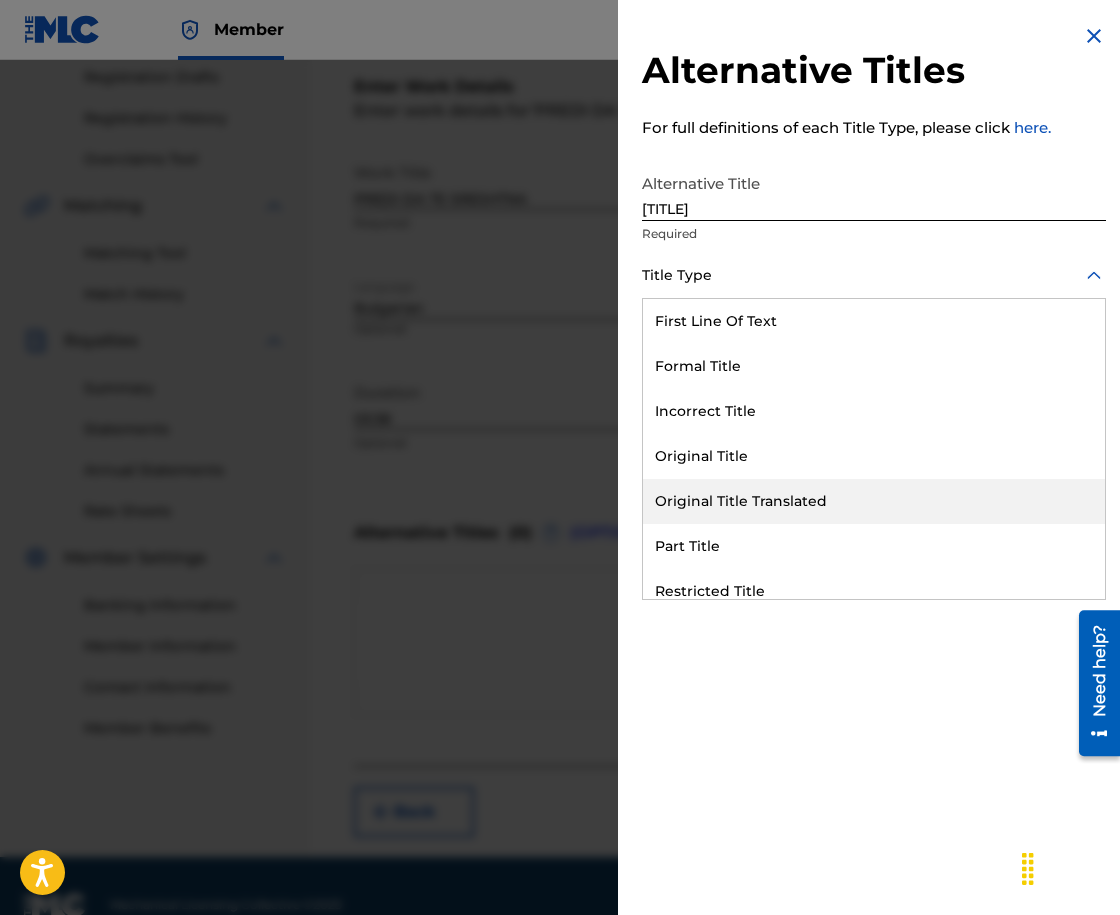 click on "Original Title Translated" at bounding box center [874, 501] 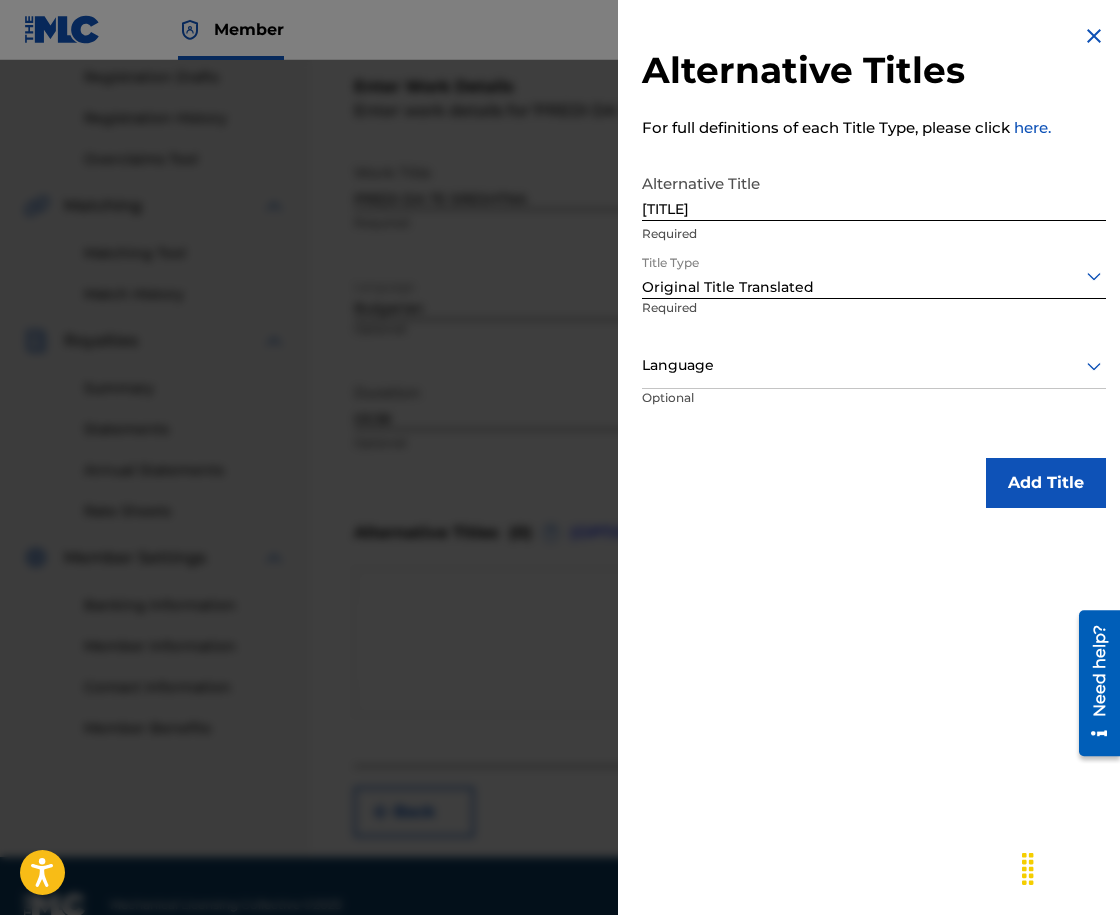click at bounding box center [874, 365] 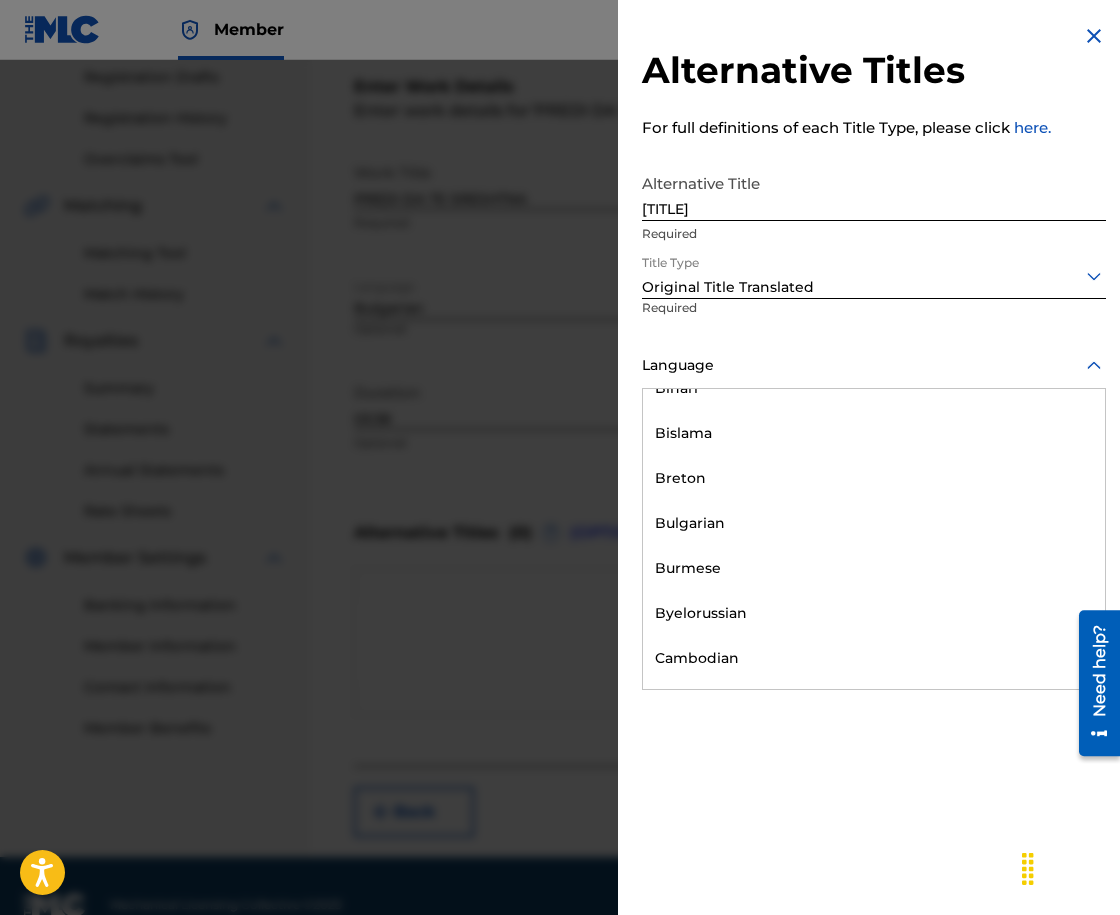 scroll, scrollTop: 800, scrollLeft: 0, axis: vertical 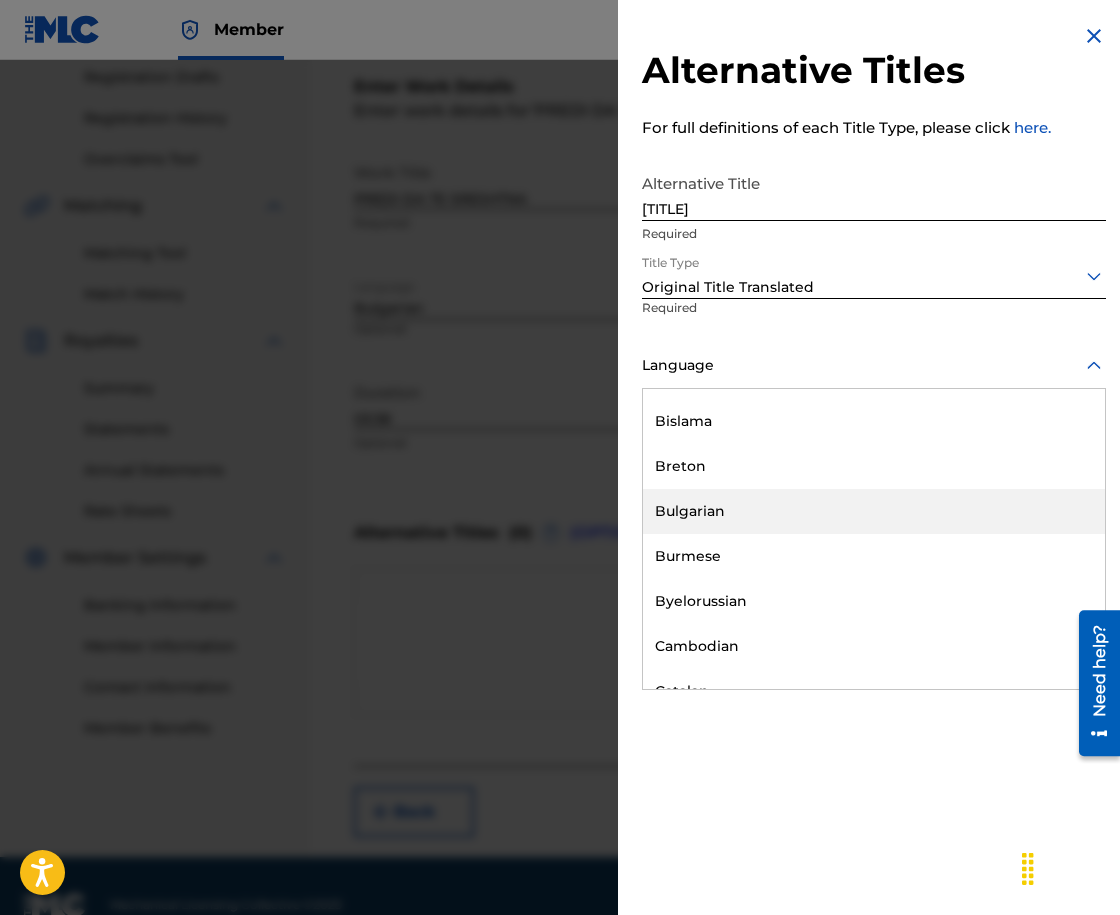 click on "Bulgarian" at bounding box center [874, 511] 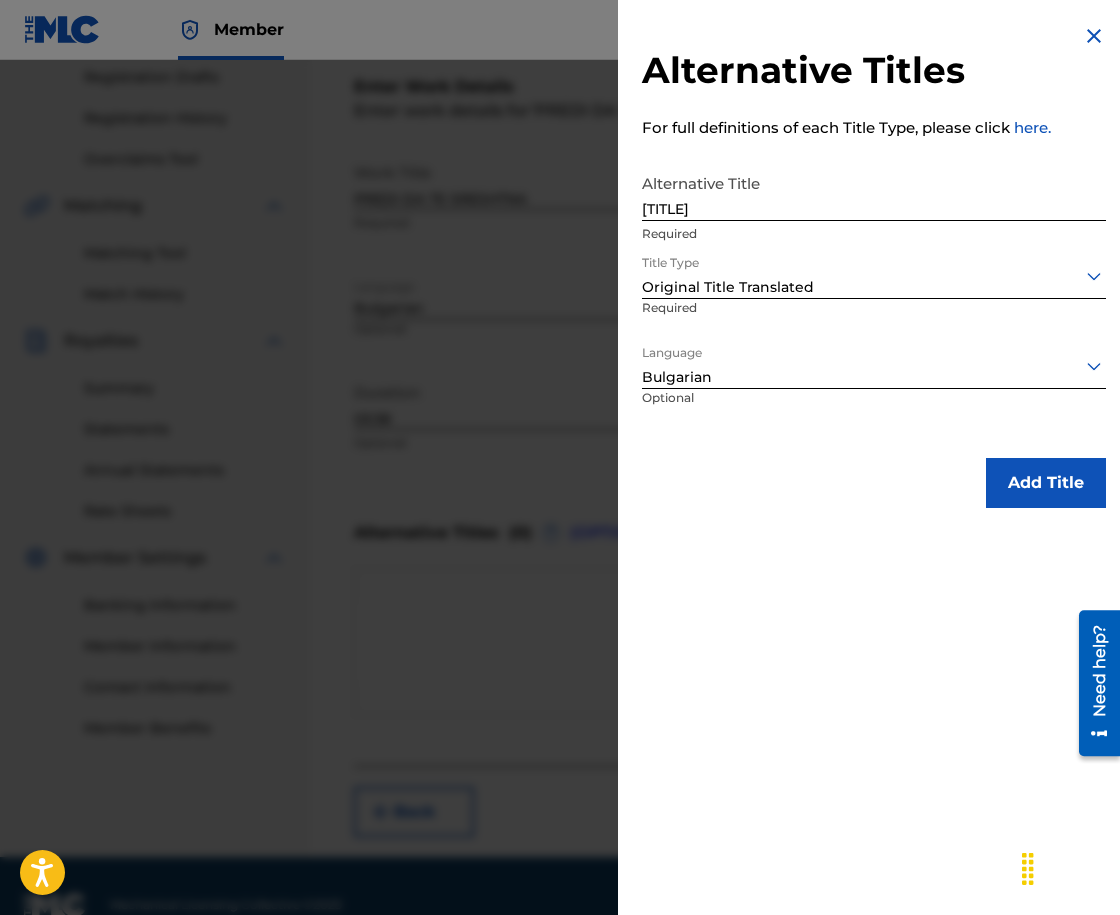 click on "Add Title" at bounding box center [1046, 483] 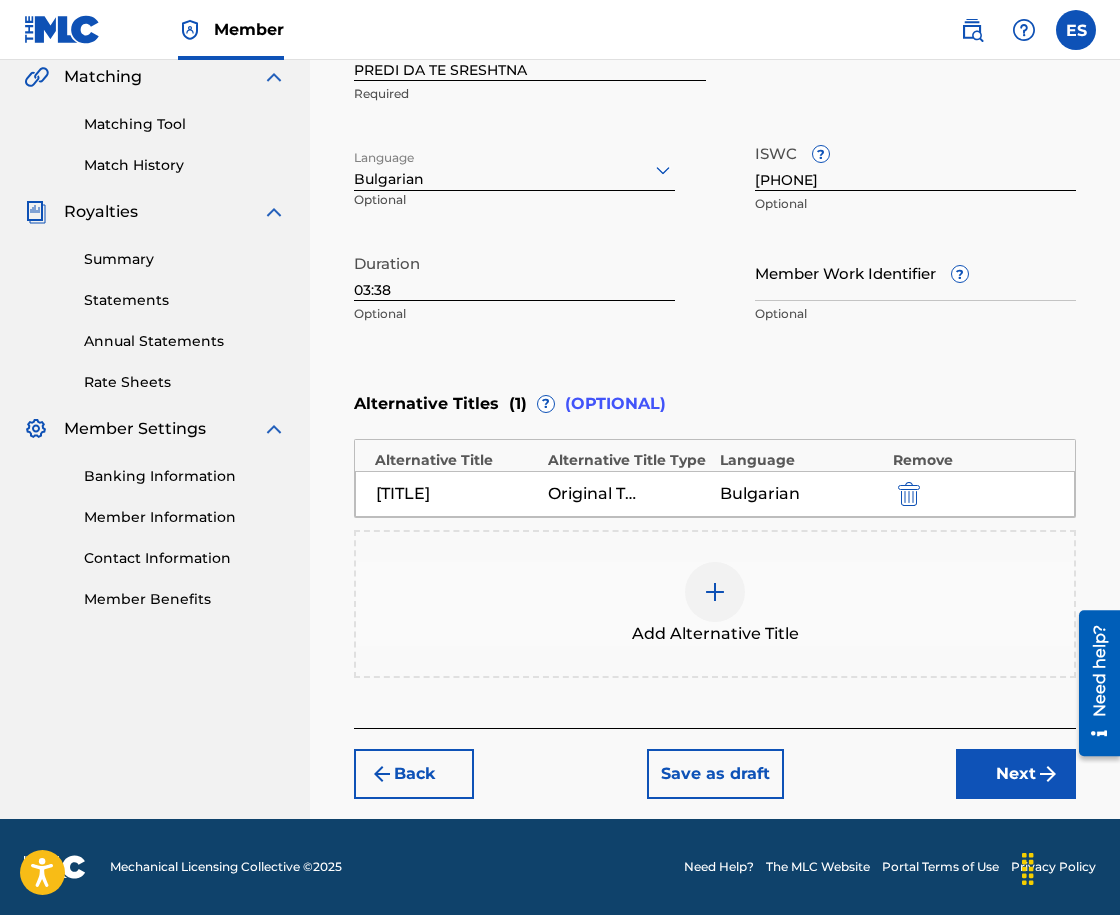 click on "Next" at bounding box center [1016, 774] 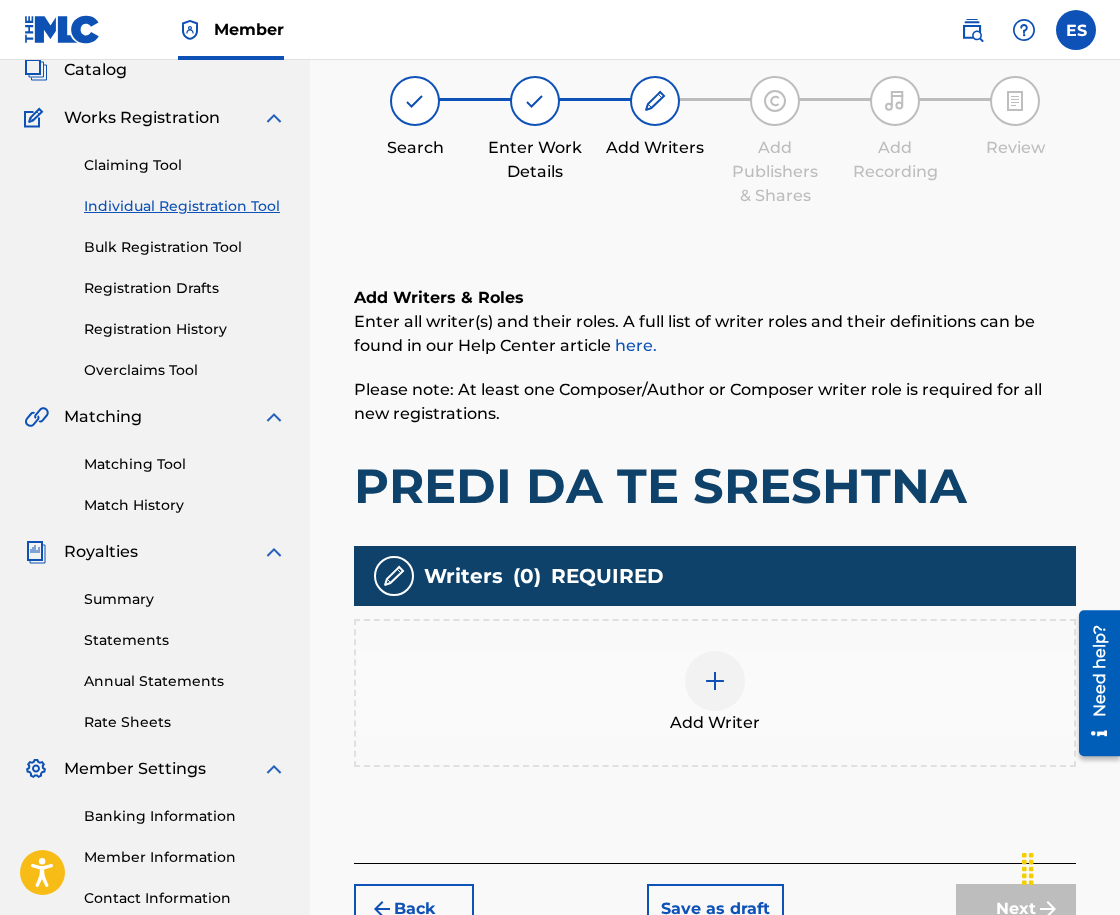 scroll, scrollTop: 90, scrollLeft: 0, axis: vertical 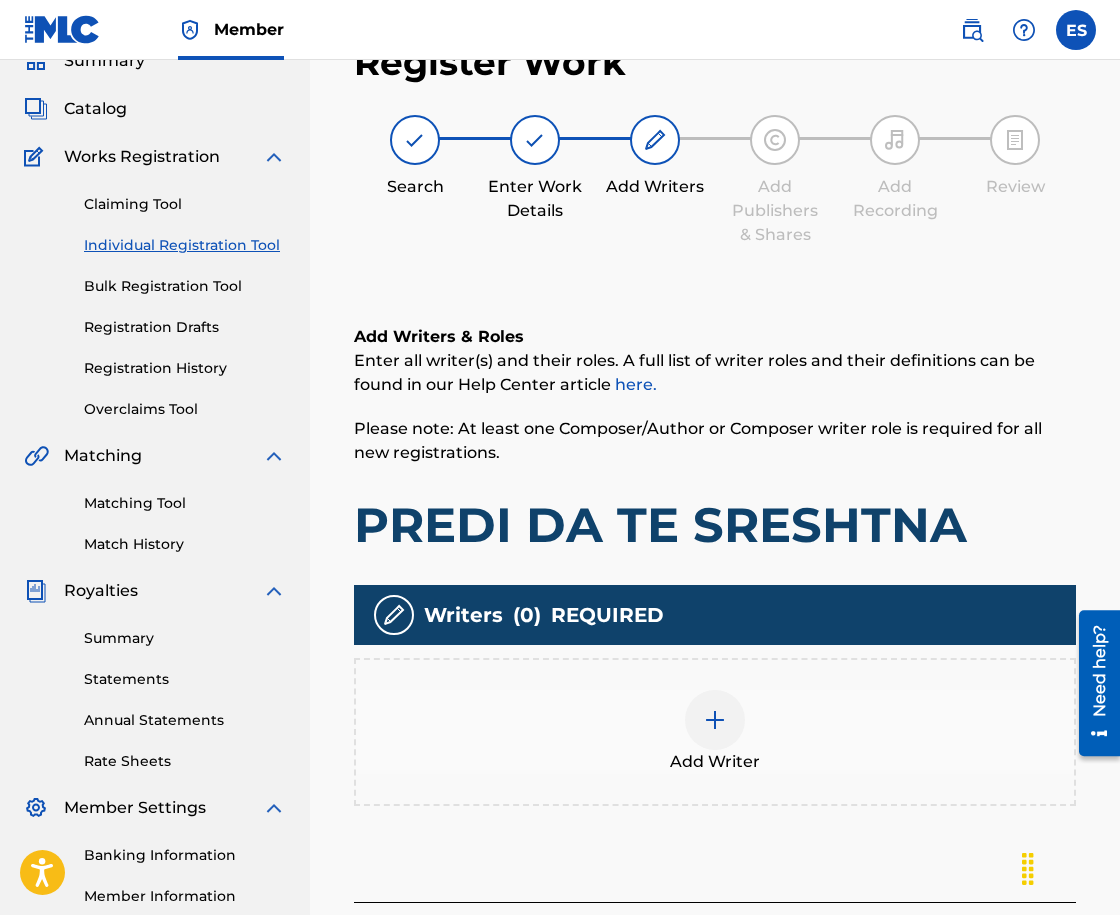 click on "Add Writer" at bounding box center [715, 732] 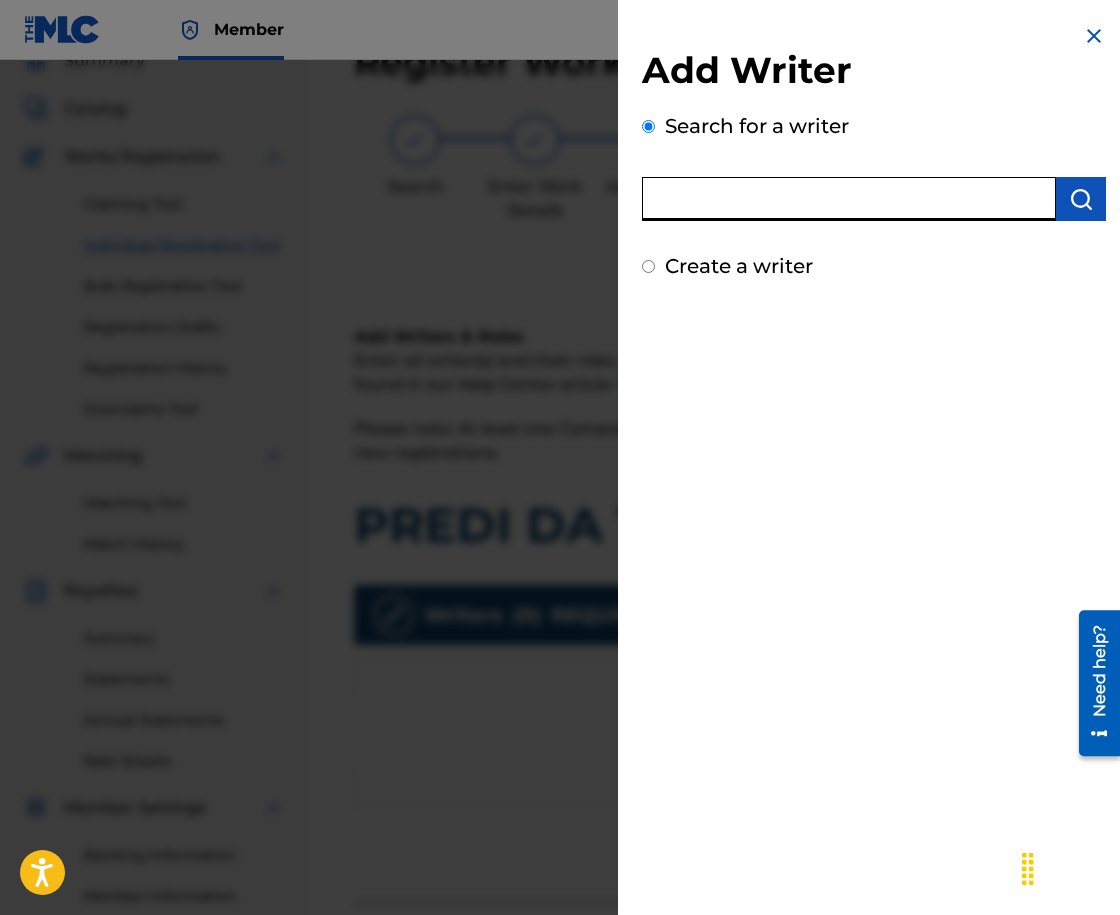 paste on "[NUMBER]" 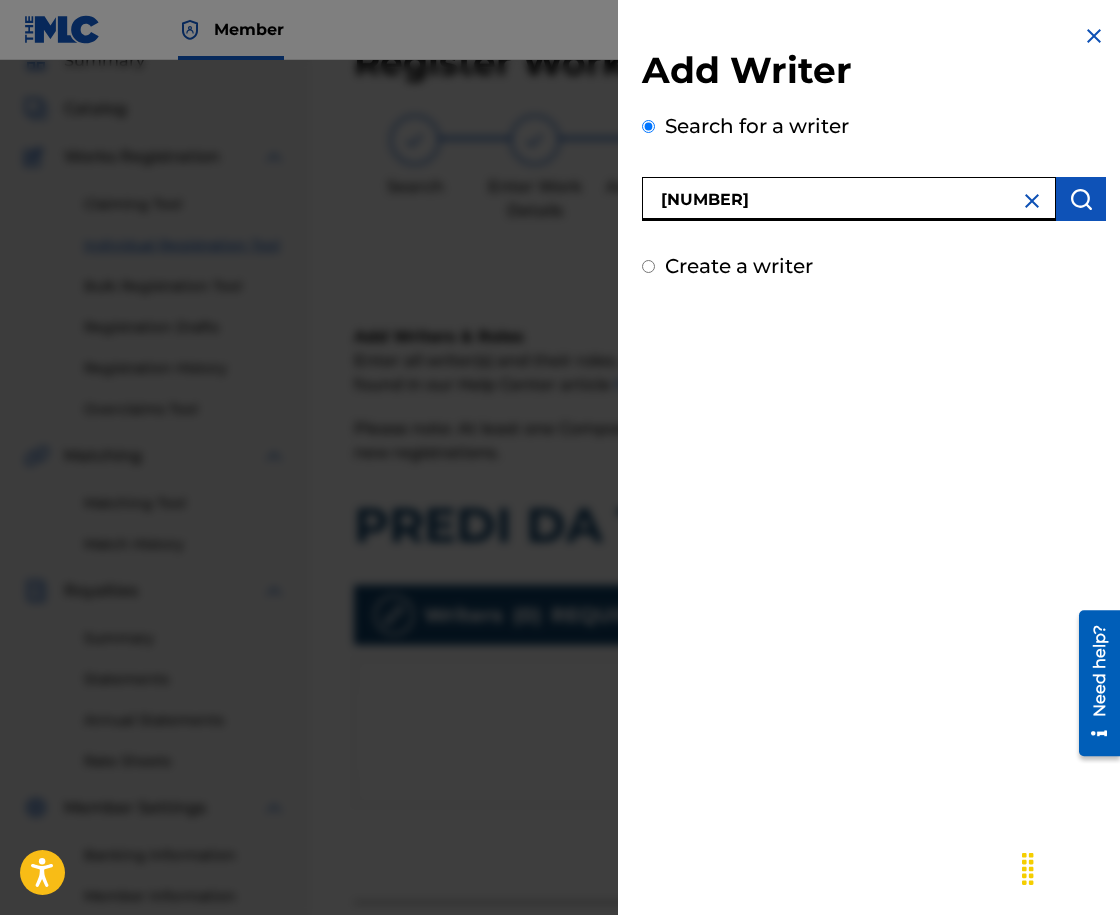 type on "[NUMBER]" 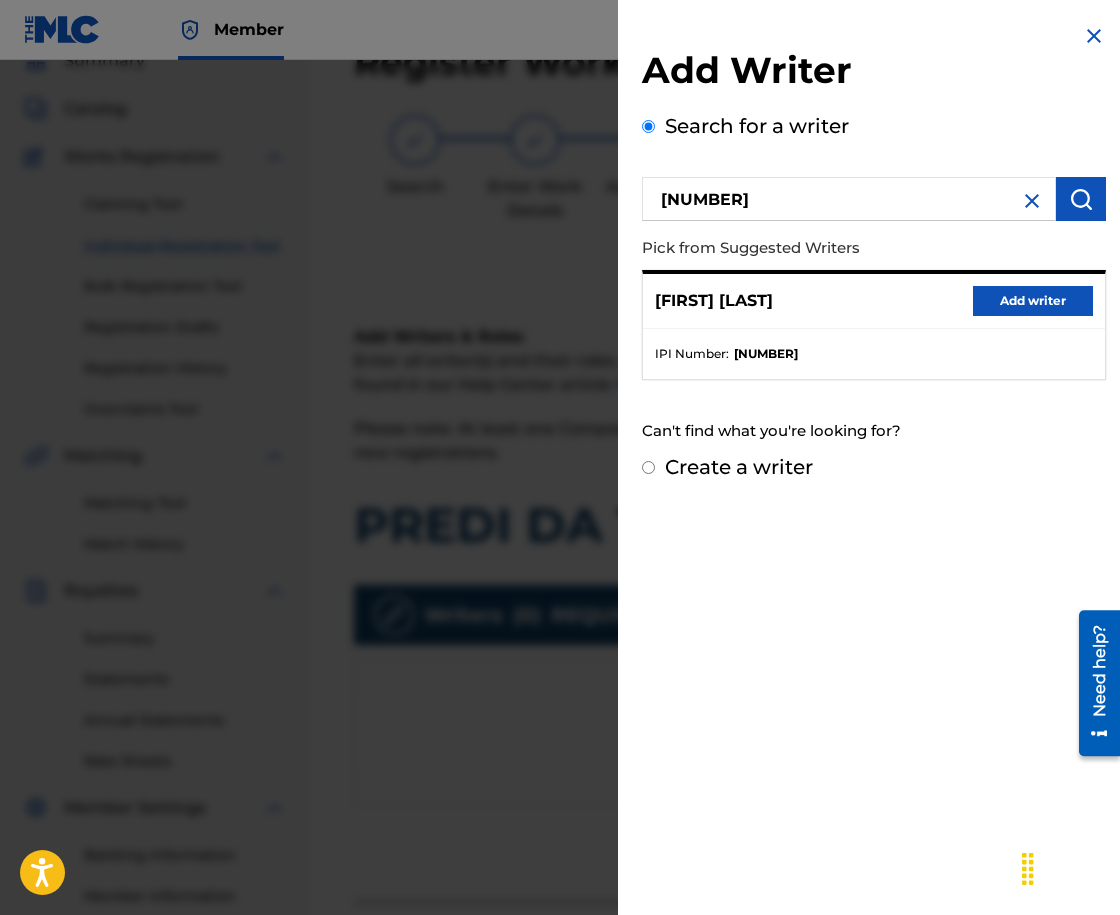 click on "Add writer" at bounding box center (1033, 301) 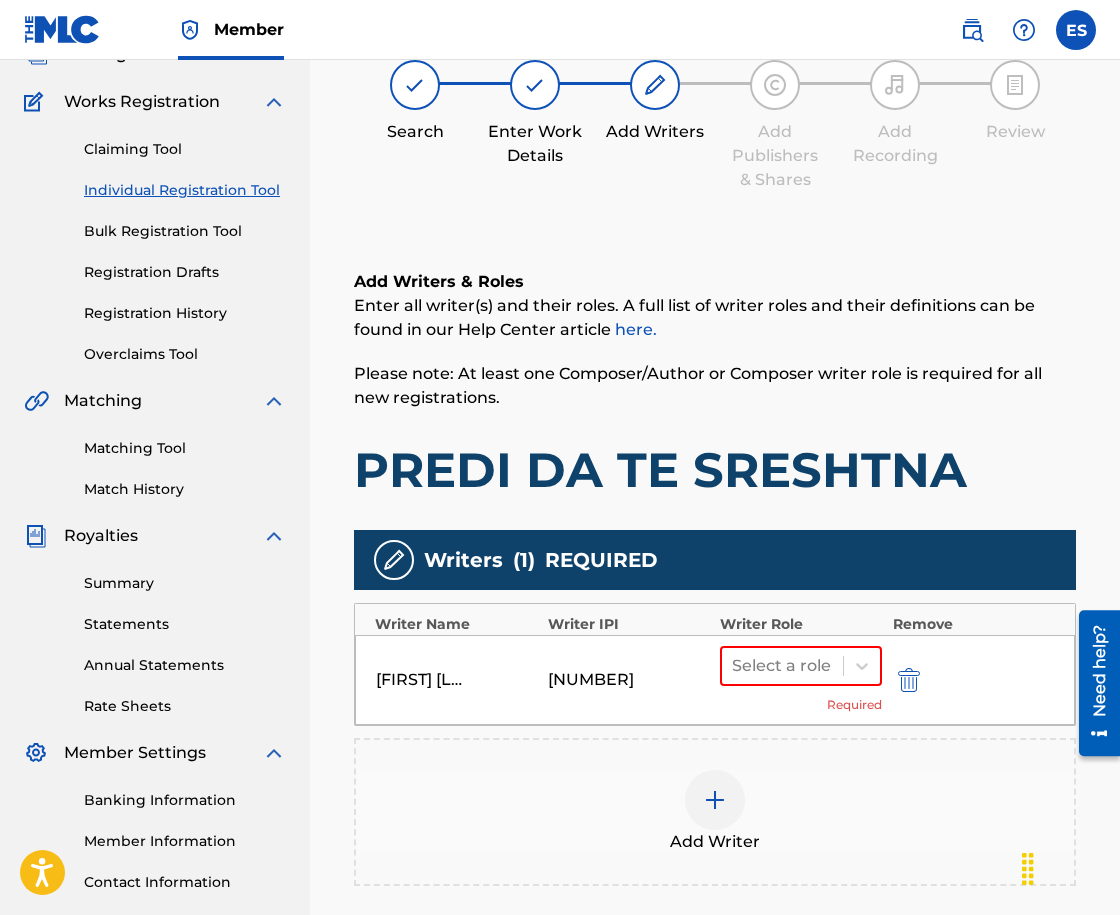 scroll, scrollTop: 390, scrollLeft: 0, axis: vertical 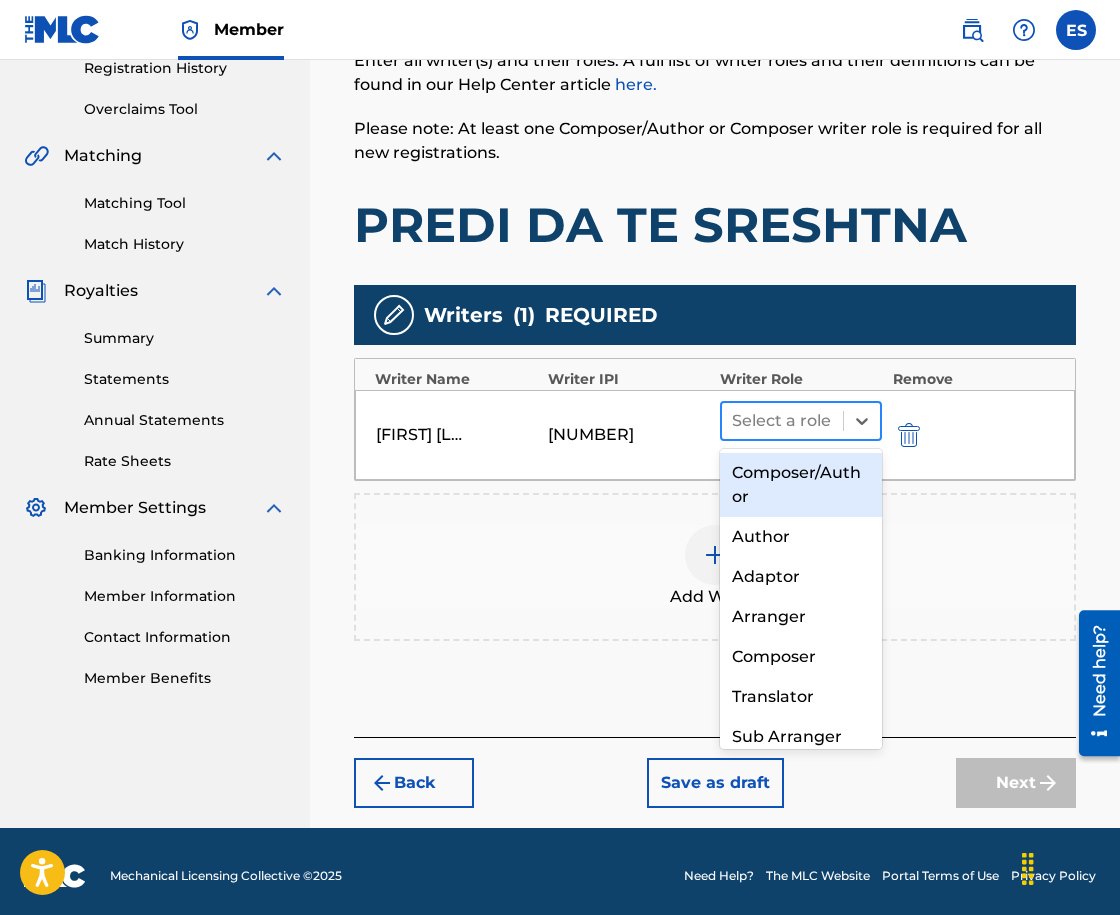 click at bounding box center [782, 421] 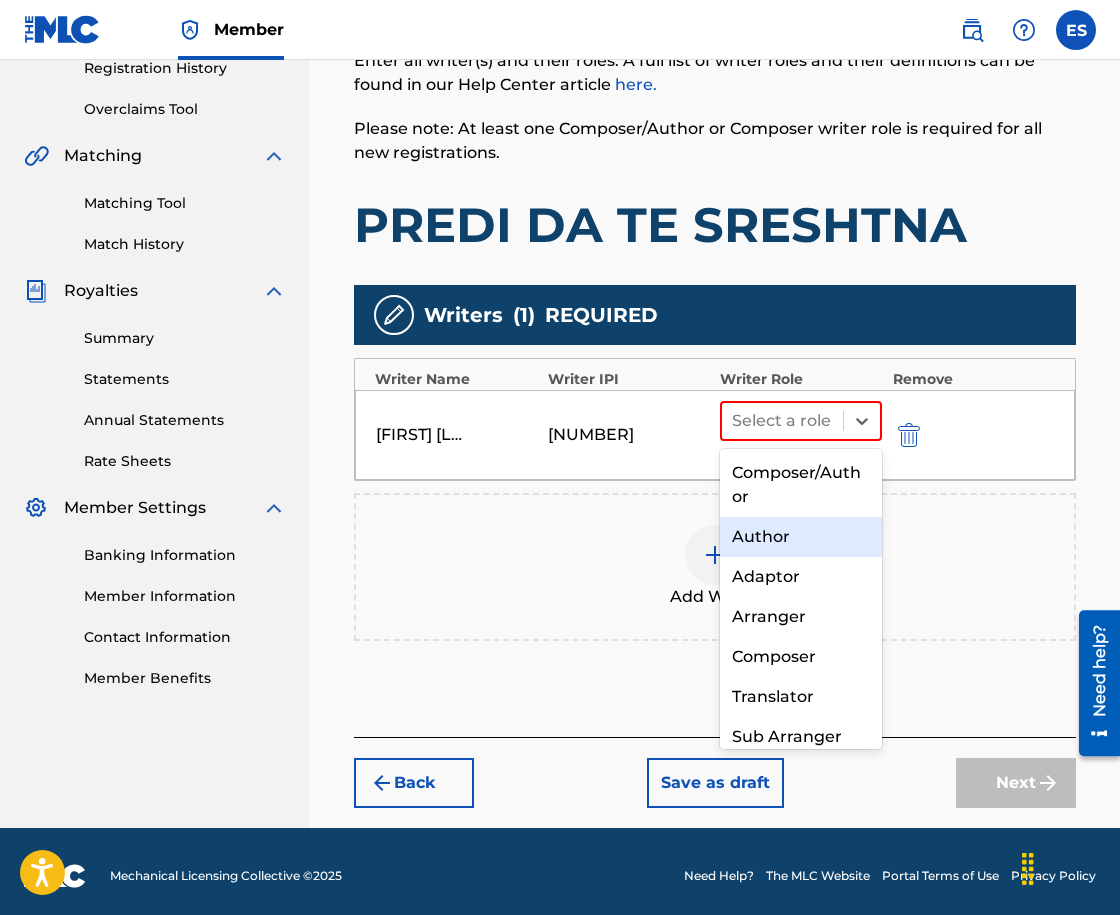 click on "Author" at bounding box center (801, 537) 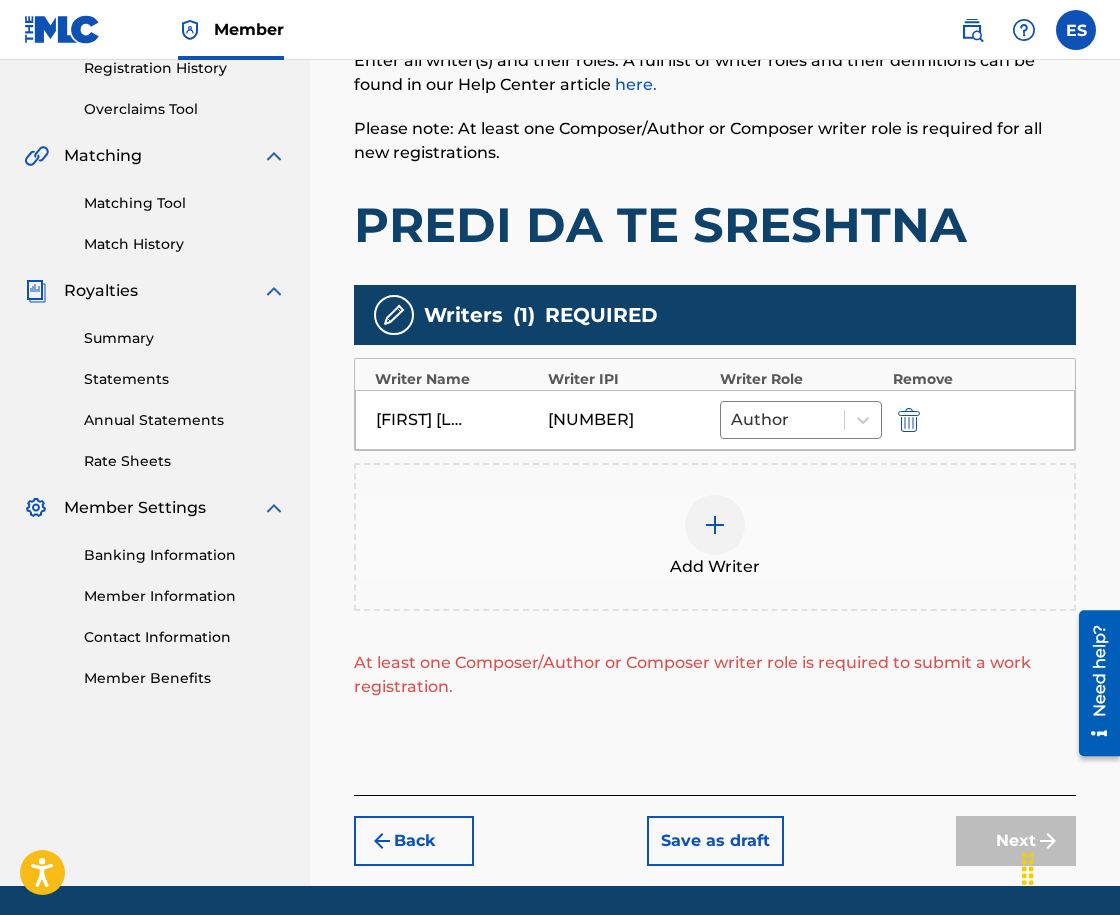 click at bounding box center [715, 525] 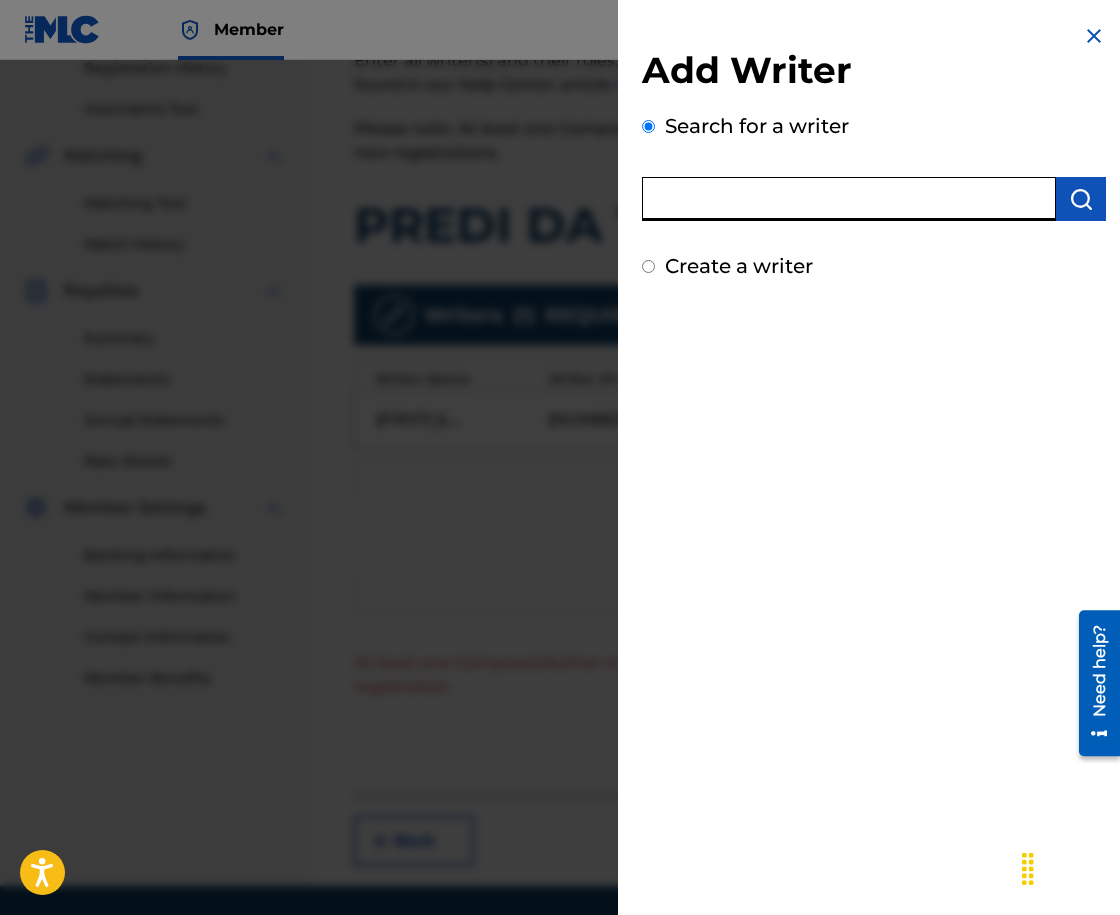 paste on "00089169428" 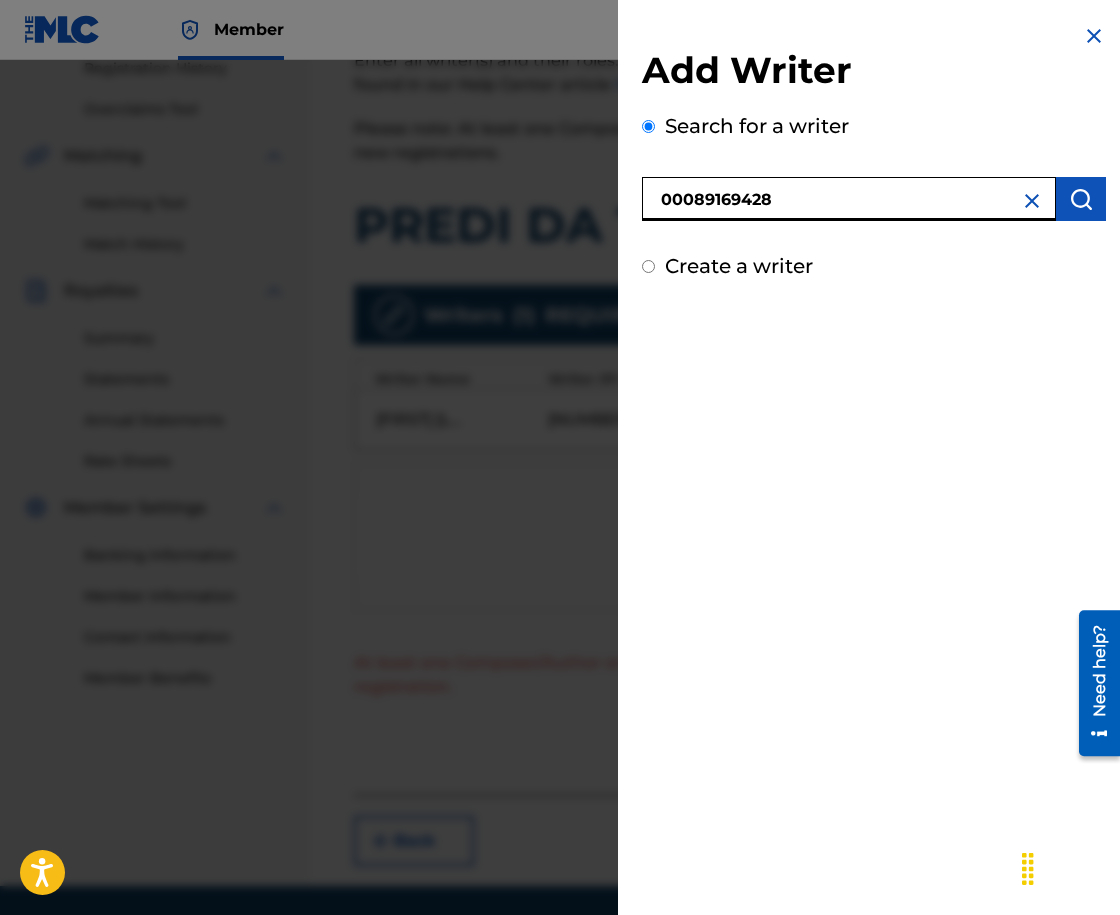 type on "00089169428" 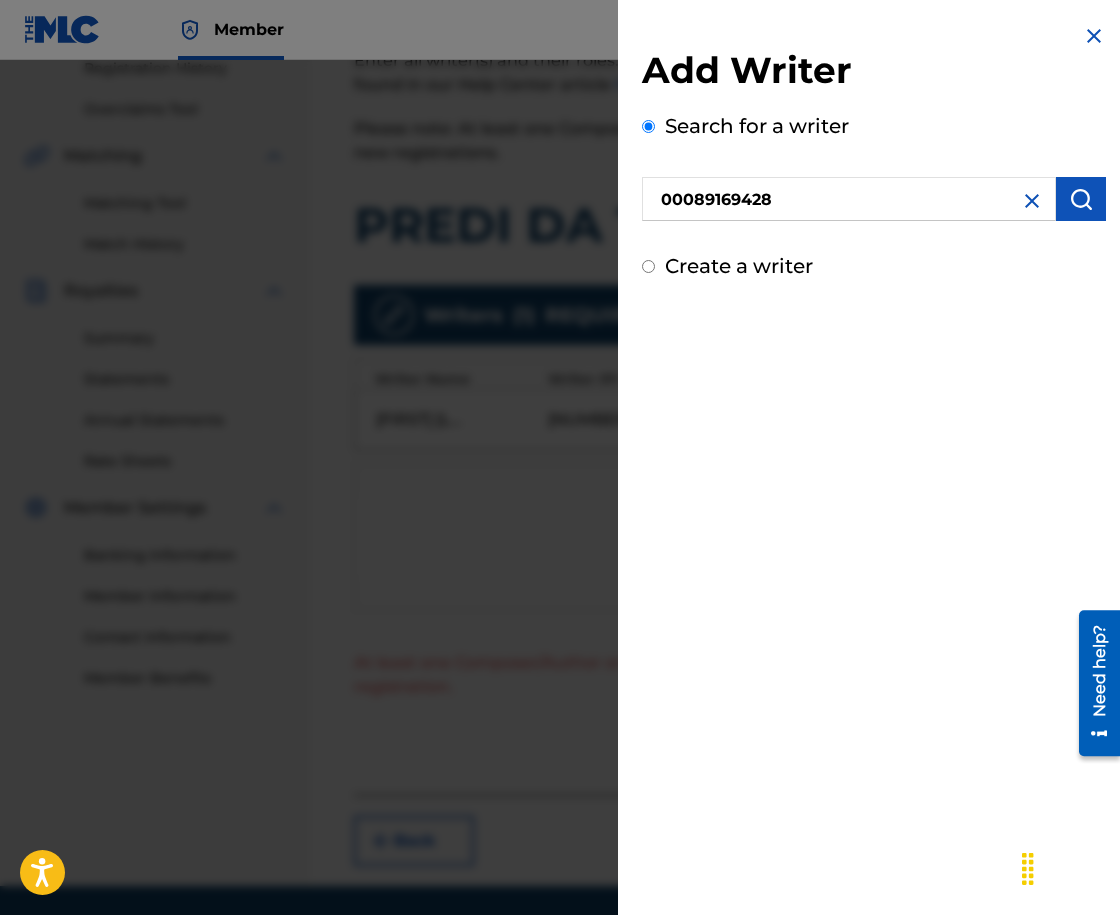 click at bounding box center [1081, 199] 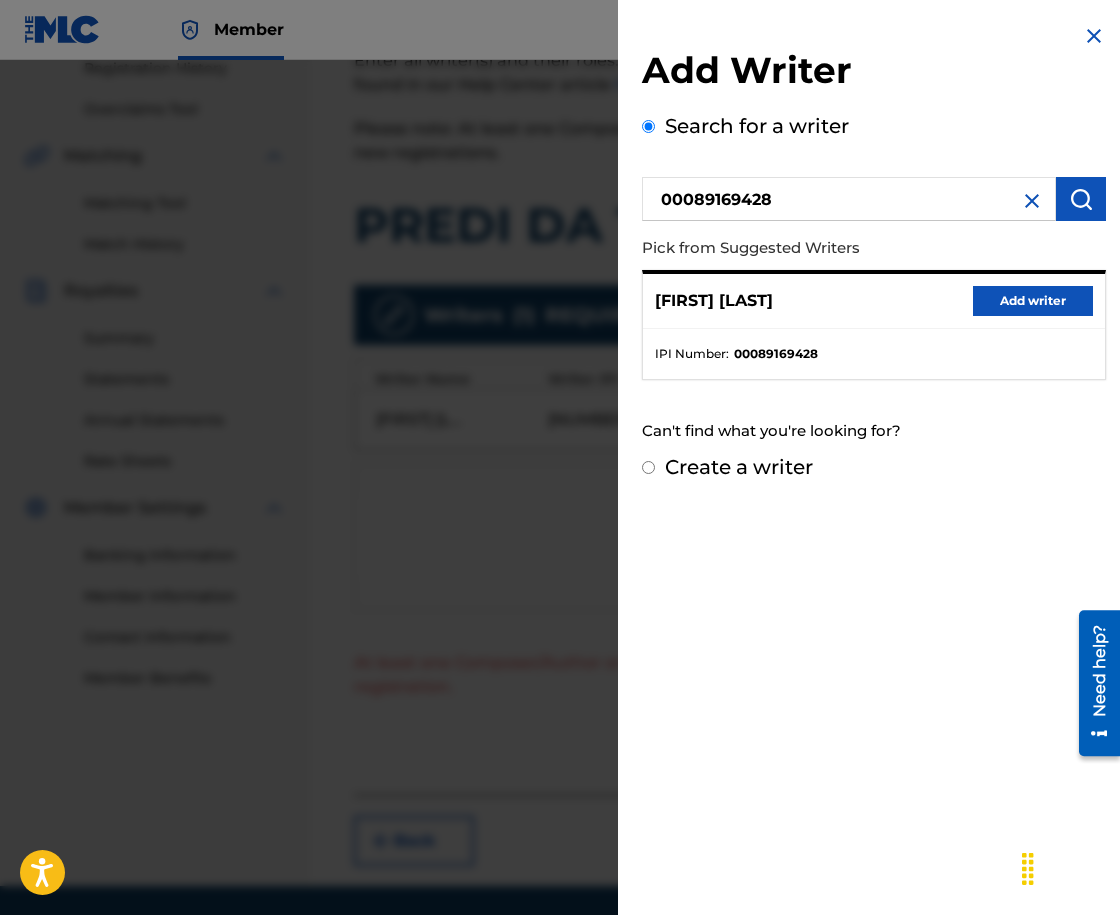 click on "Add writer" at bounding box center (1033, 301) 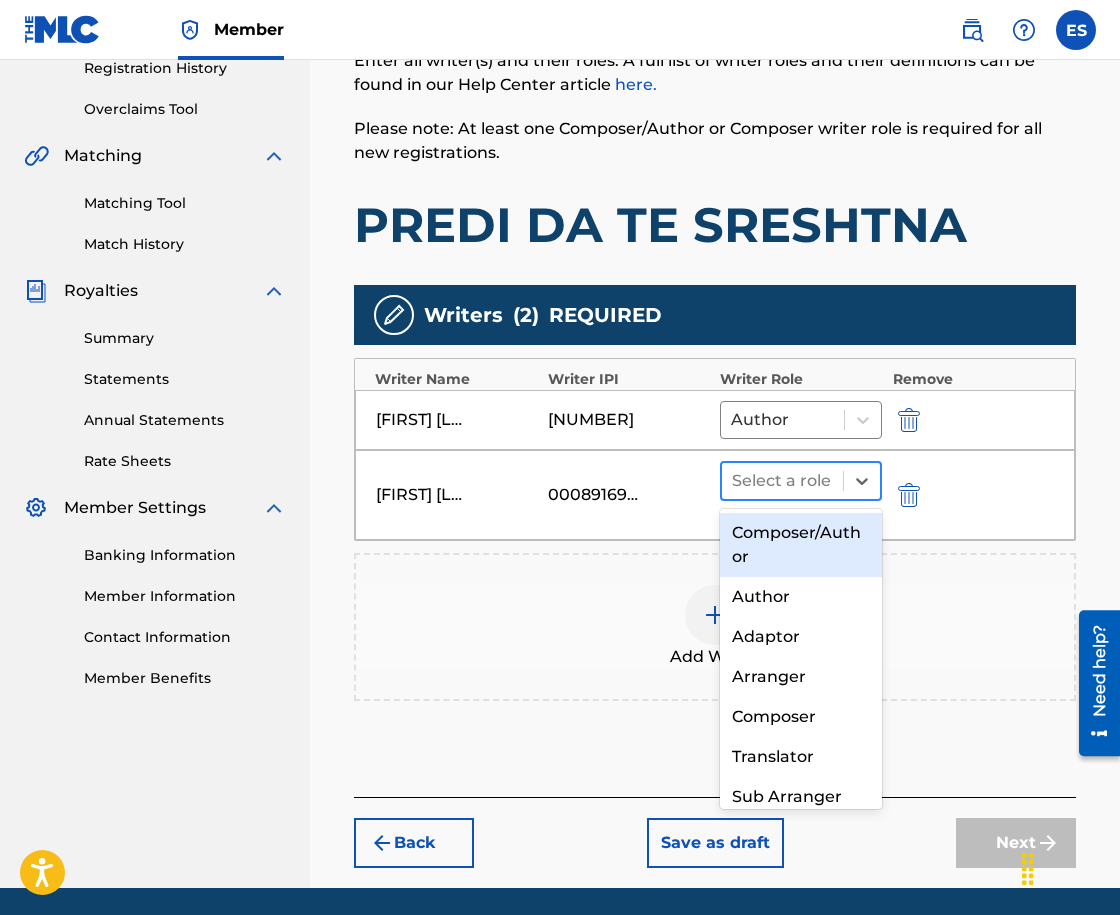 click at bounding box center [782, 481] 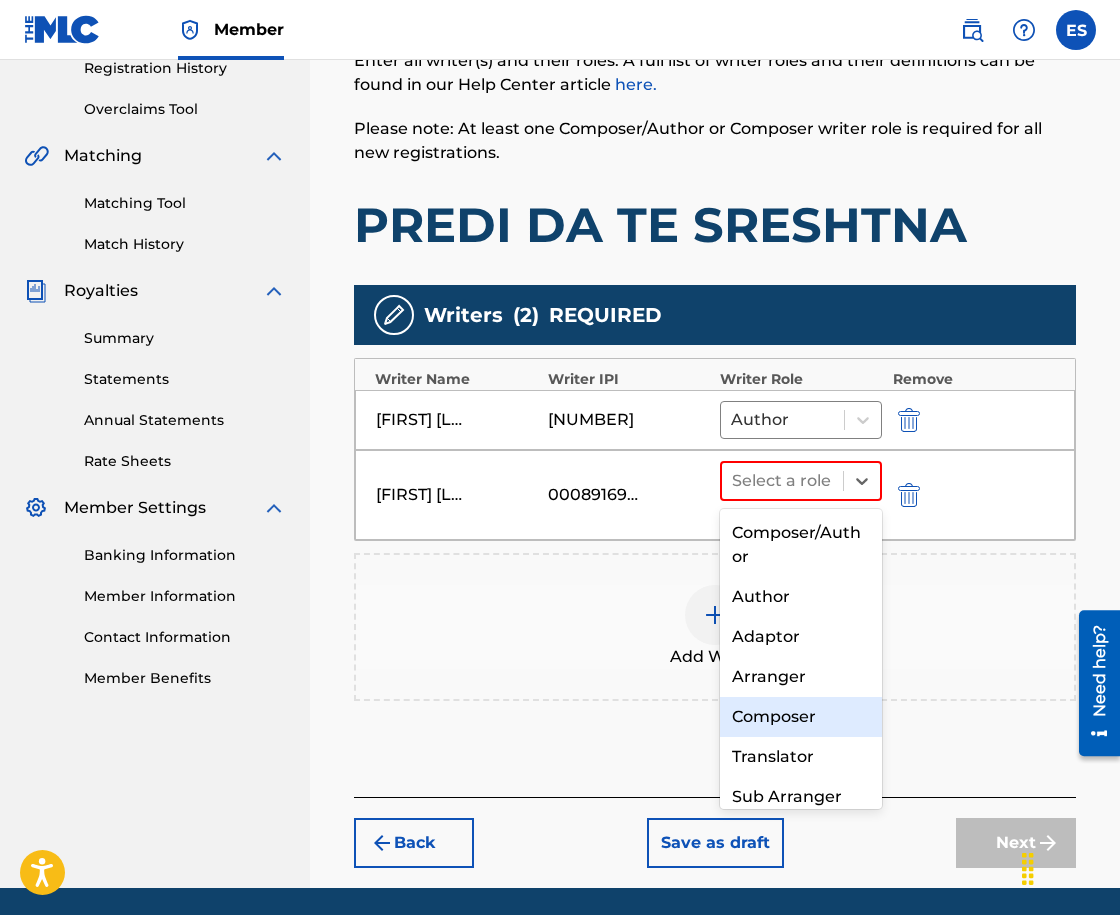 click on "Composer" at bounding box center (801, 717) 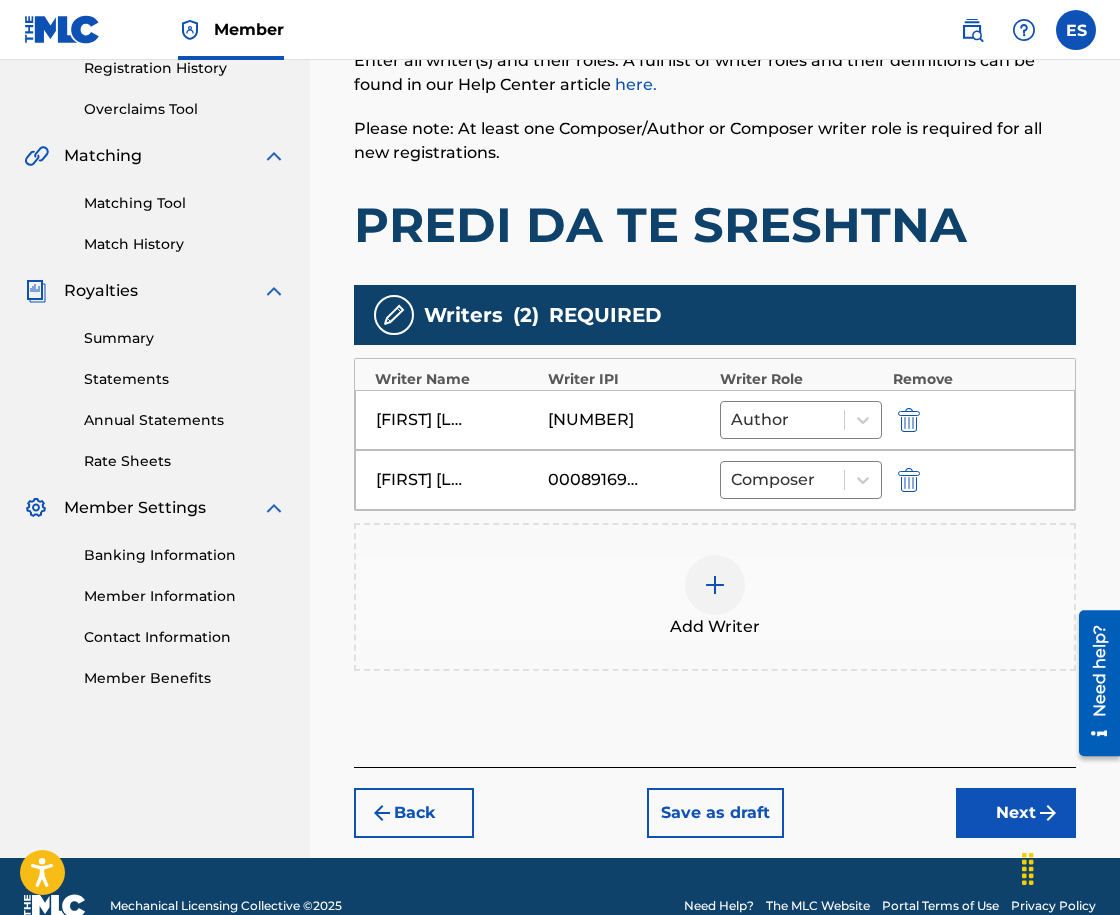 click on "Add Writer" at bounding box center [715, 597] 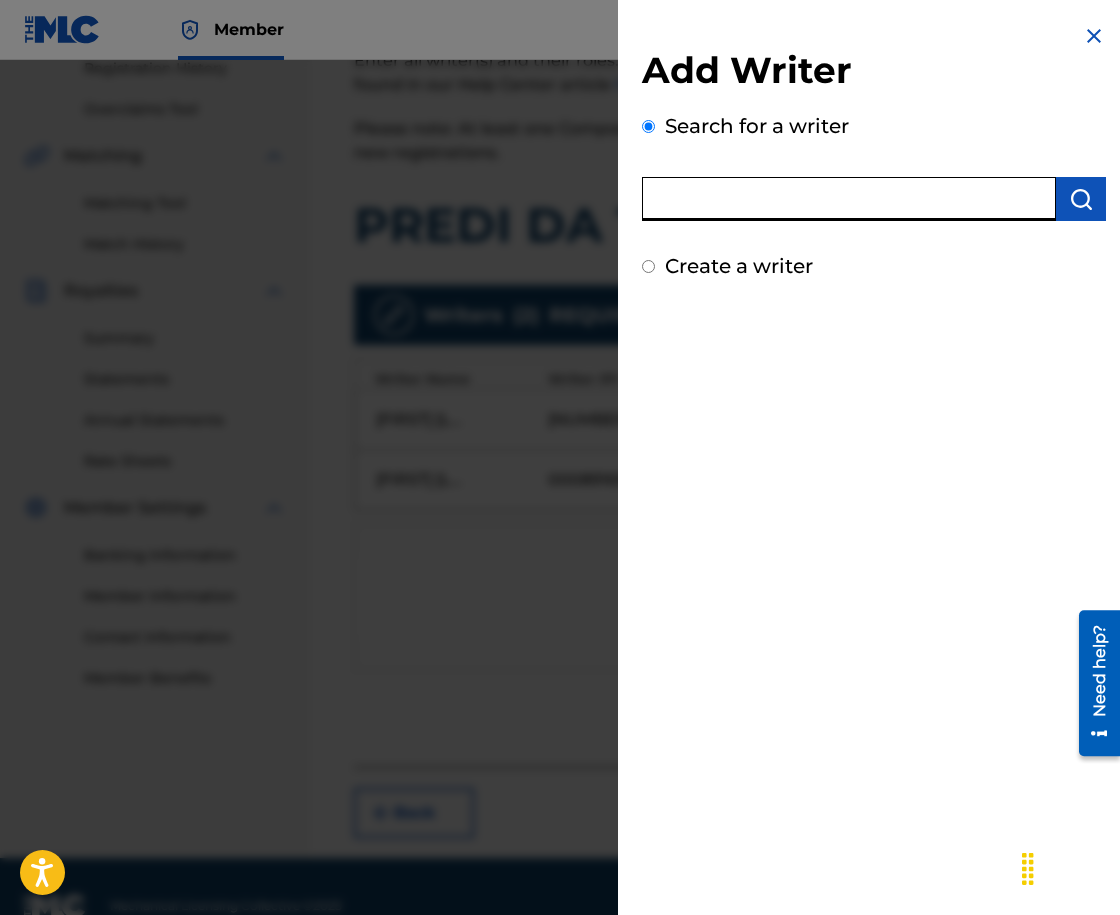 paste on "[NUMBER]" 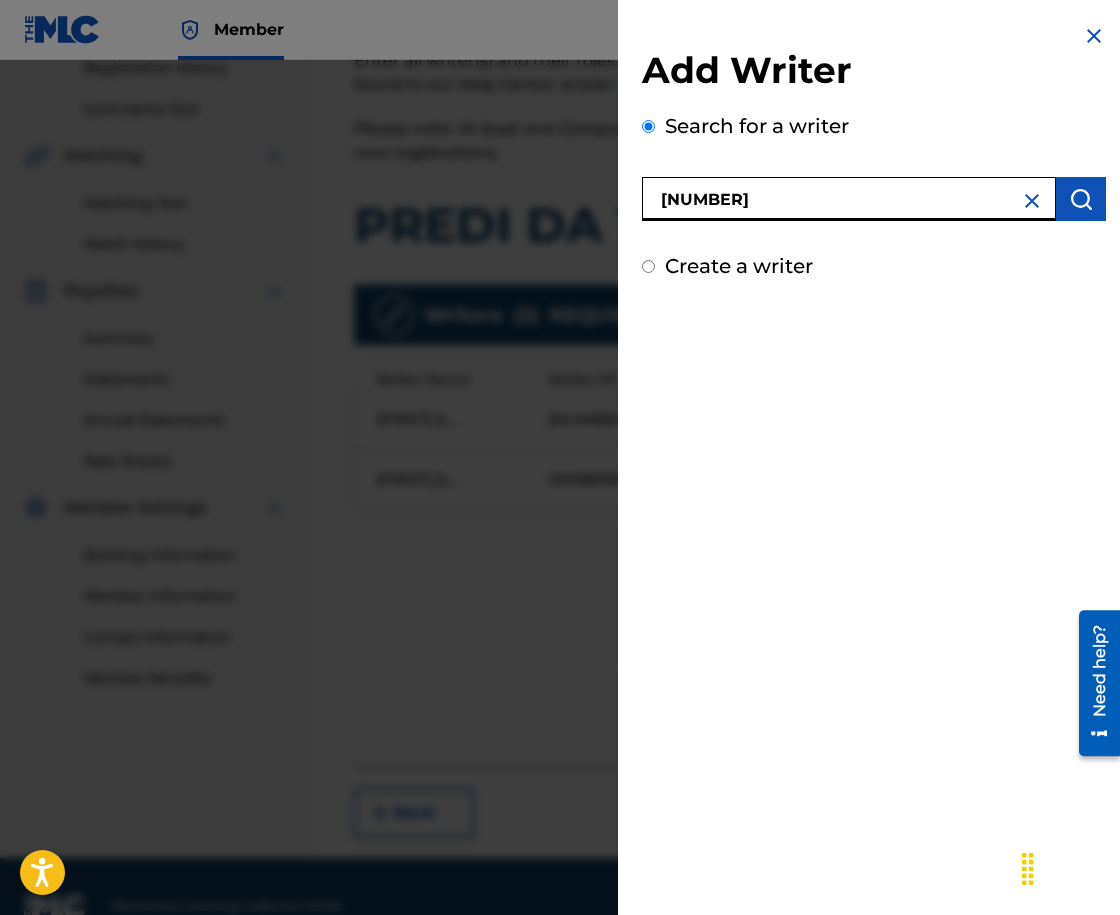 type on "[NUMBER]" 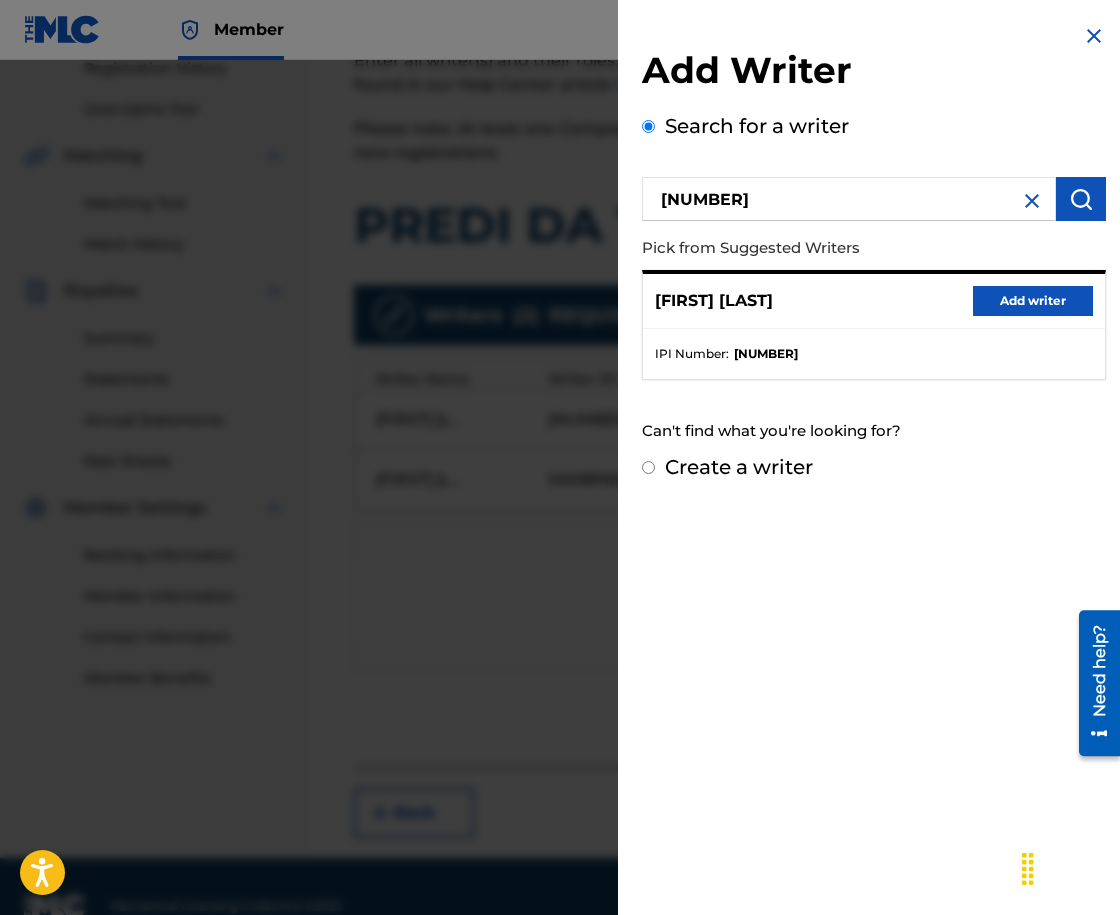 click on "Add writer" at bounding box center (1033, 301) 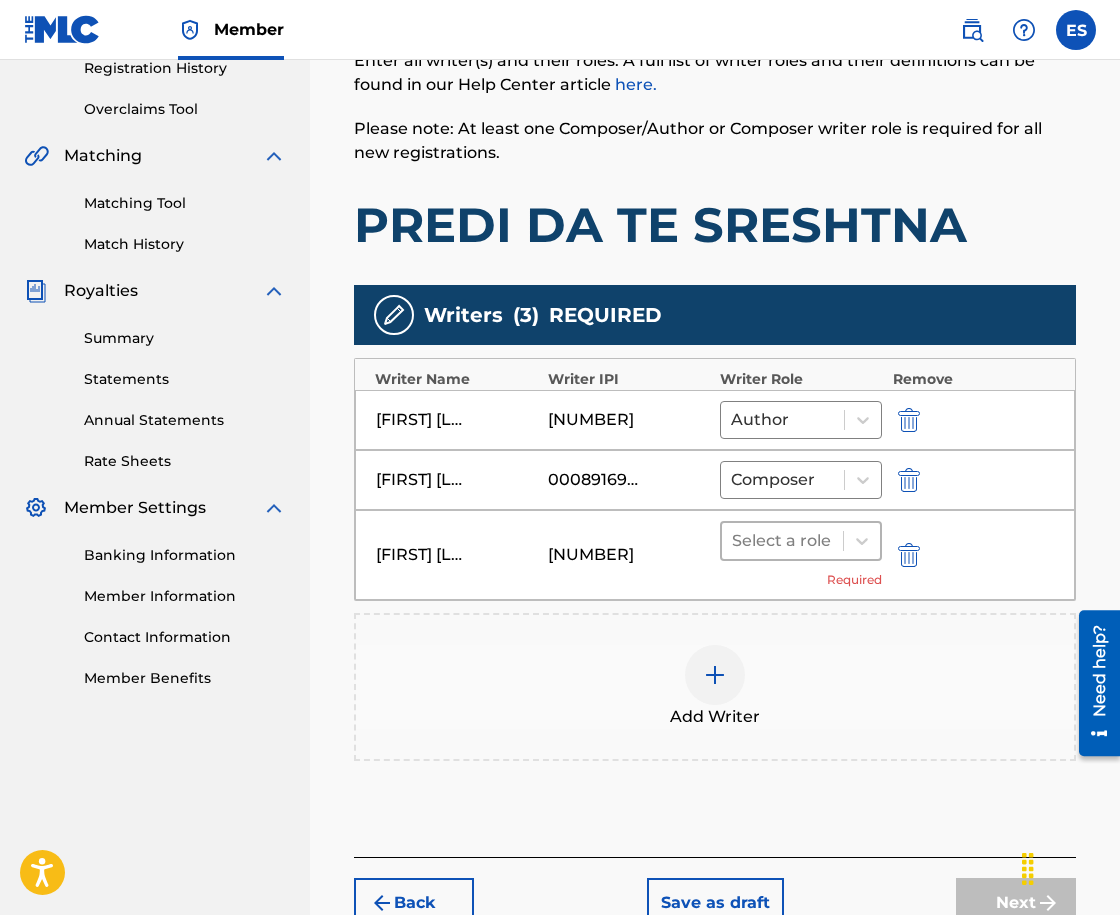 click on "Select a role" at bounding box center (782, 541) 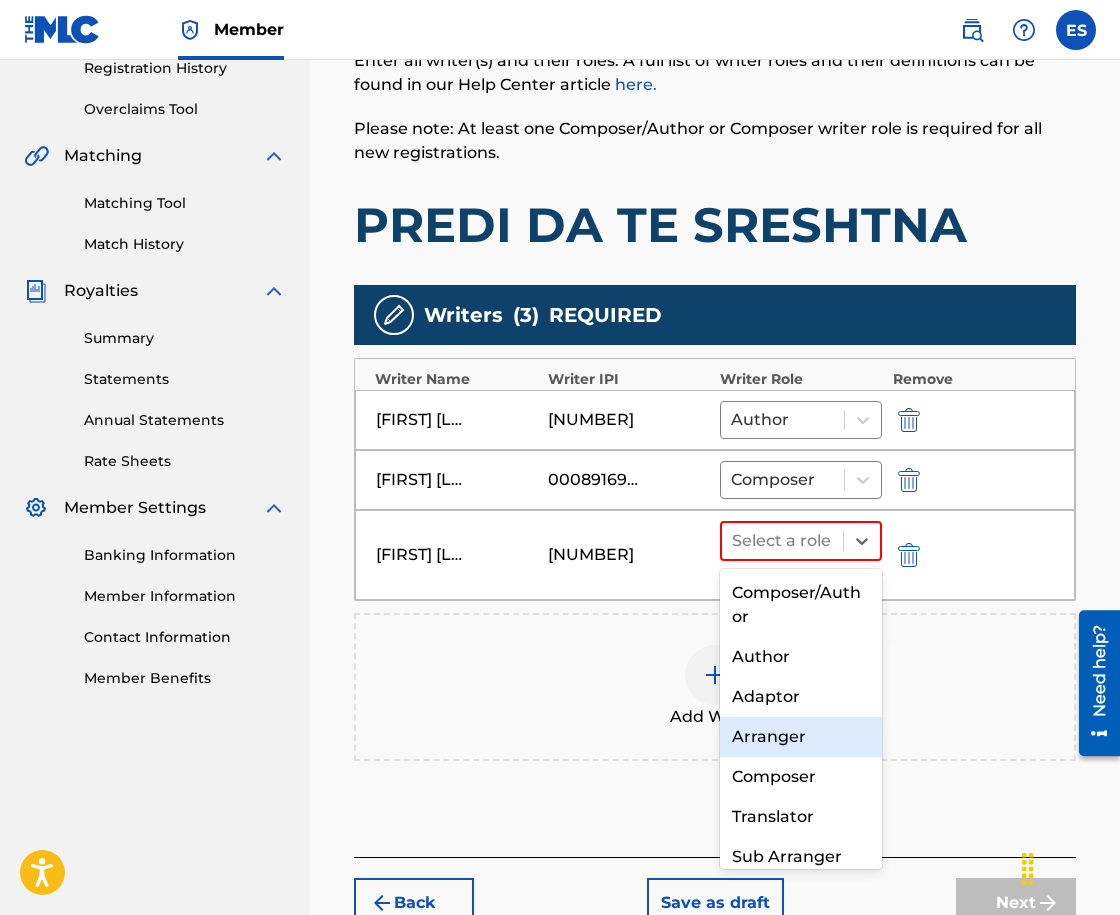 drag, startPoint x: 762, startPoint y: 747, endPoint x: 760, endPoint y: 735, distance: 12.165525 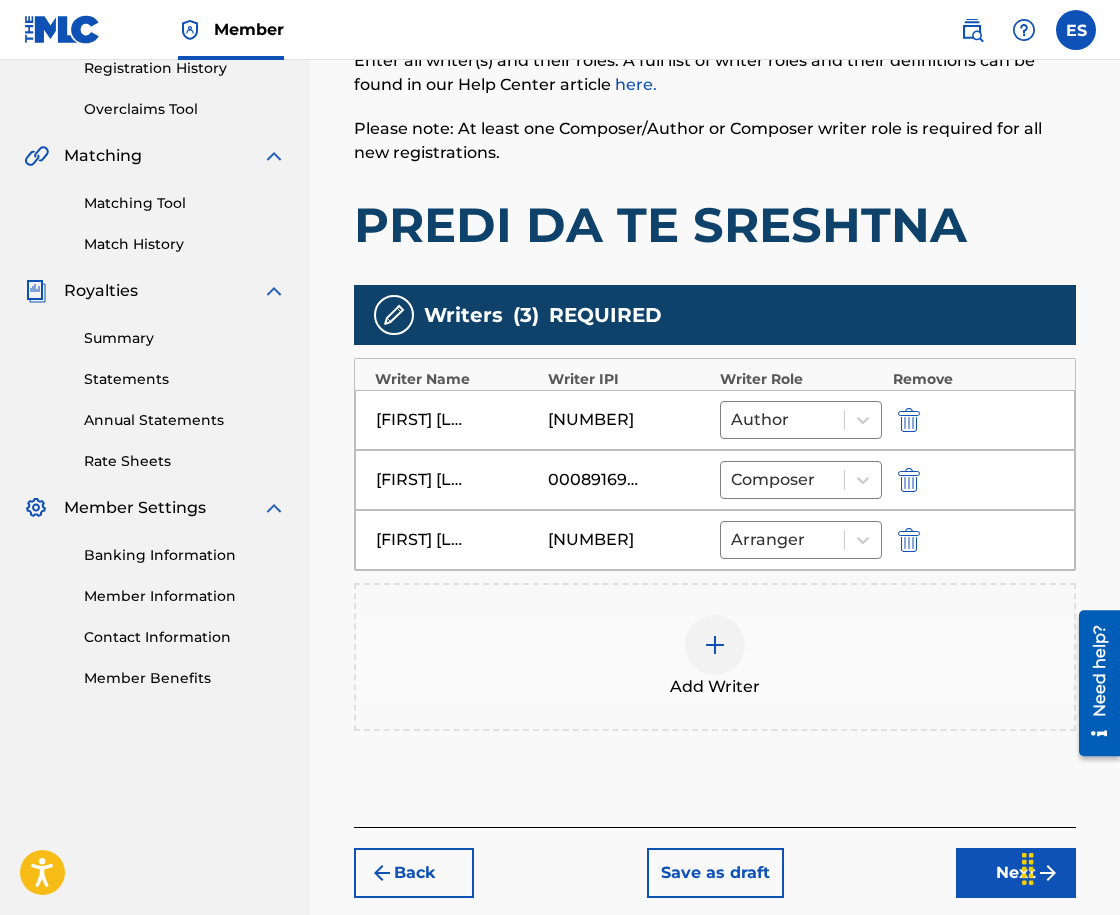 click at bounding box center [715, 645] 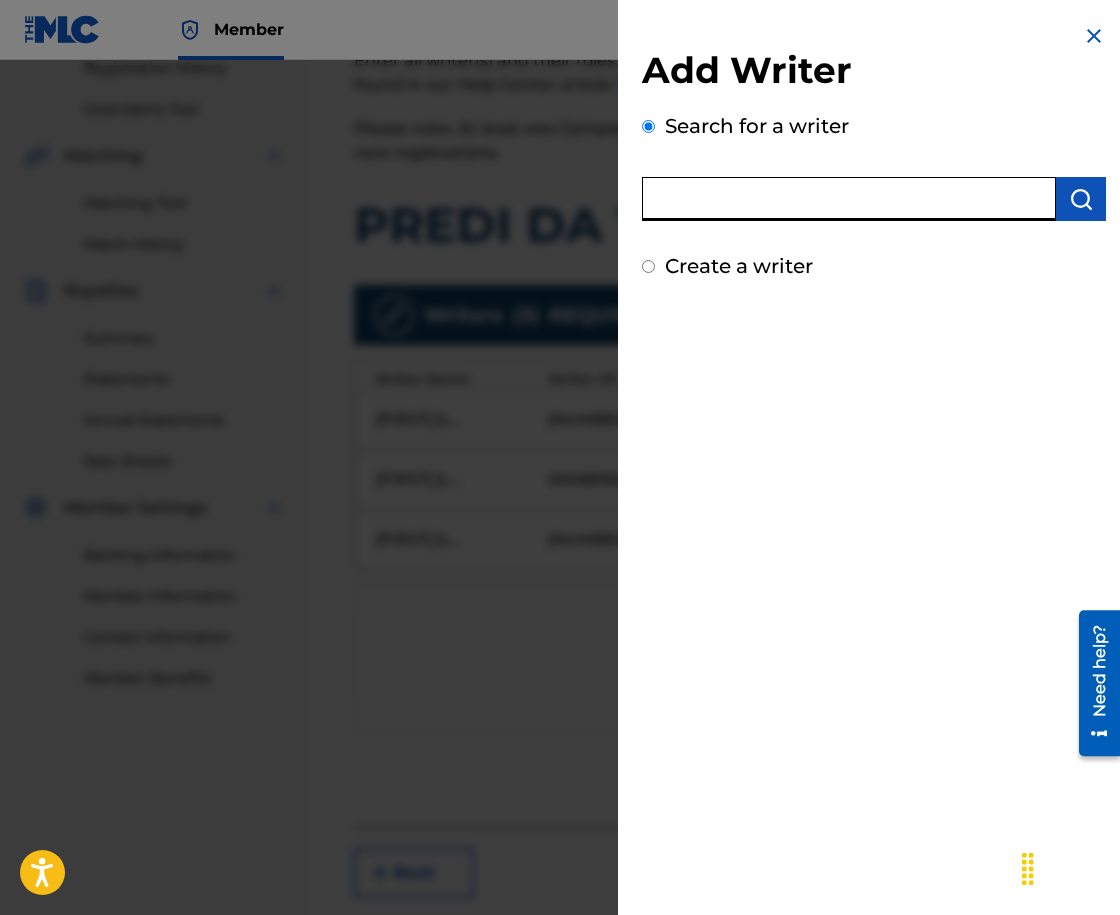 paste on "00258906432" 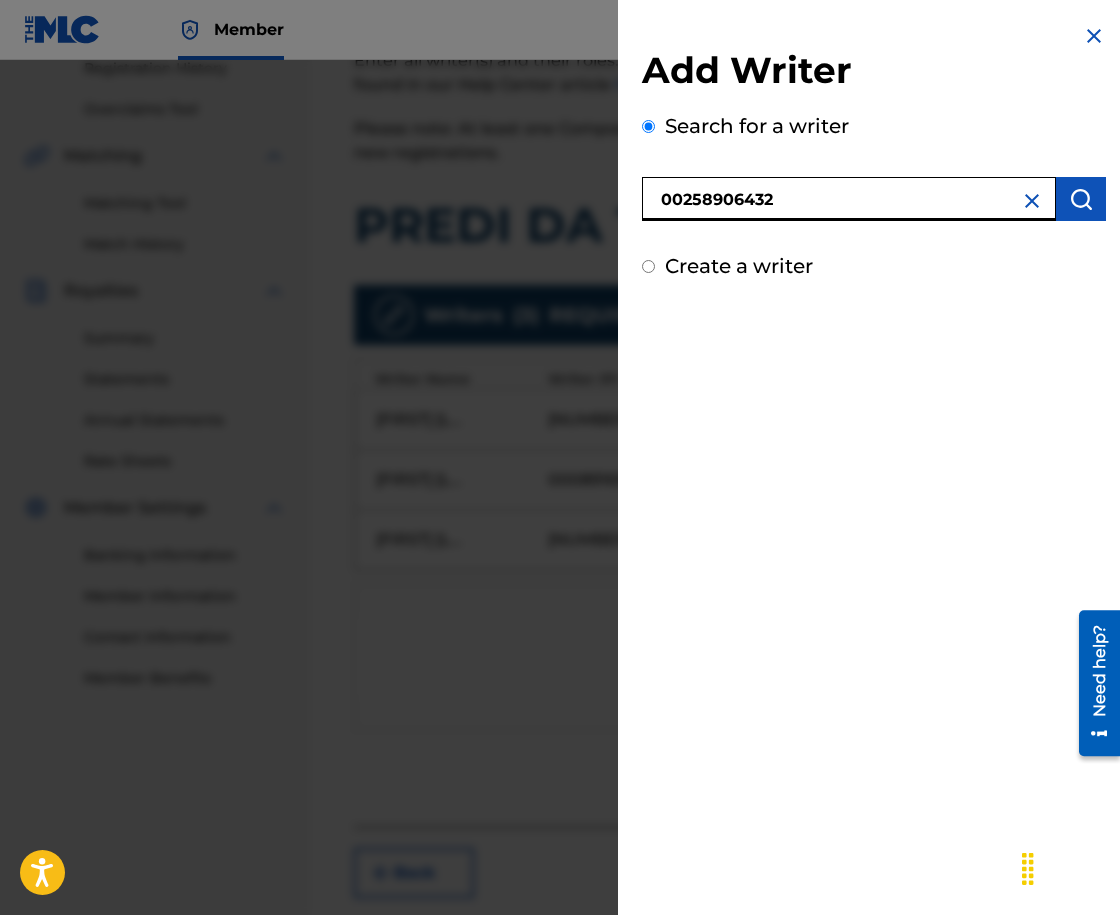 type on "00258906432" 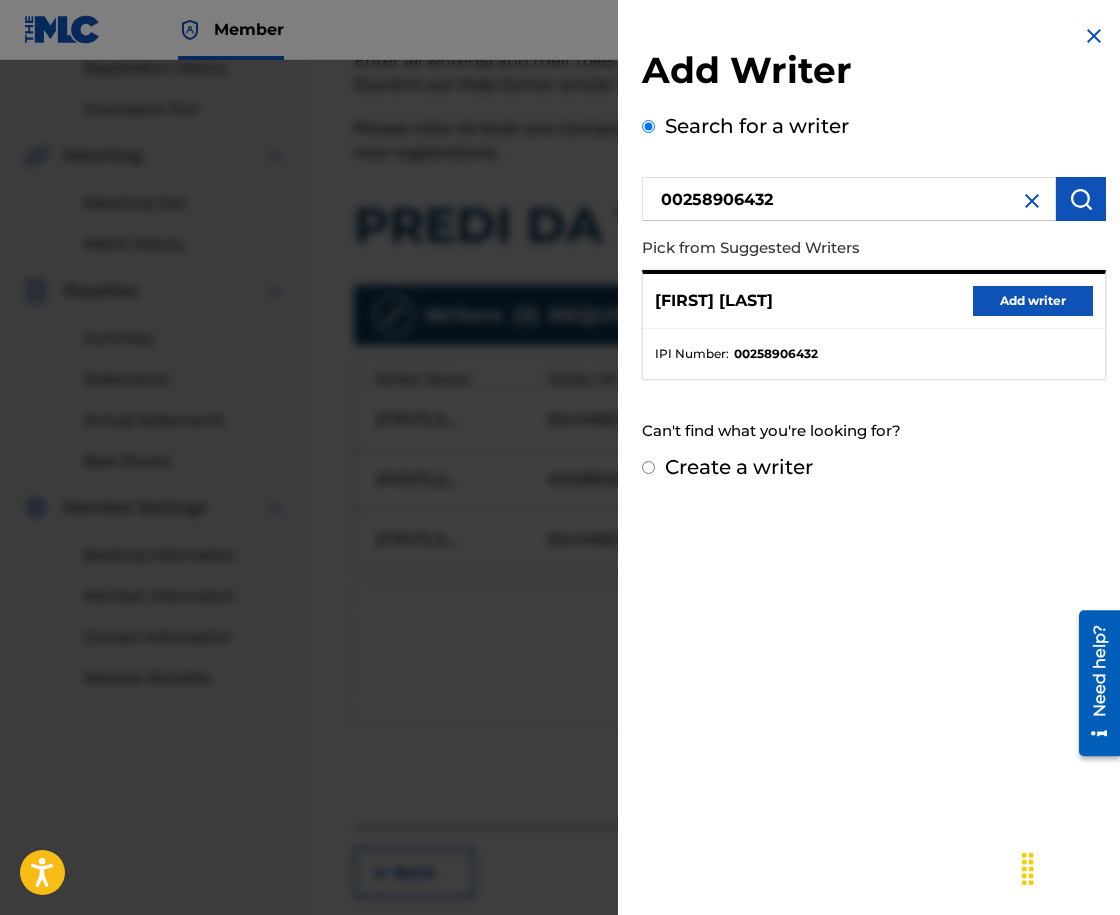 click on "Add writer" at bounding box center (1033, 301) 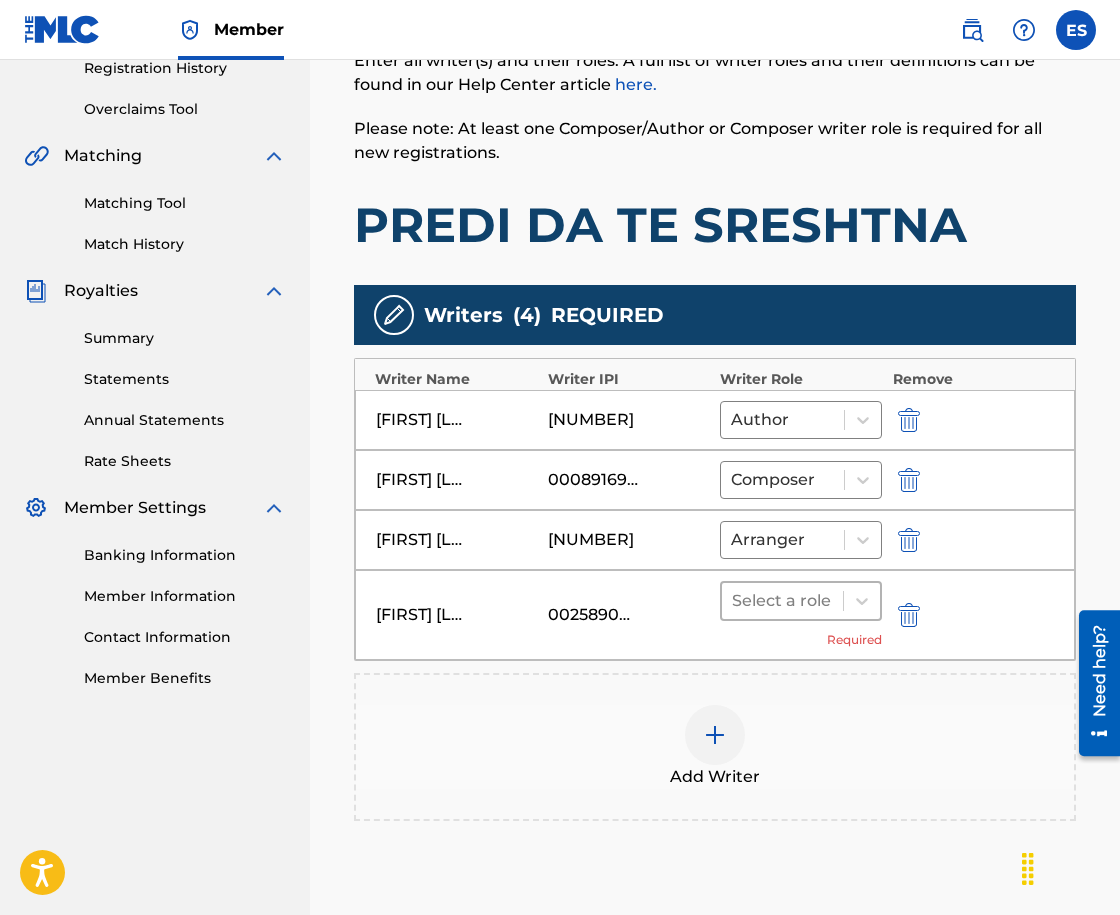 click at bounding box center (782, 601) 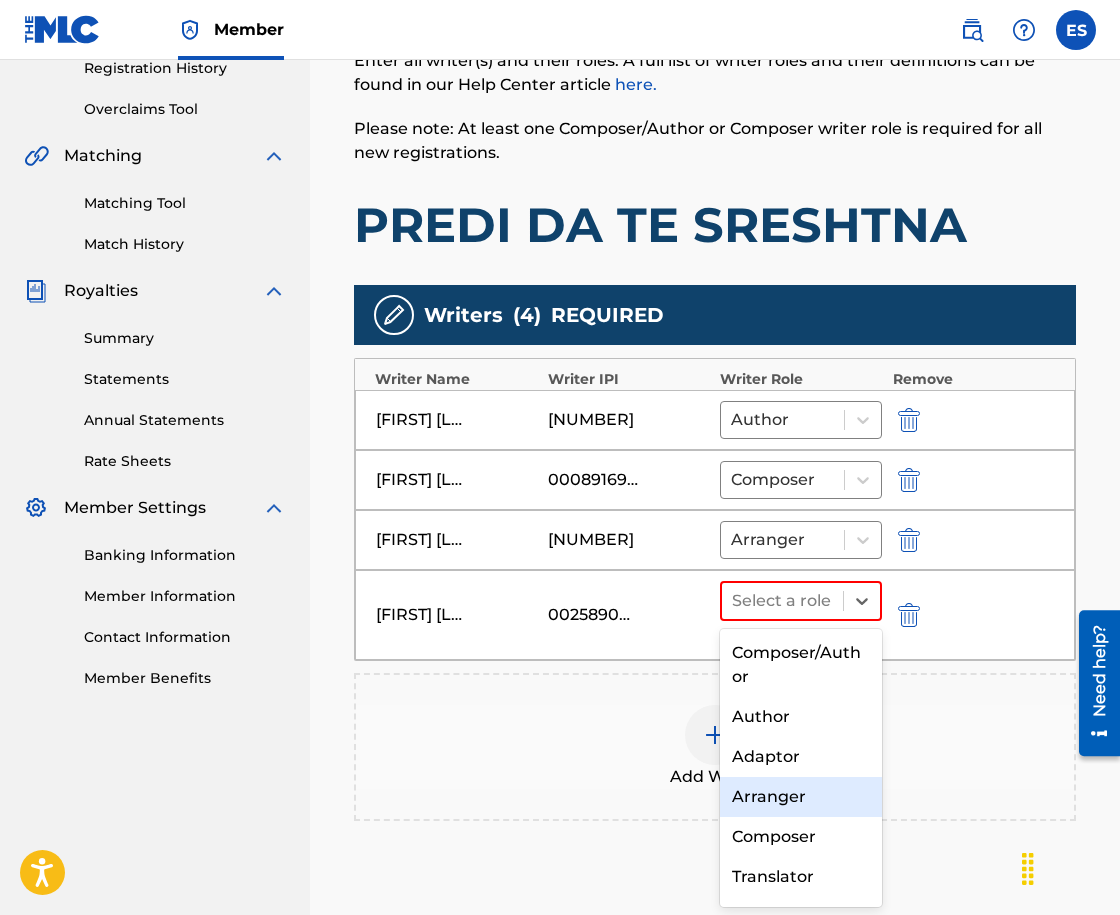 click on "Arranger" at bounding box center (801, 797) 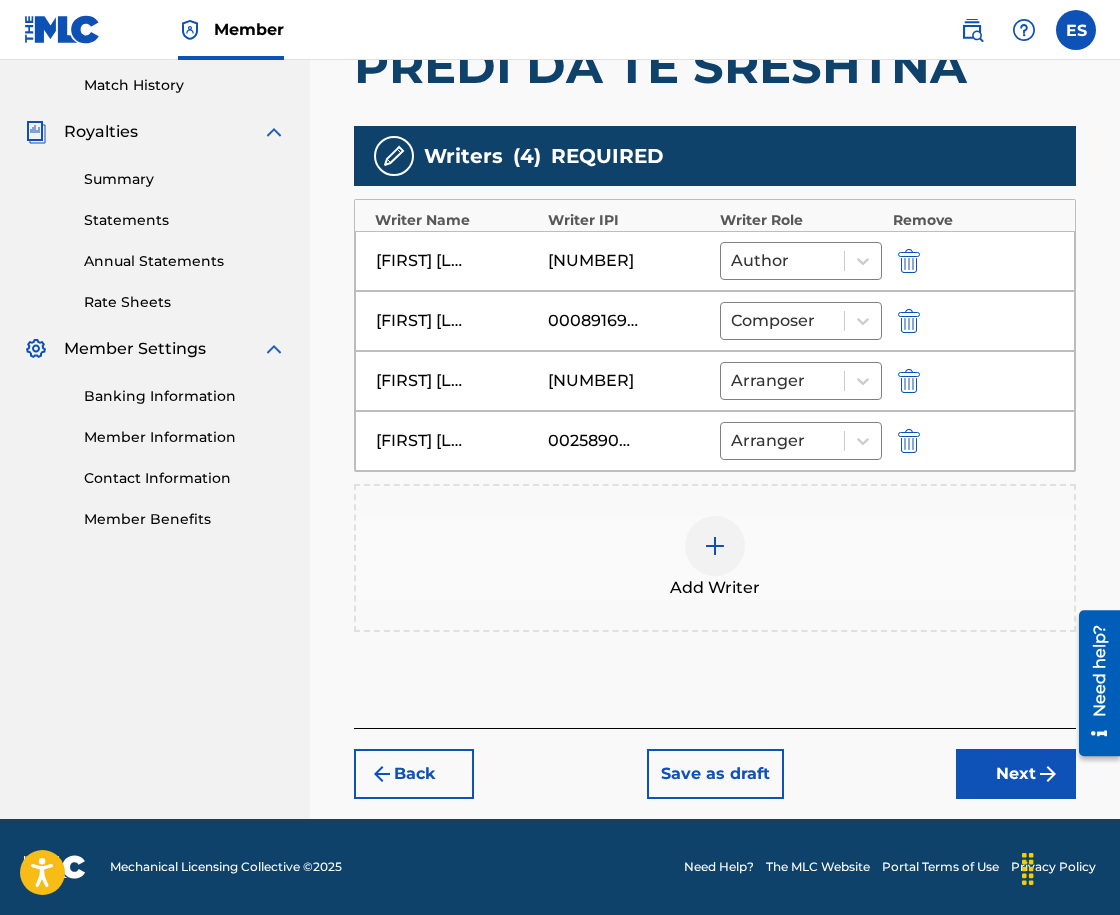 click on "Next" at bounding box center (1016, 774) 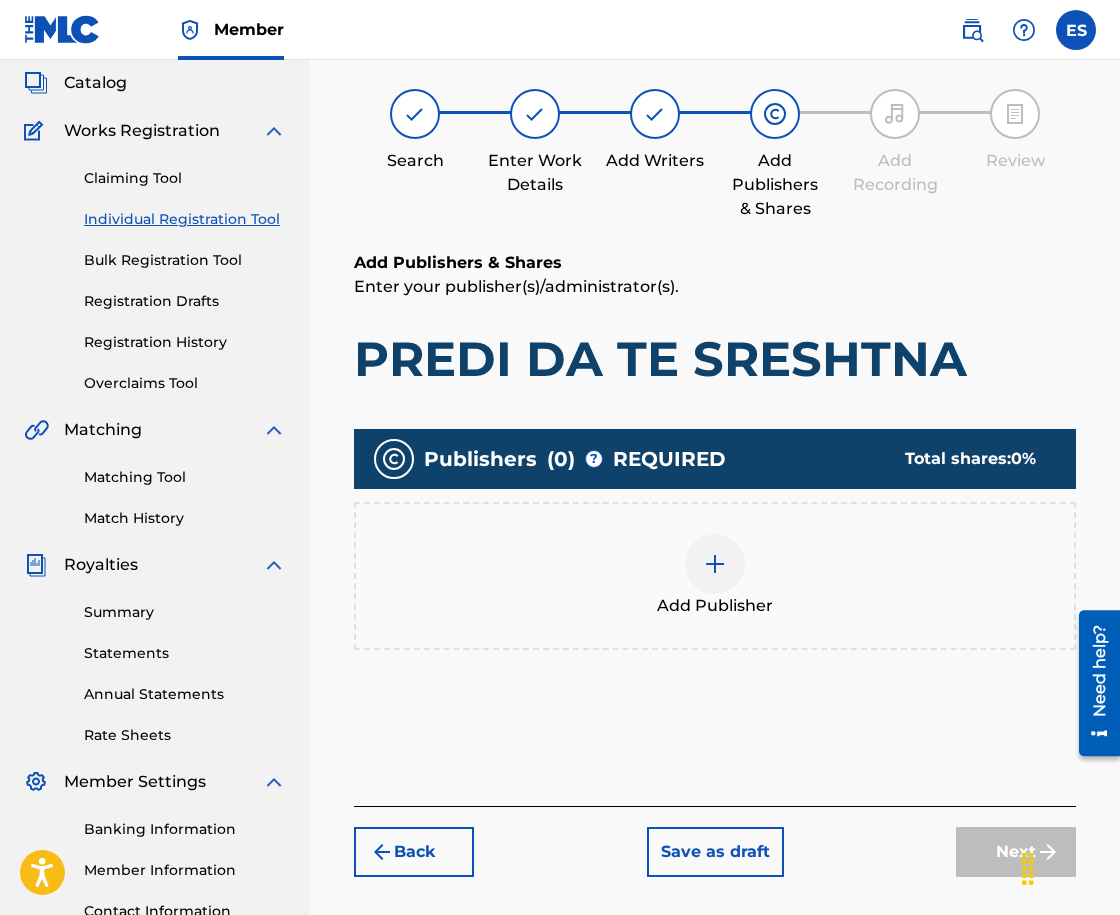 scroll, scrollTop: 90, scrollLeft: 0, axis: vertical 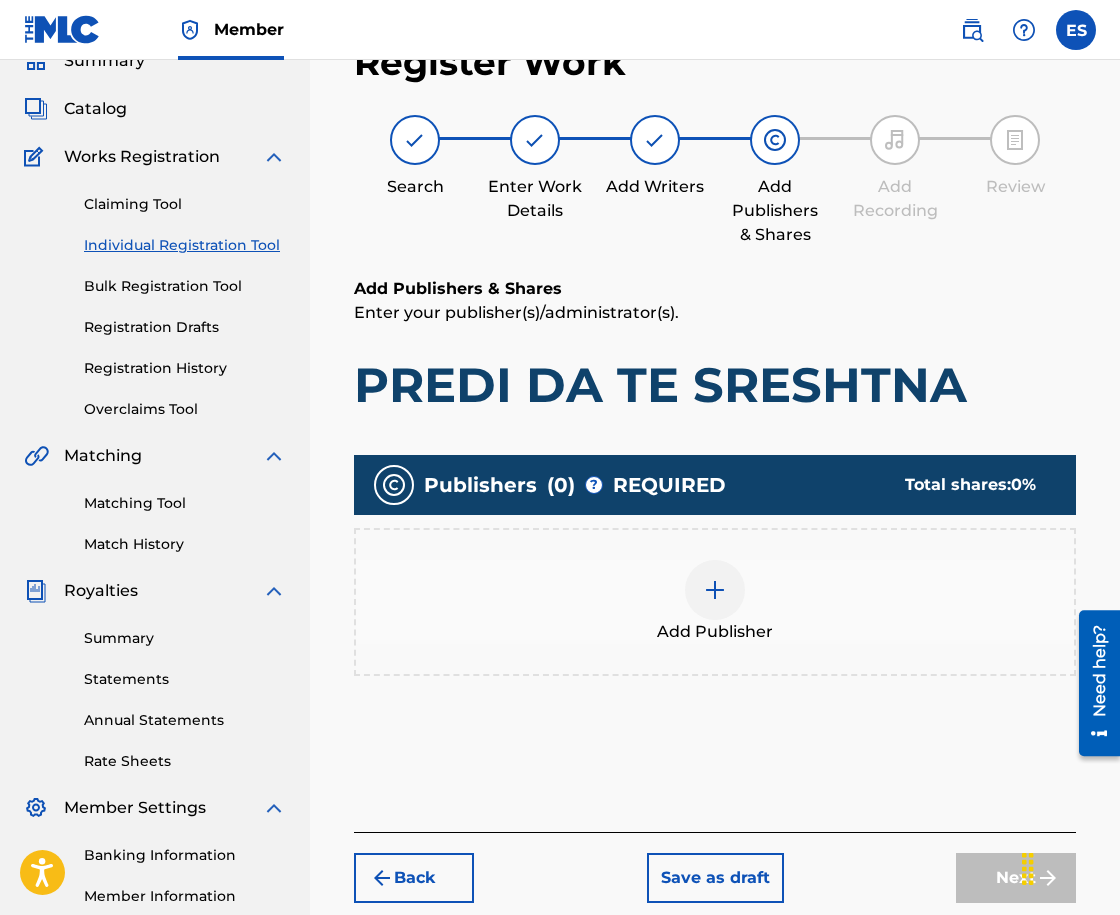 click on "Add Publisher" at bounding box center [715, 602] 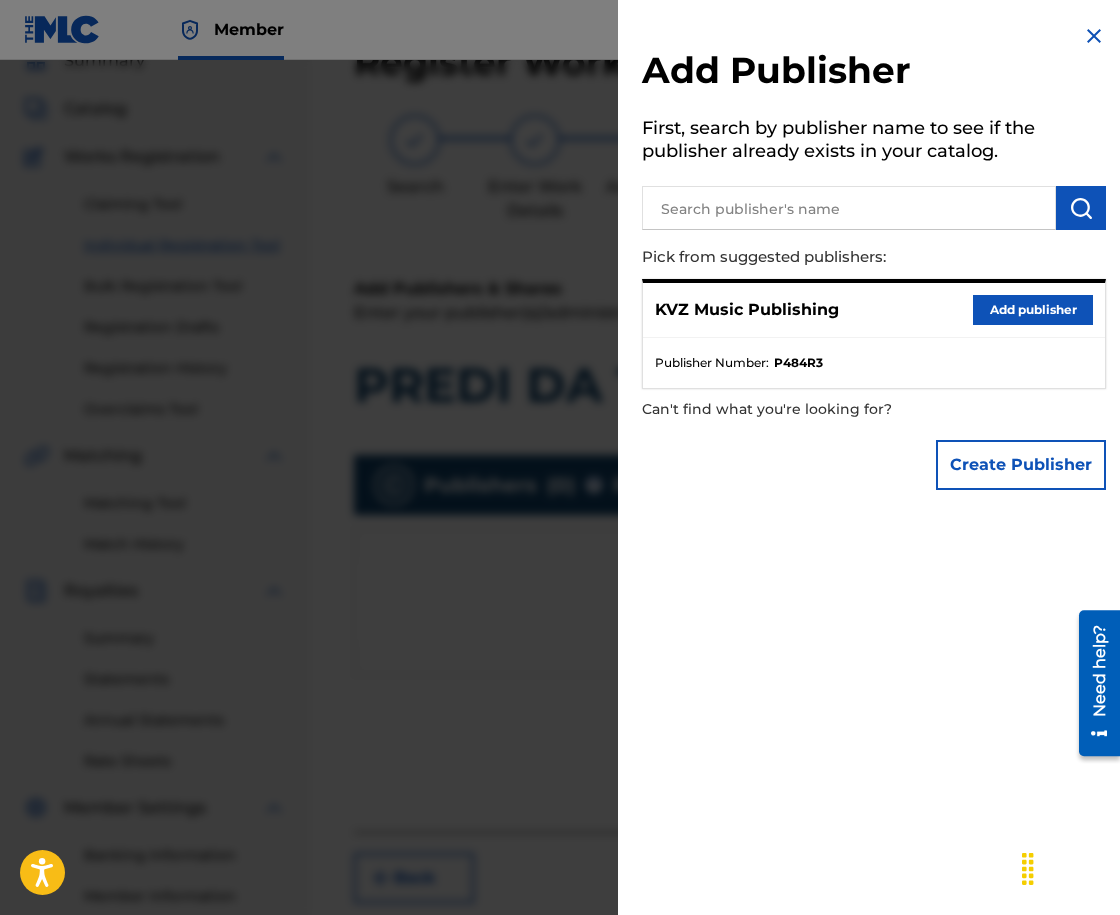 click on "Add publisher" at bounding box center [1033, 310] 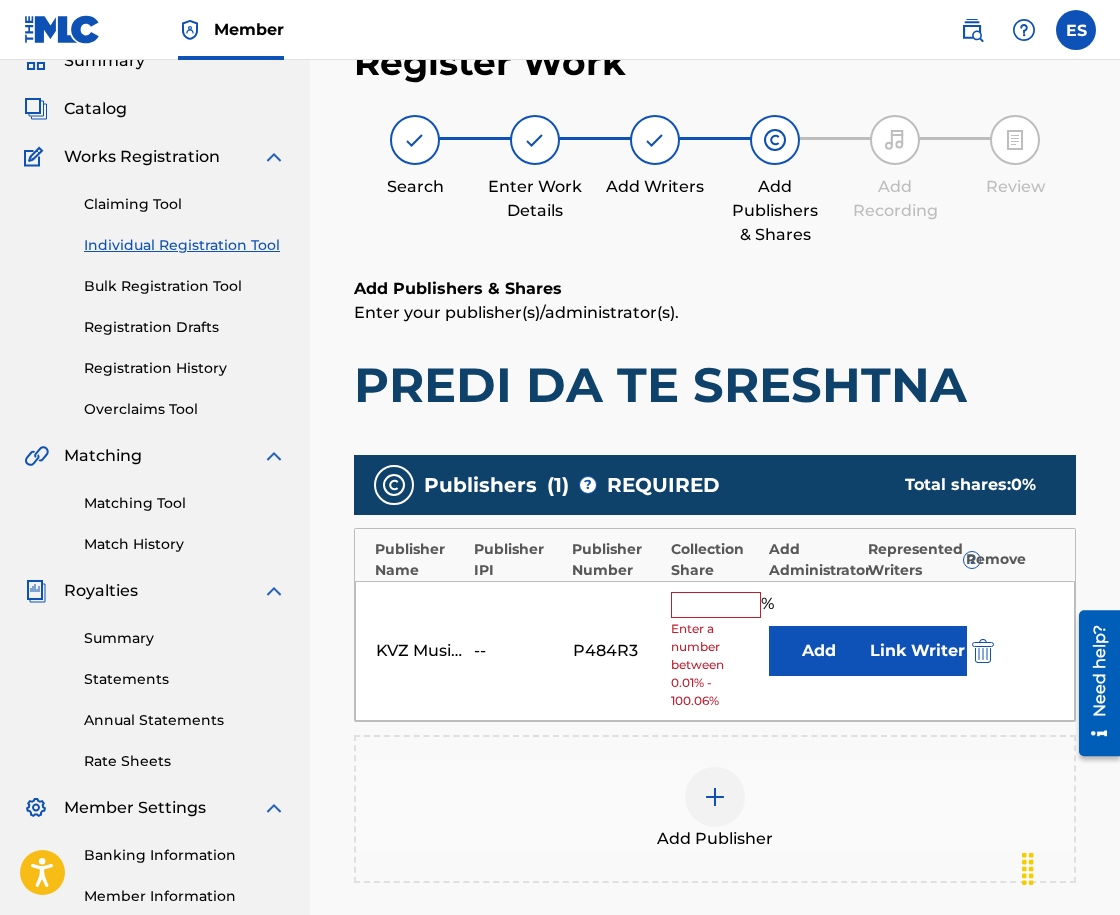 click at bounding box center (716, 605) 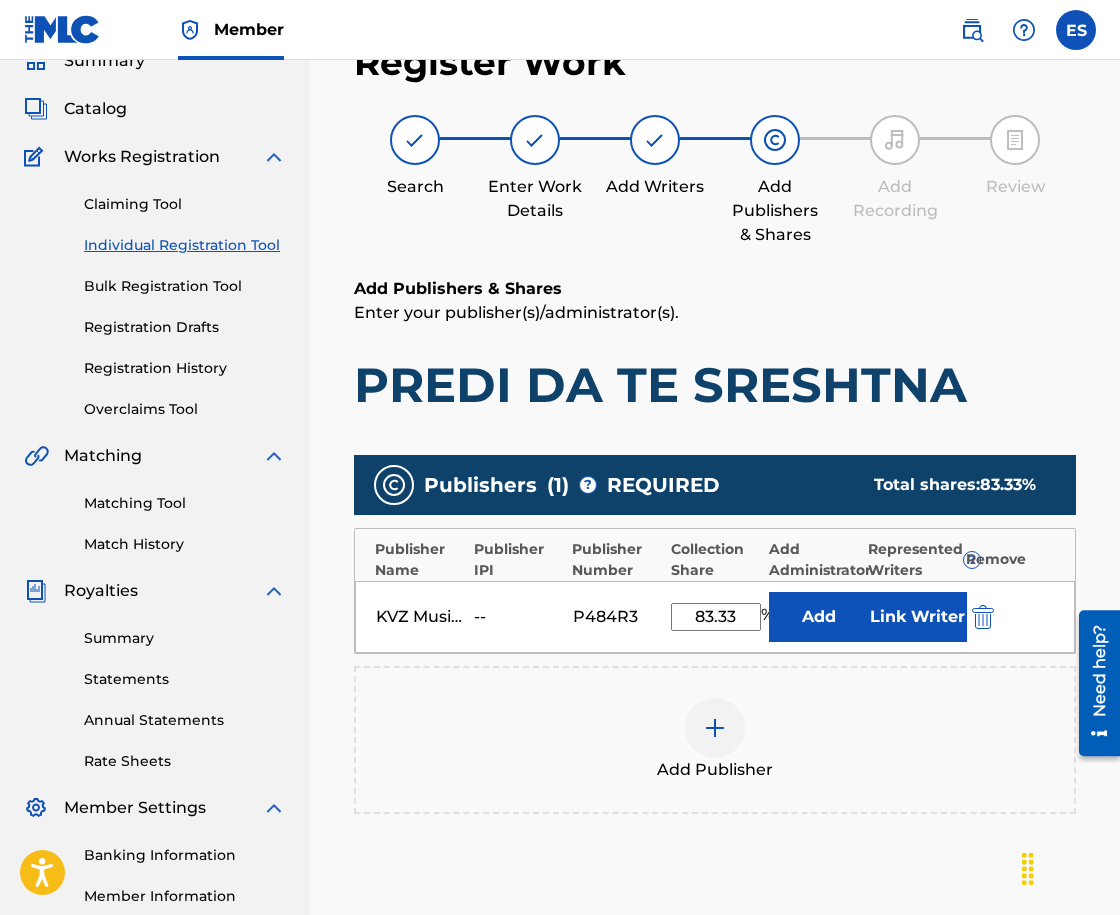 click on "83.33" at bounding box center [716, 617] 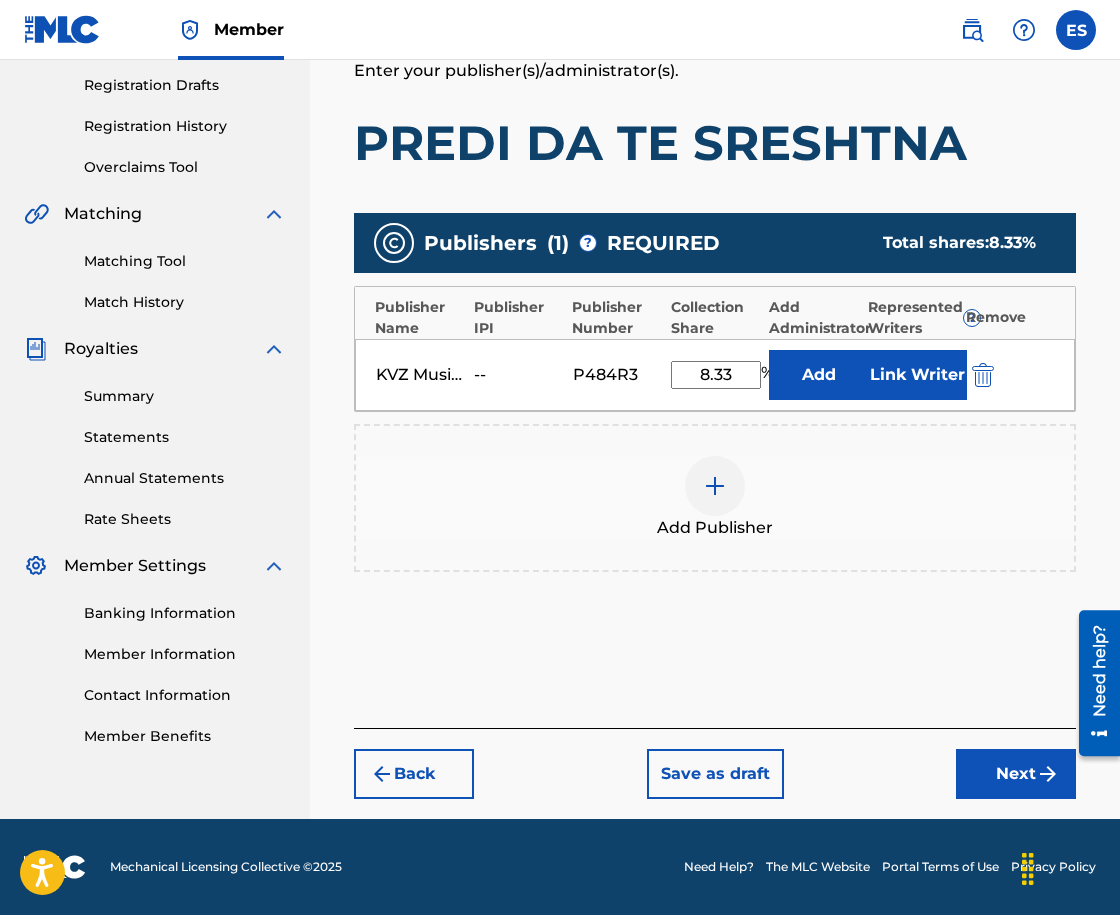 type on "8.33" 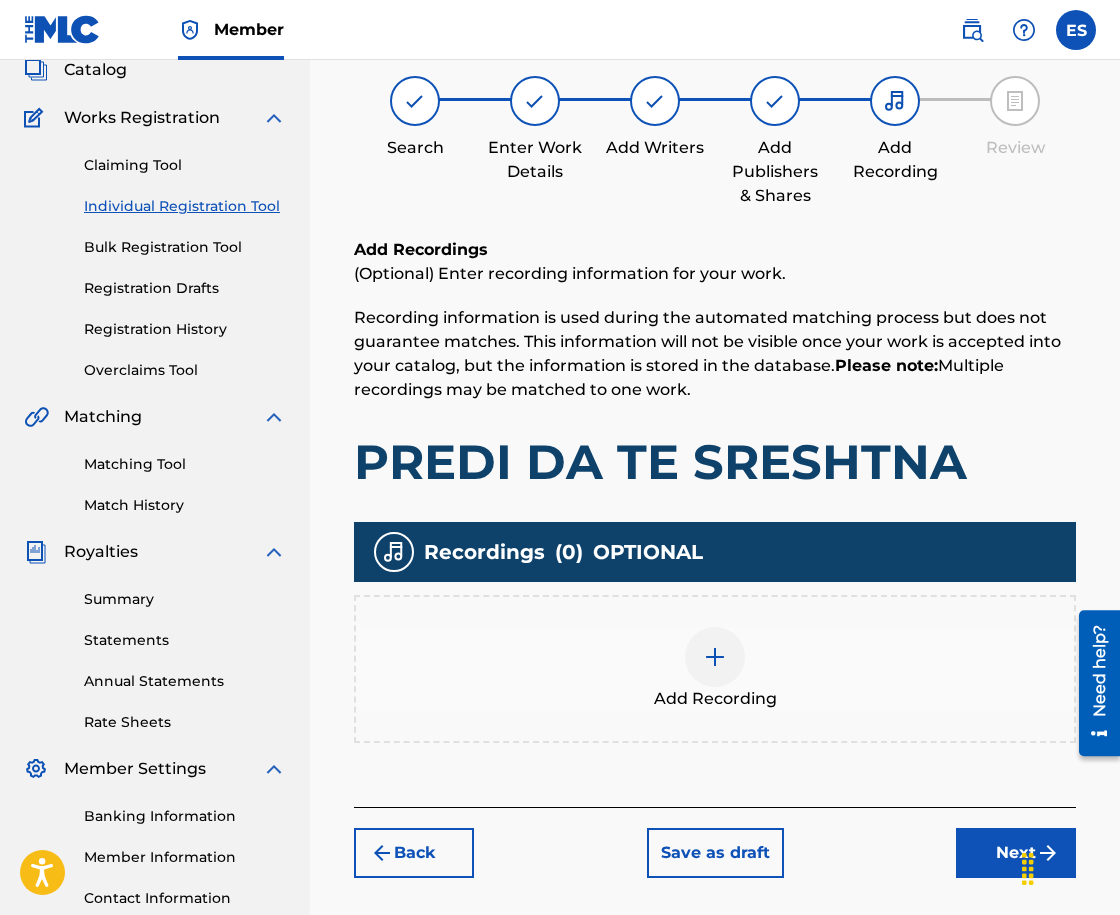 scroll, scrollTop: 90, scrollLeft: 0, axis: vertical 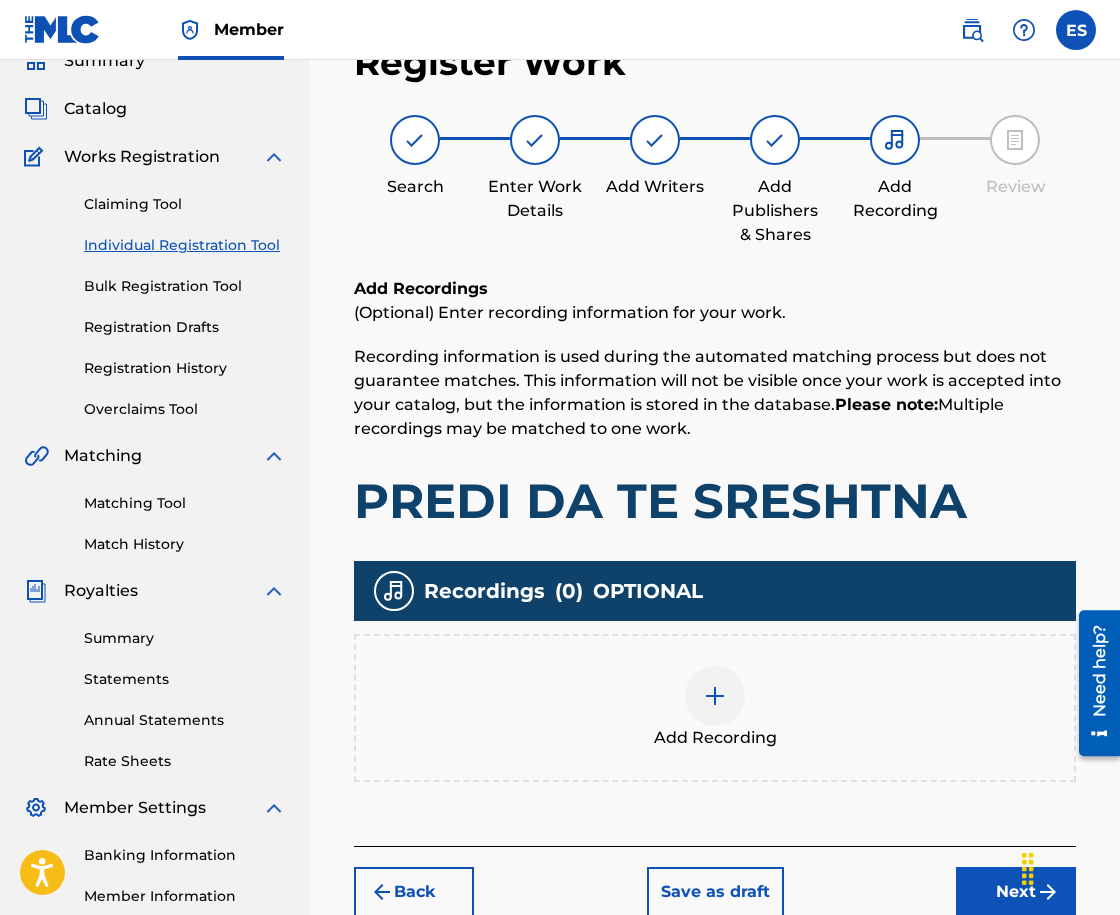 click at bounding box center [715, 696] 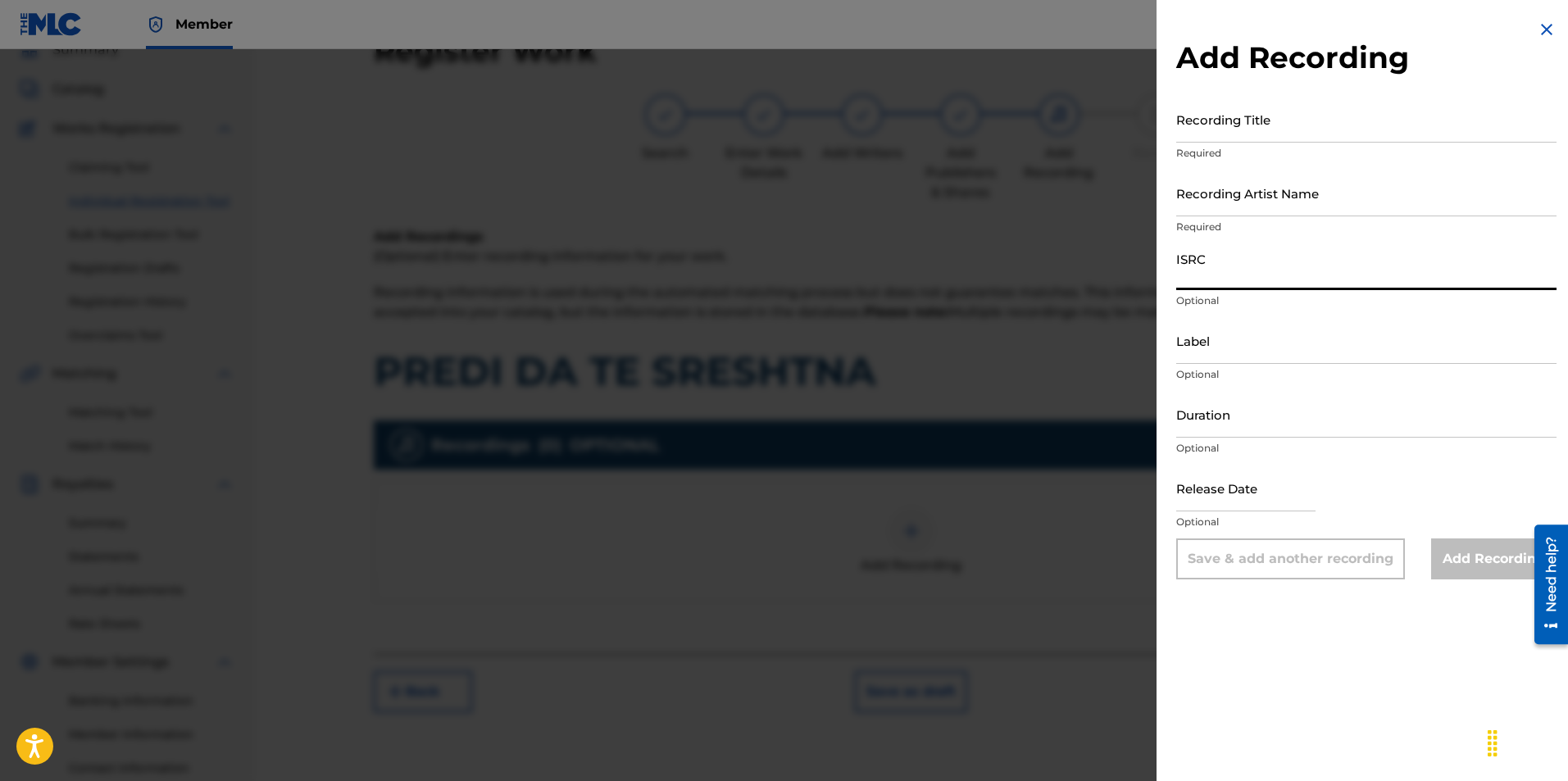 paste on "[NUMBER]" 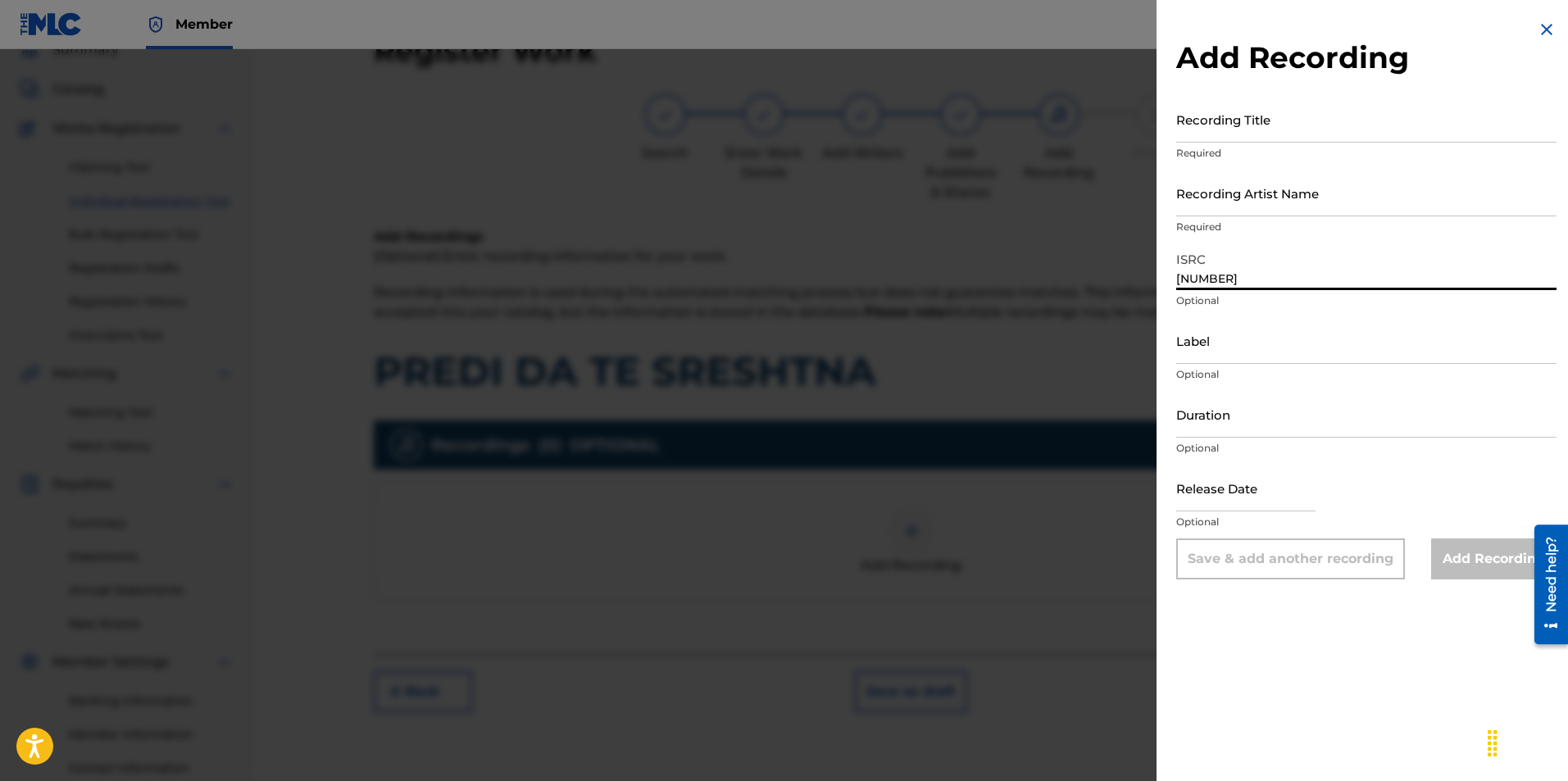 type on "[NUMBER]" 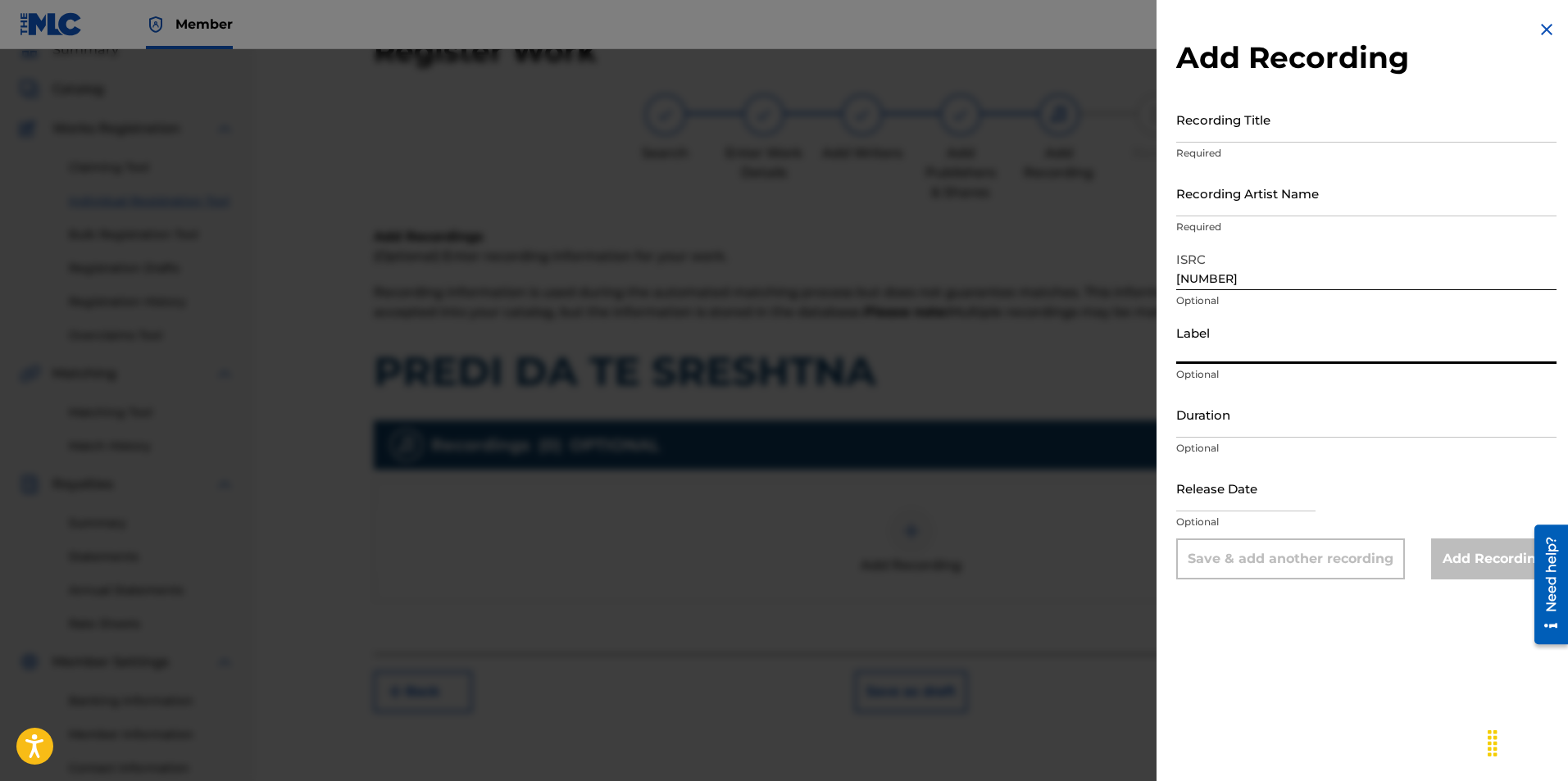 click on "Label" at bounding box center [1366, 340] 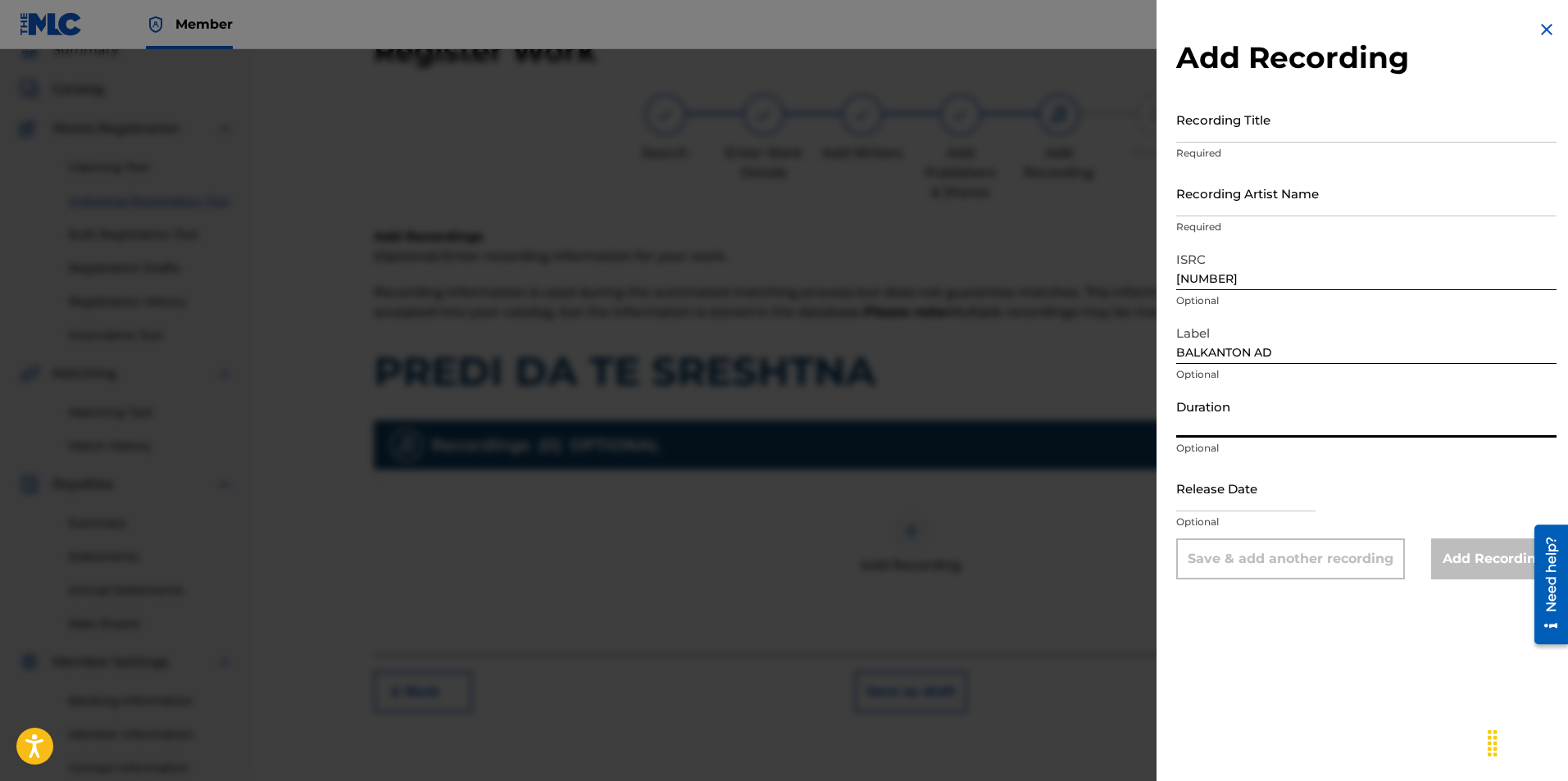 paste on "03:38" 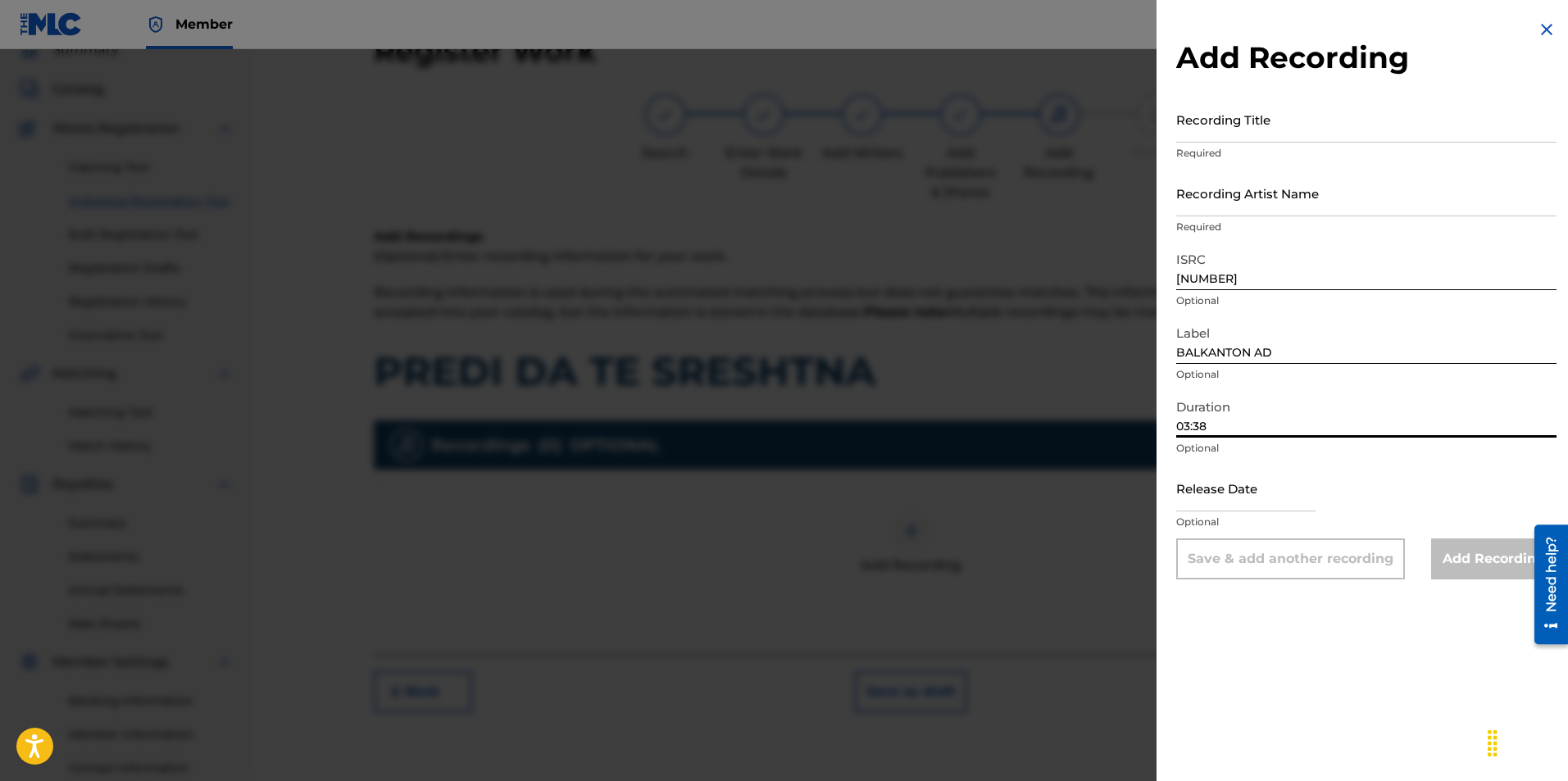 type on "03:38" 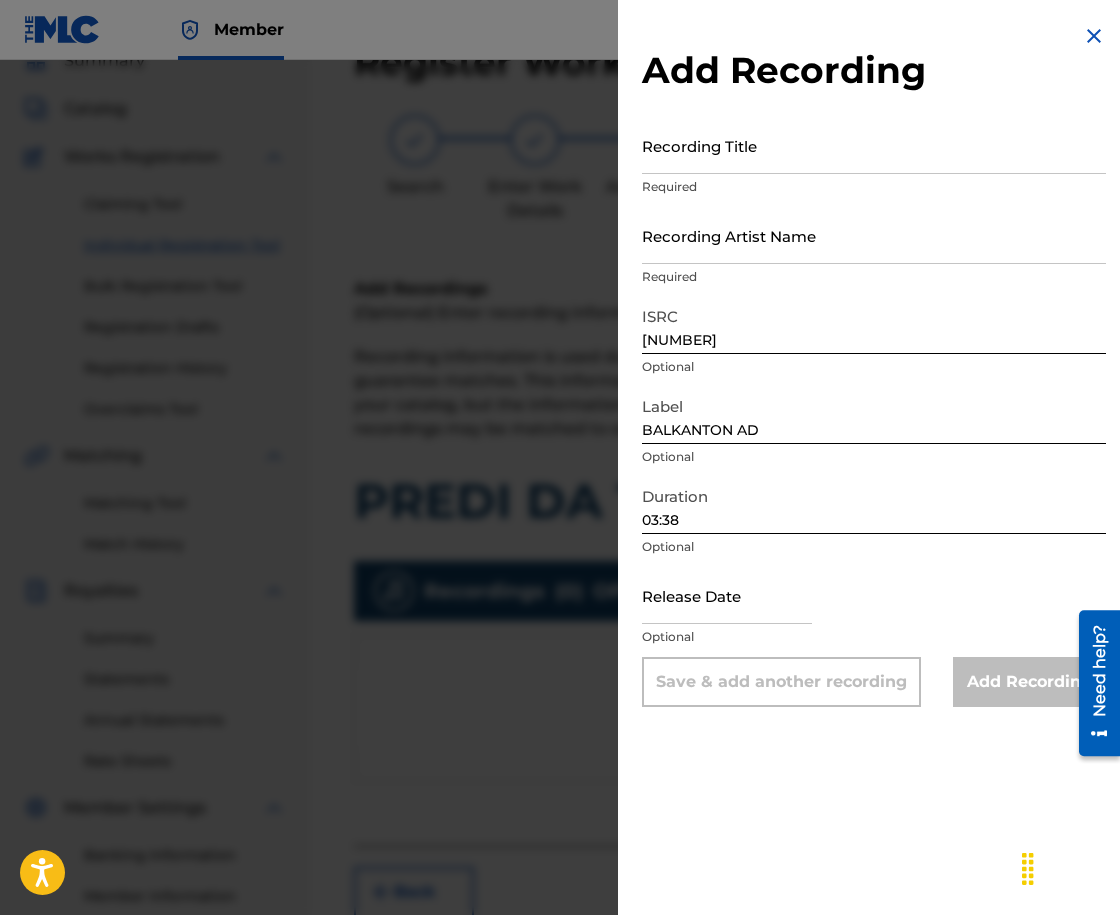 drag, startPoint x: 855, startPoint y: 323, endPoint x: 843, endPoint y: 301, distance: 25.059929 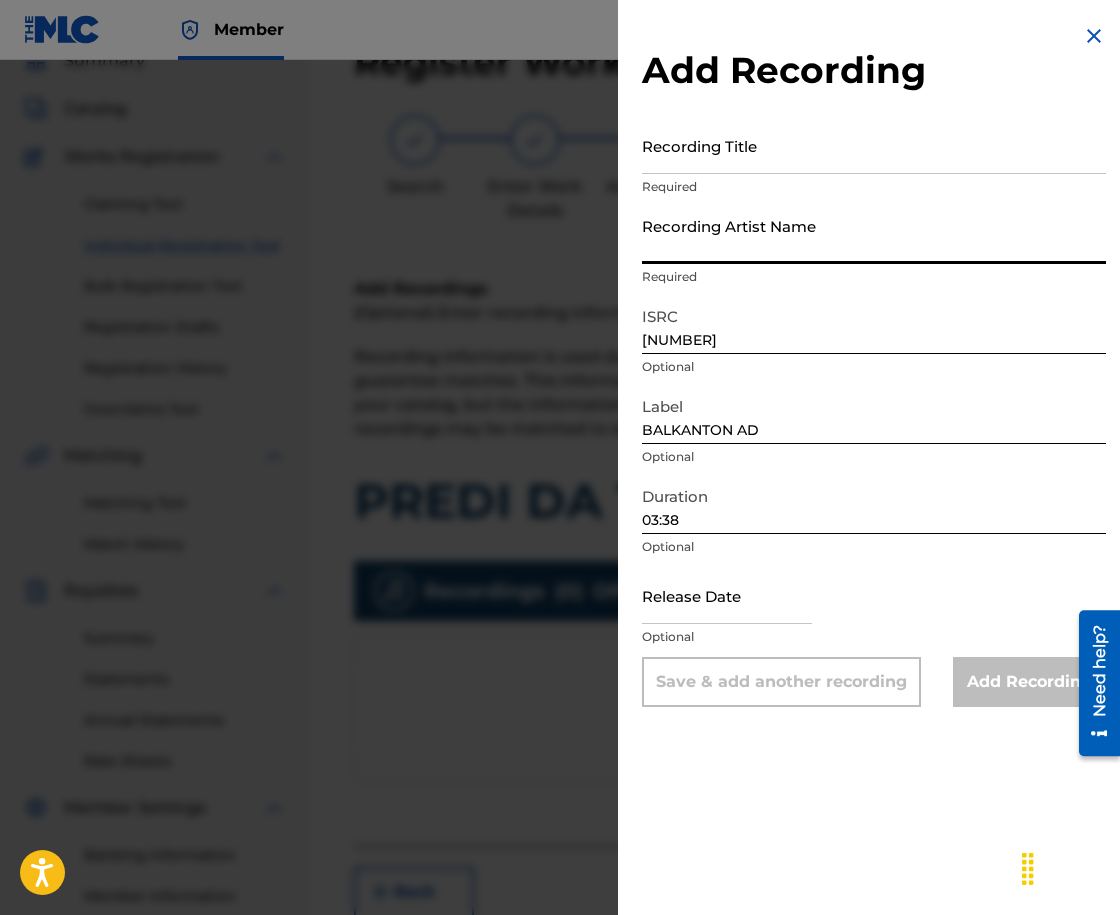 drag, startPoint x: 843, startPoint y: 301, endPoint x: 773, endPoint y: 260, distance: 81.12336 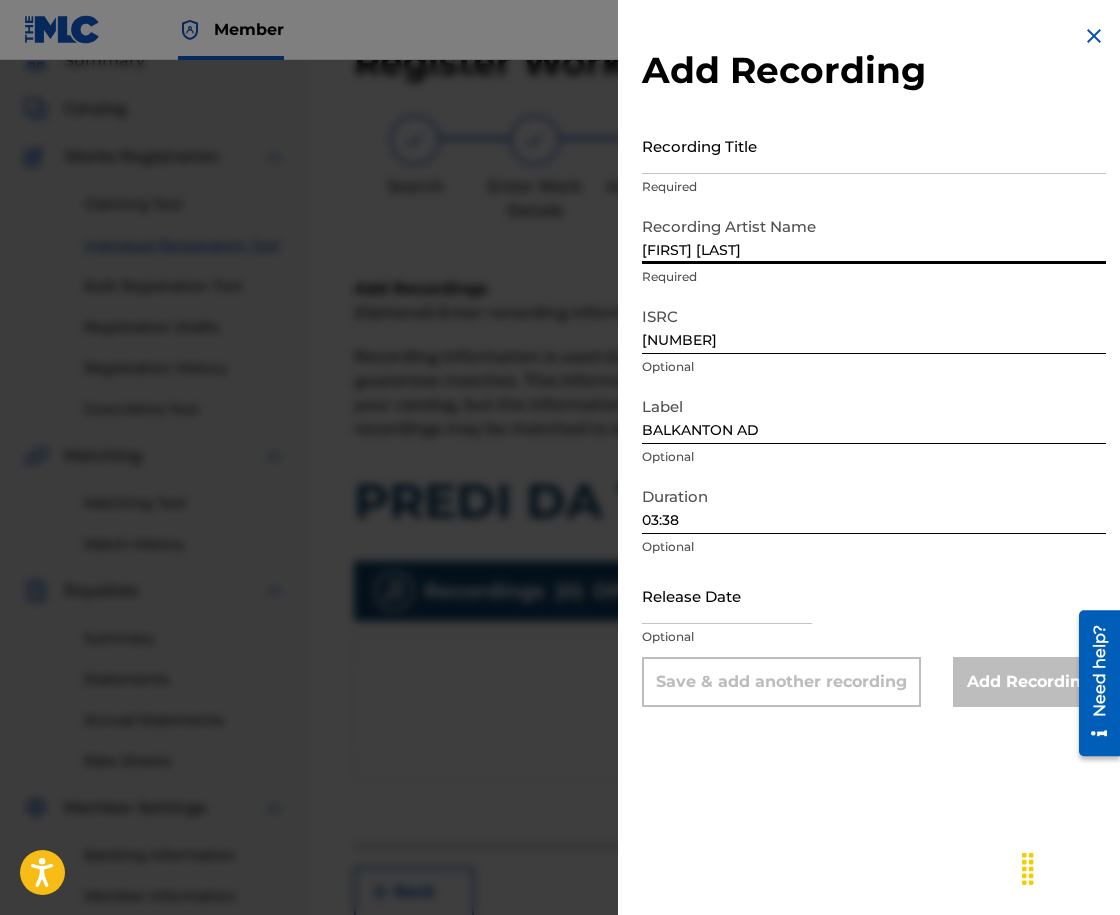 type on "[FIRST] [LAST]" 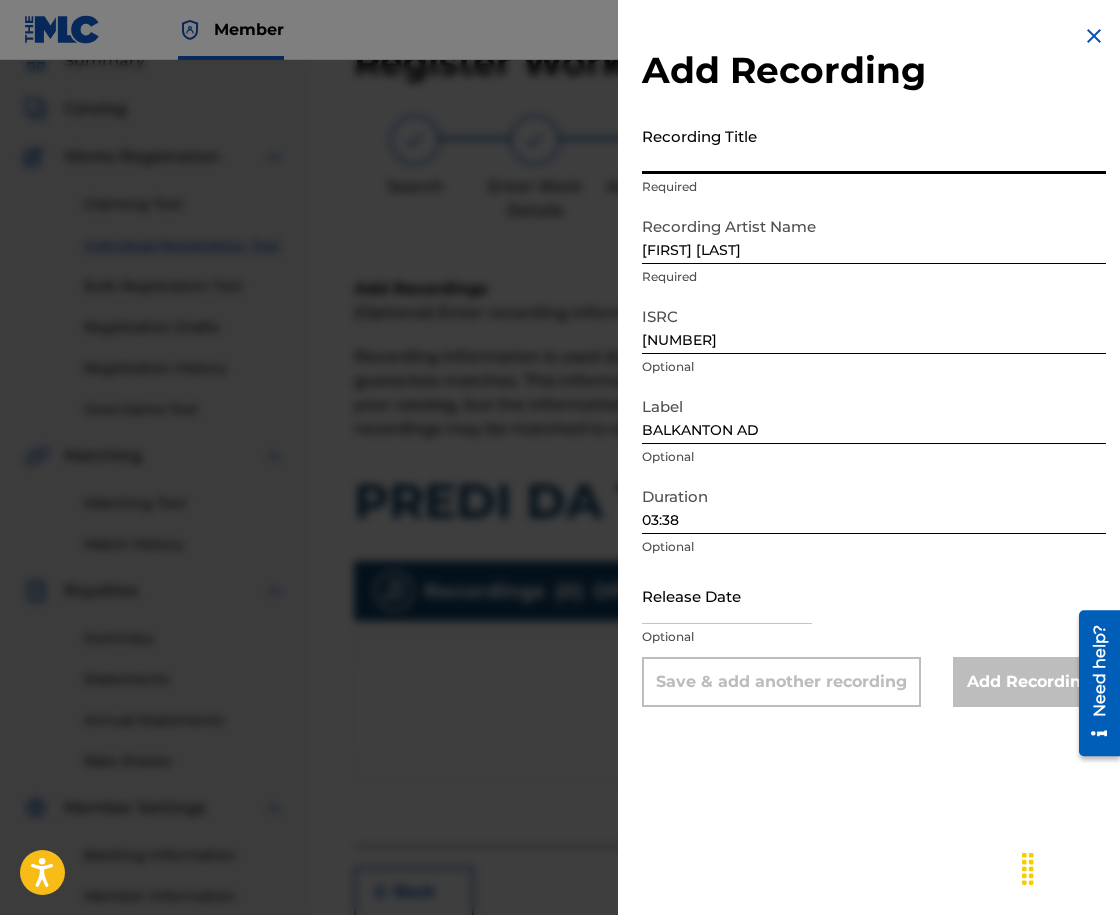 paste on "PREDI DA TE SRESHTNA" 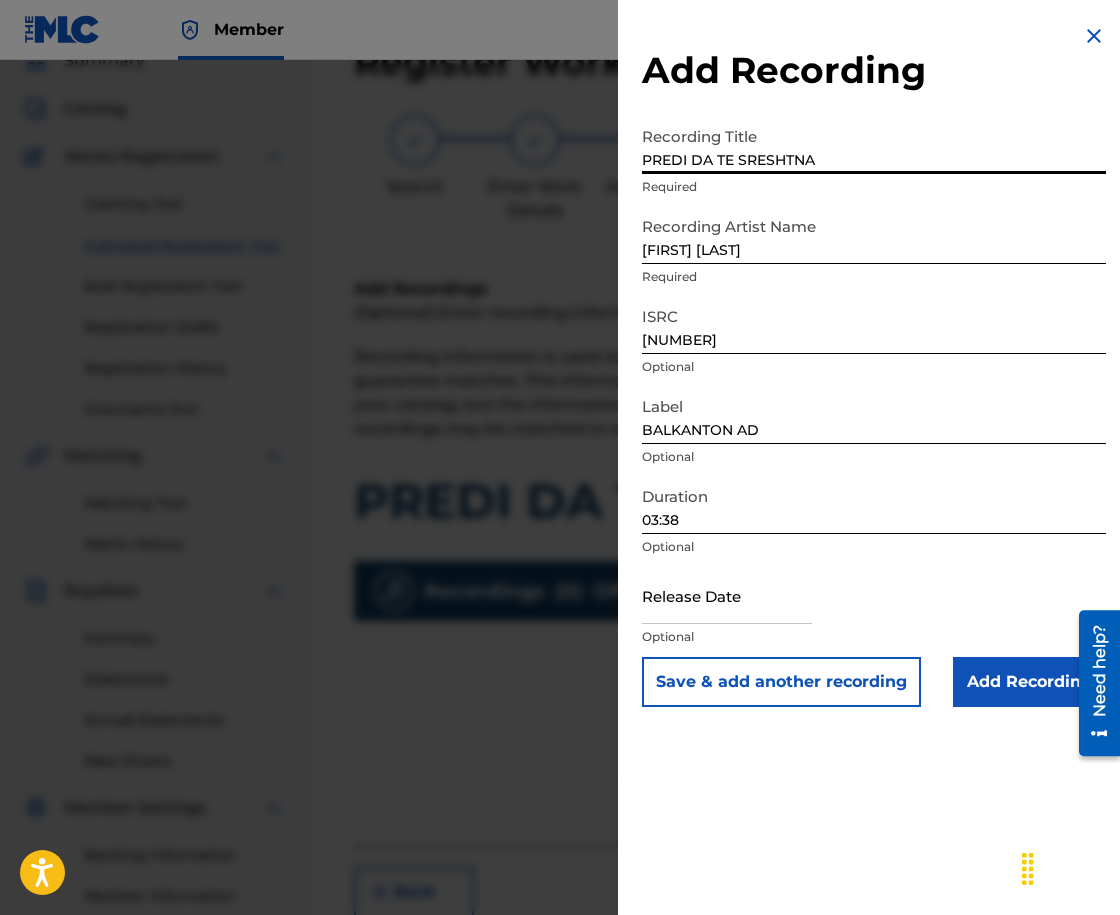 type on "PREDI DA TE SRESHTNA" 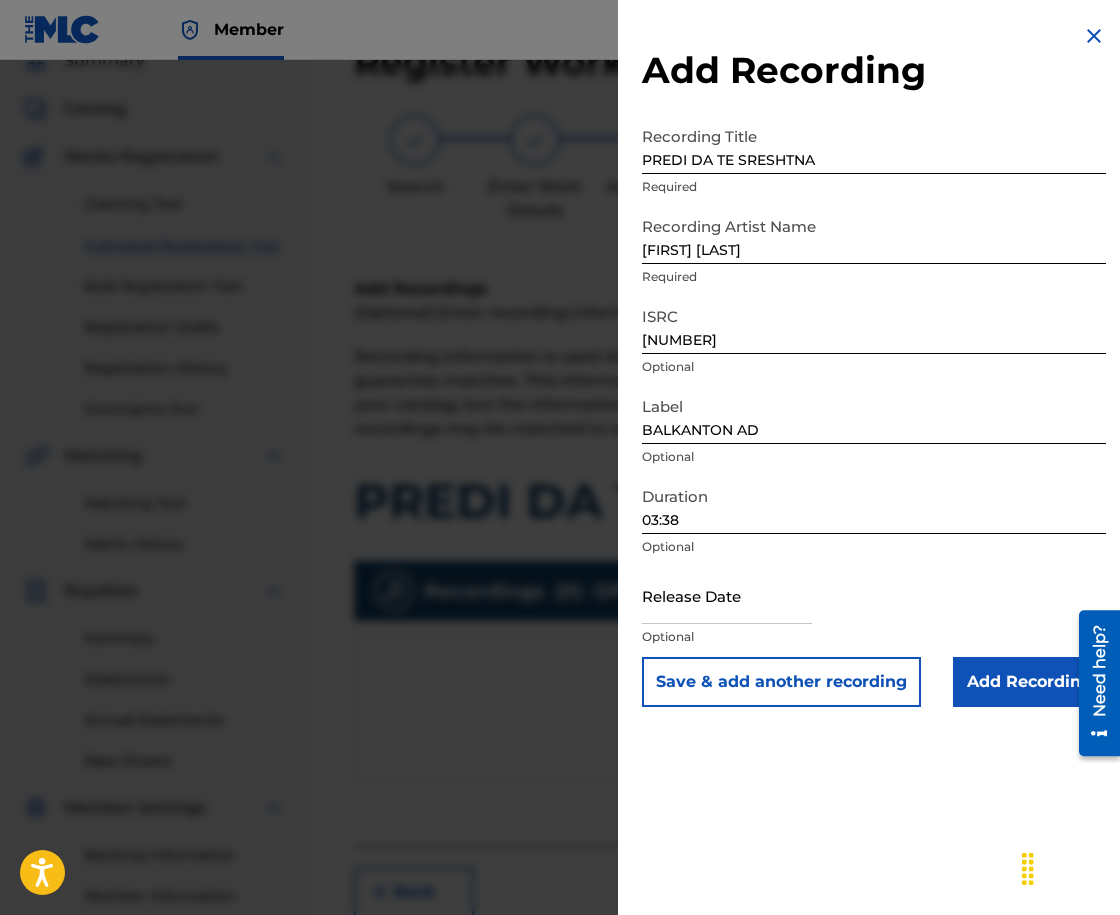 click on "Add Recording" at bounding box center [1029, 682] 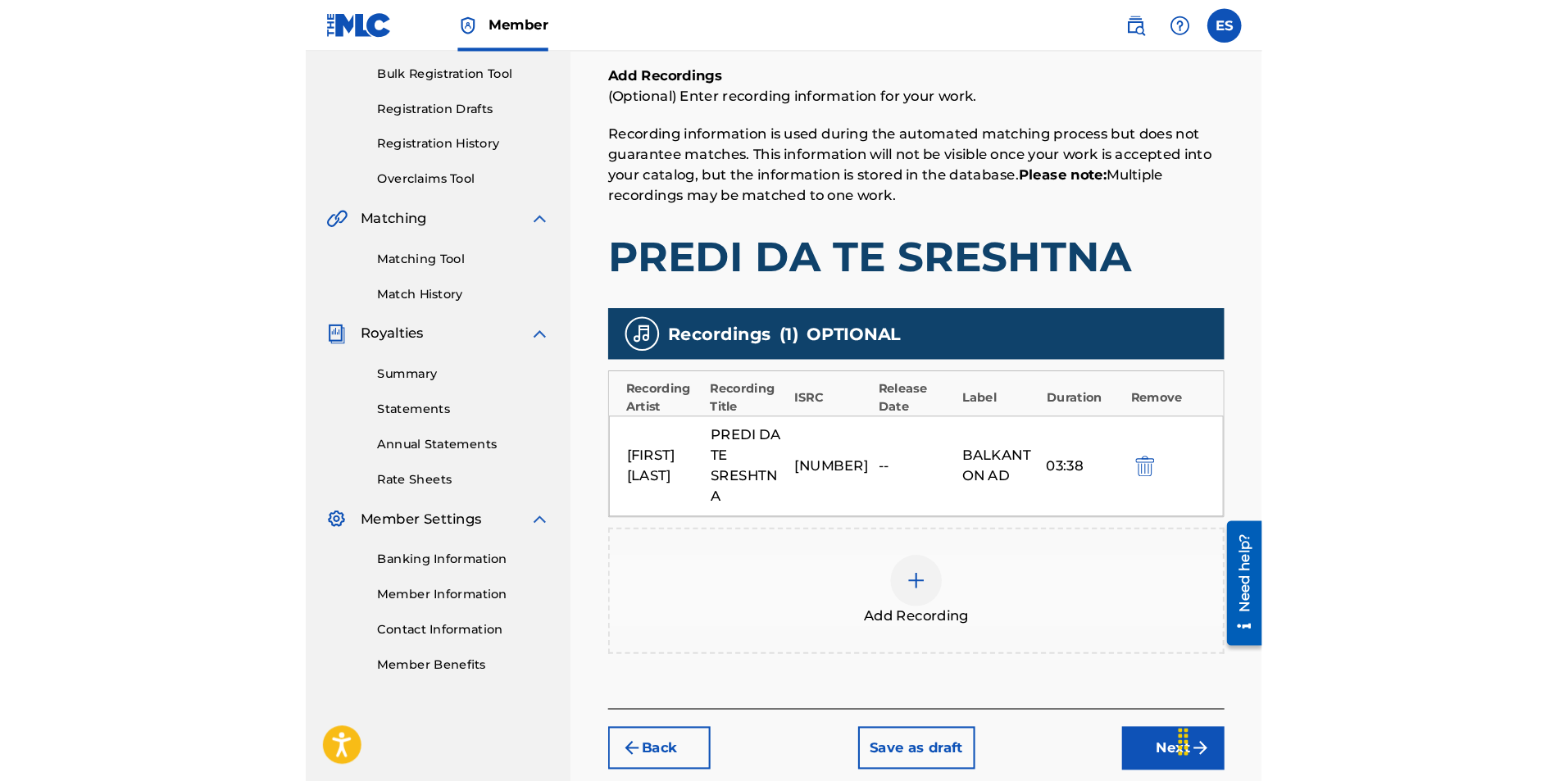 scroll, scrollTop: 202, scrollLeft: 0, axis: vertical 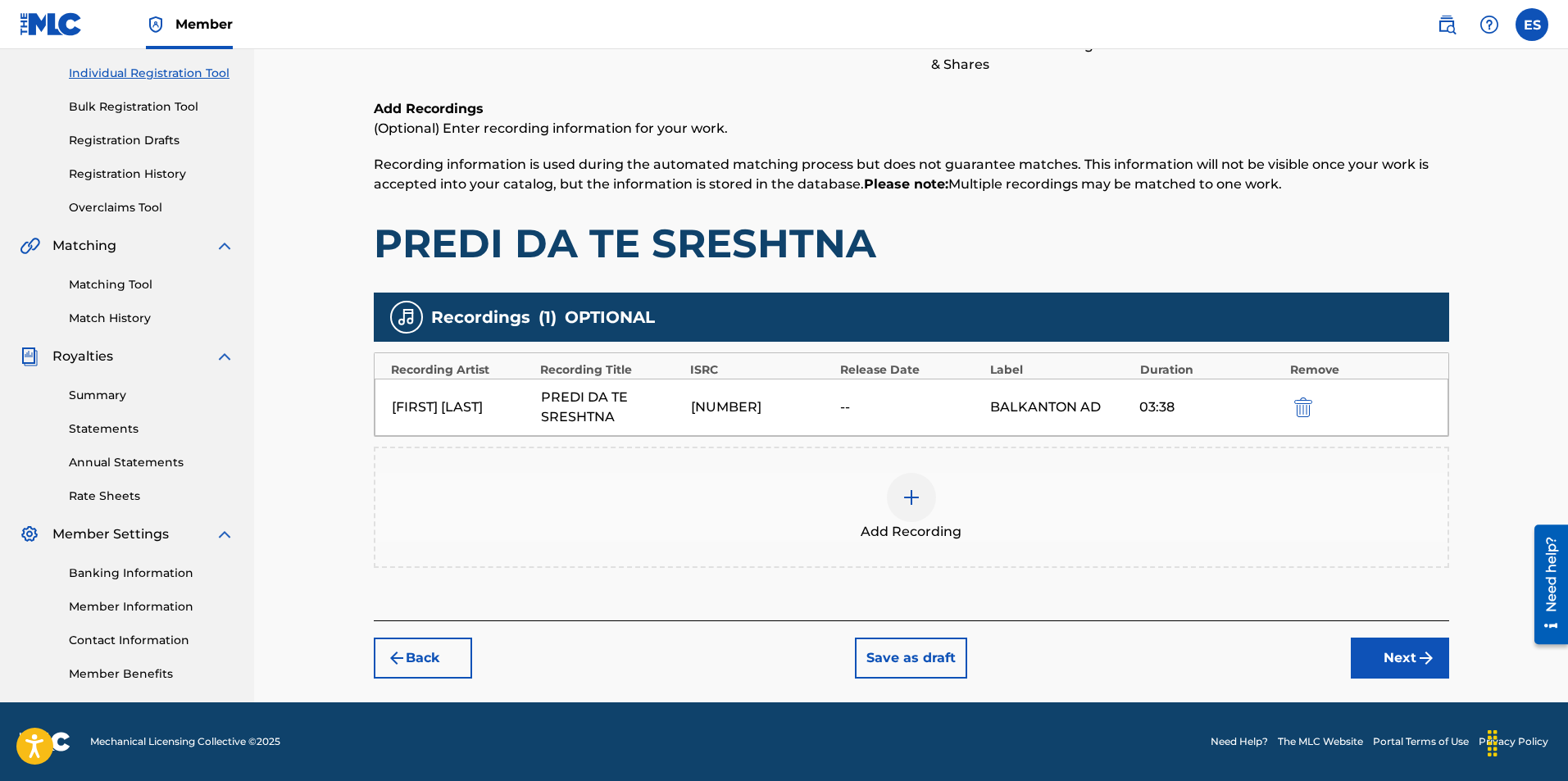 click on "Next" at bounding box center (1400, 658) 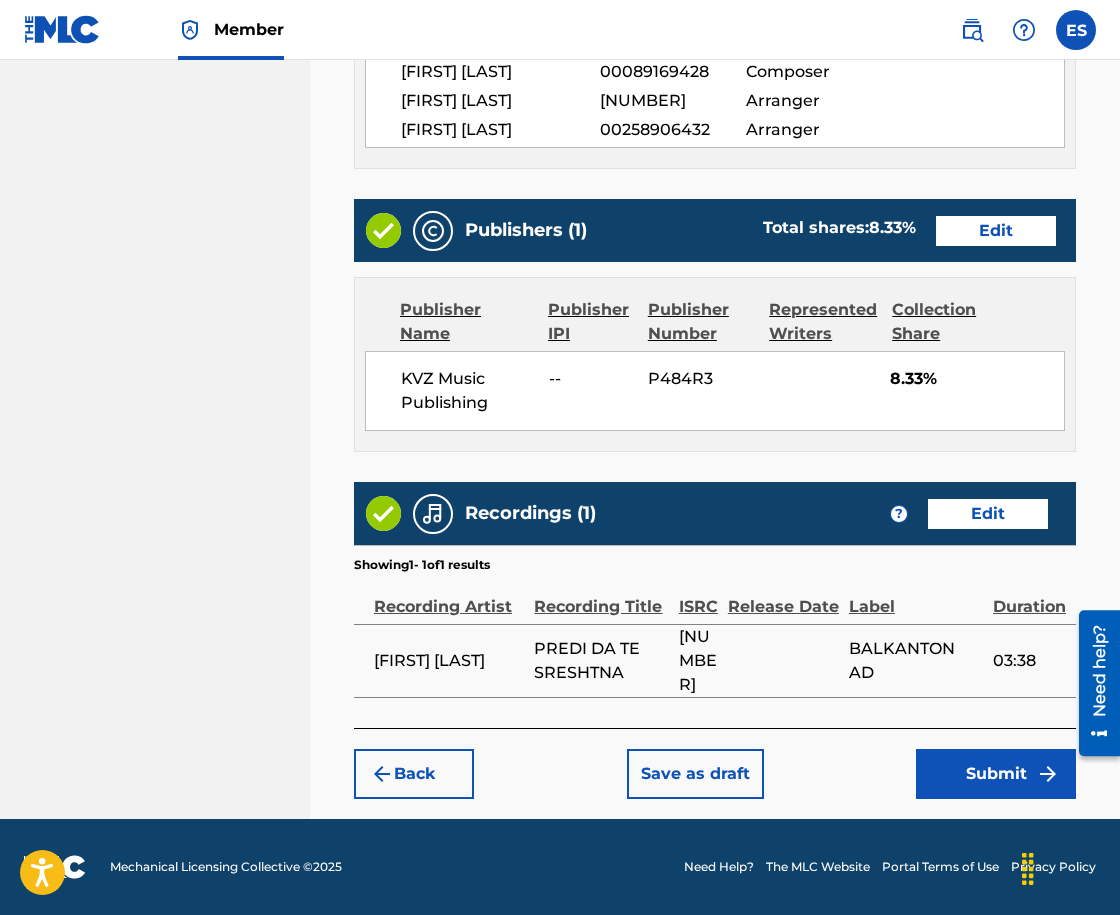 scroll, scrollTop: 1236, scrollLeft: 0, axis: vertical 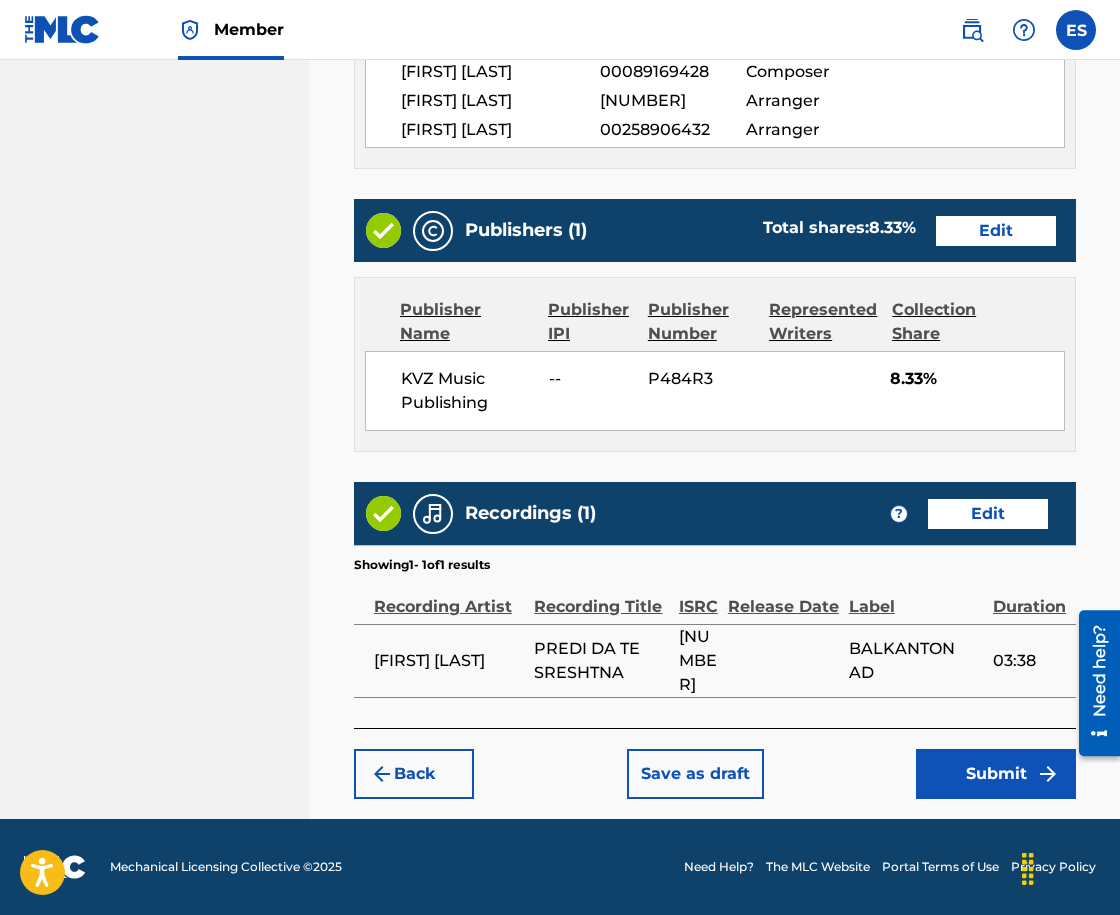 click on "Submit" at bounding box center (996, 774) 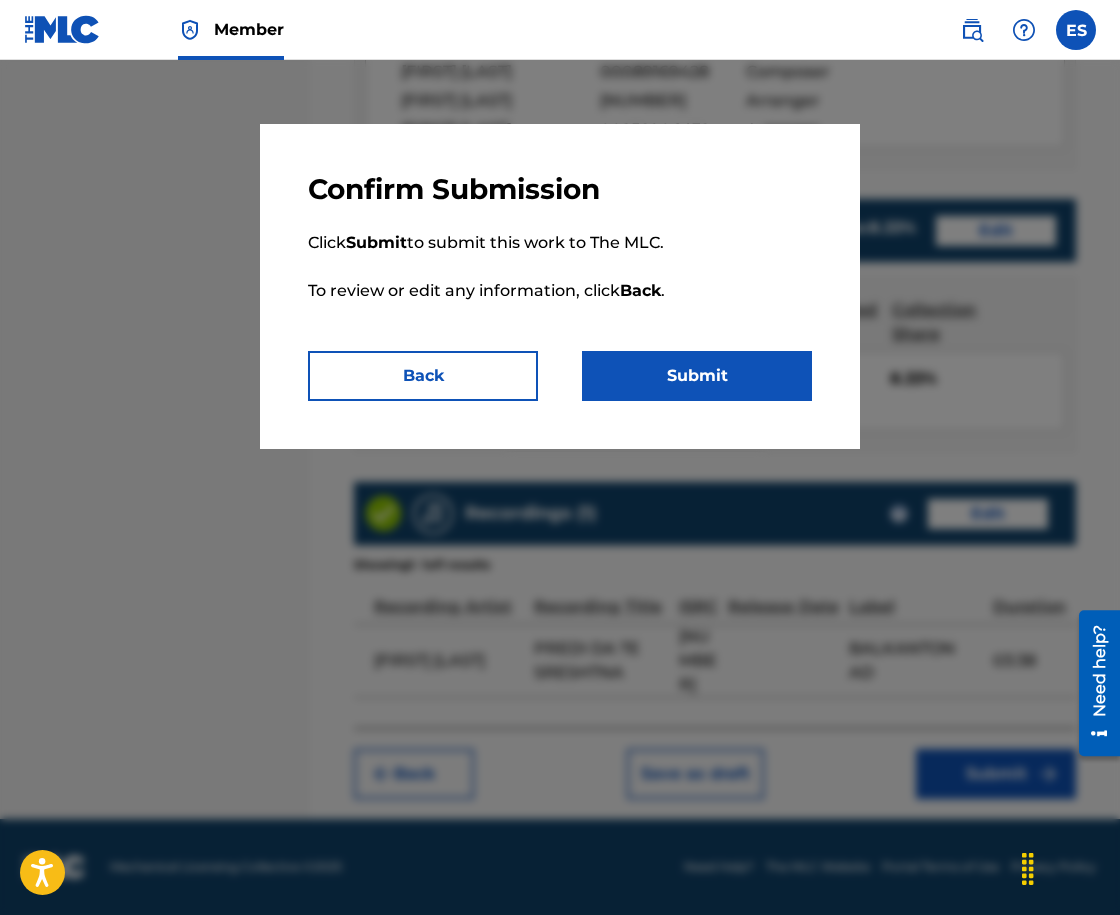click on "Submit" at bounding box center [697, 376] 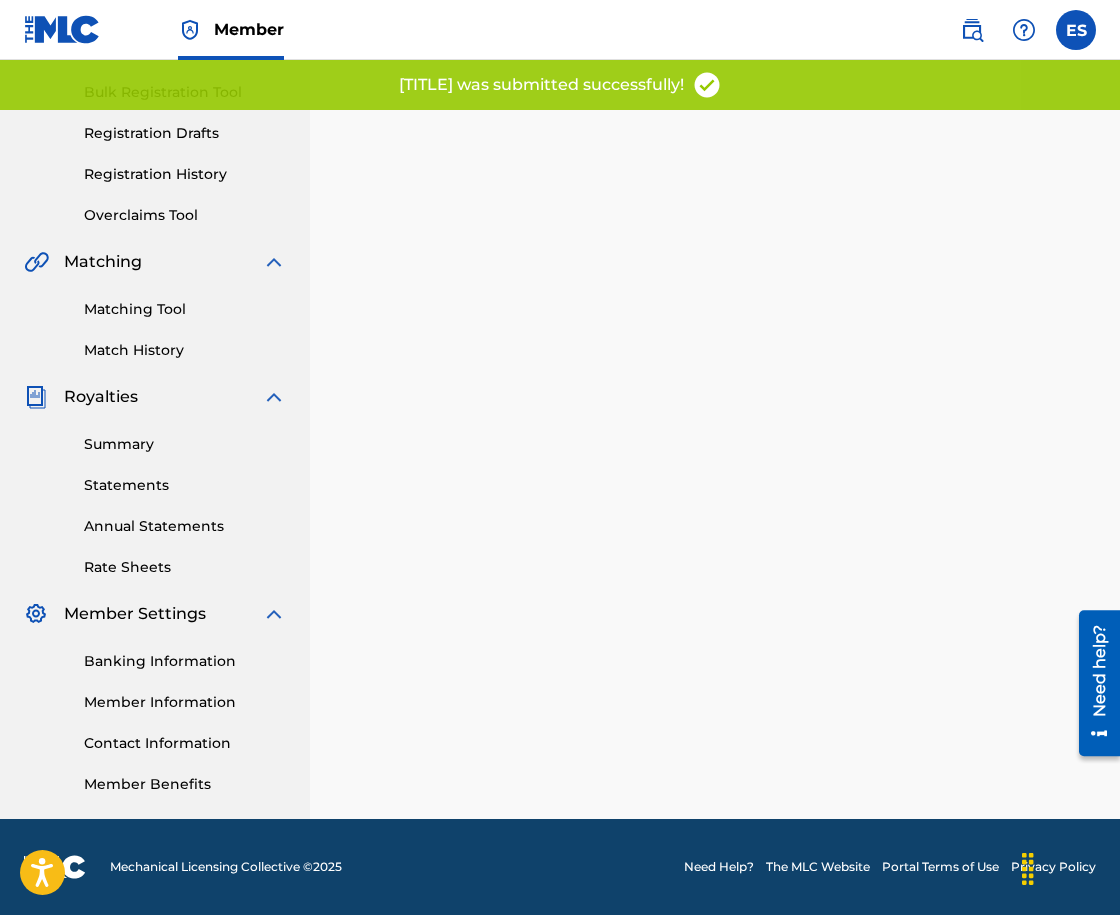 scroll, scrollTop: 0, scrollLeft: 0, axis: both 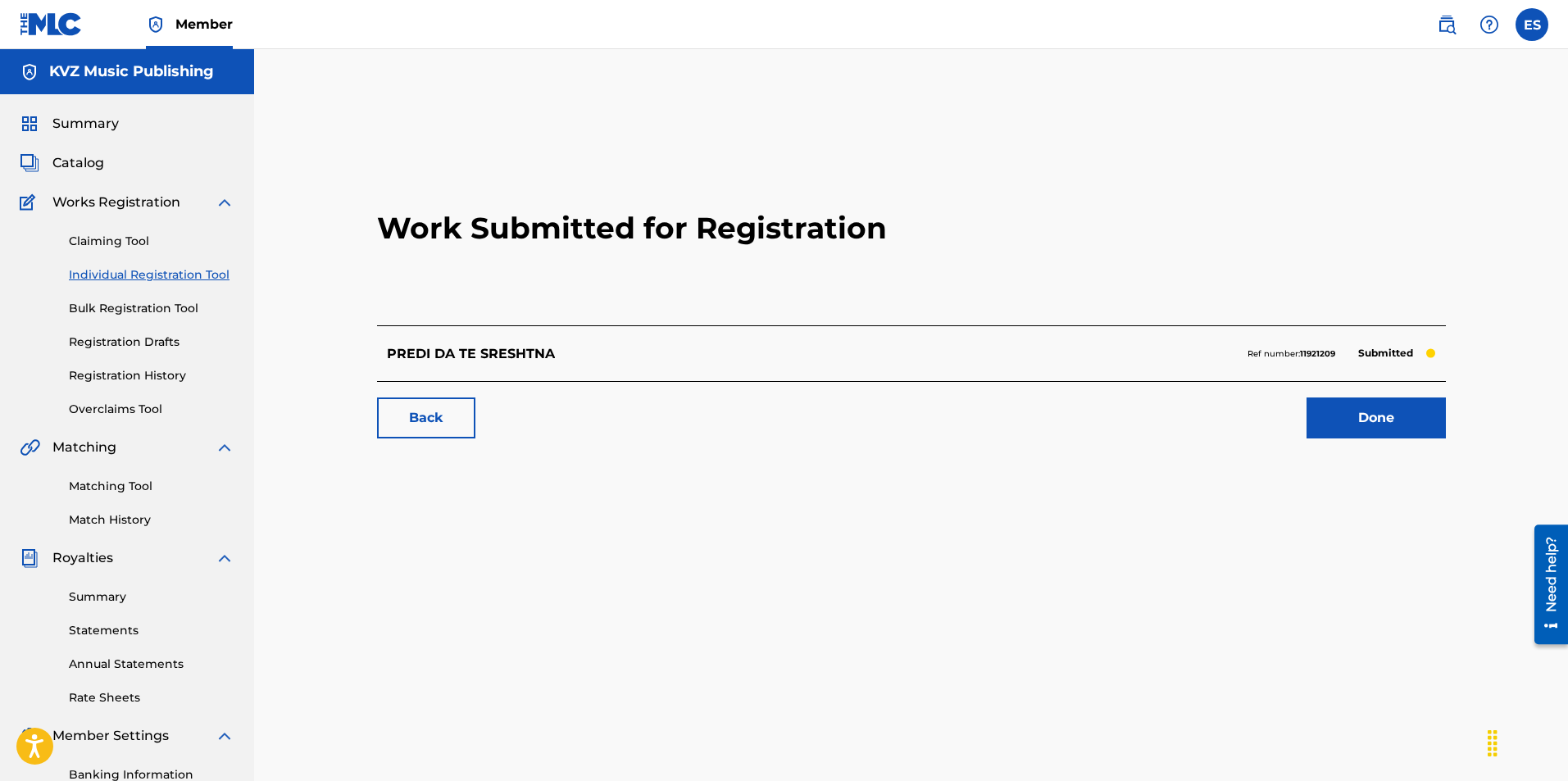 click on "Individual Registration Tool" at bounding box center [152, 275] 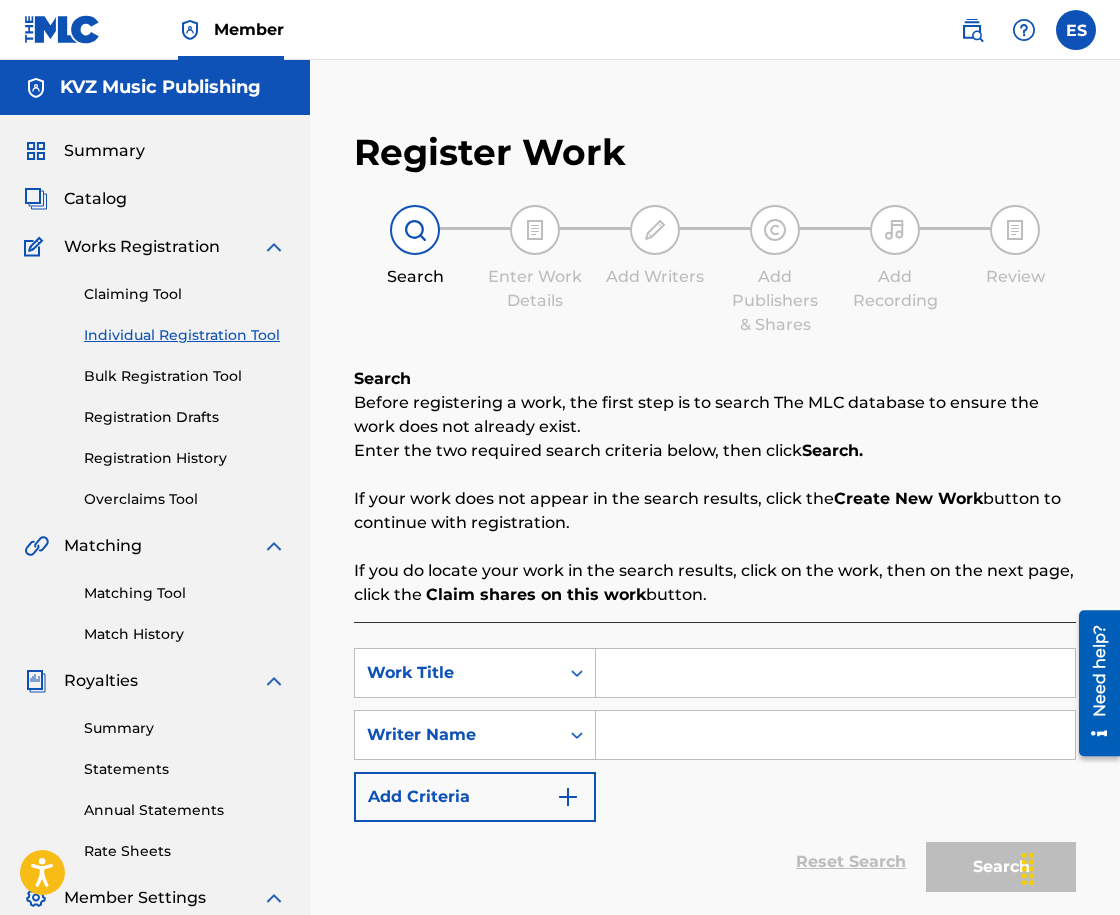paste on "PRIKAZKA ZA KAPITANA" 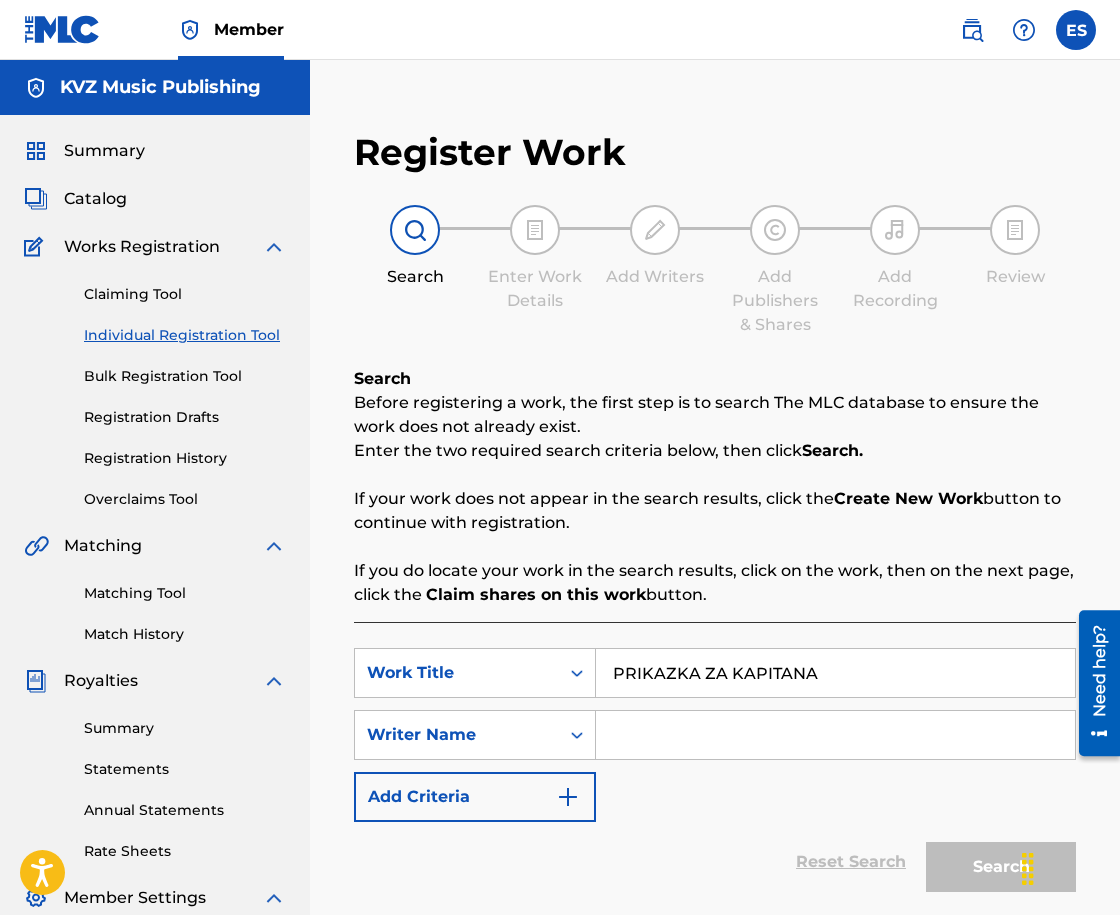 type on "PRIKAZKA ZA KAPITANA" 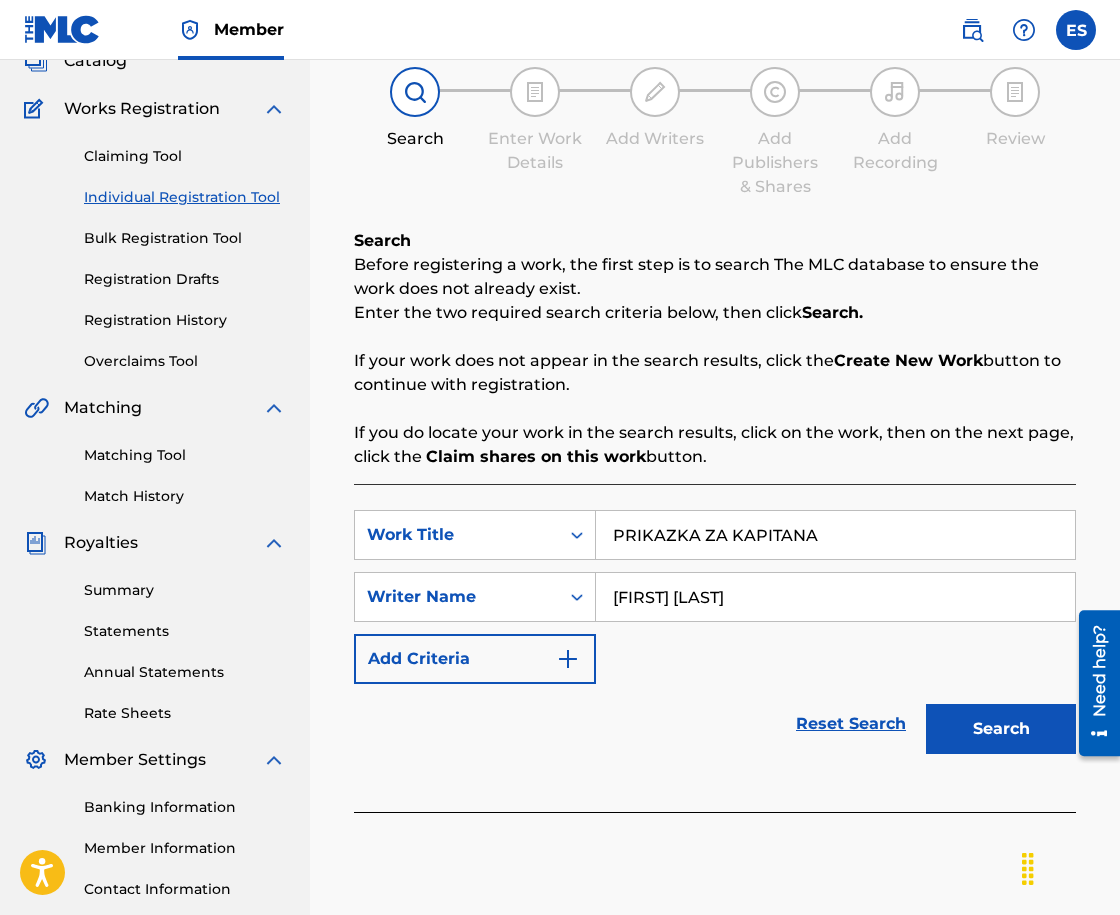 scroll, scrollTop: 284, scrollLeft: 0, axis: vertical 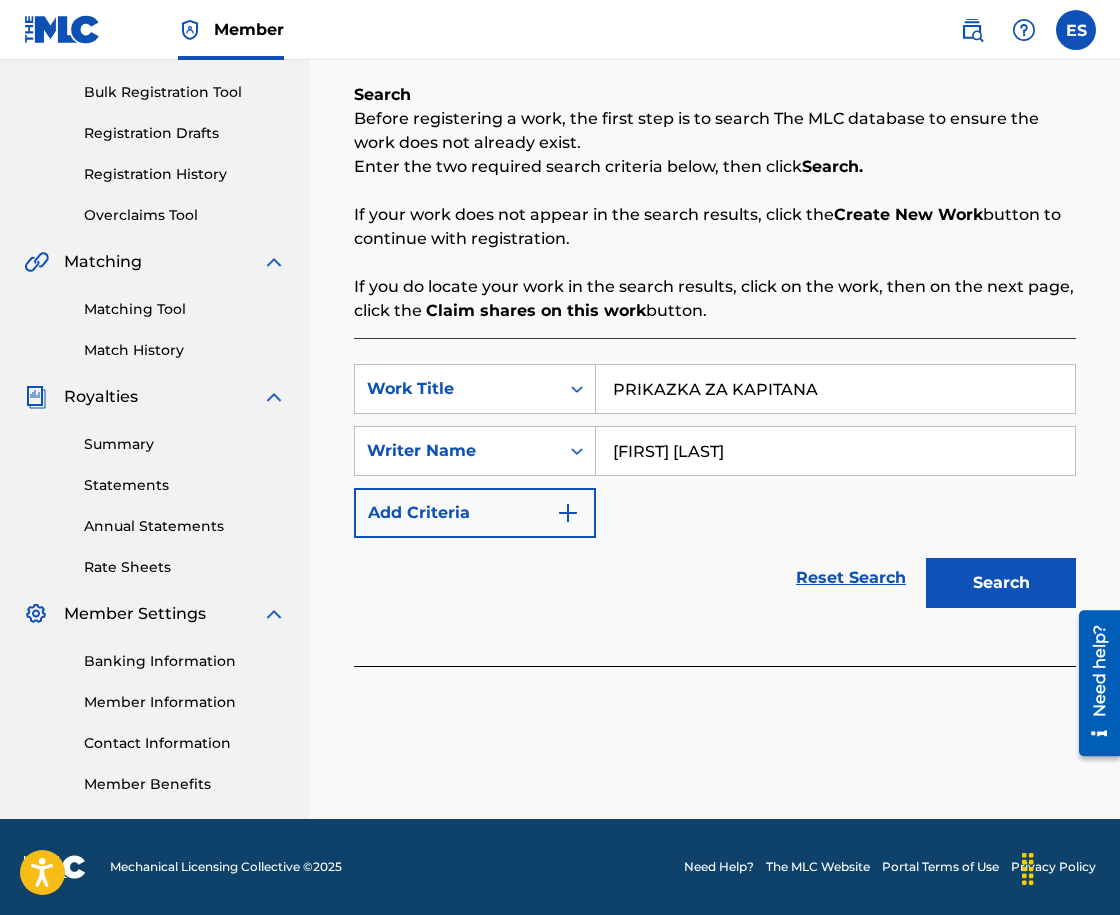 drag, startPoint x: 969, startPoint y: 612, endPoint x: 973, endPoint y: 600, distance: 12.649111 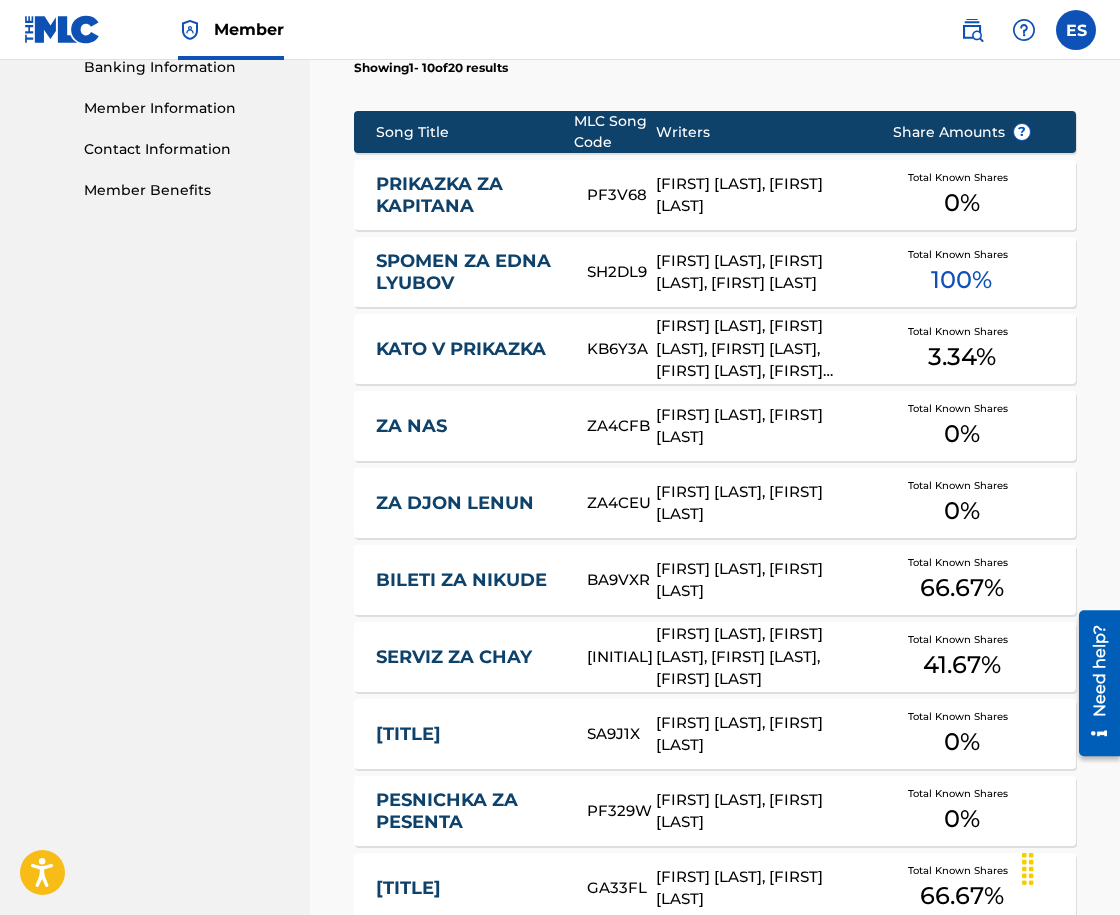 scroll, scrollTop: 884, scrollLeft: 0, axis: vertical 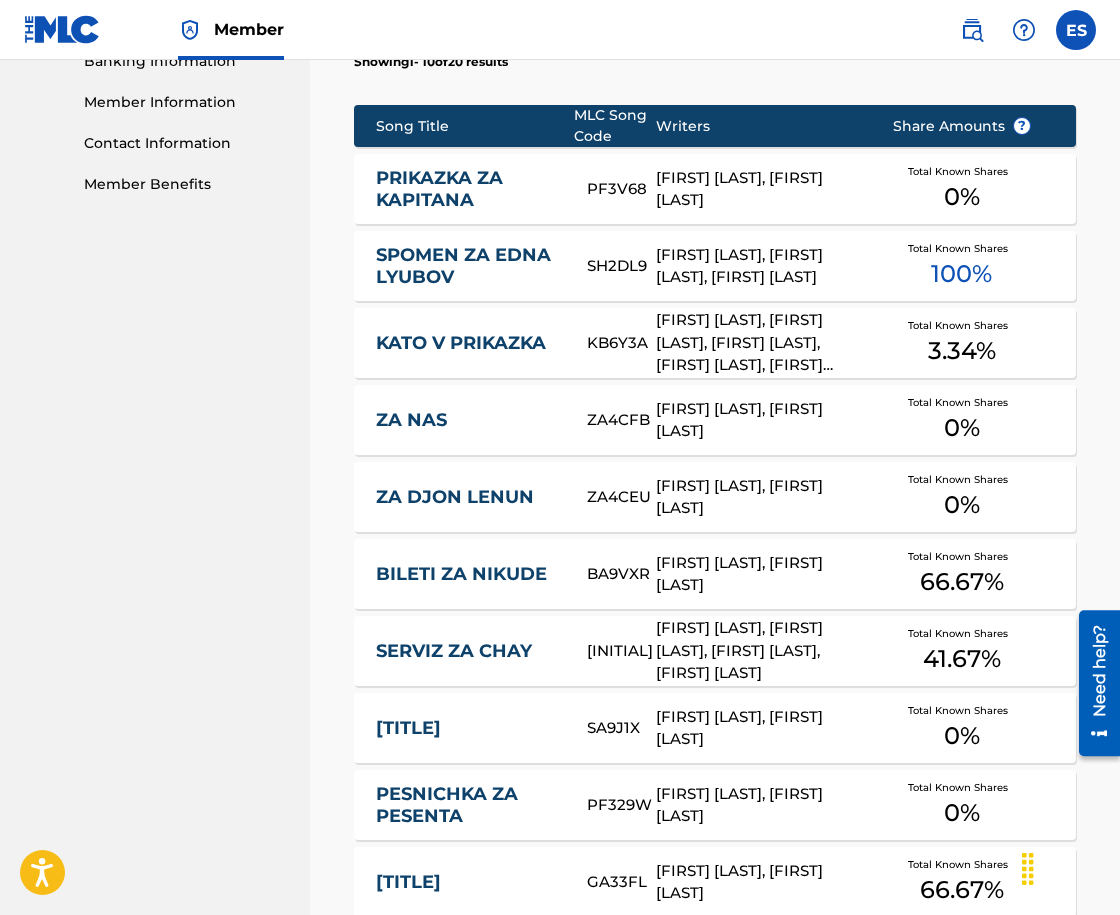 click on "PRIKAZKA ZA KAPITANA" at bounding box center (468, 189) 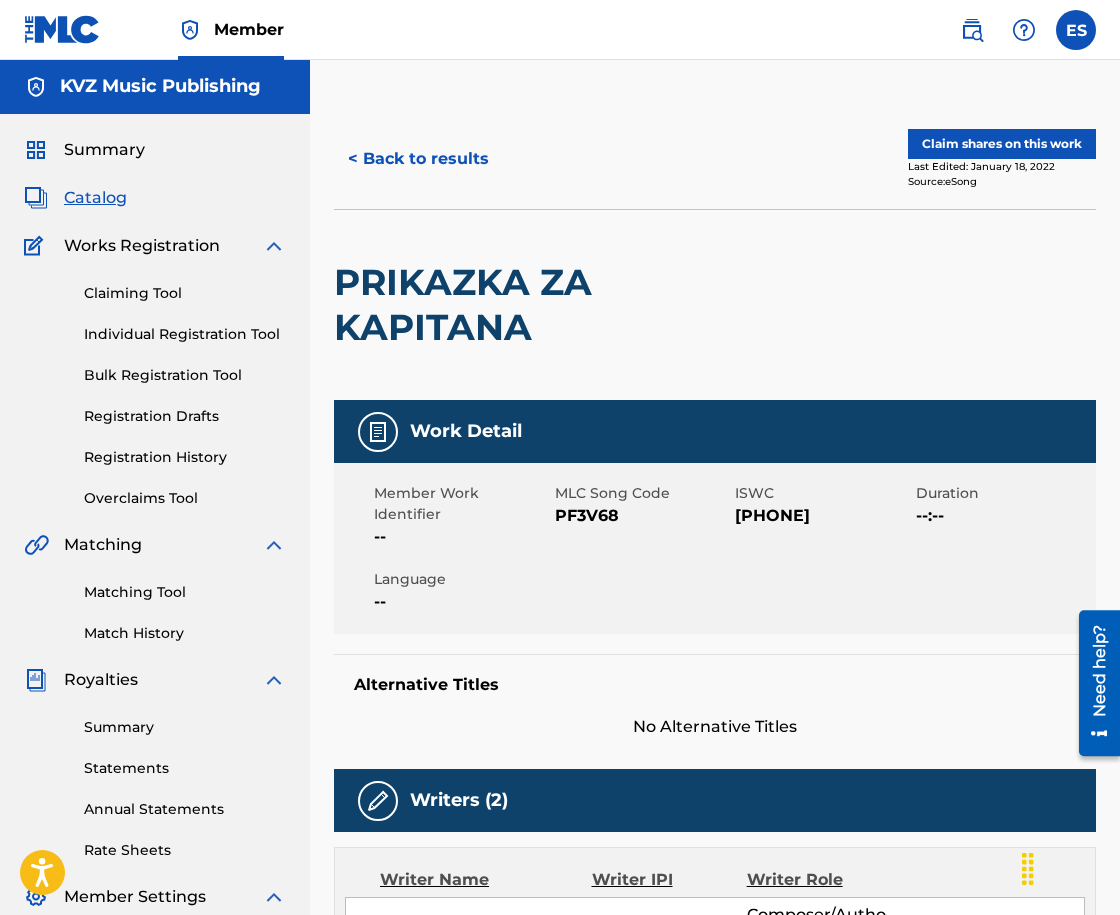 scroll, scrollTop: 0, scrollLeft: 0, axis: both 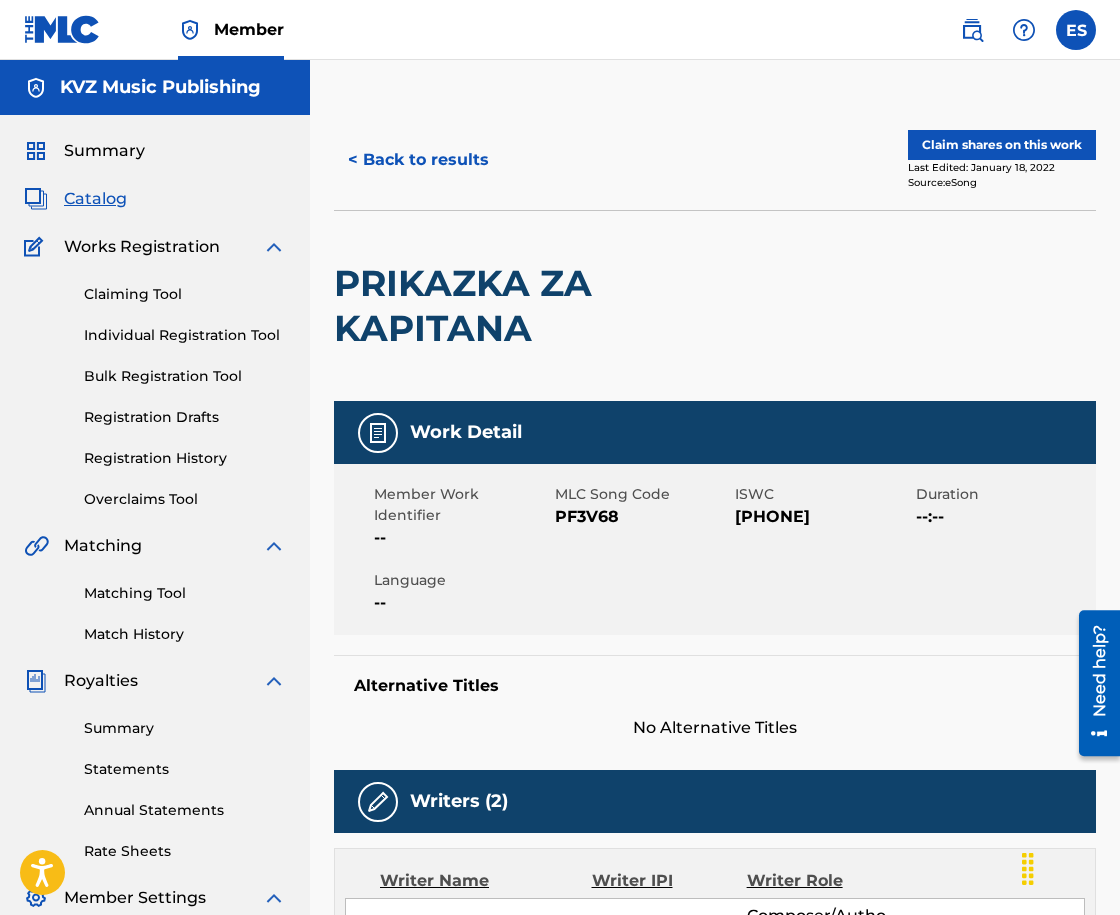 click on "< Back to results" at bounding box center [418, 160] 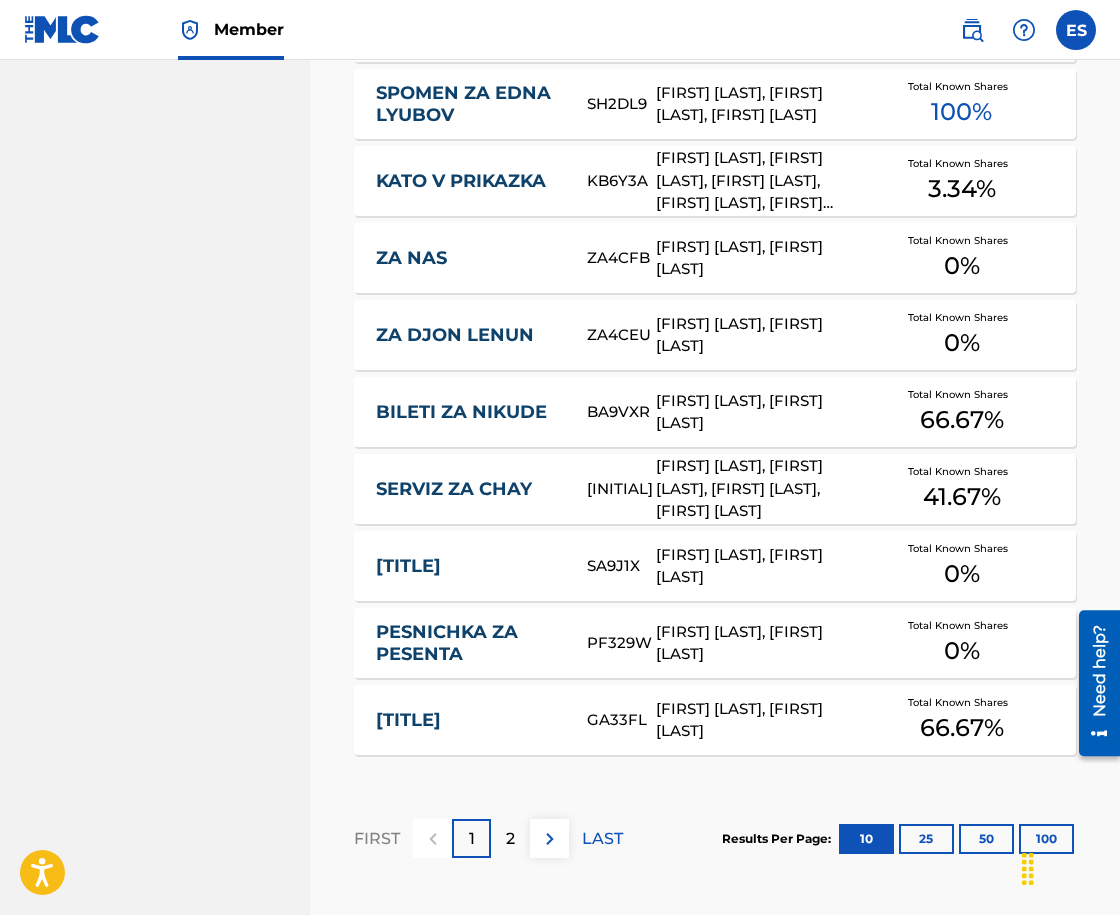 scroll, scrollTop: 1256, scrollLeft: 0, axis: vertical 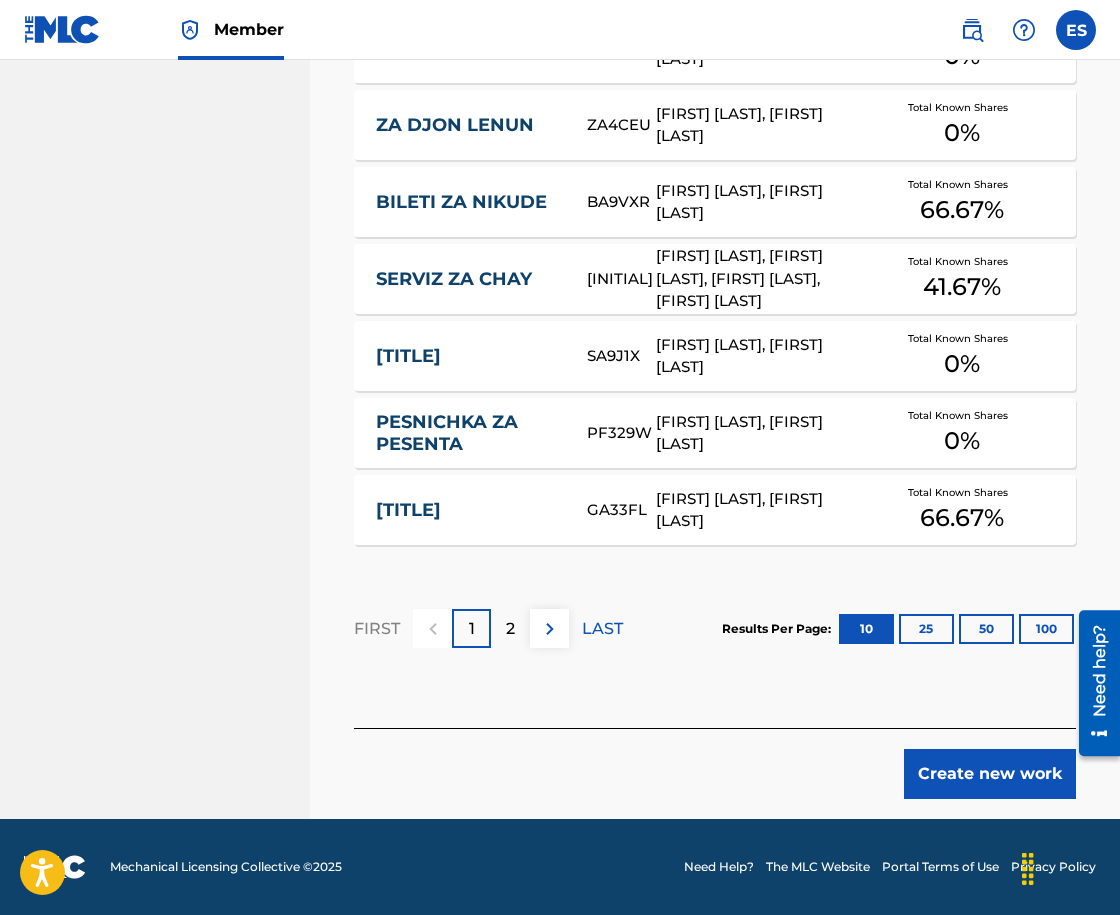 click on "Create new work" at bounding box center [990, 774] 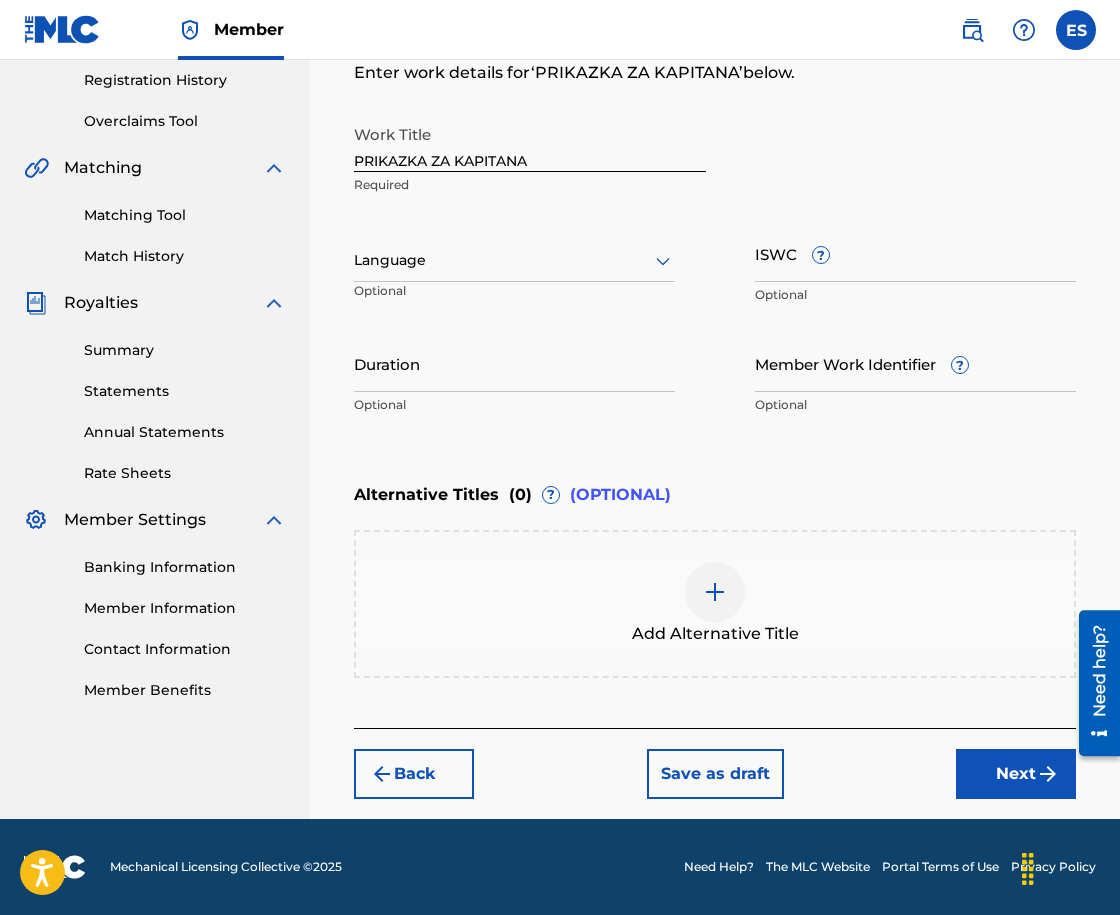 scroll, scrollTop: 378, scrollLeft: 0, axis: vertical 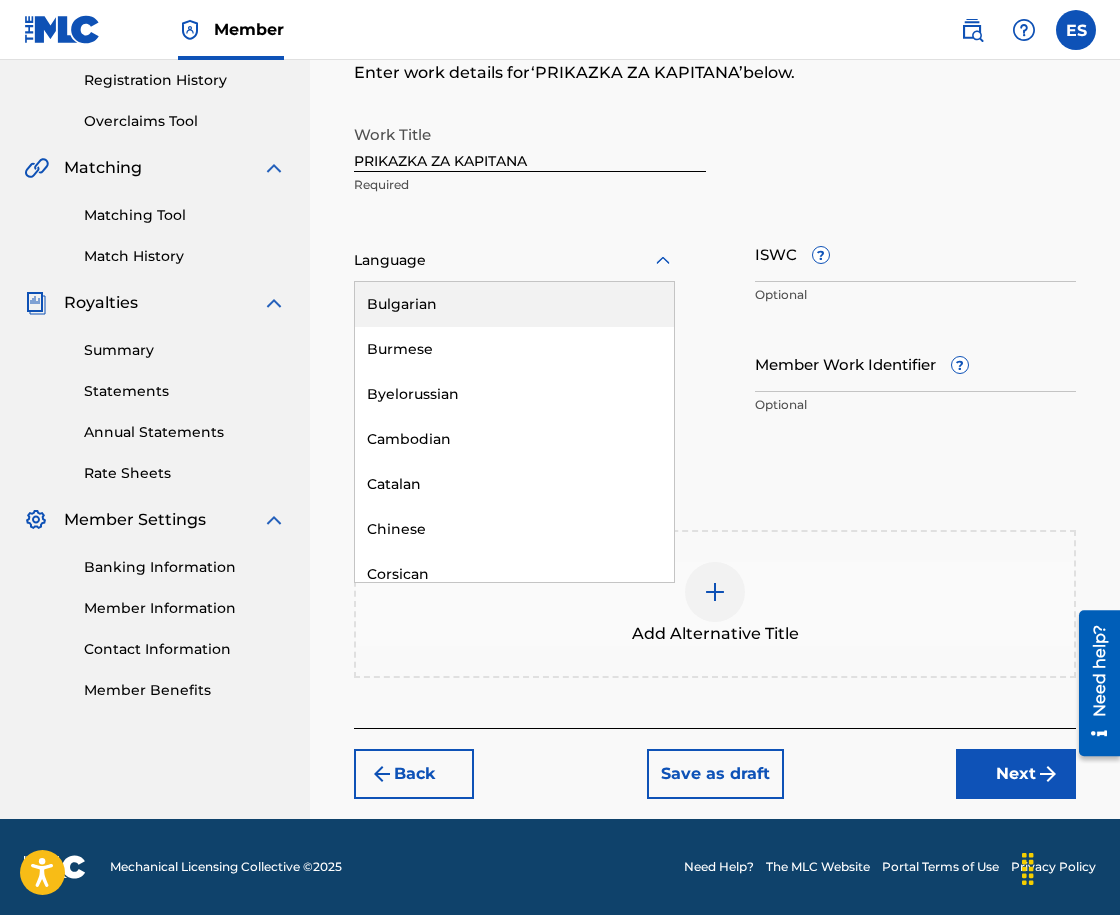 click on "Bulgarian" at bounding box center [514, 304] 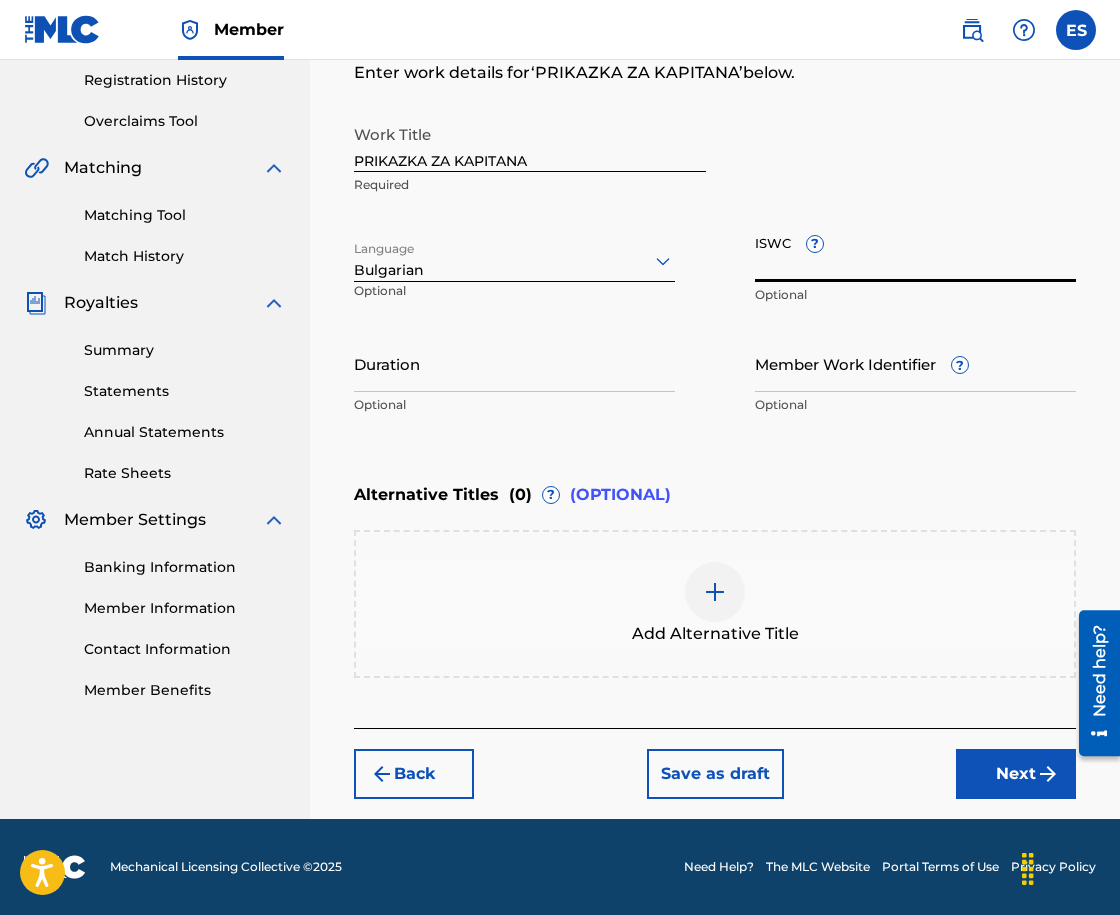 paste on "[PHONE]" 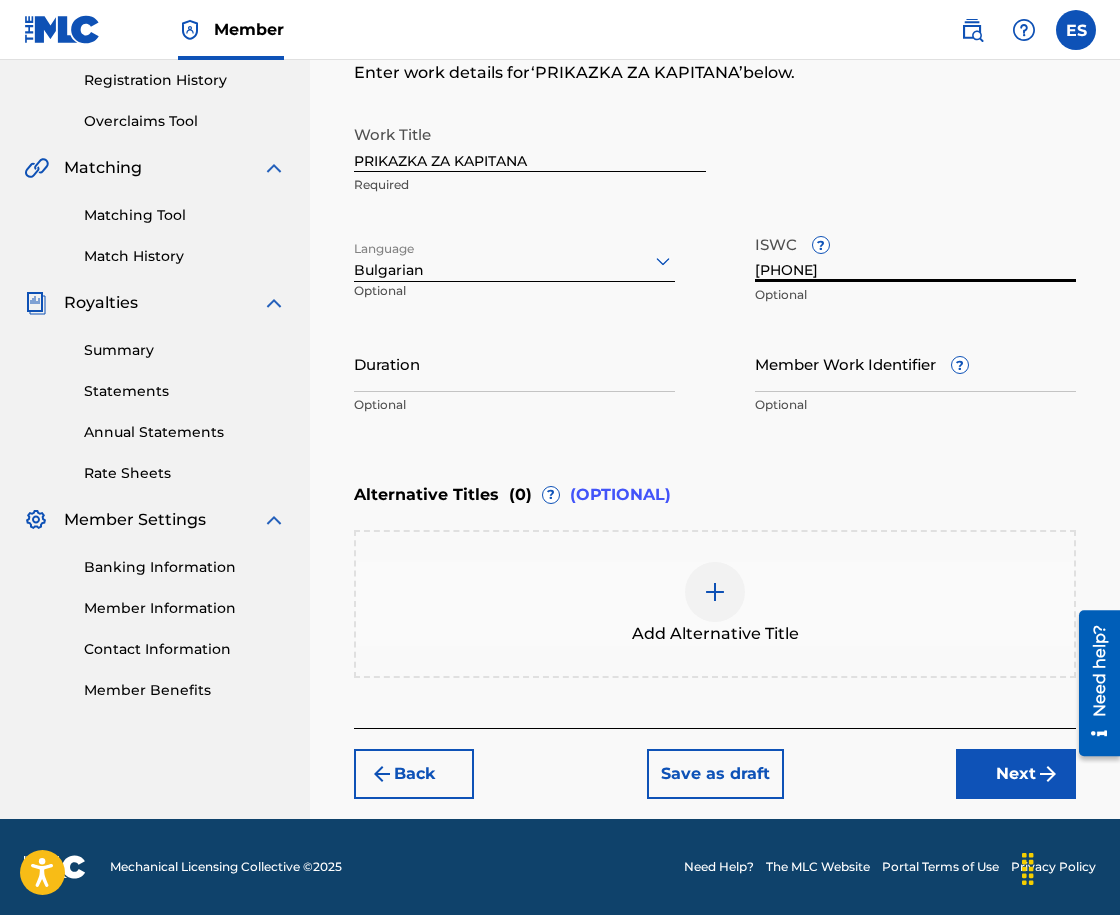 type on "[PHONE]" 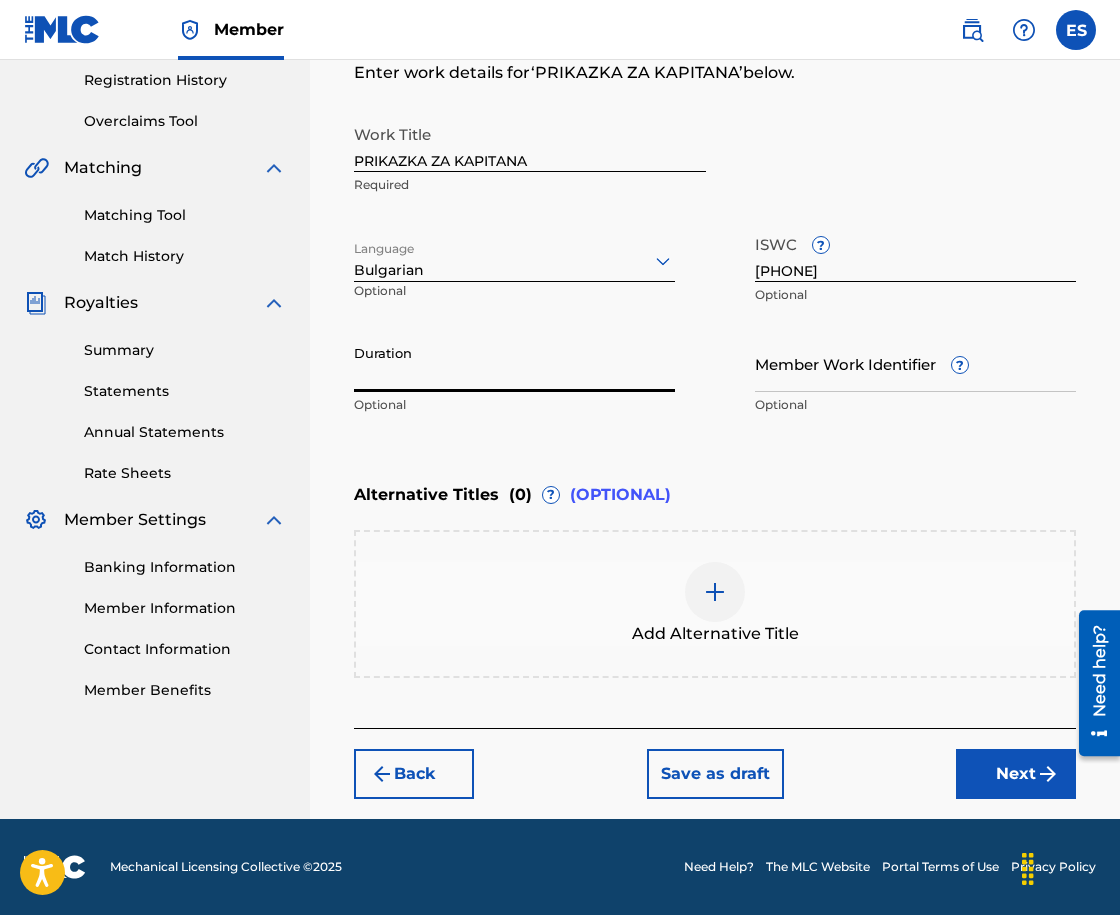 paste on "04:45" 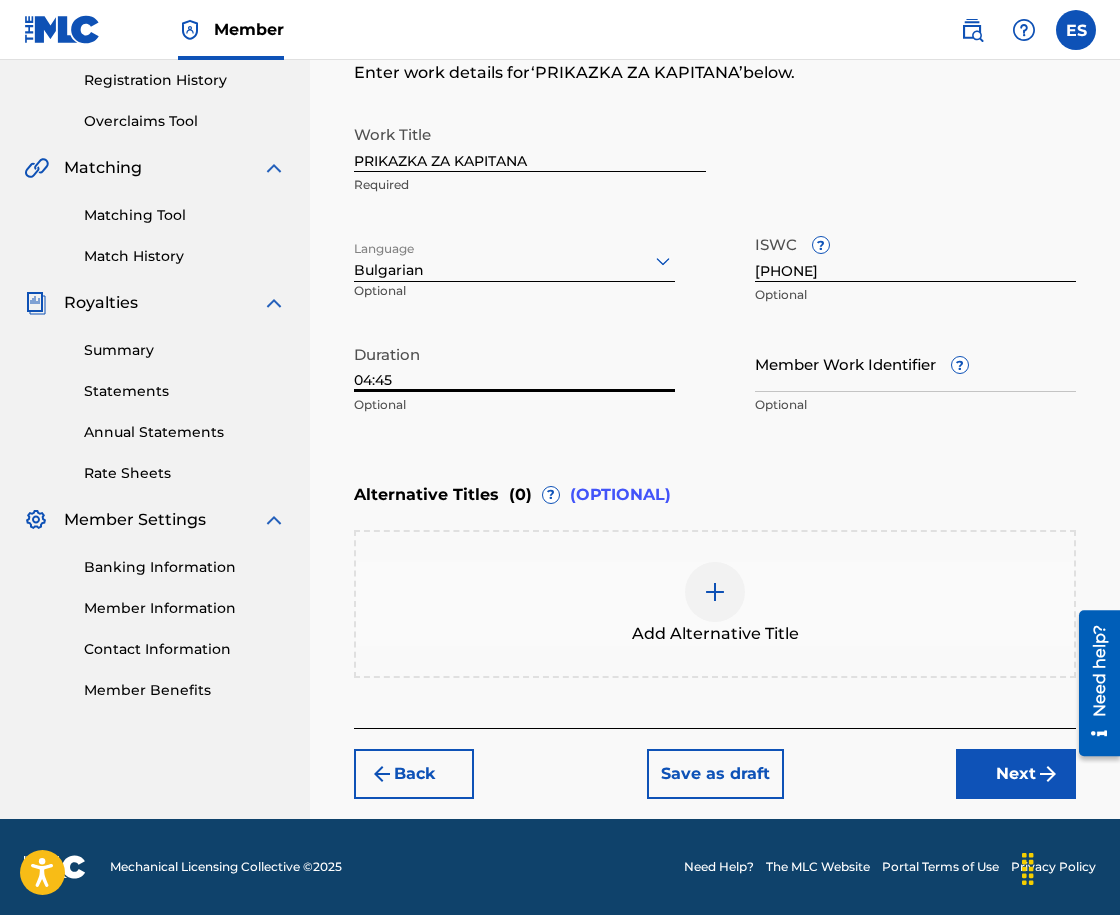 type on "04:45" 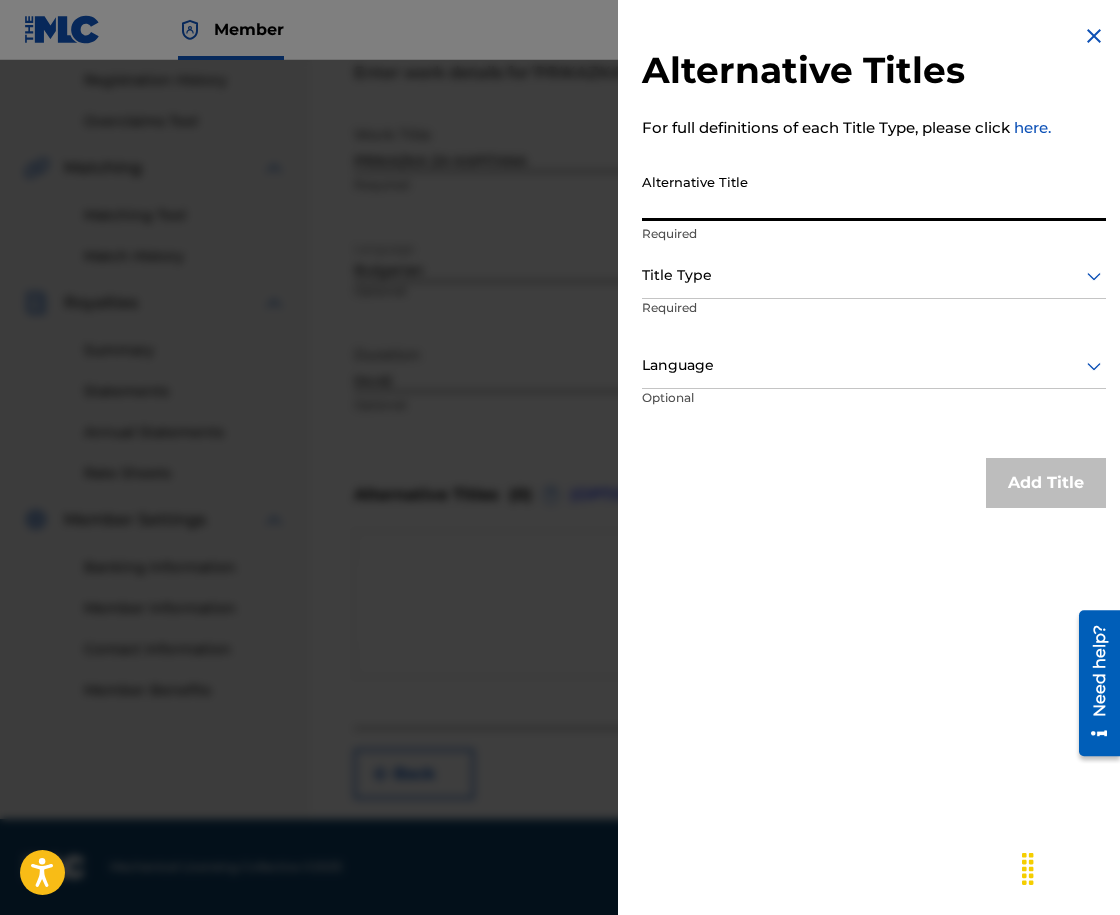 paste on "[TITLE]" 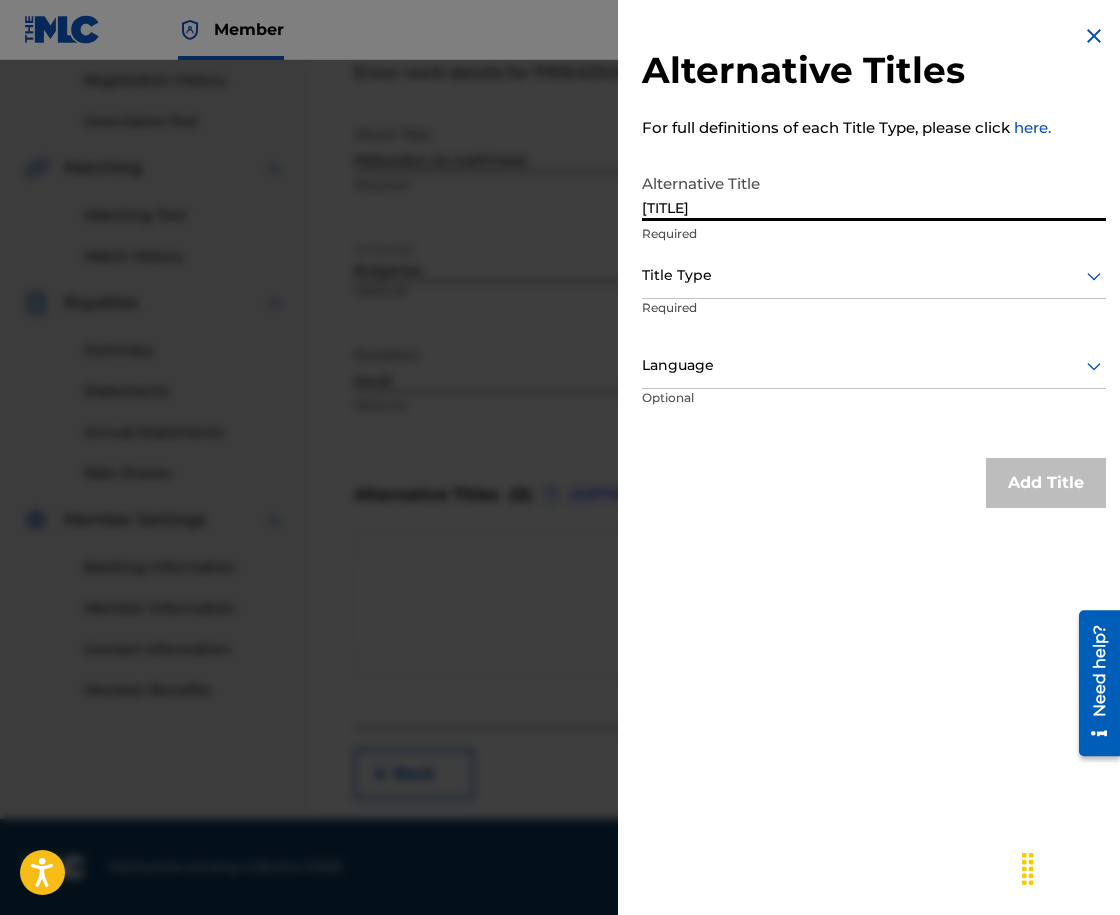 type on "[TITLE]" 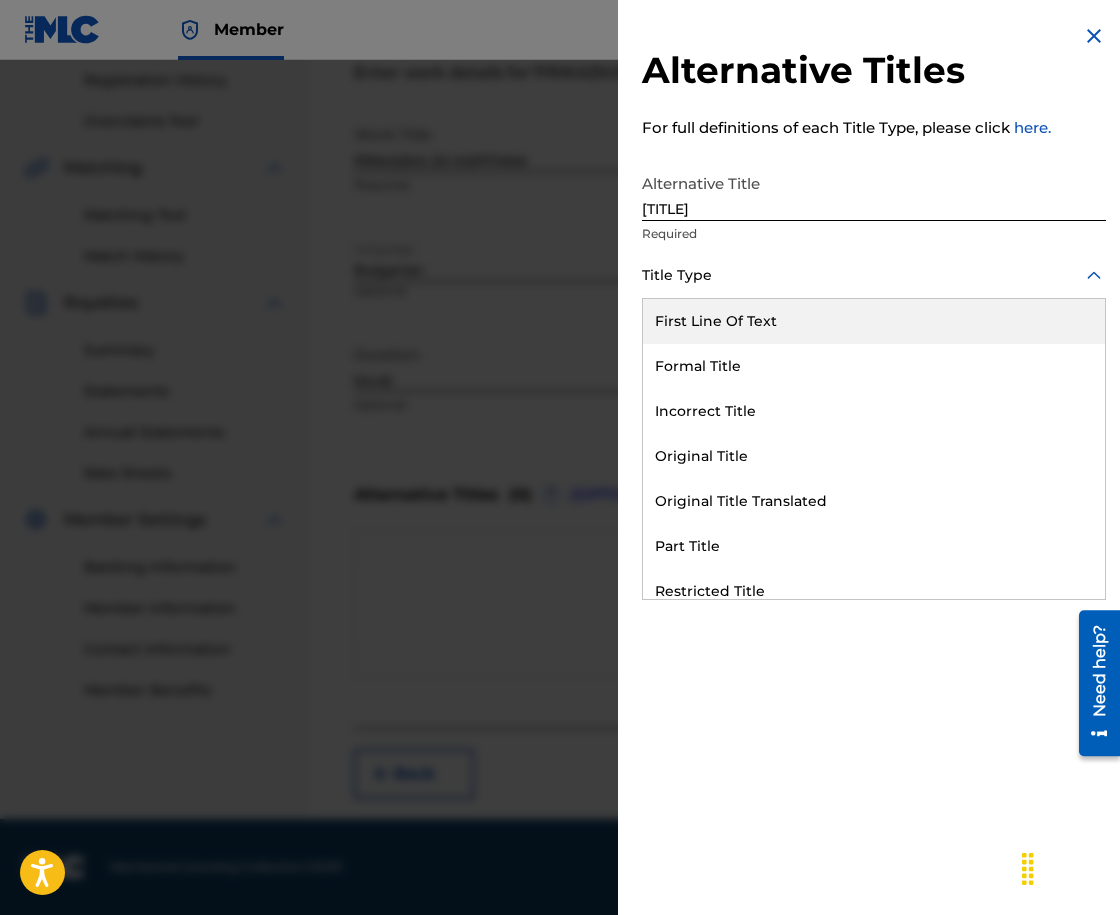 click at bounding box center (874, 275) 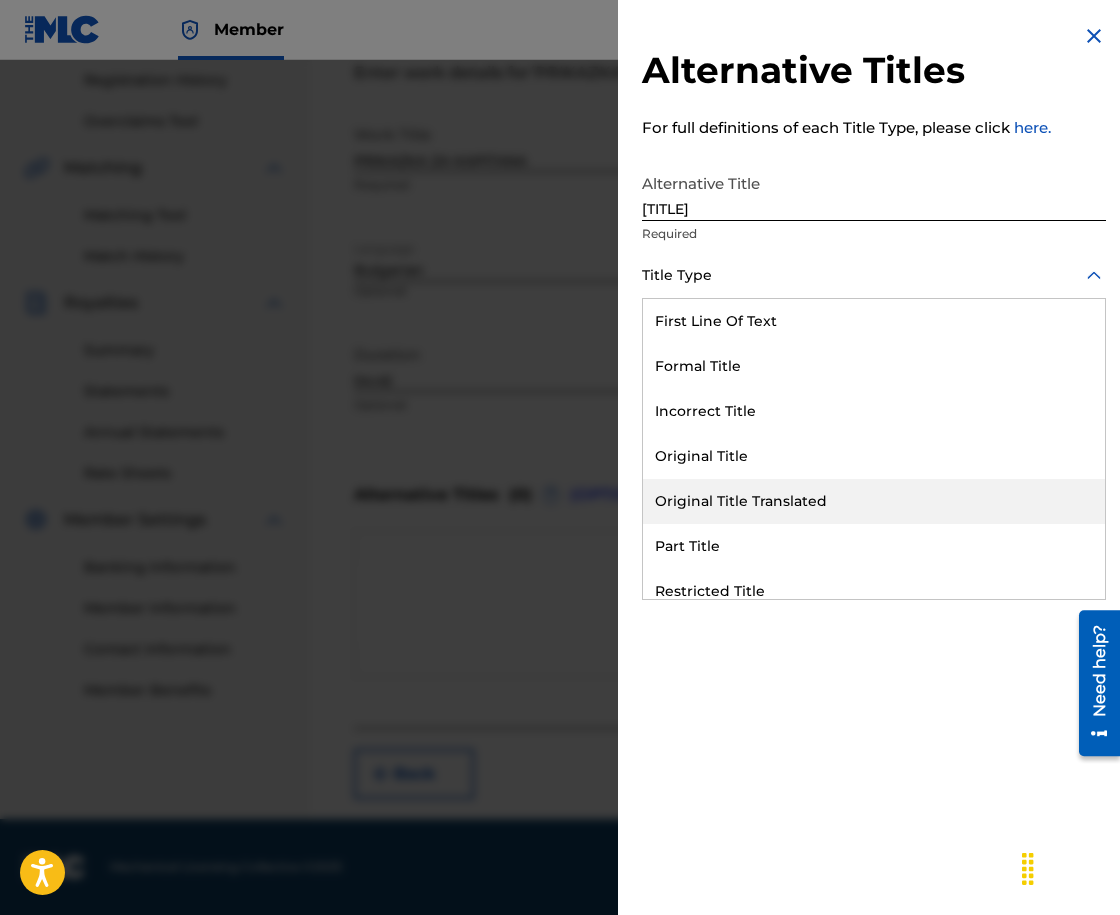 click on "Original Title Translated" at bounding box center (874, 501) 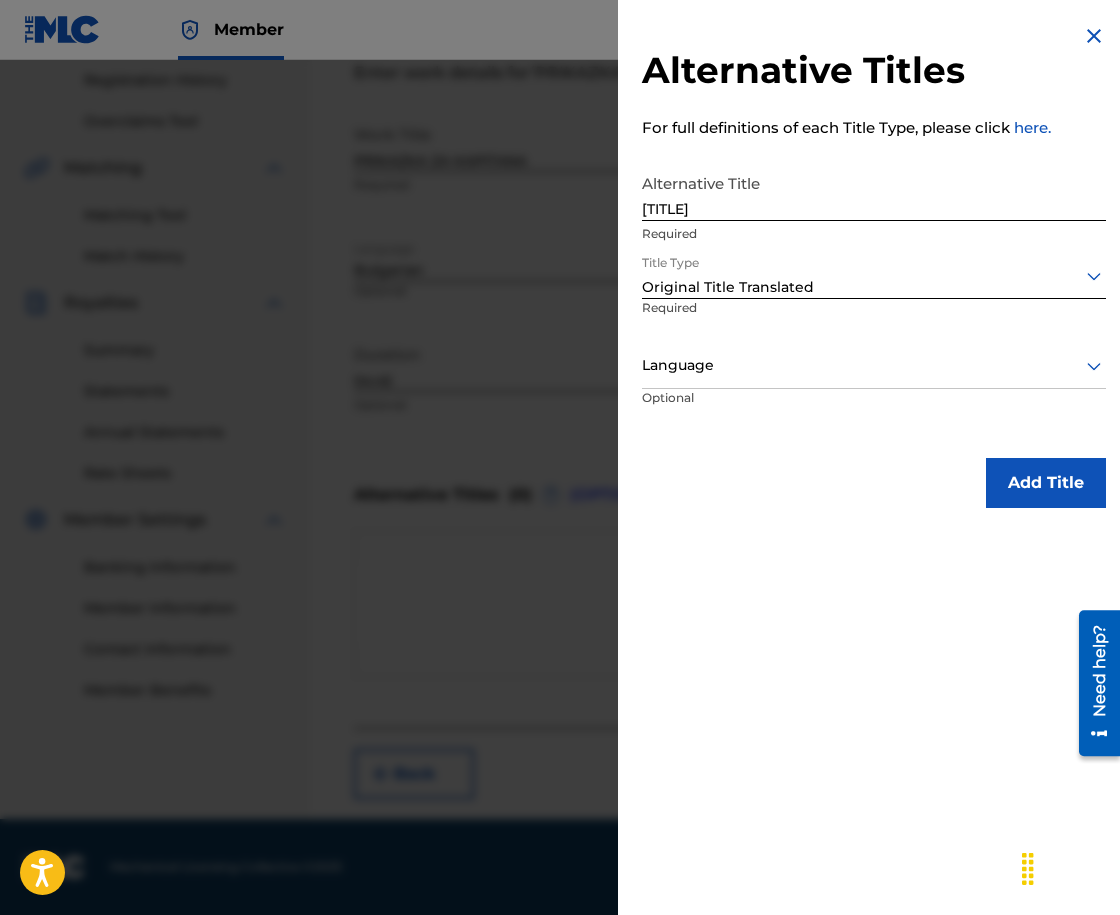 click at bounding box center [874, 365] 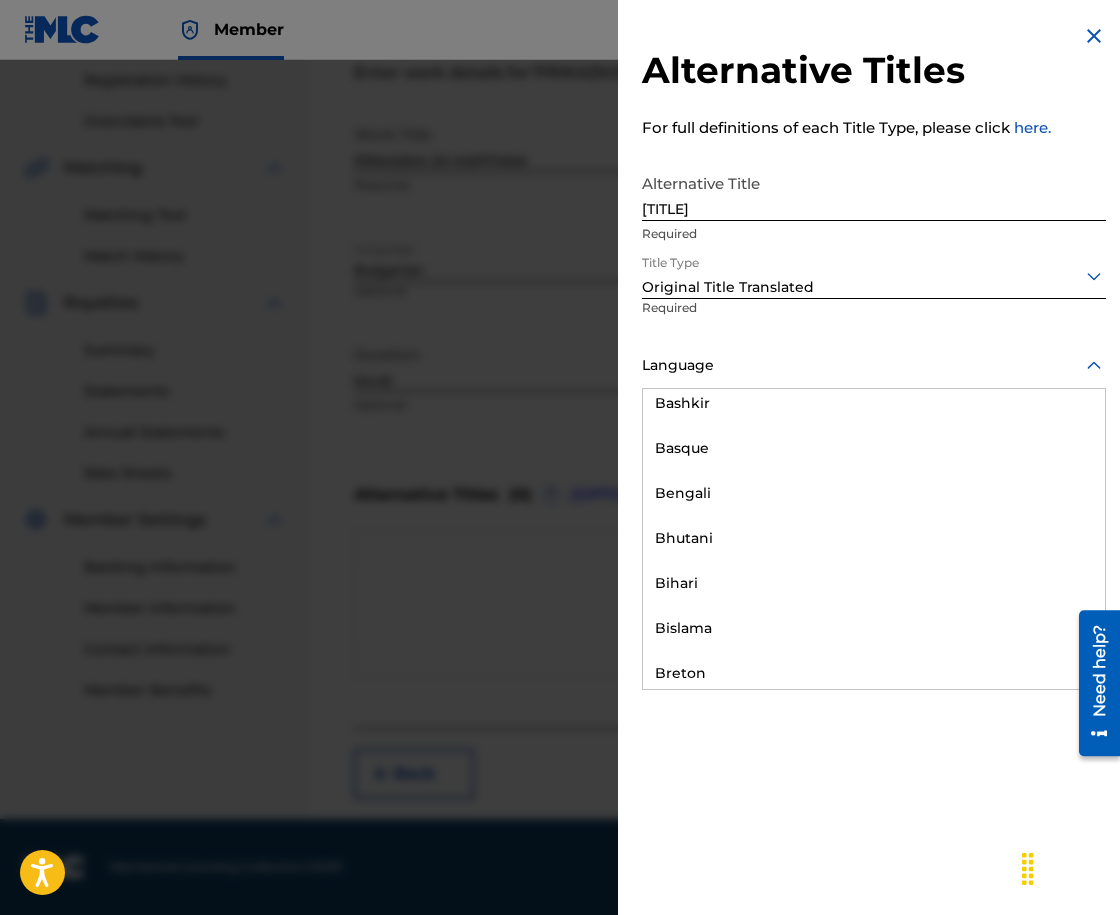 scroll, scrollTop: 700, scrollLeft: 0, axis: vertical 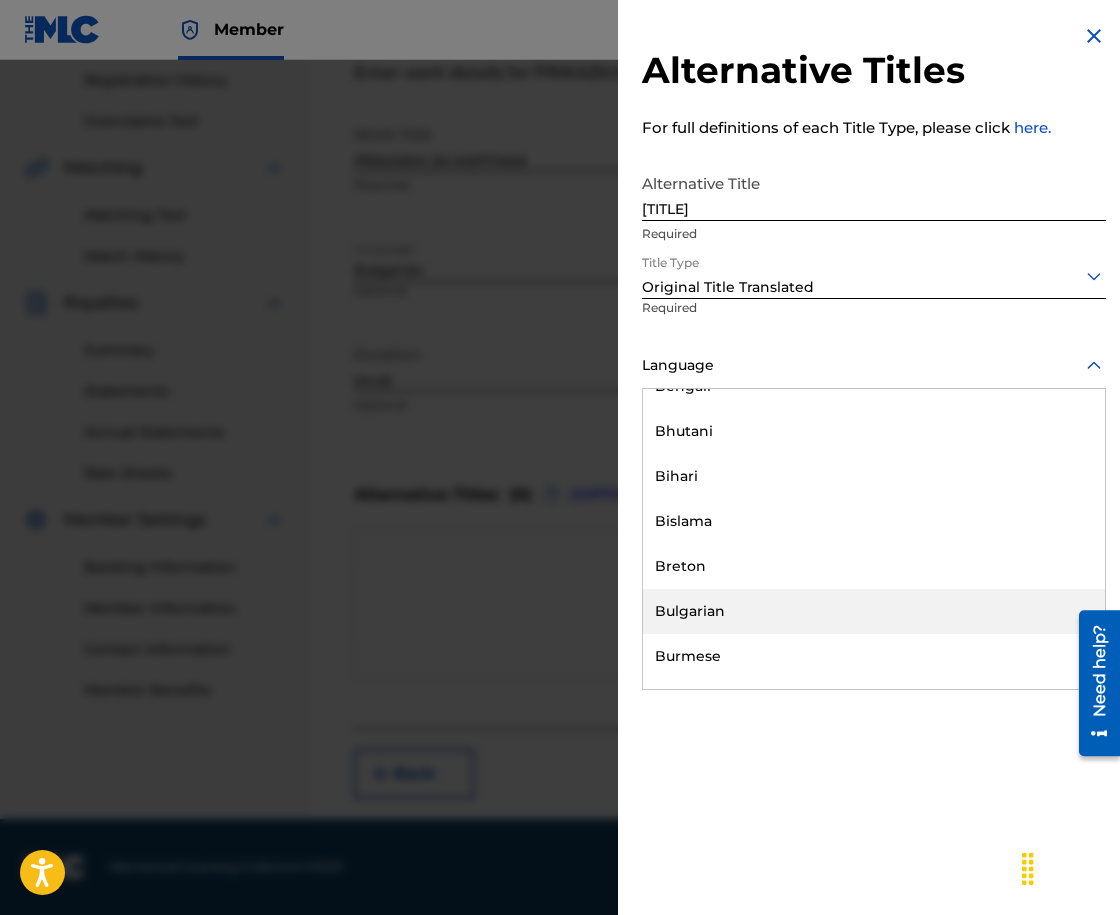 click on "Bulgarian" at bounding box center [874, 611] 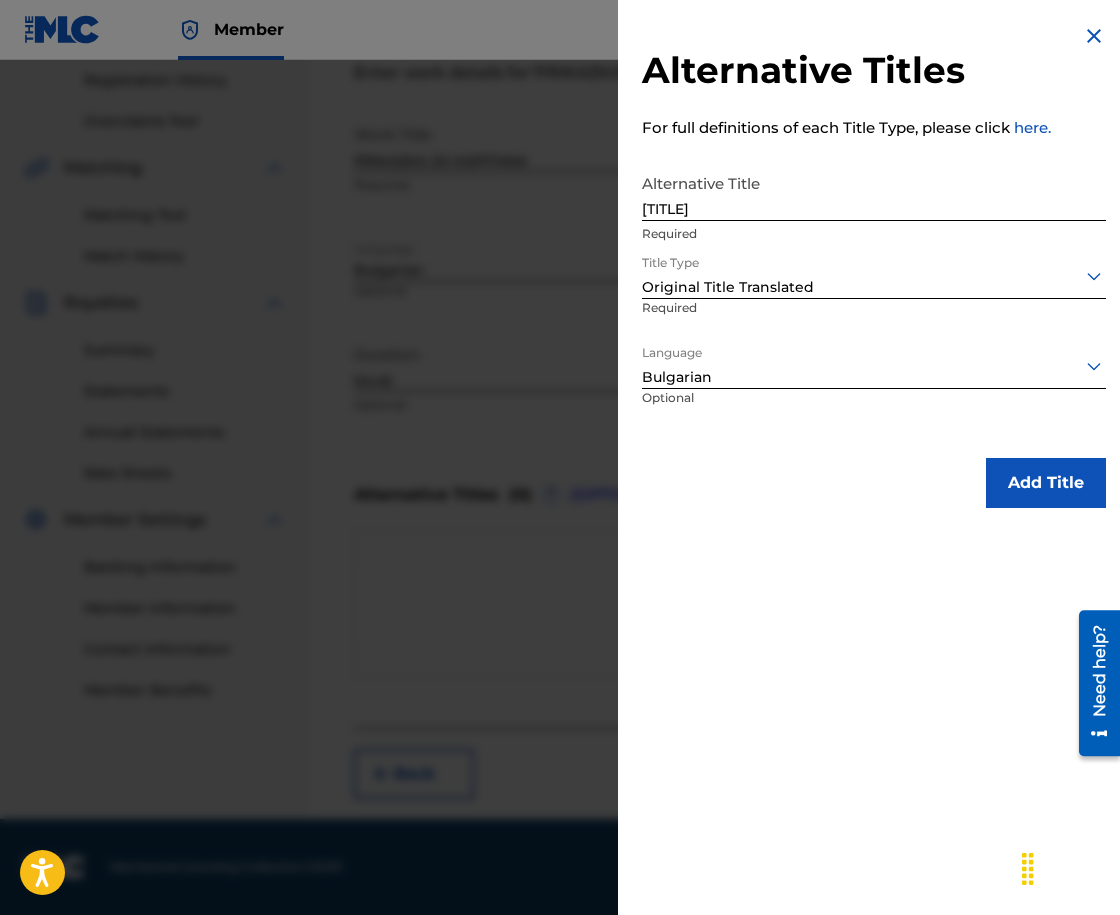 click on "Alternative Titles For full definitions of each Title Type, please click here. Alternative Title [TITLE] Required Title Type Original Title Translated Required Language option Bulgarian, selected. Bulgarian Optional Add Title" at bounding box center [874, 266] 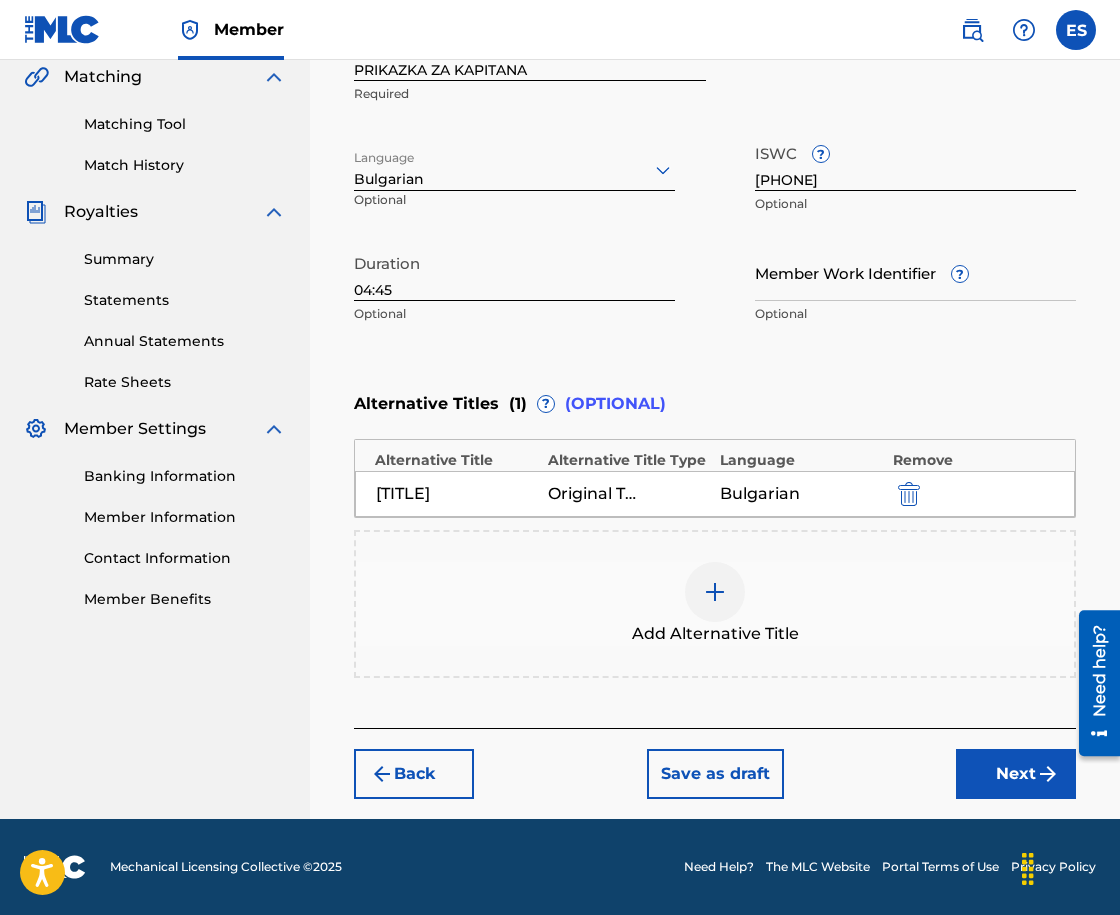 click on "Next" at bounding box center [1016, 774] 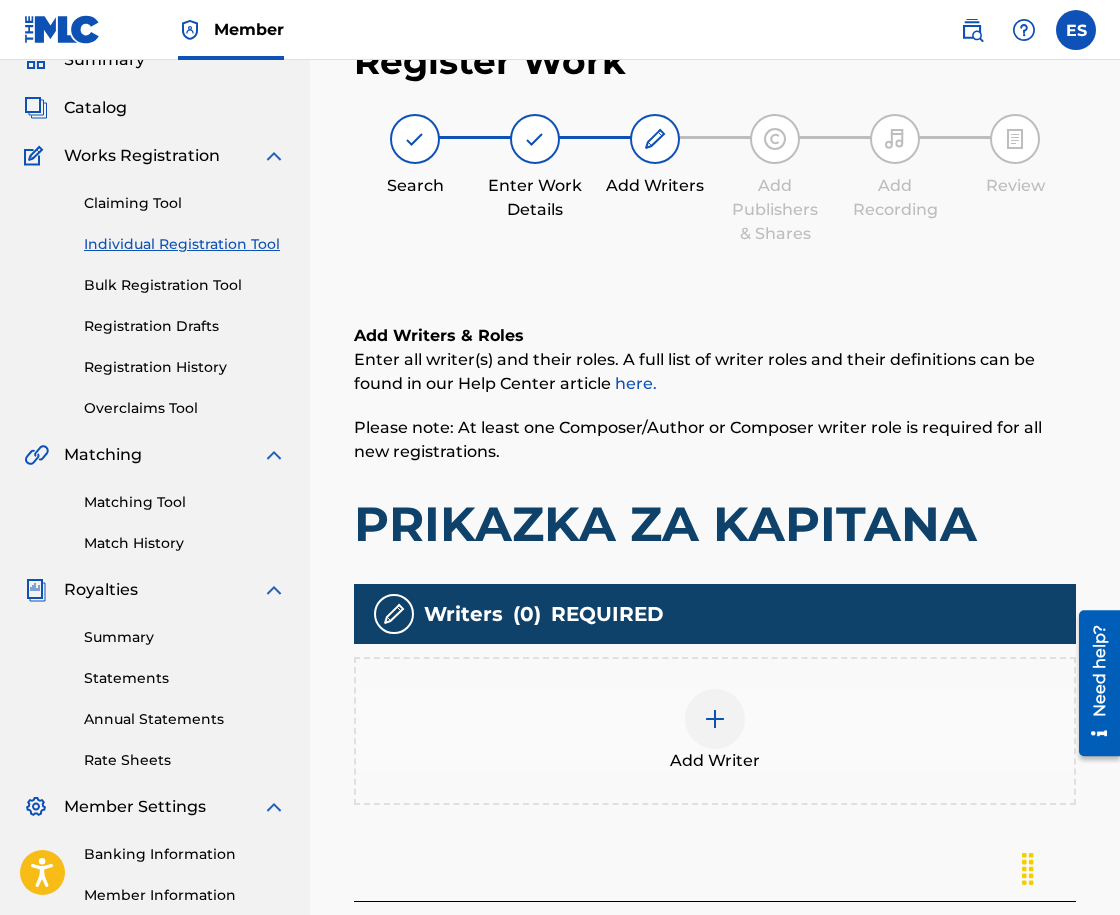 scroll, scrollTop: 90, scrollLeft: 0, axis: vertical 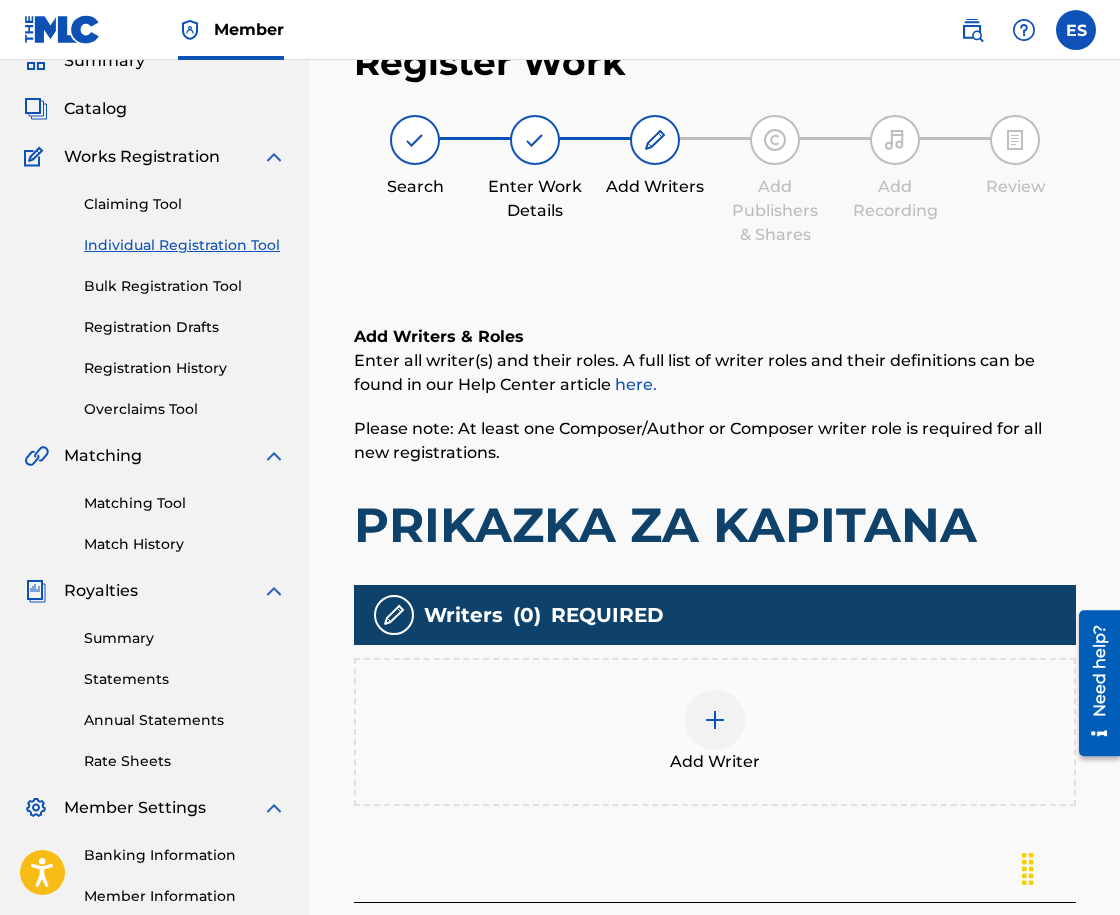 click on "Add Writer" at bounding box center [715, 732] 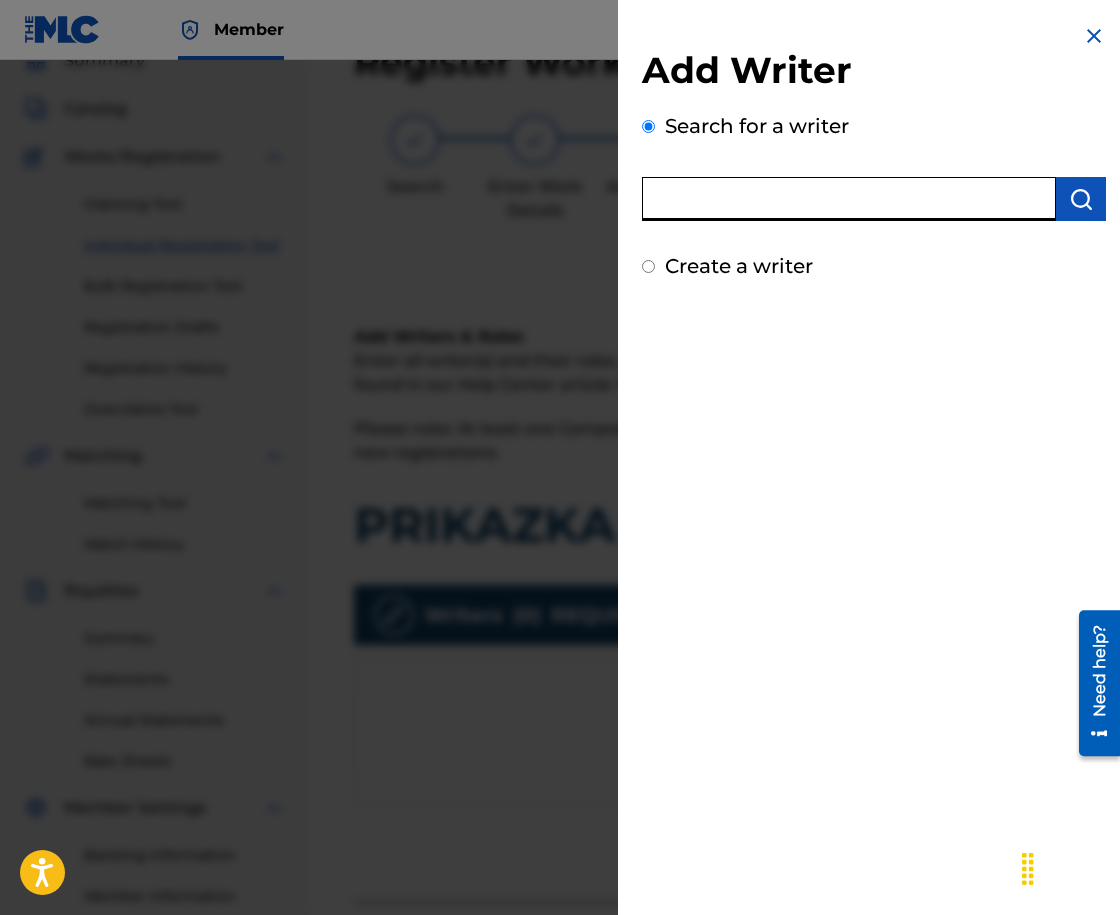 paste on "00212744398" 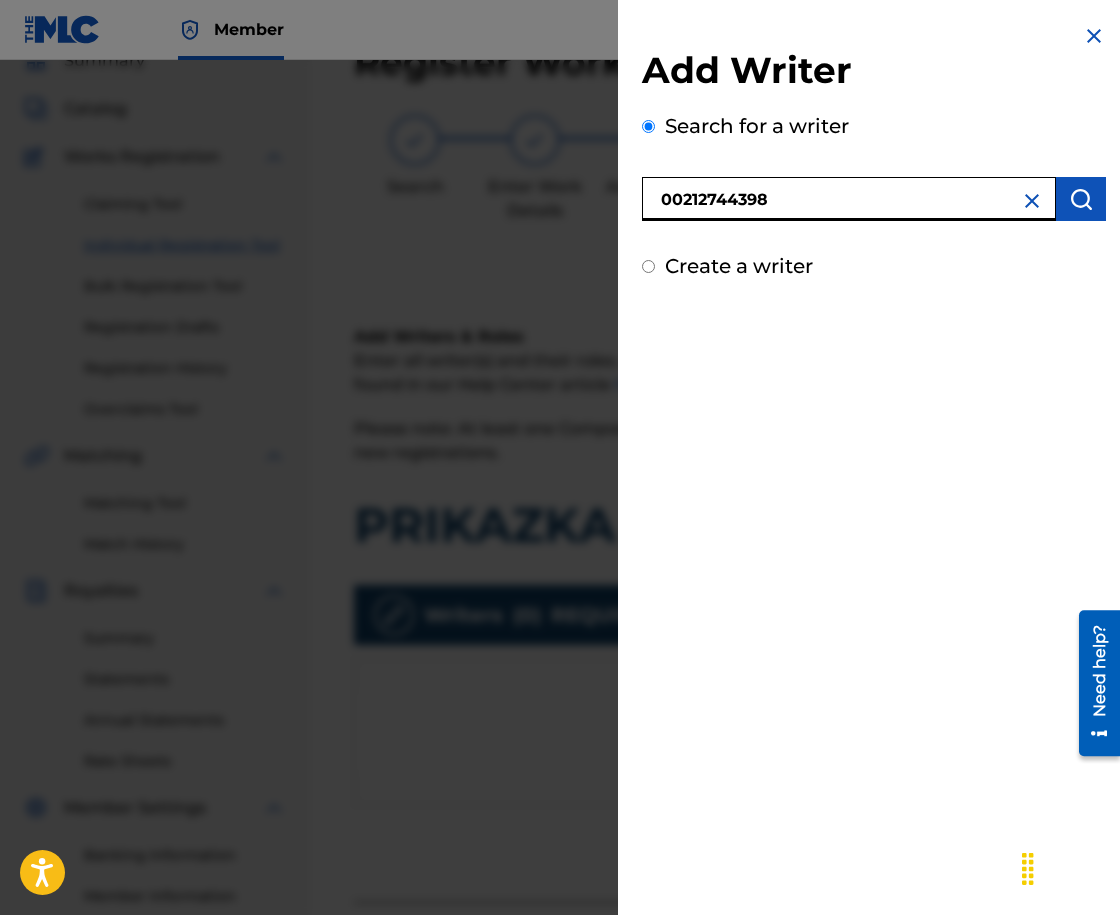 click on "00212744398" at bounding box center [849, 199] 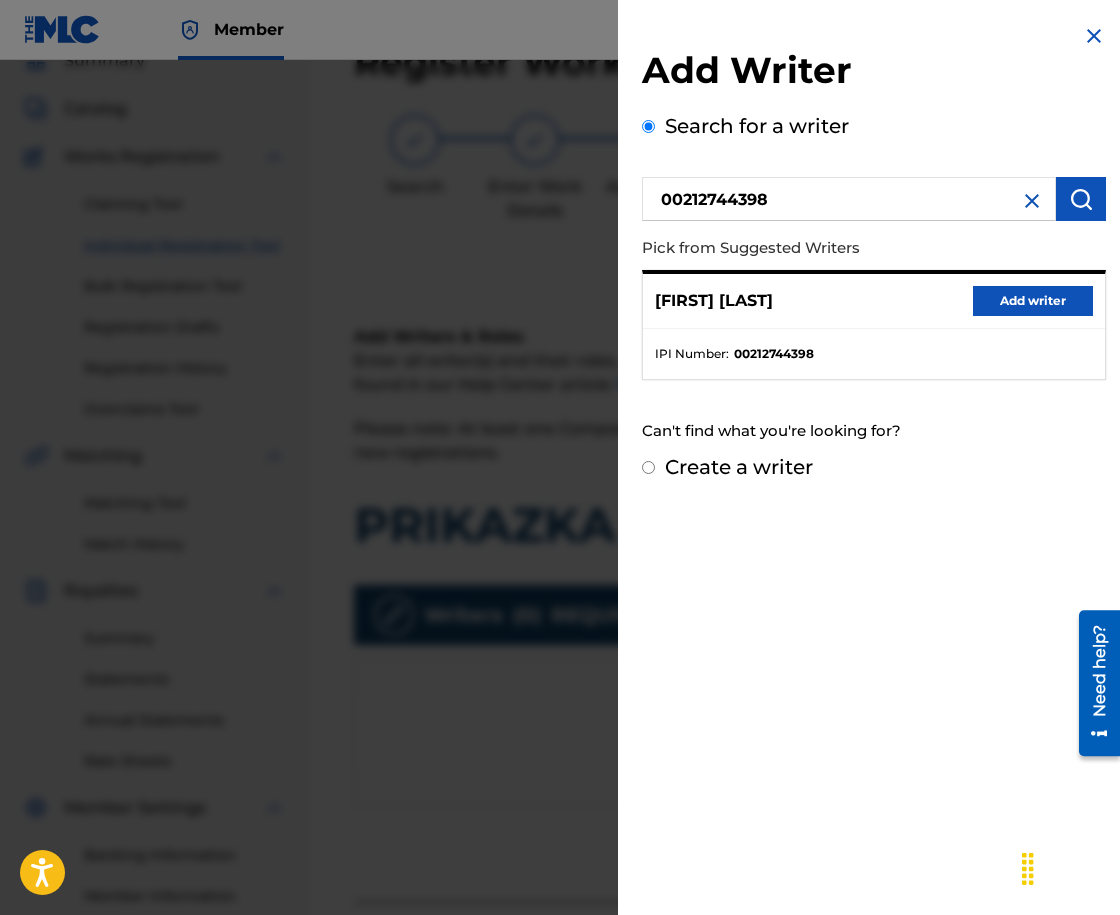 click on "Add writer" at bounding box center [1033, 301] 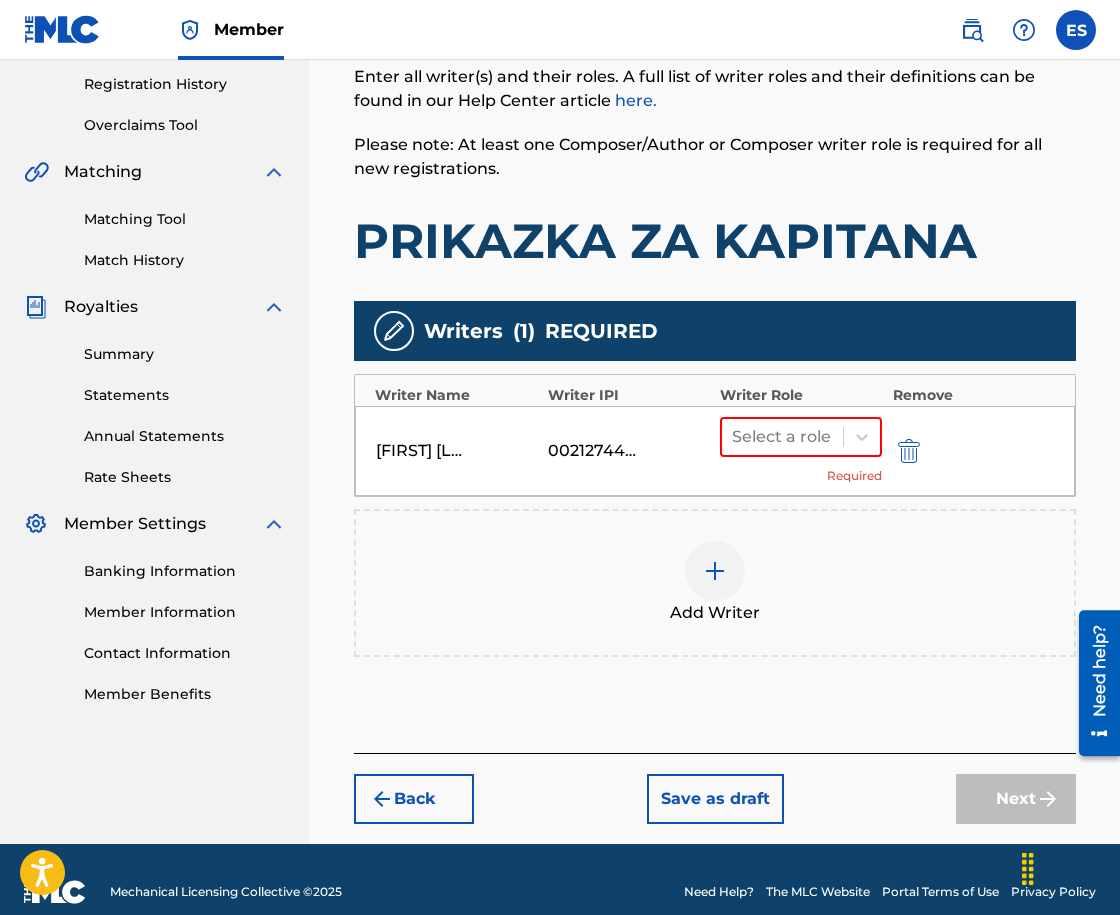 scroll, scrollTop: 399, scrollLeft: 0, axis: vertical 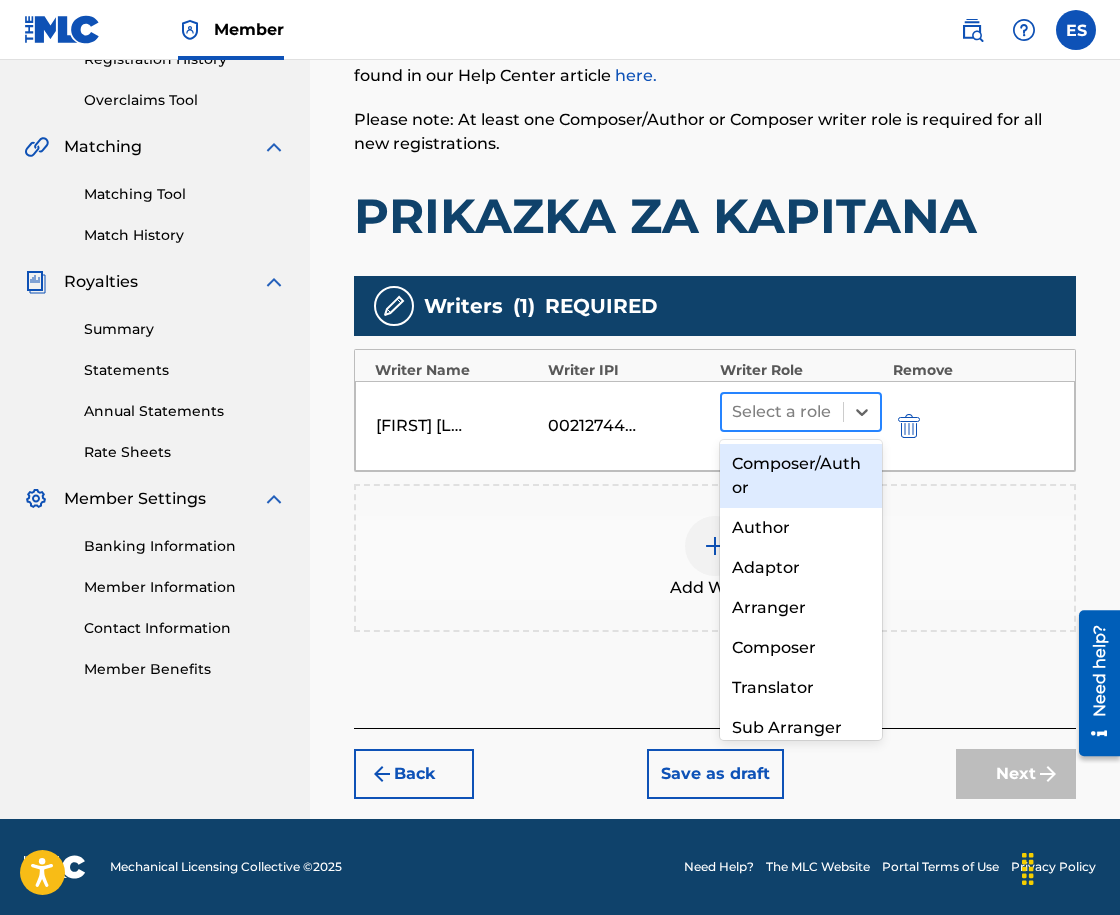 click at bounding box center [782, 412] 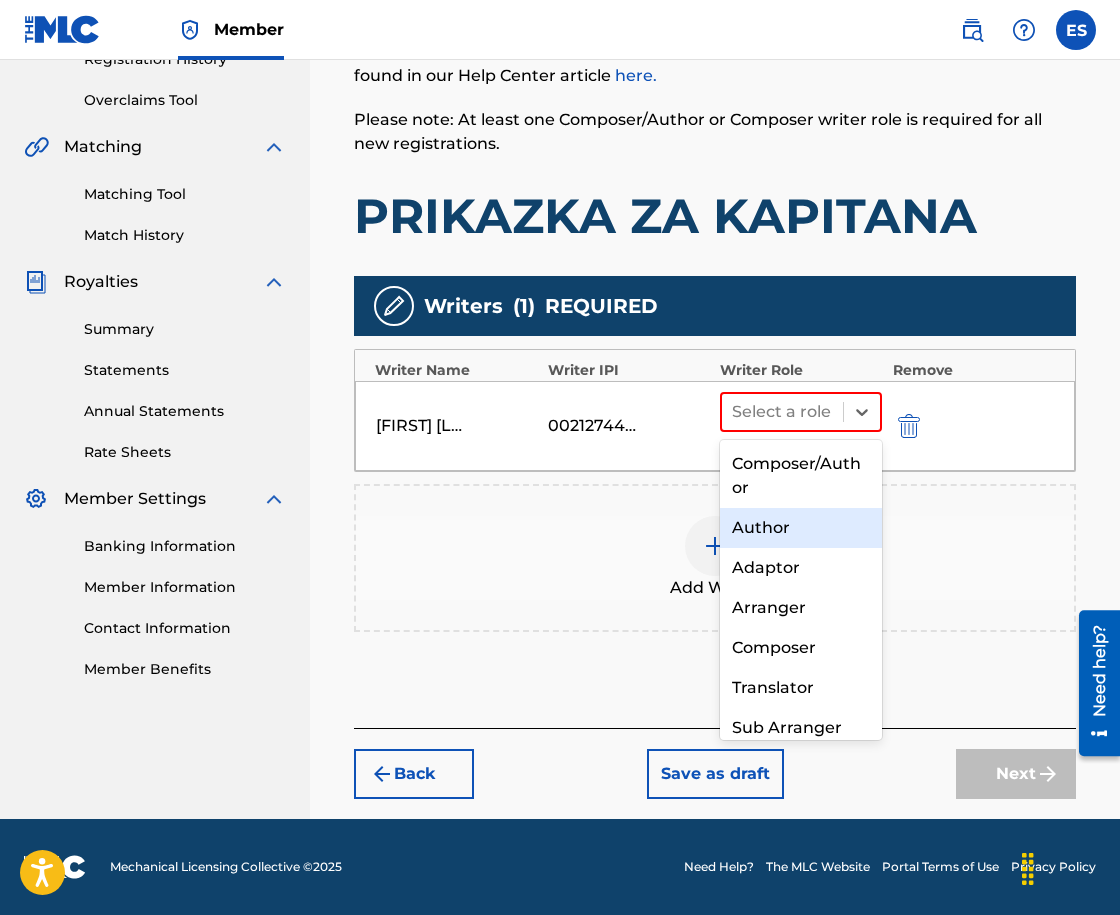 click on "Author" at bounding box center [801, 528] 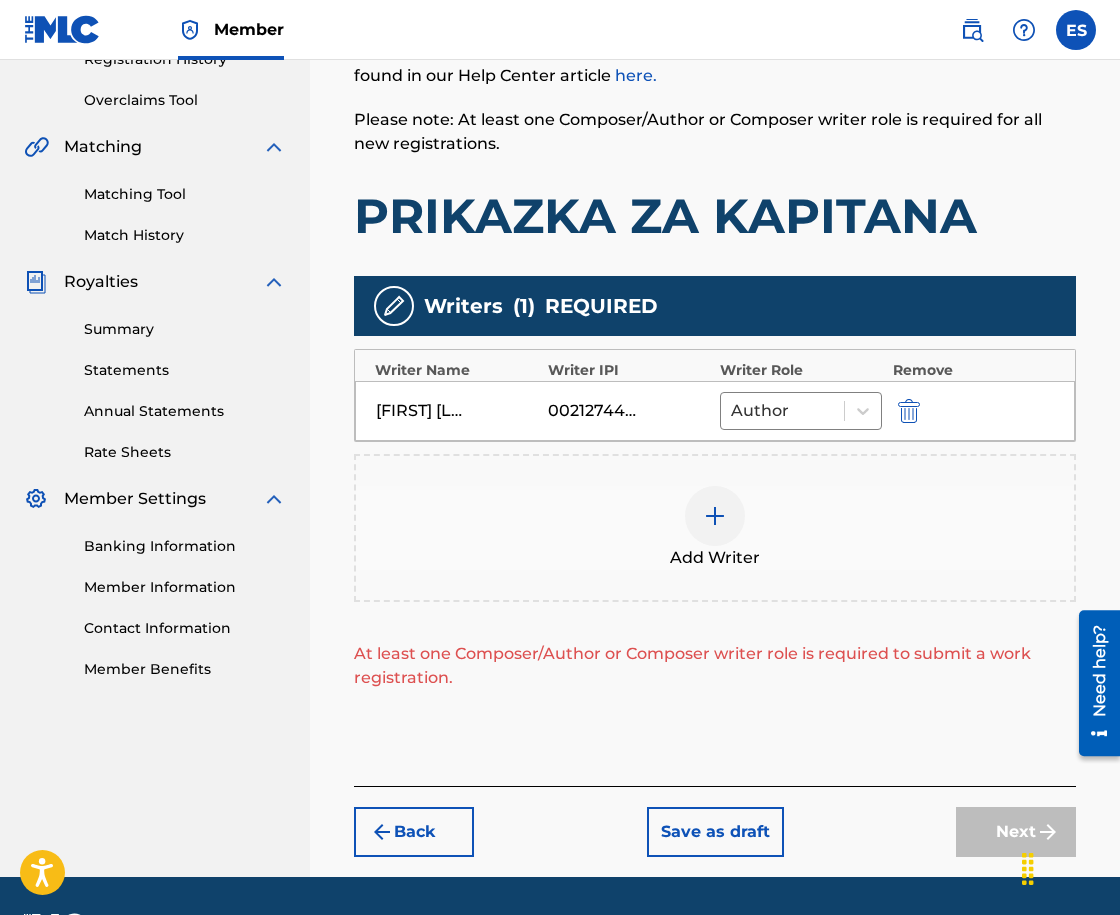 click on "Add Writer" at bounding box center [715, 528] 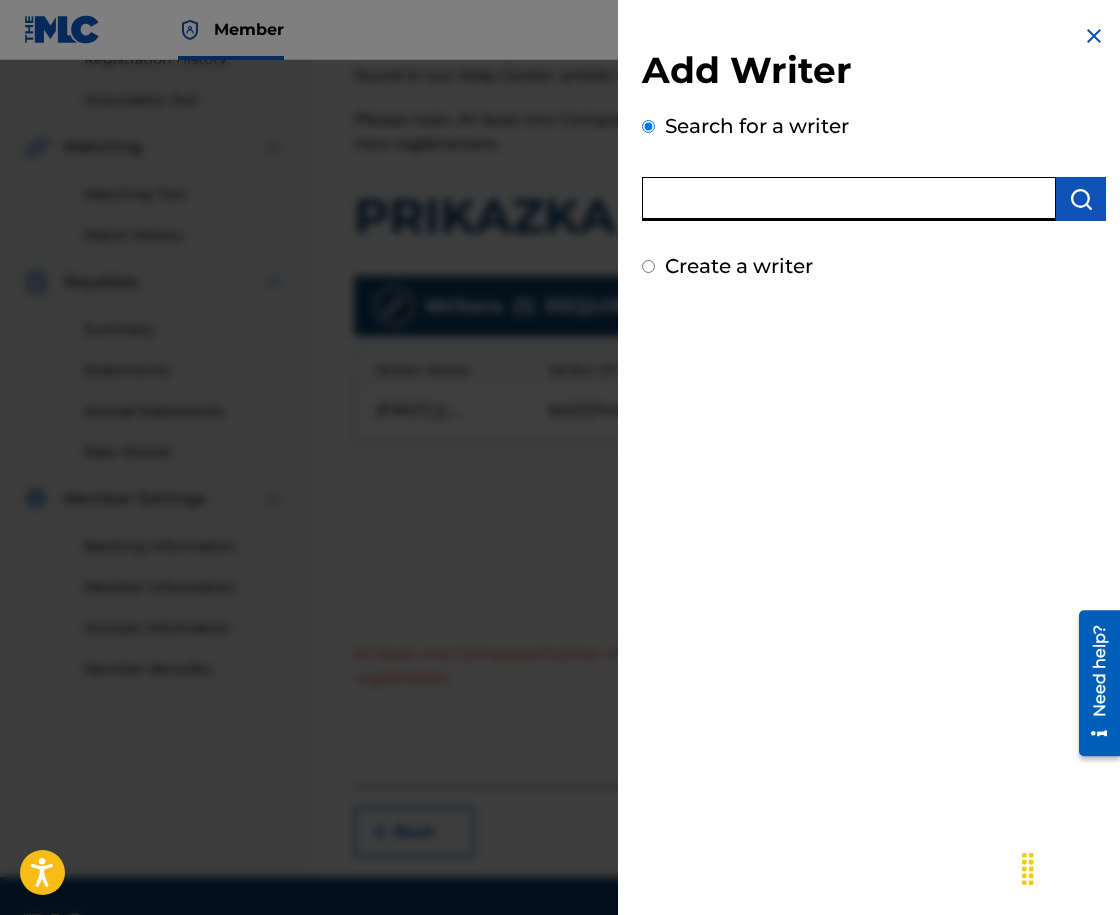 paste on "00258906432" 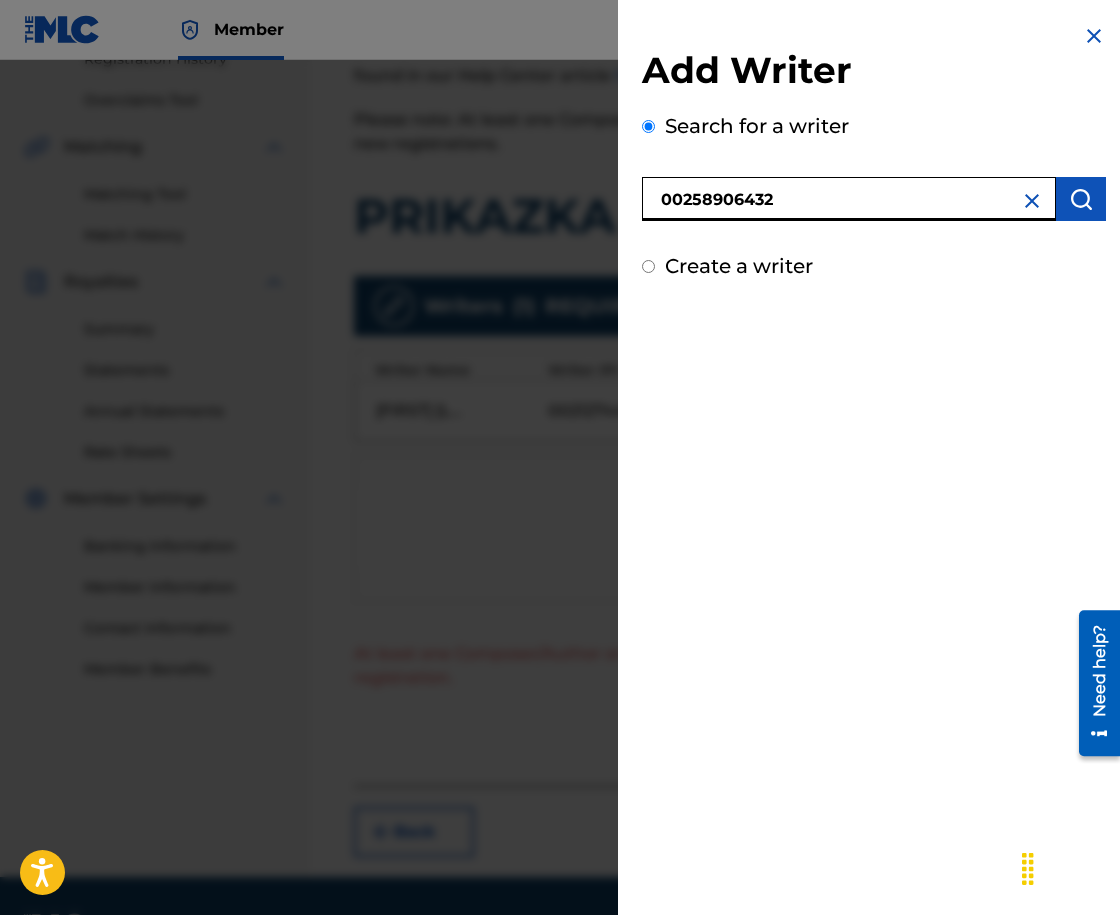 type on "00258906432" 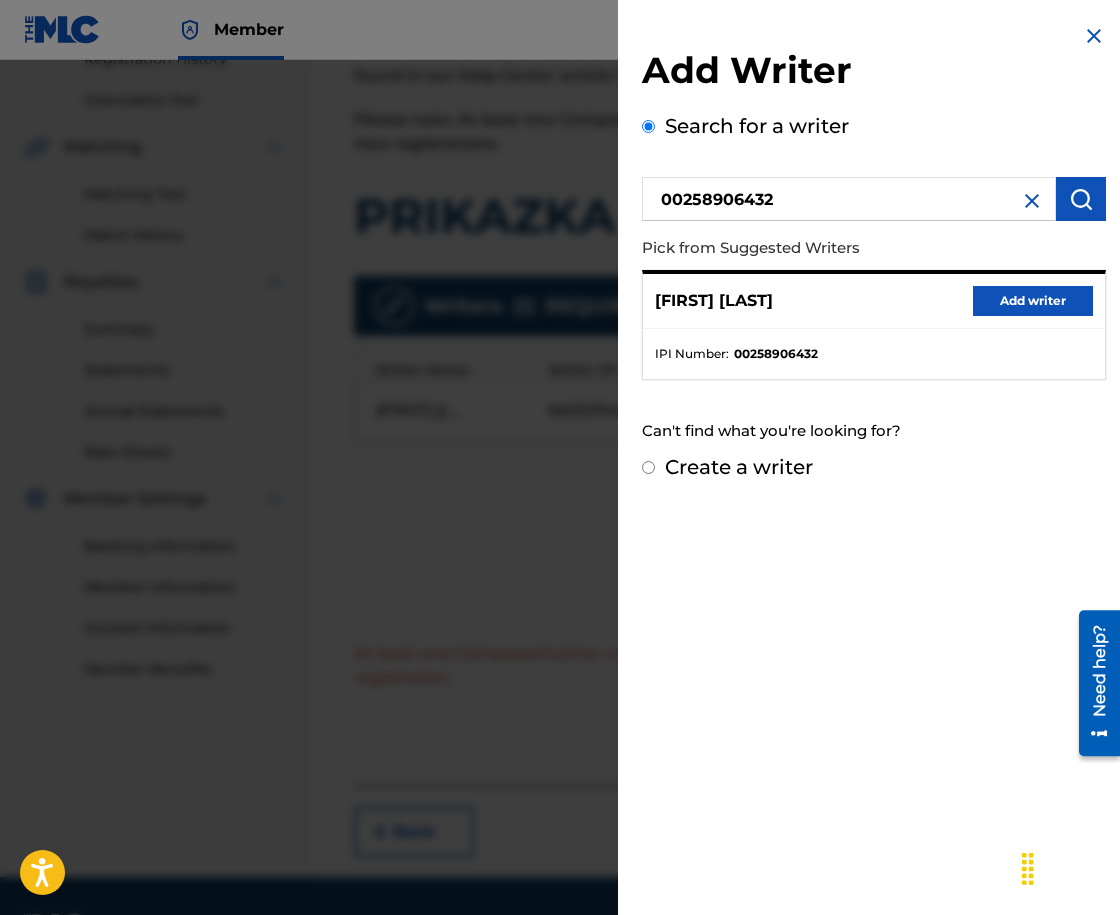 click on "Add writer" at bounding box center (1033, 301) 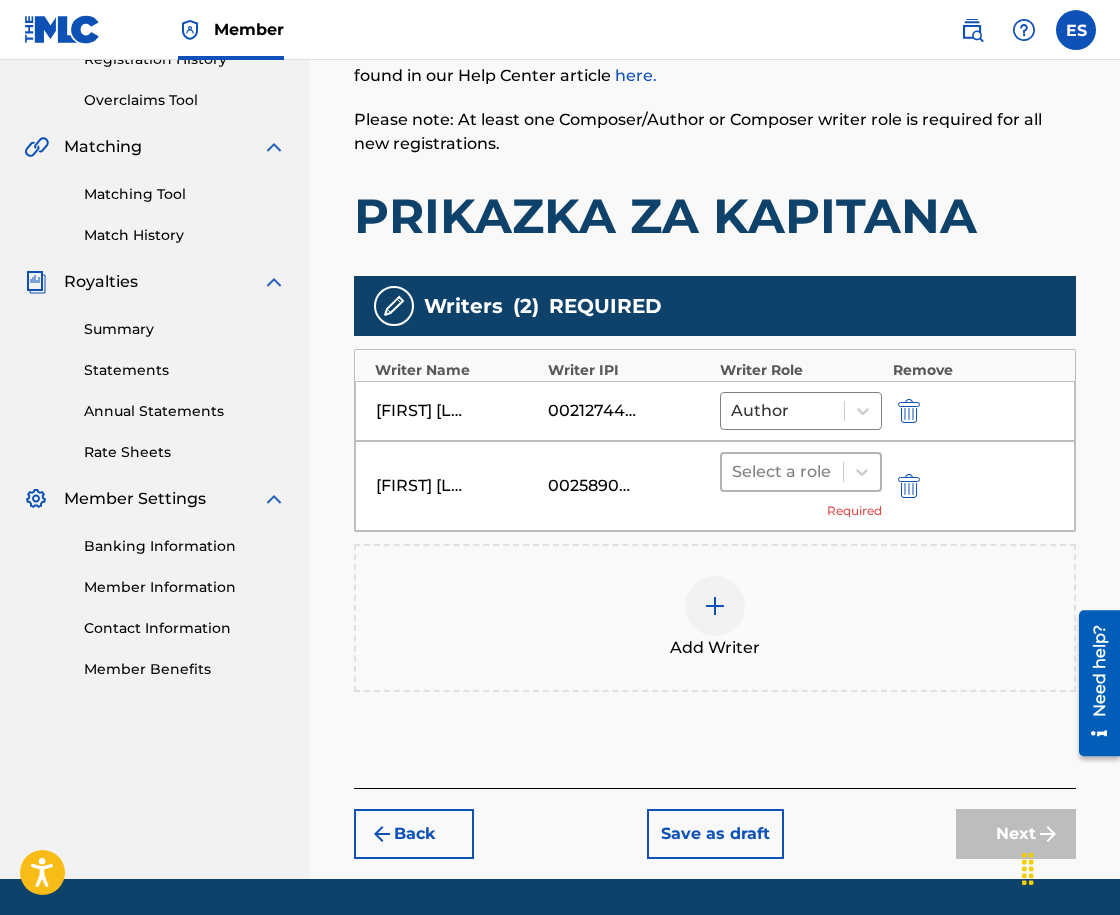 click at bounding box center (782, 472) 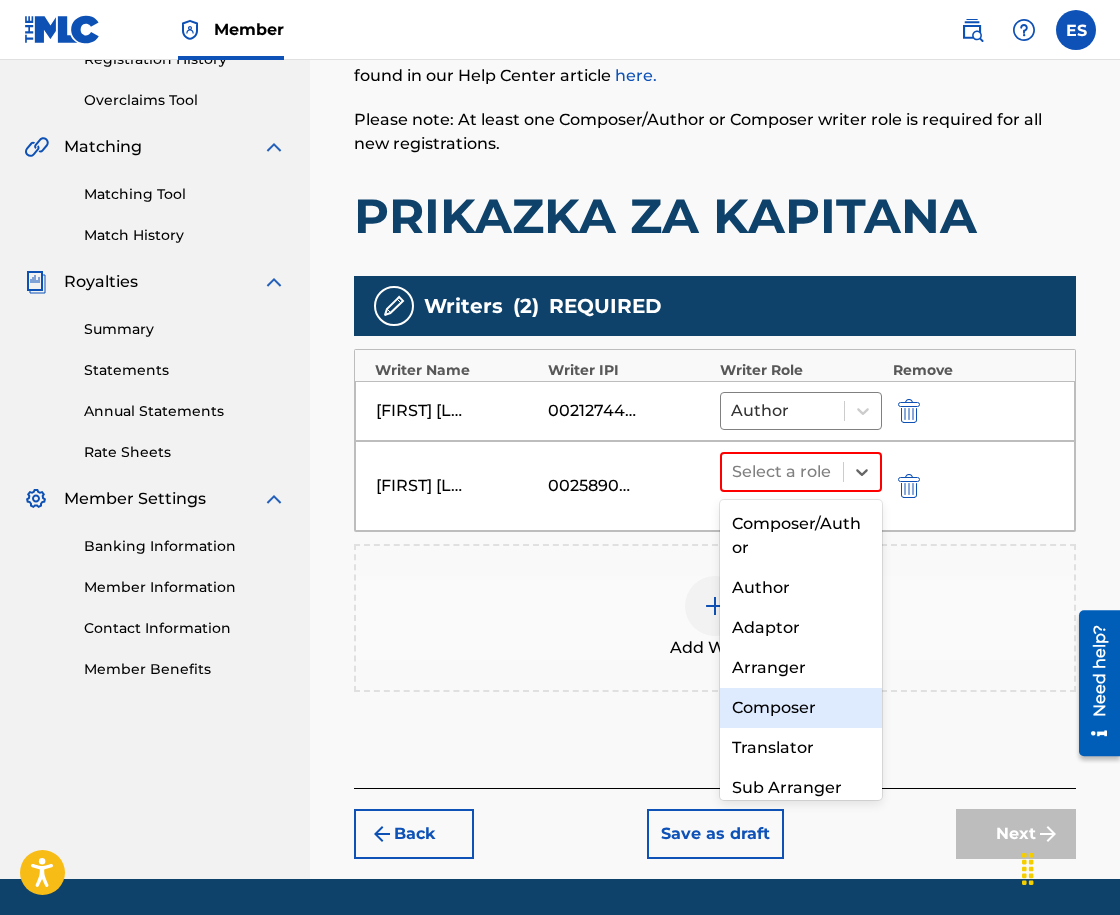 click on "Composer" at bounding box center [801, 708] 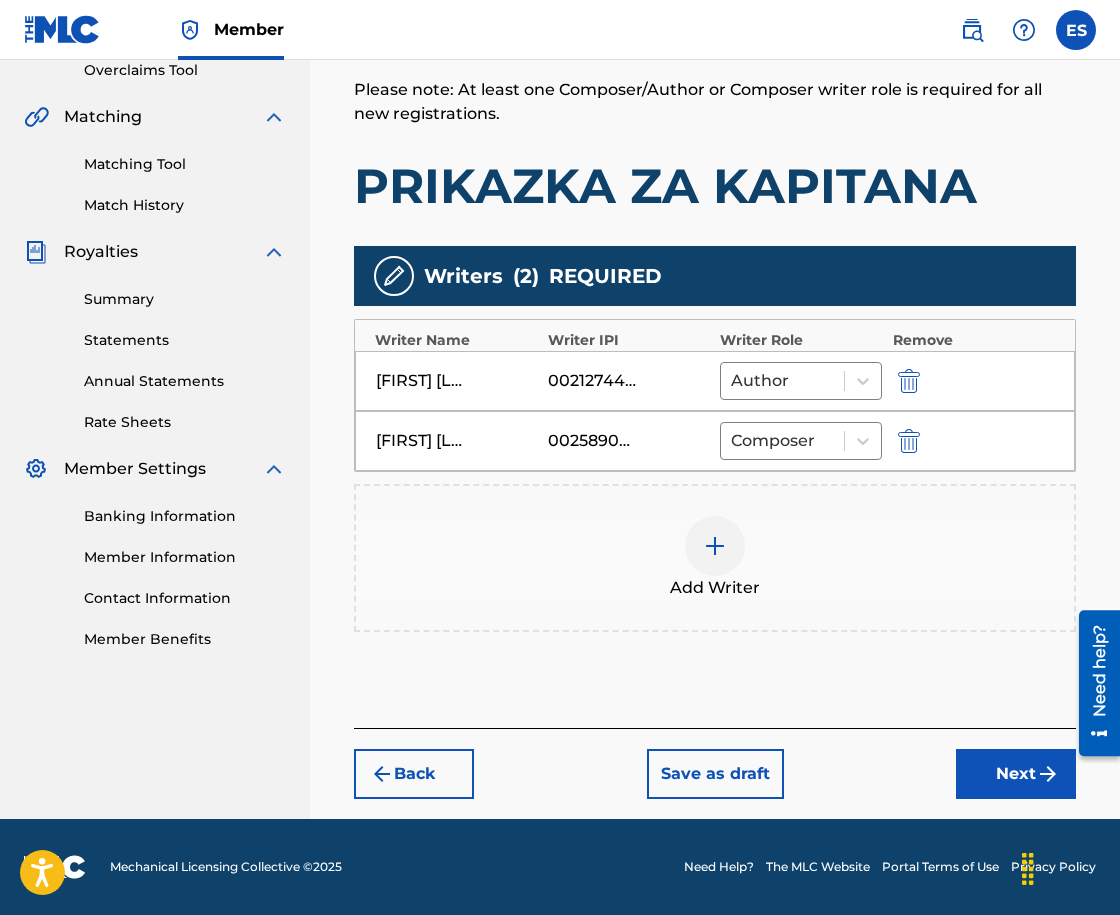 click on "Next" at bounding box center (1016, 774) 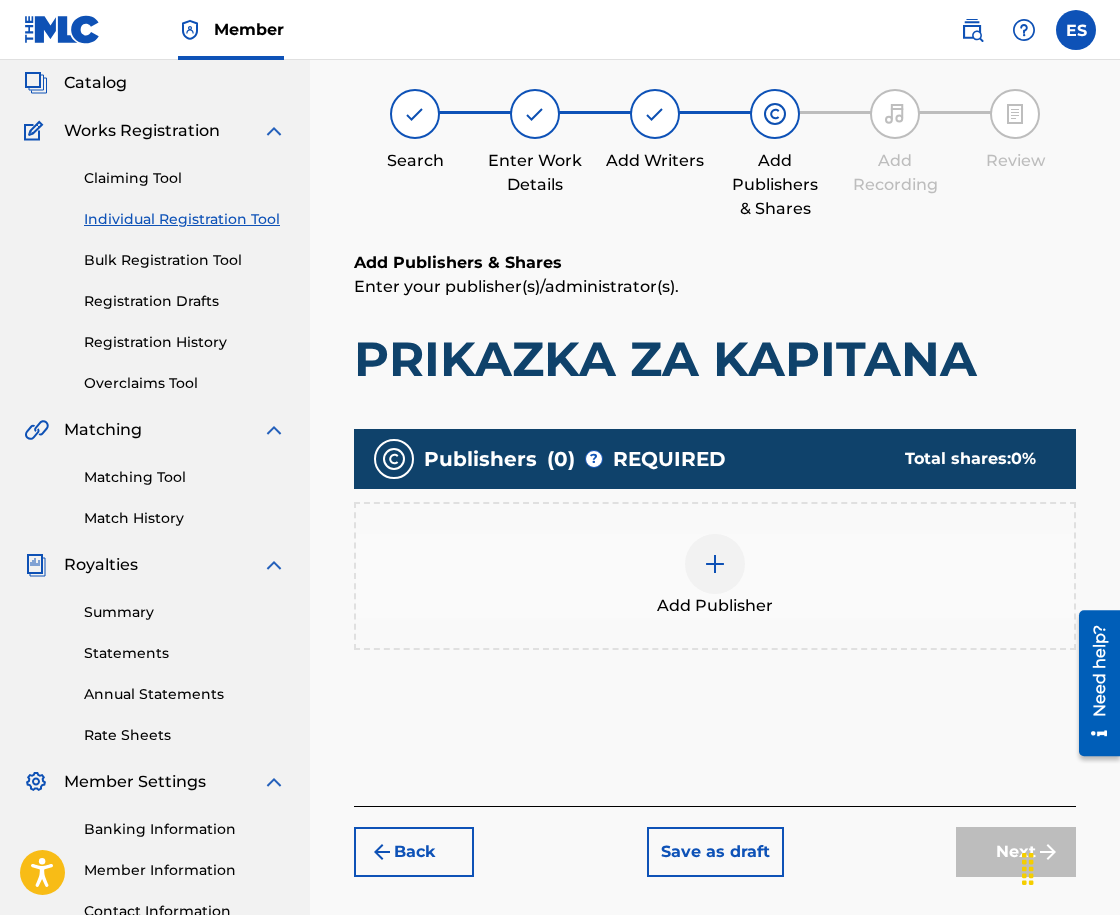 scroll, scrollTop: 90, scrollLeft: 0, axis: vertical 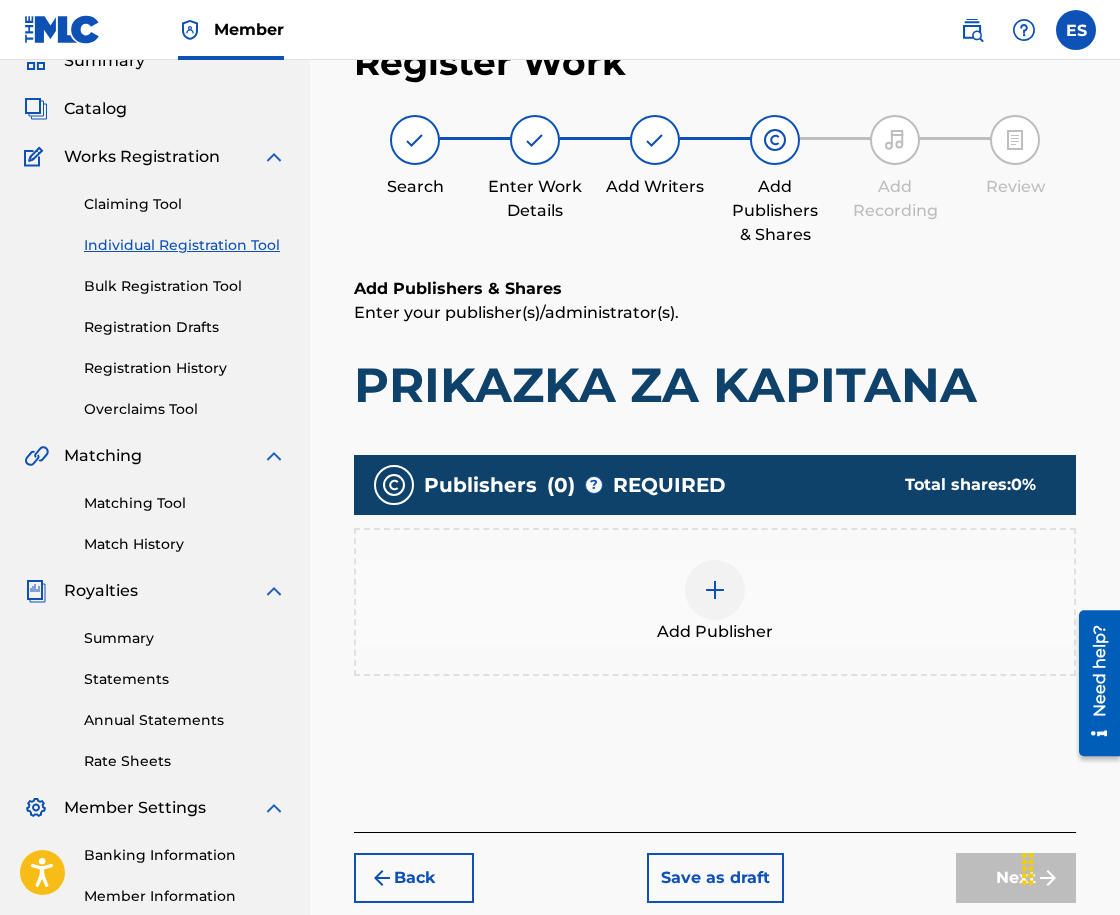 click at bounding box center [715, 590] 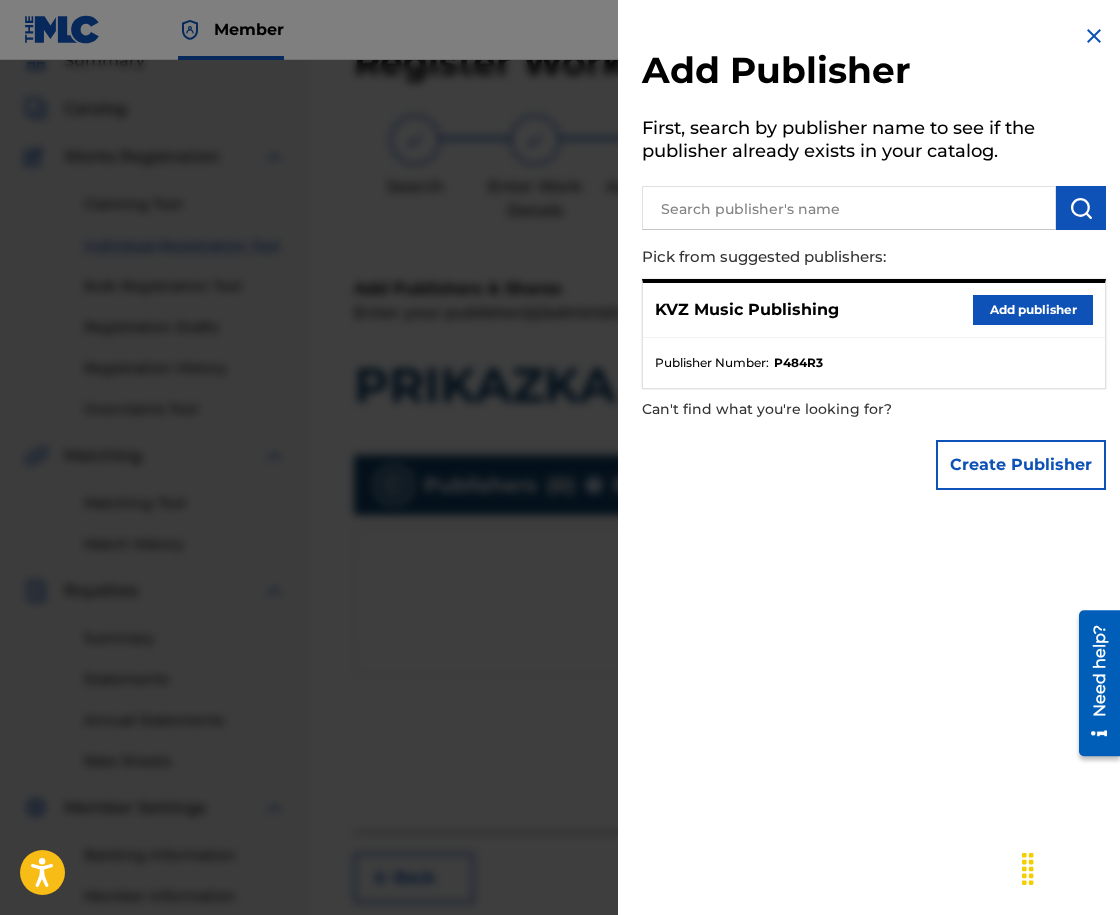 click on "Add publisher" at bounding box center [1033, 310] 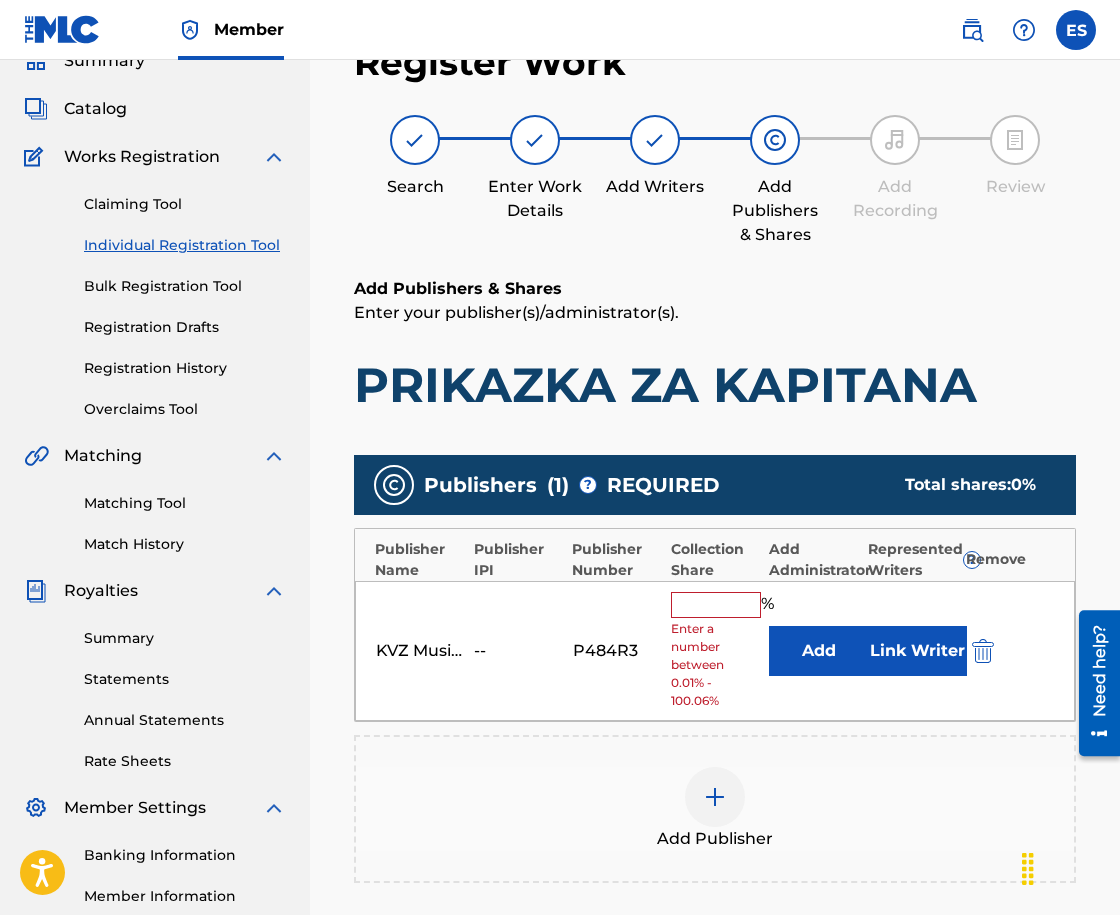 click at bounding box center (716, 605) 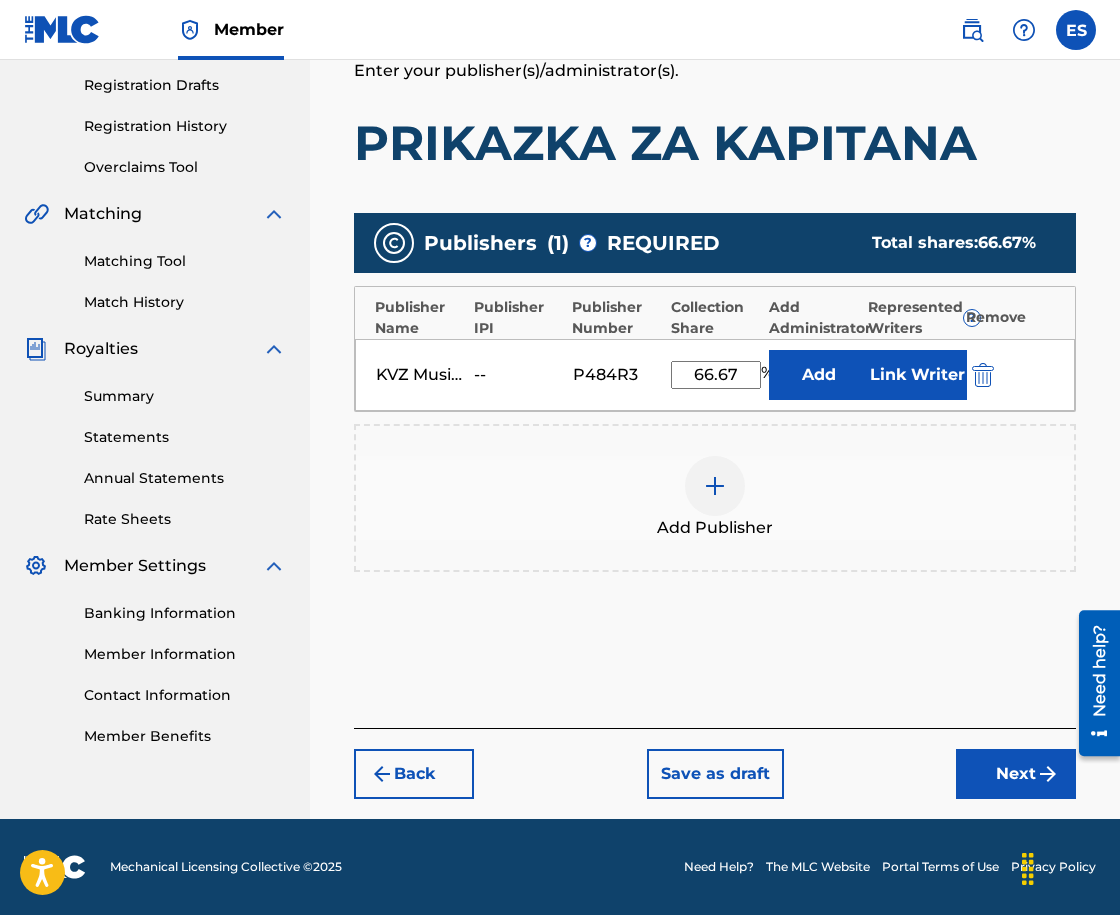 click on "Next" at bounding box center (1016, 774) 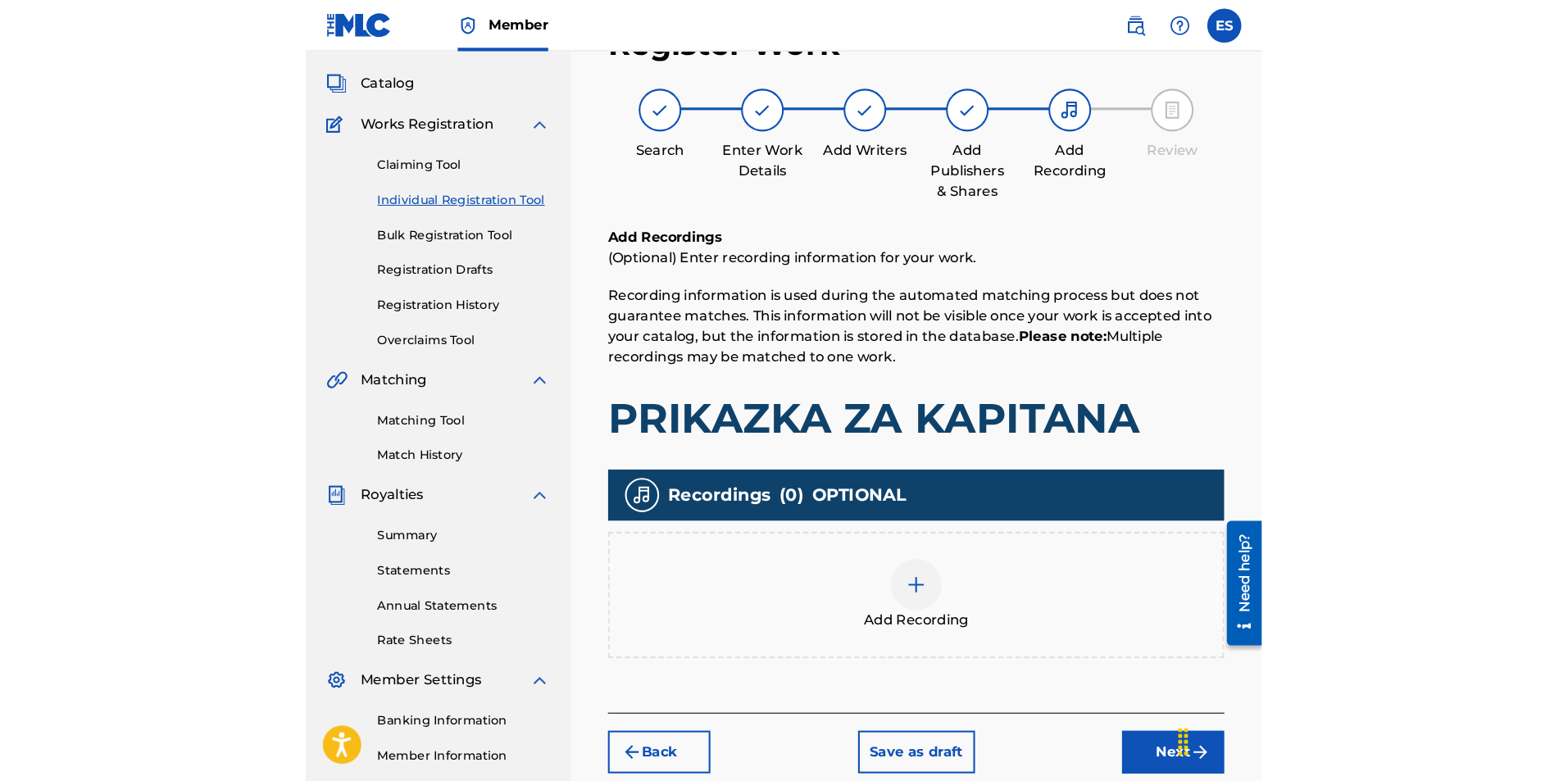 scroll, scrollTop: 74, scrollLeft: 0, axis: vertical 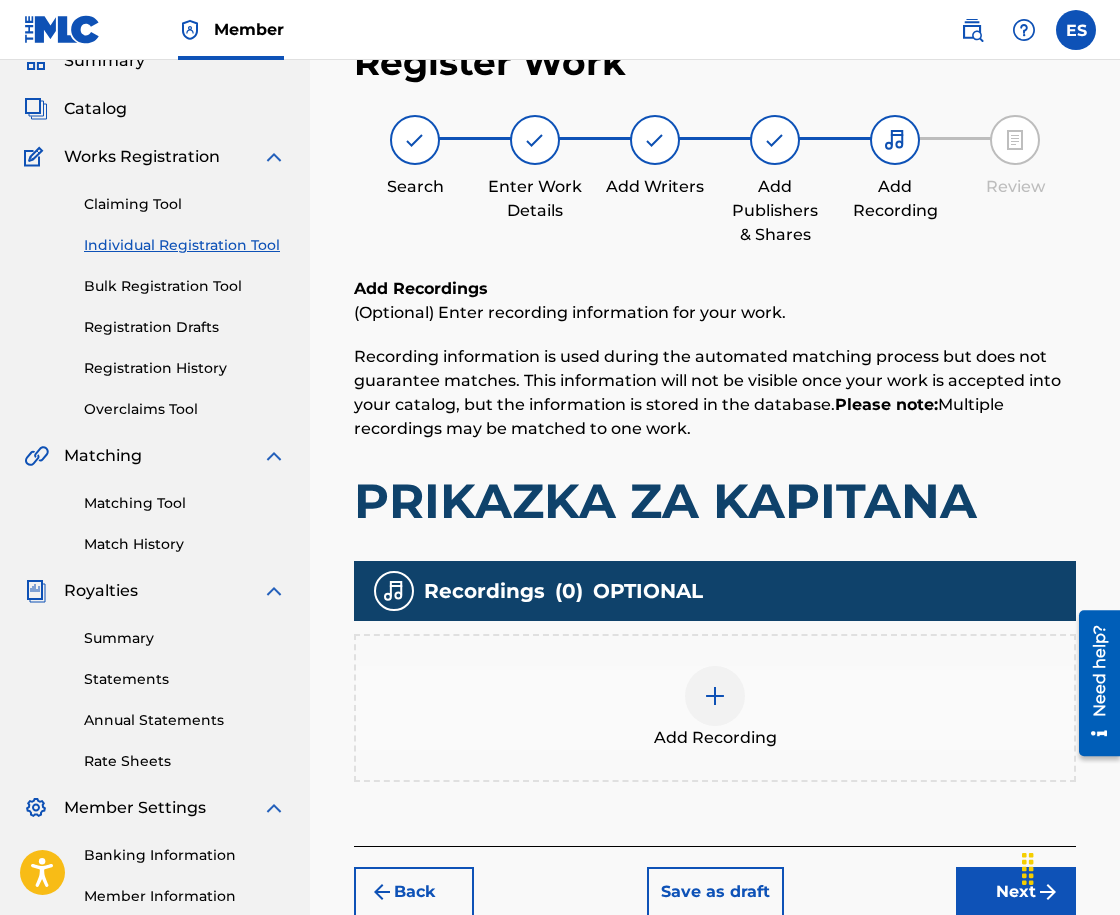 click on "Add Recording" at bounding box center [715, 708] 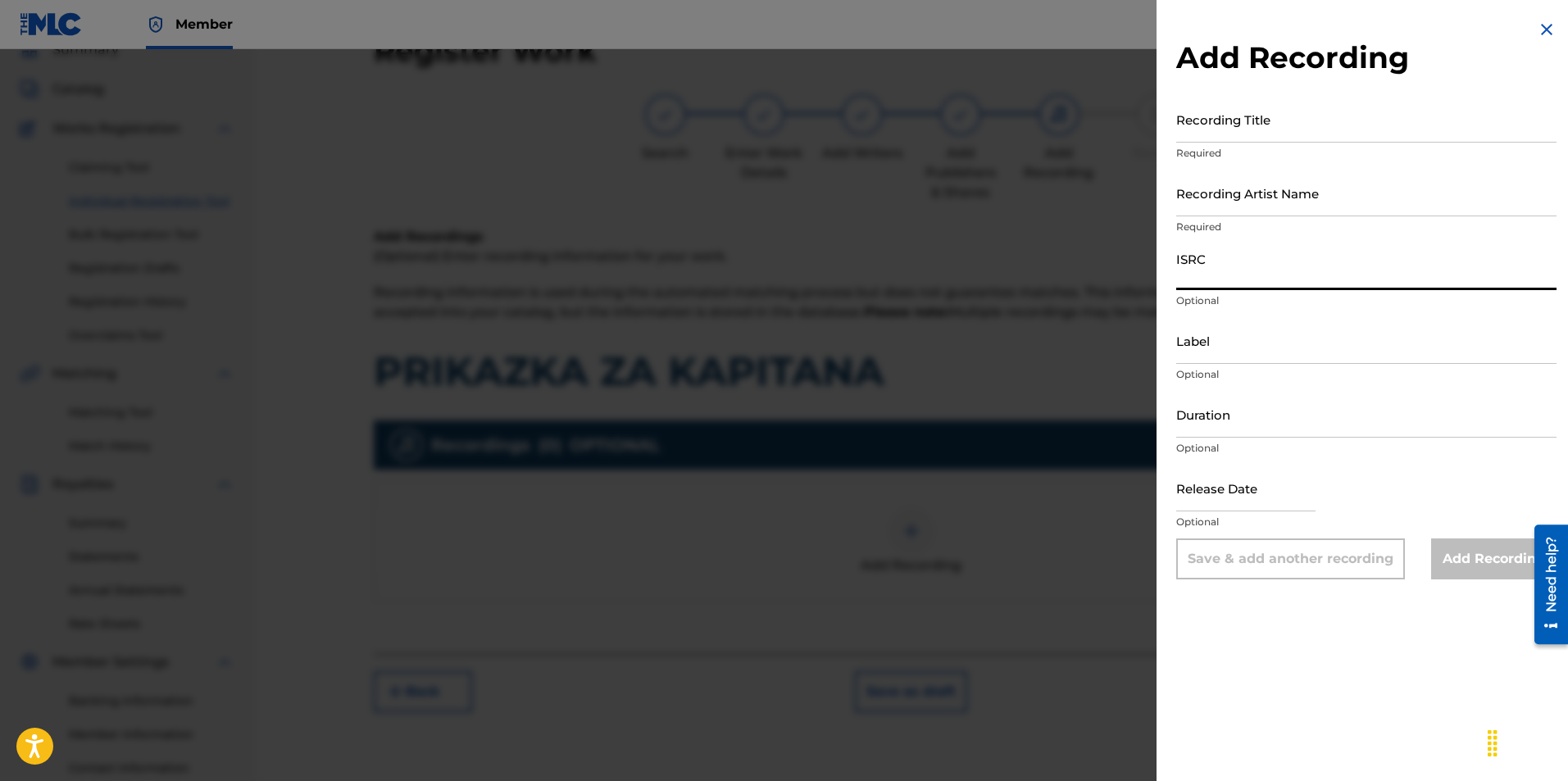 paste on "[NUMBER]" 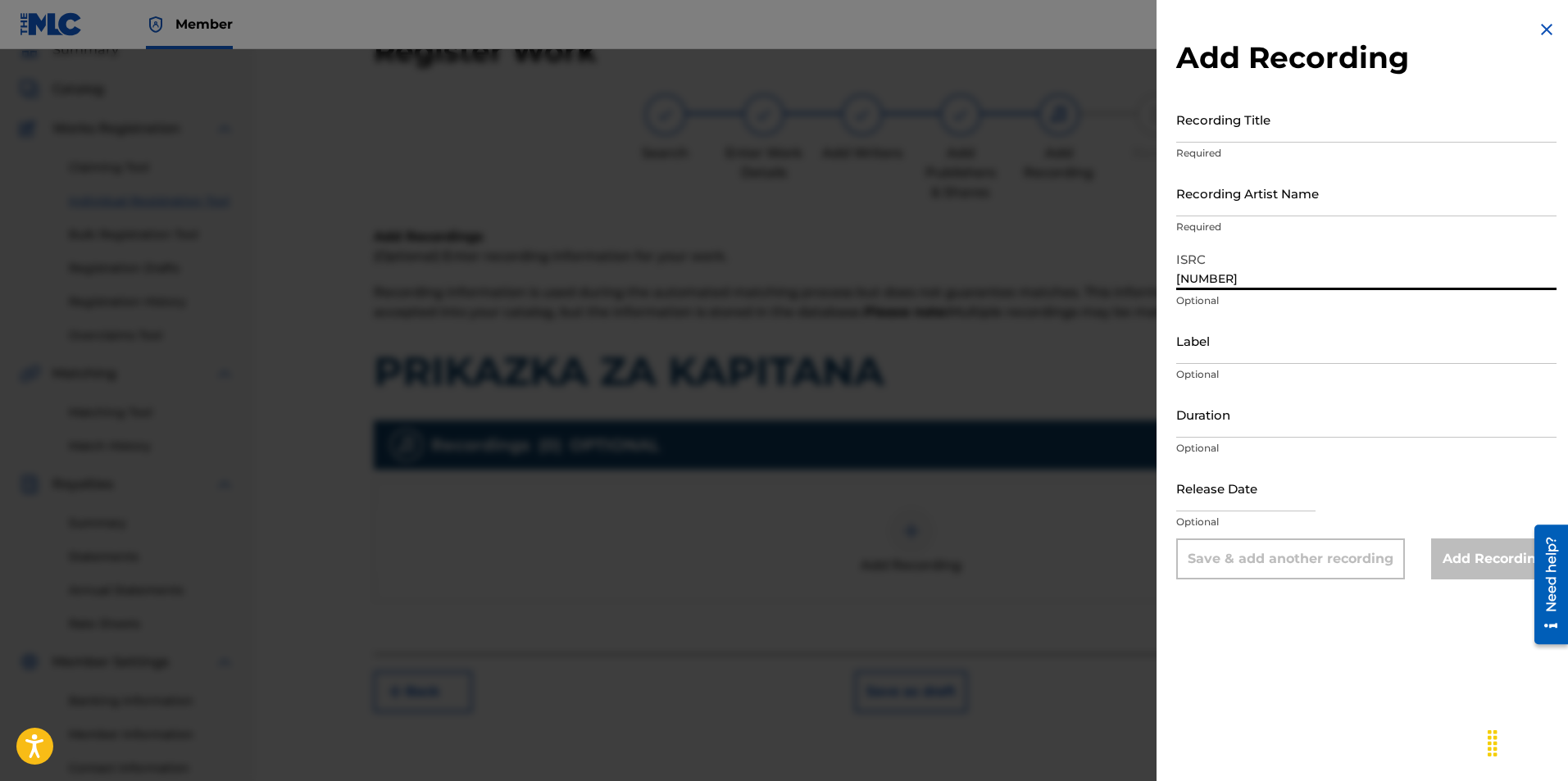 type on "[NUMBER]" 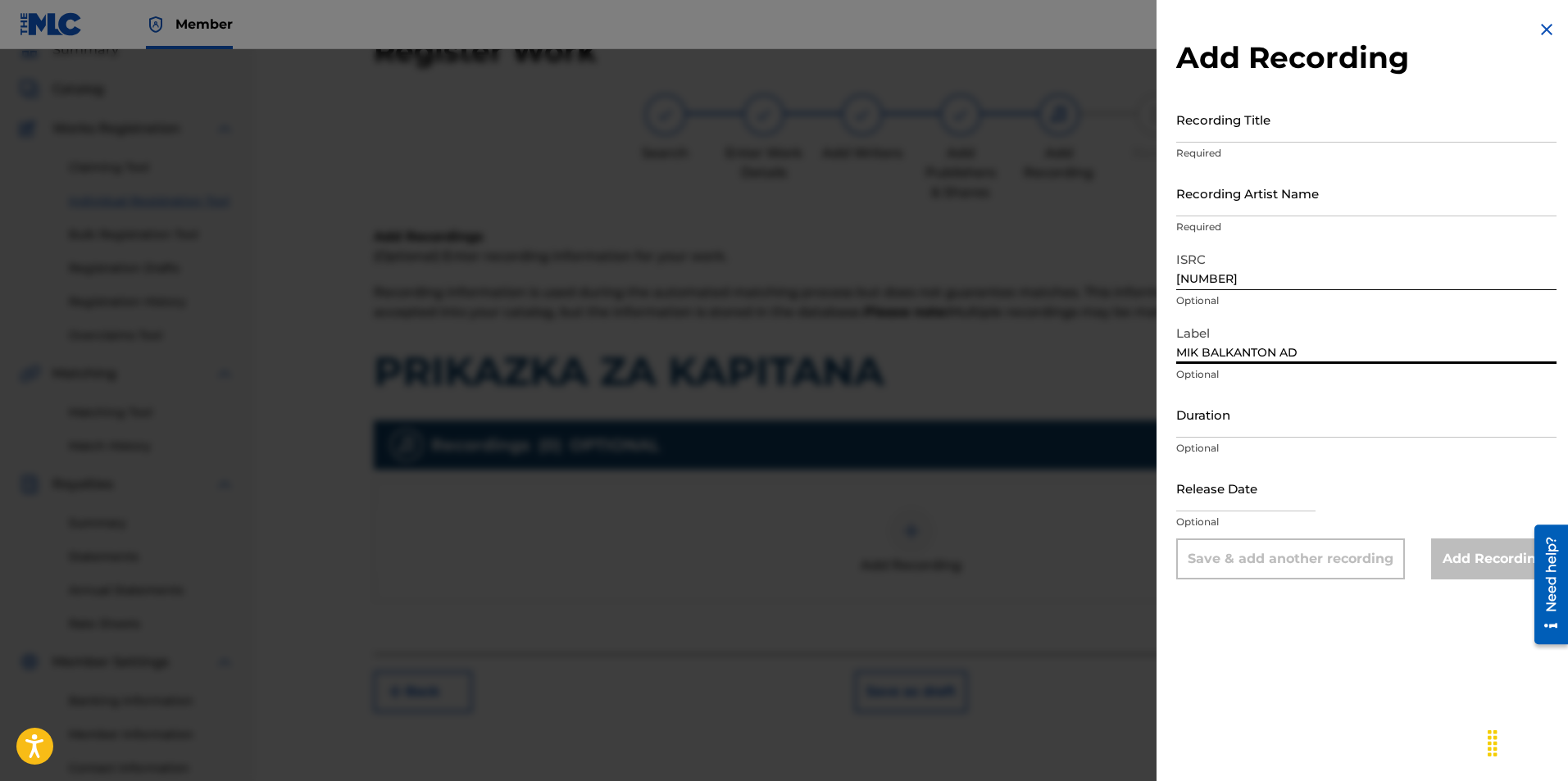 drag, startPoint x: 1307, startPoint y: 350, endPoint x: 1279, endPoint y: 356, distance: 28.635642 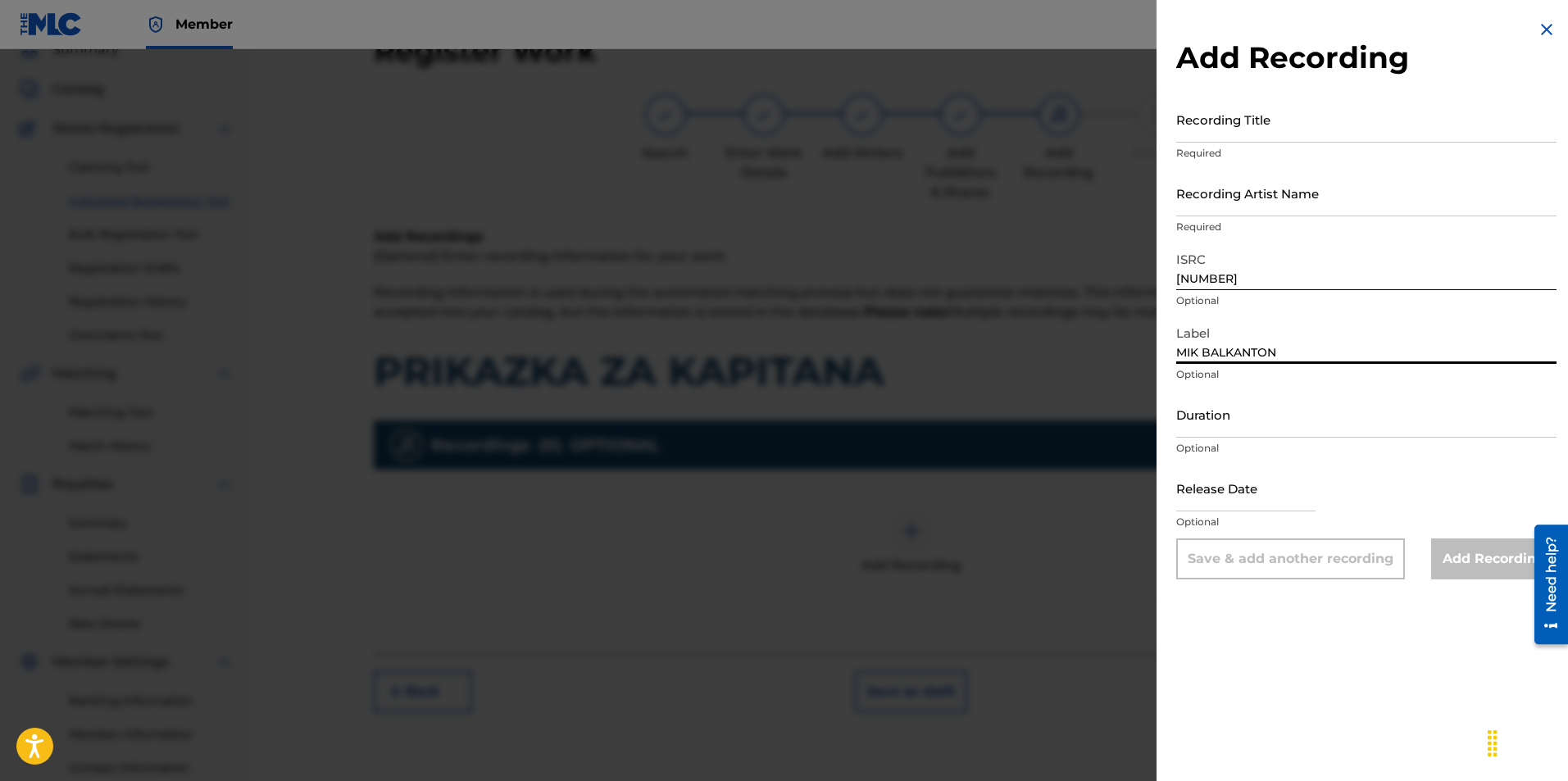 type on "MIK BALKANTON" 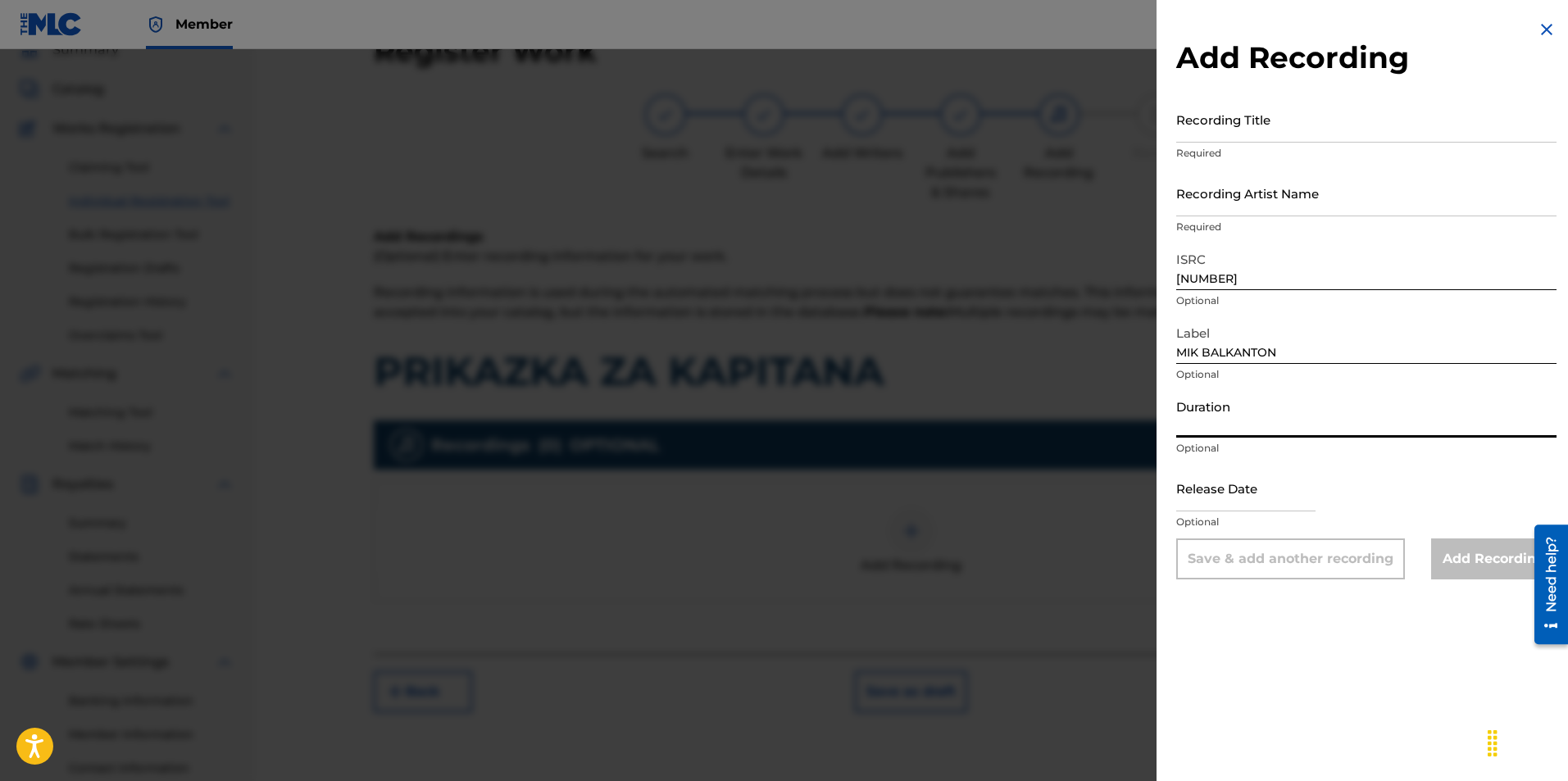 paste on "04:45" 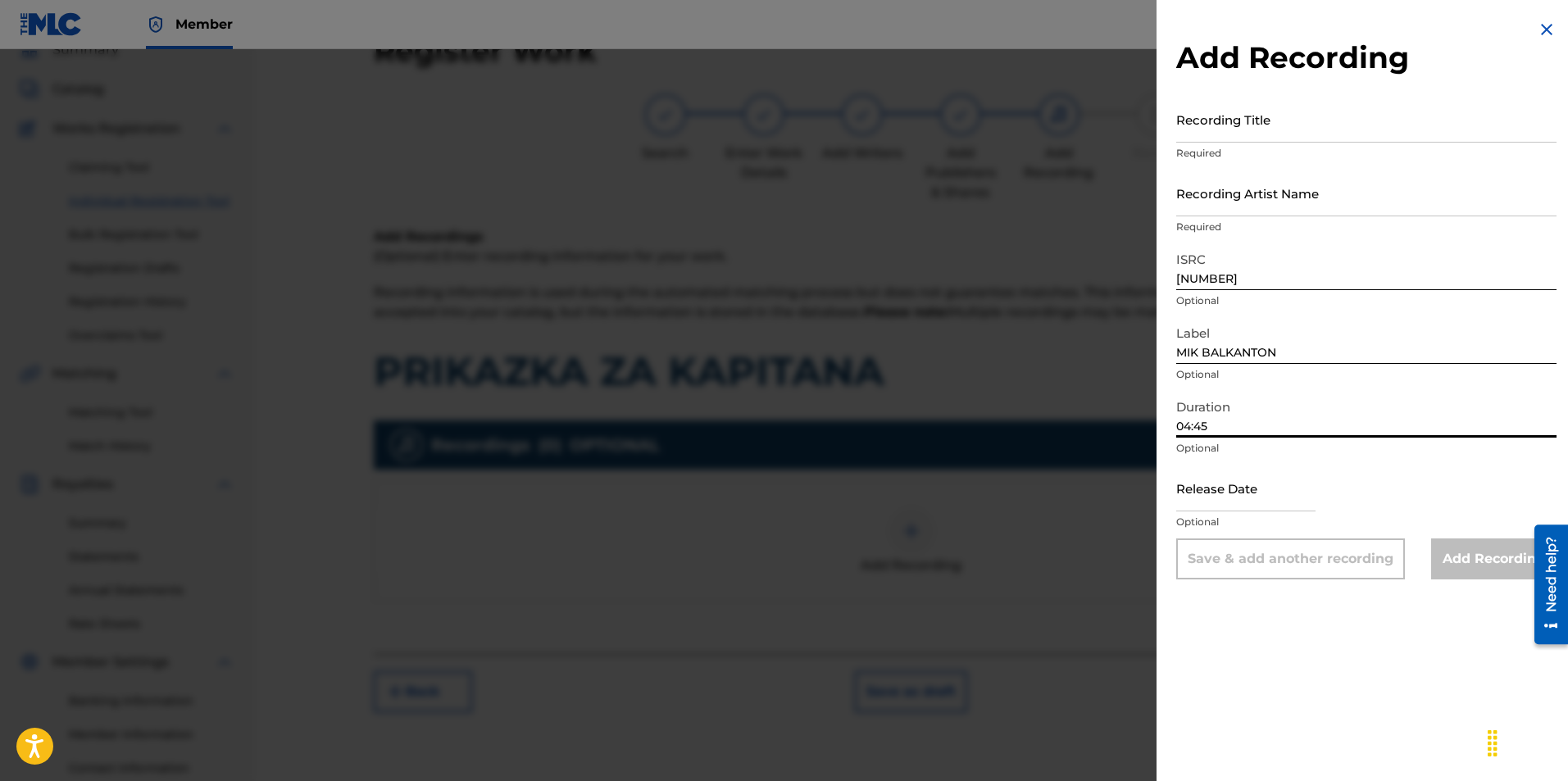 type on "04:45" 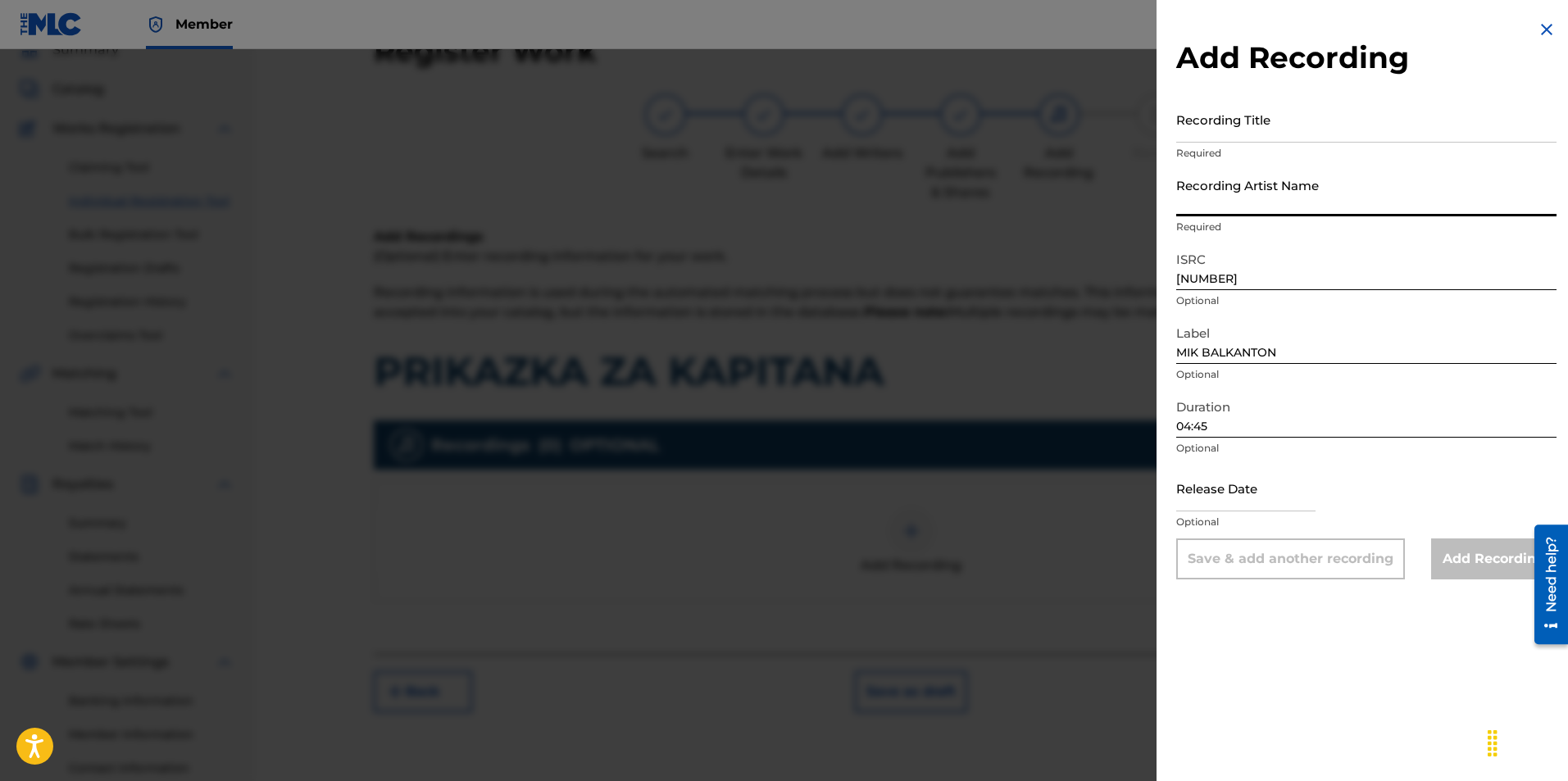 paste on "[FIRST] [LAST]" 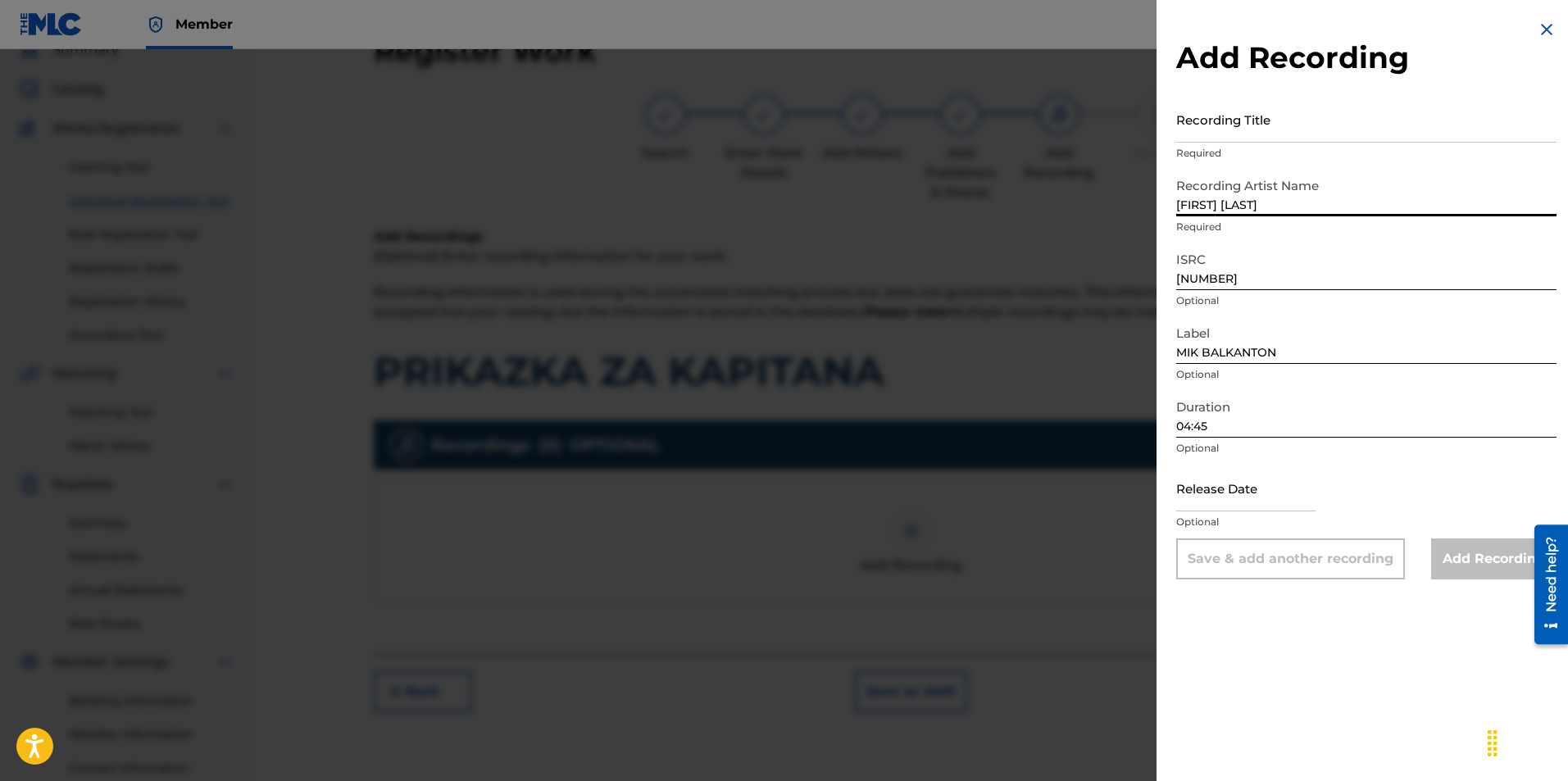 click on "[FIRST] [LAST]" at bounding box center (1366, 193) 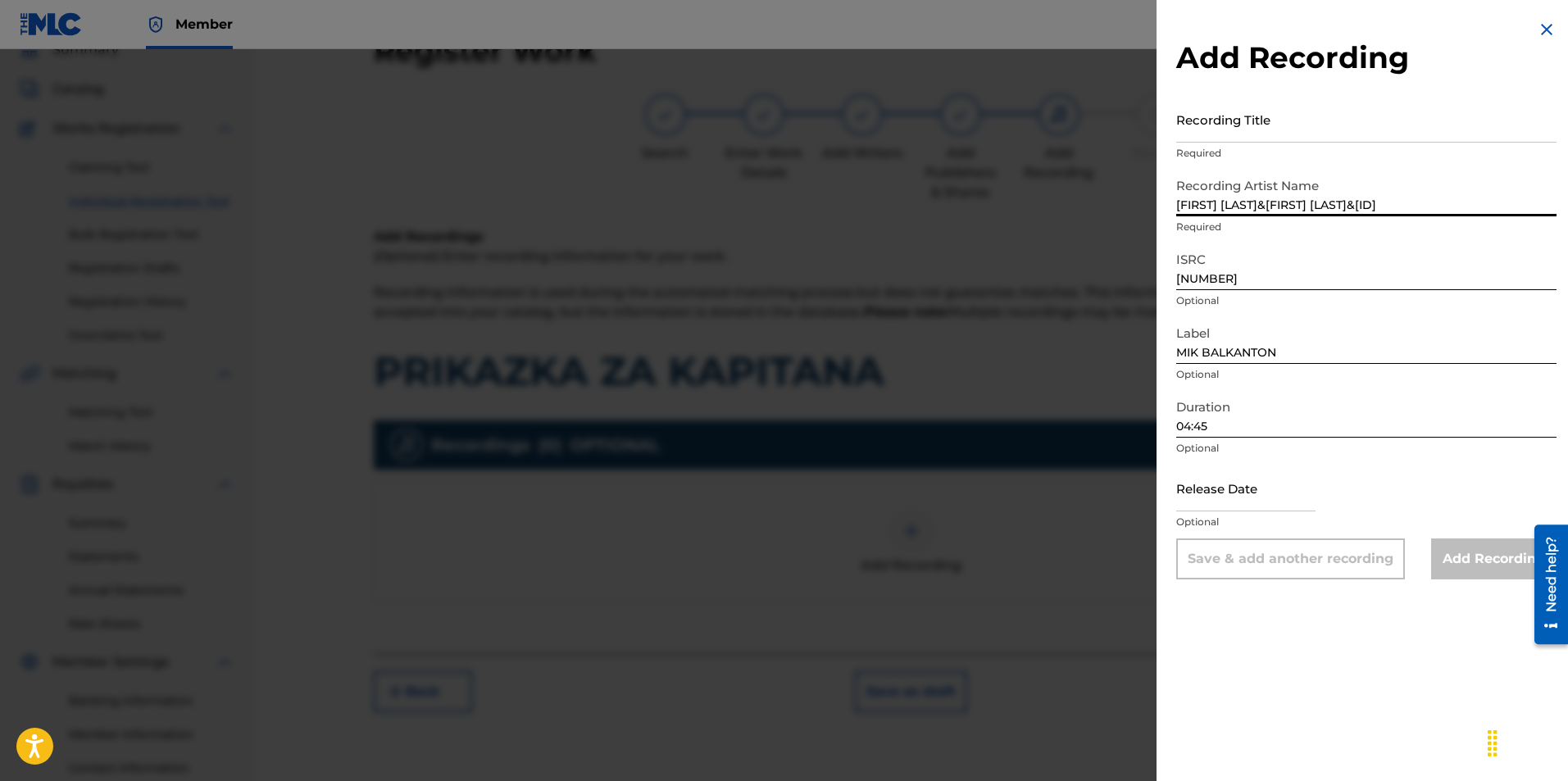 type on "[FIRST] [LAST]&[FIRST] [LAST]&[ID]" 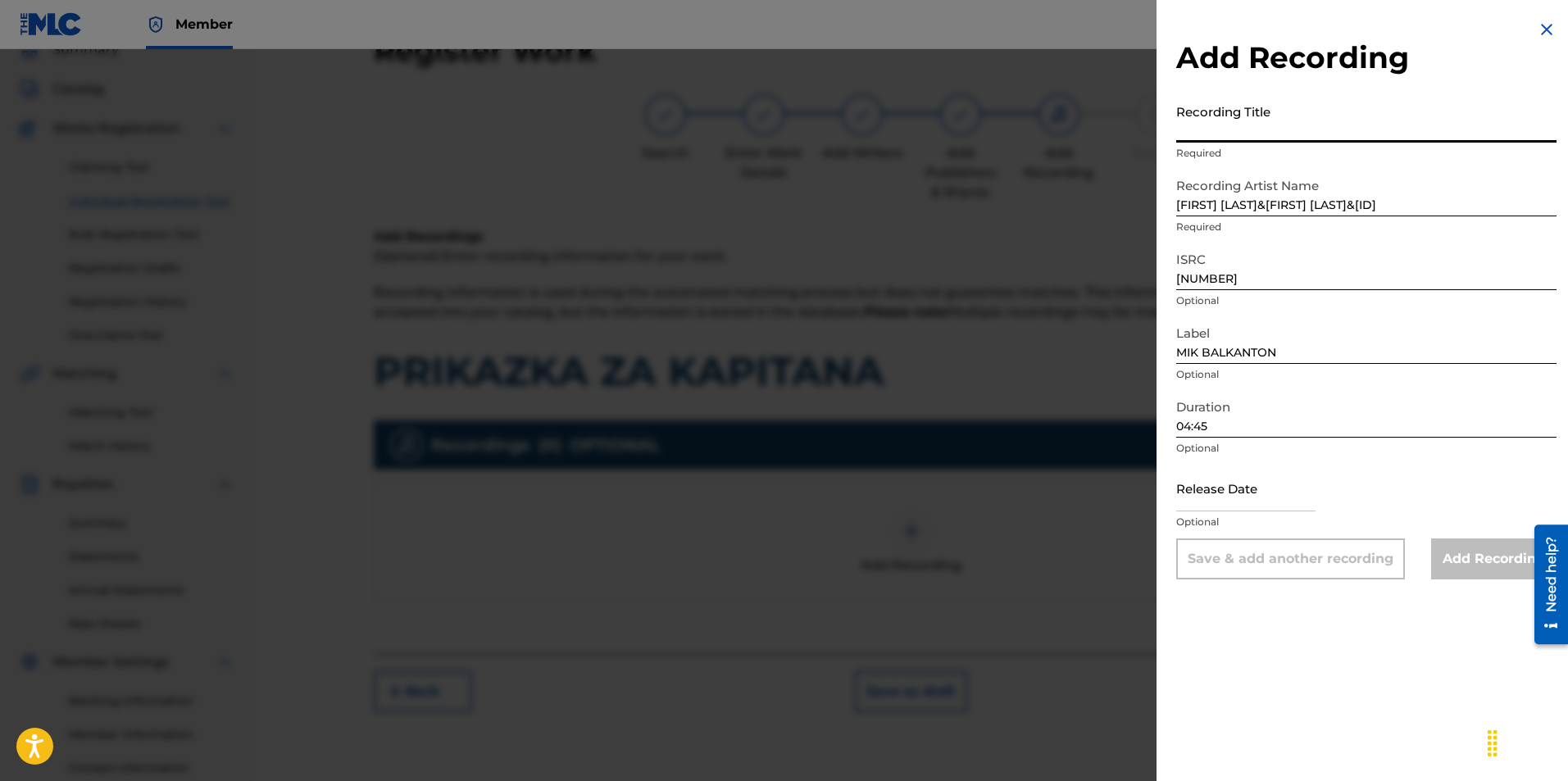 click on "Recording Title" at bounding box center [1366, 119] 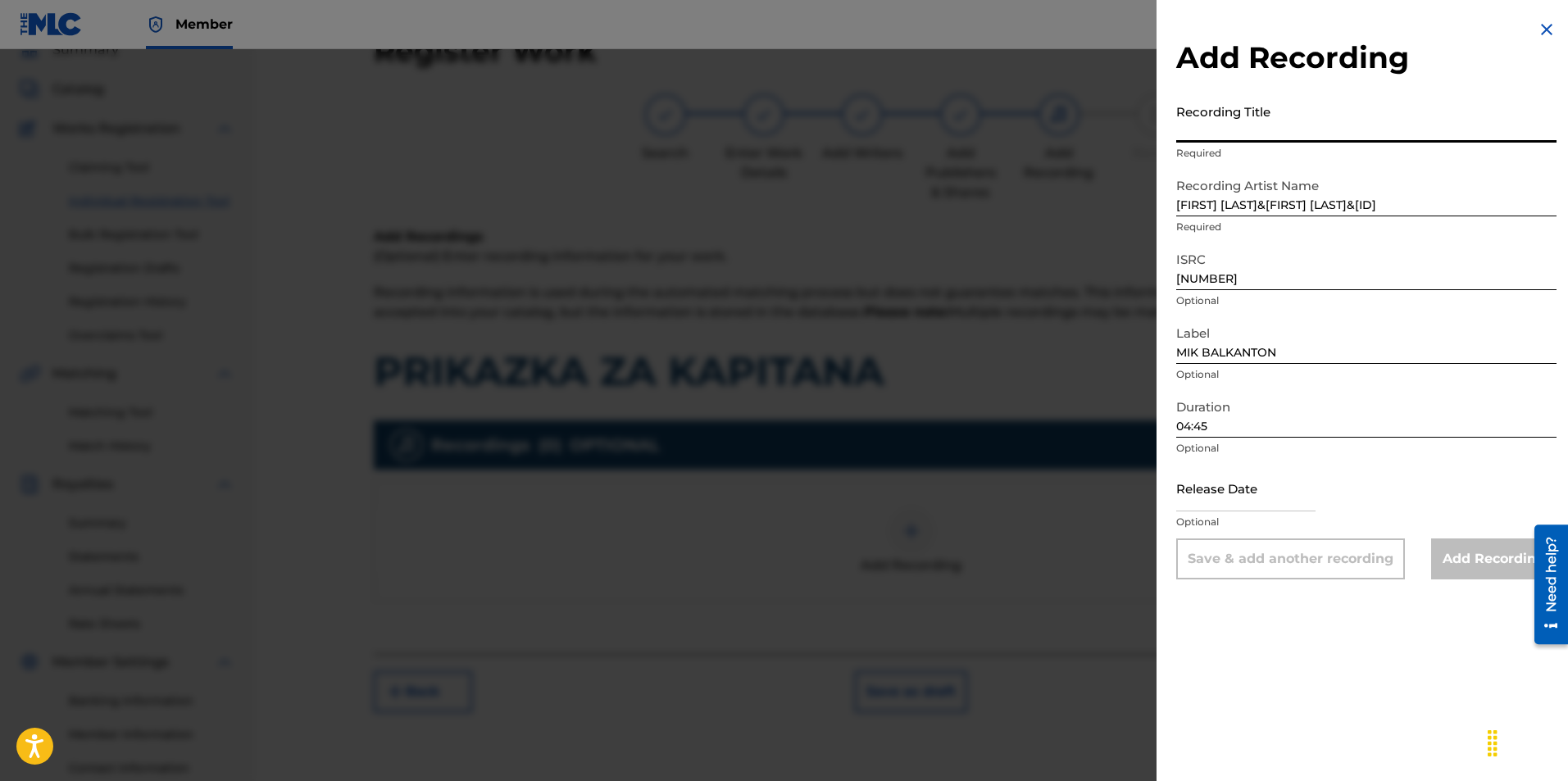 paste on "[TITLE]" 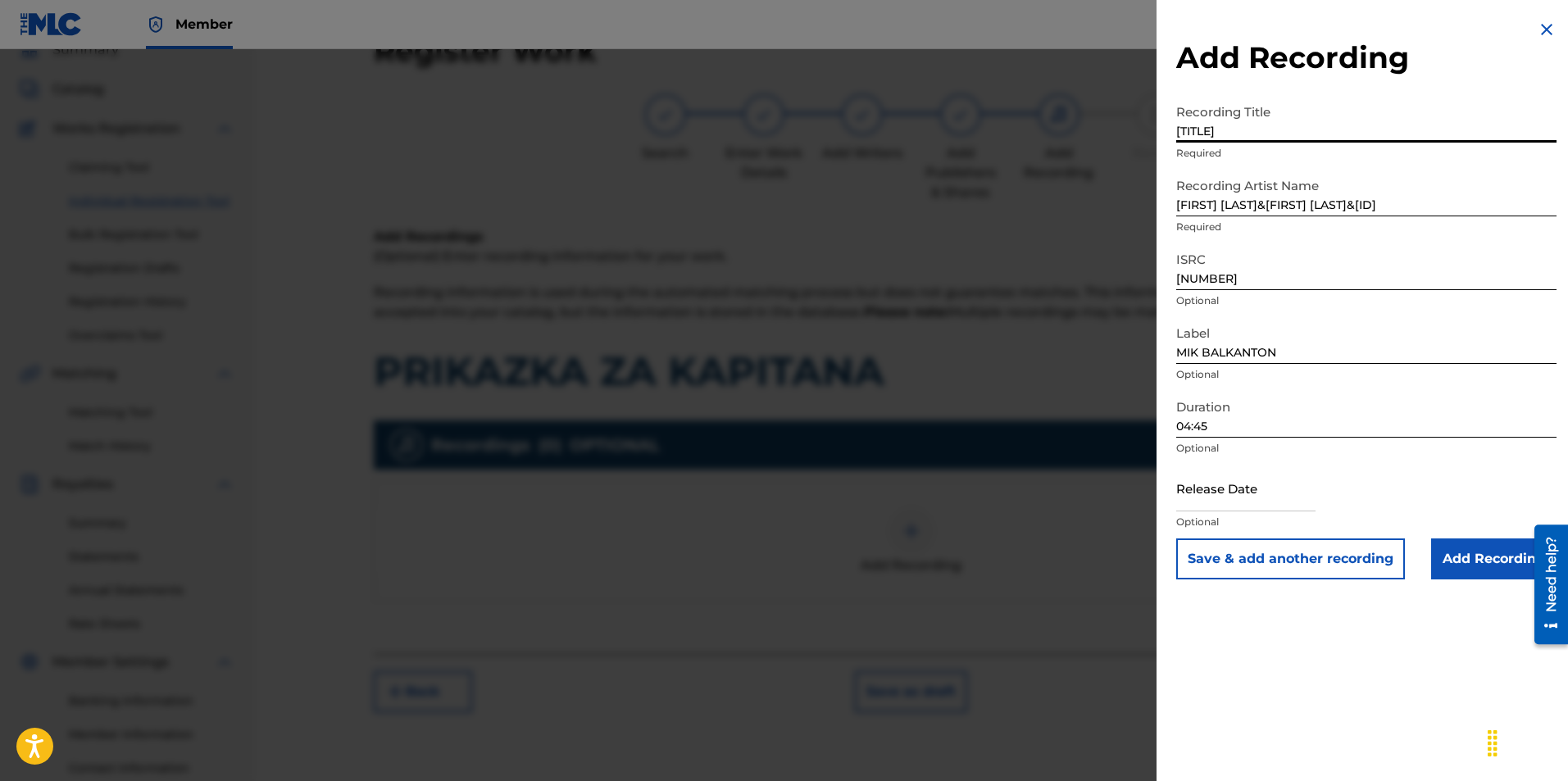 type on "[TITLE]" 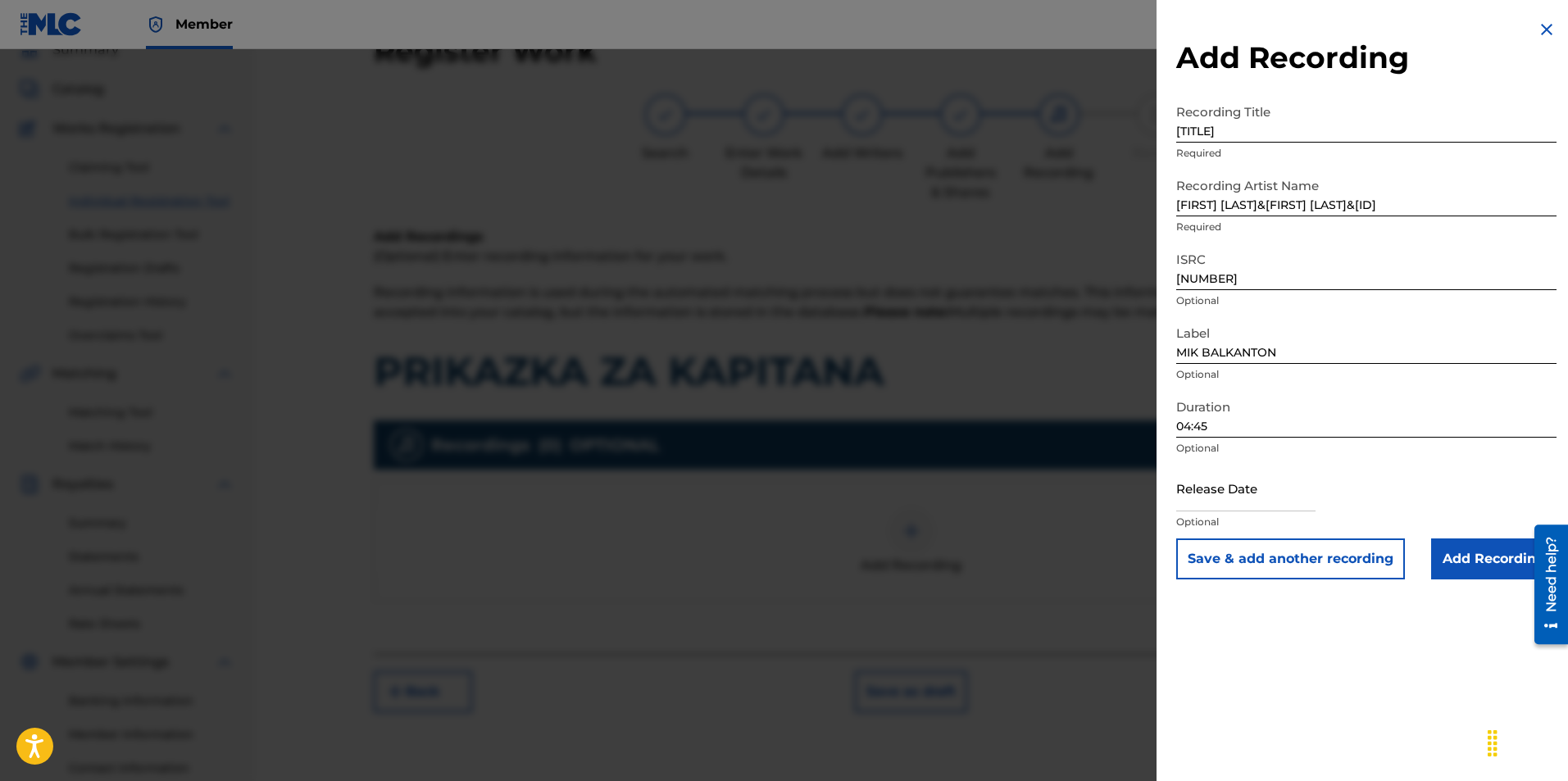 click on "Add Recording" at bounding box center [1493, 559] 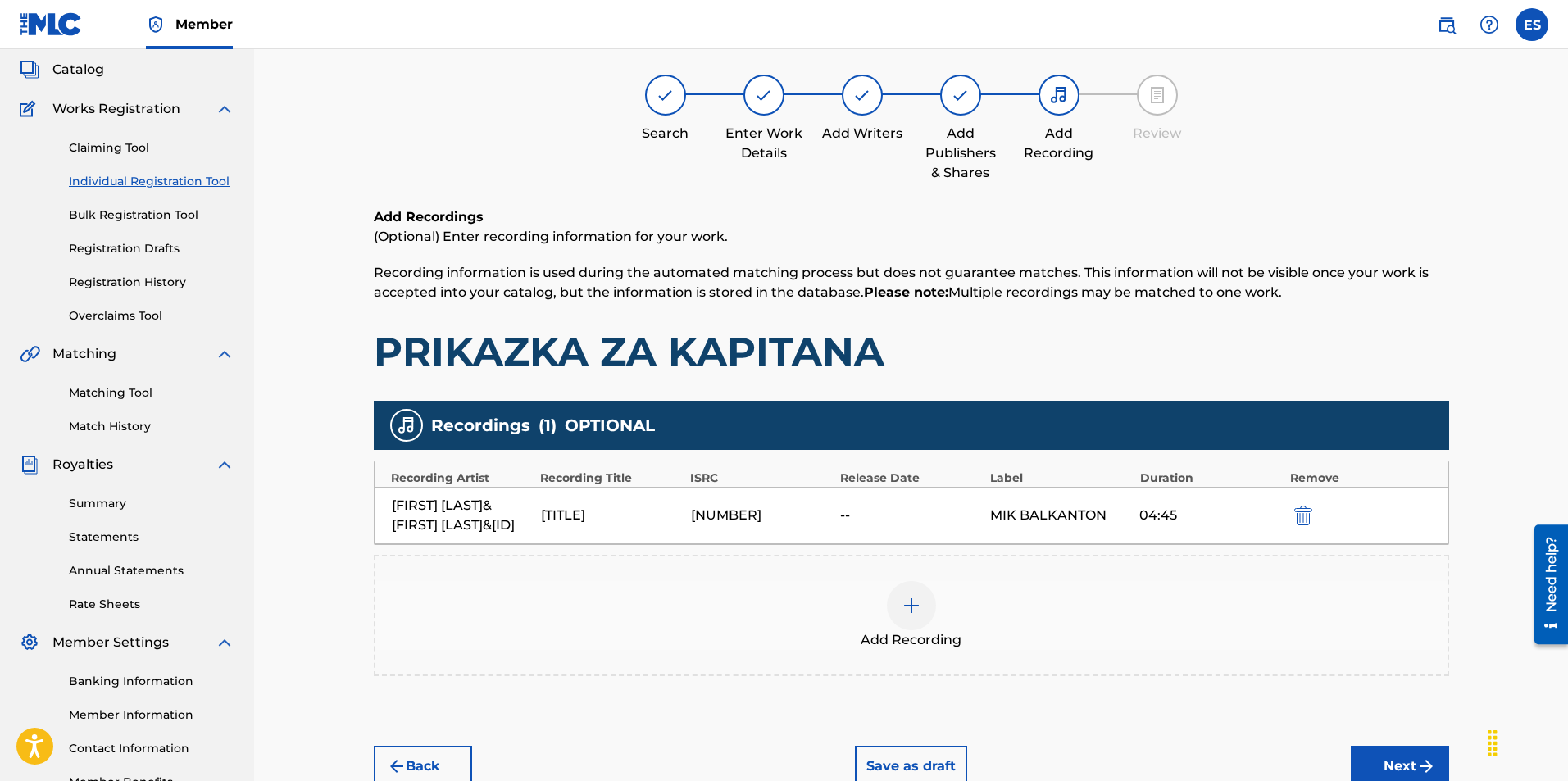 scroll, scrollTop: 234, scrollLeft: 0, axis: vertical 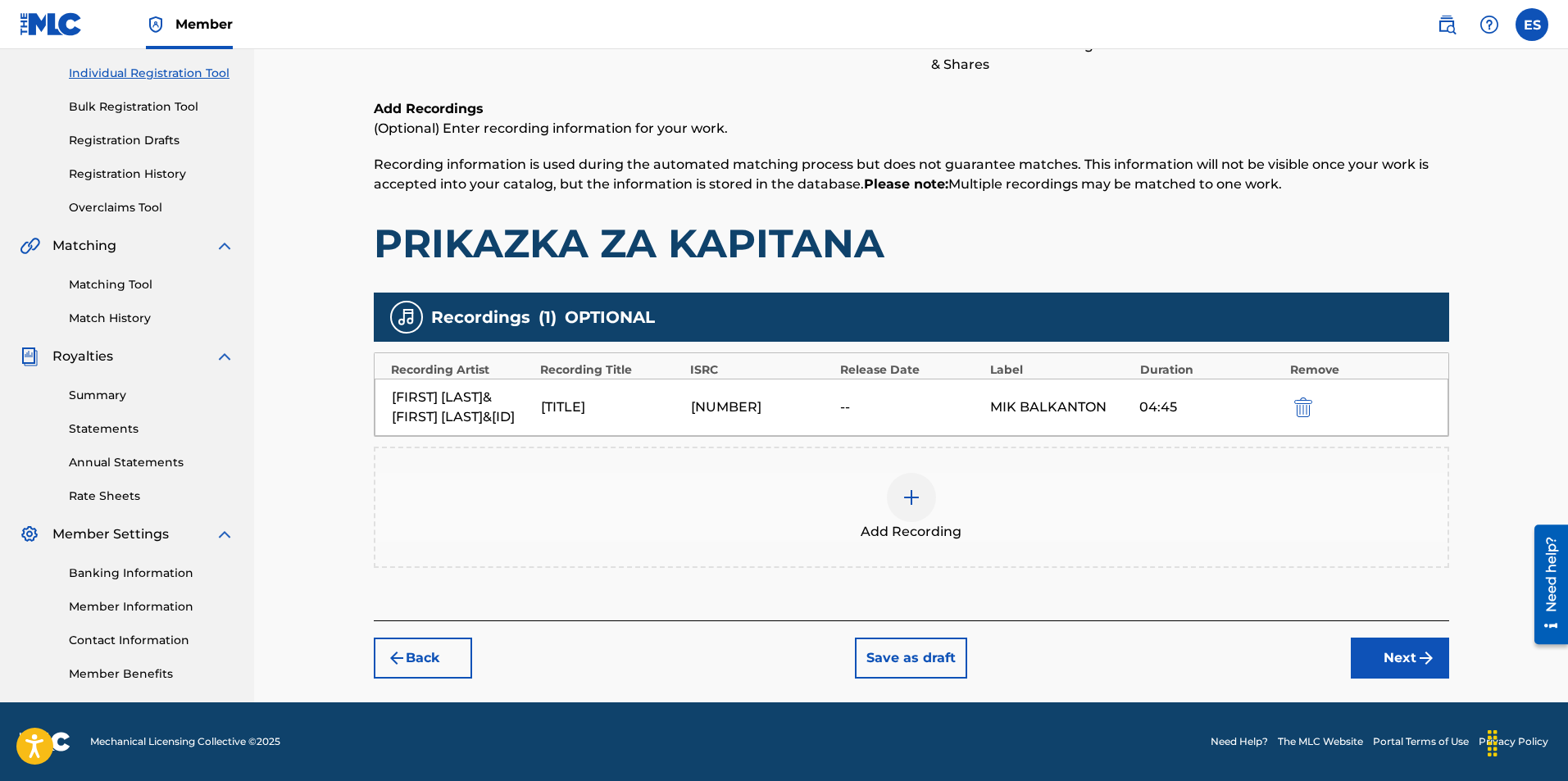 click on "Next" at bounding box center [1400, 658] 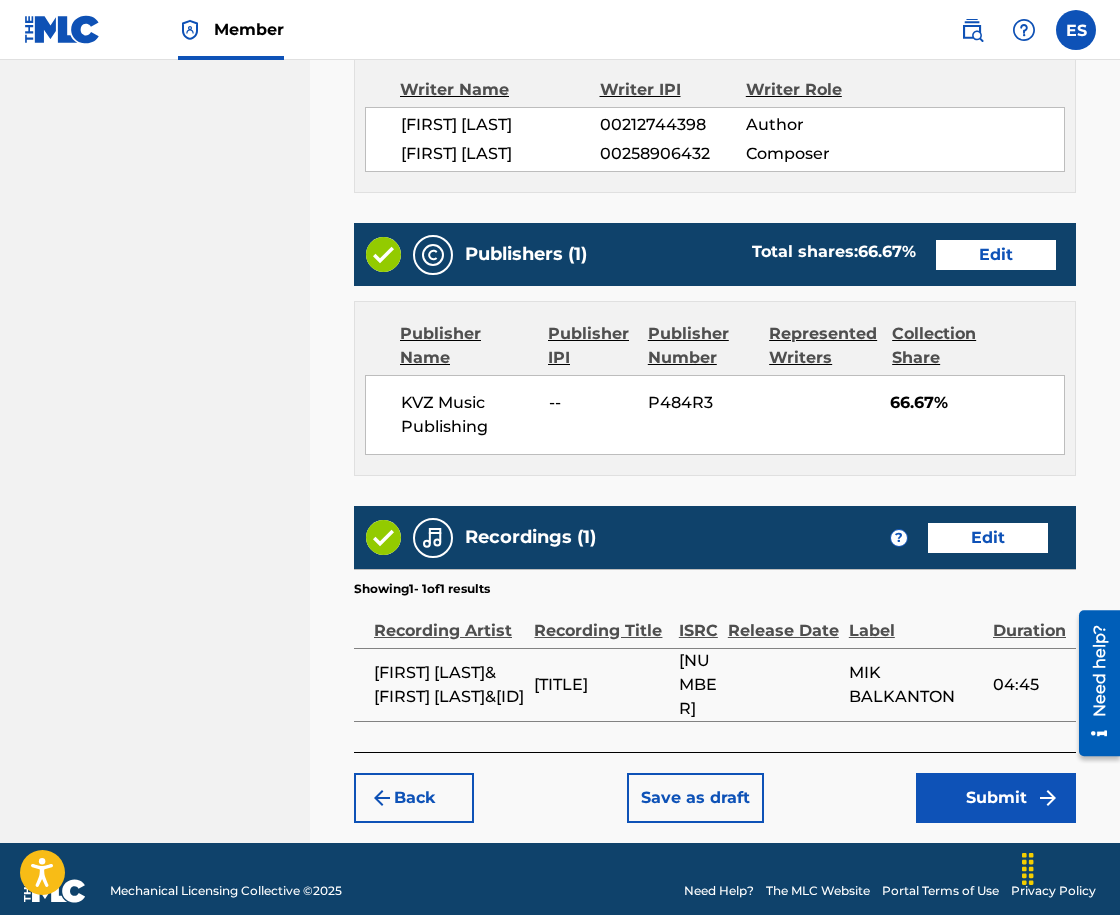 scroll, scrollTop: 1130, scrollLeft: 0, axis: vertical 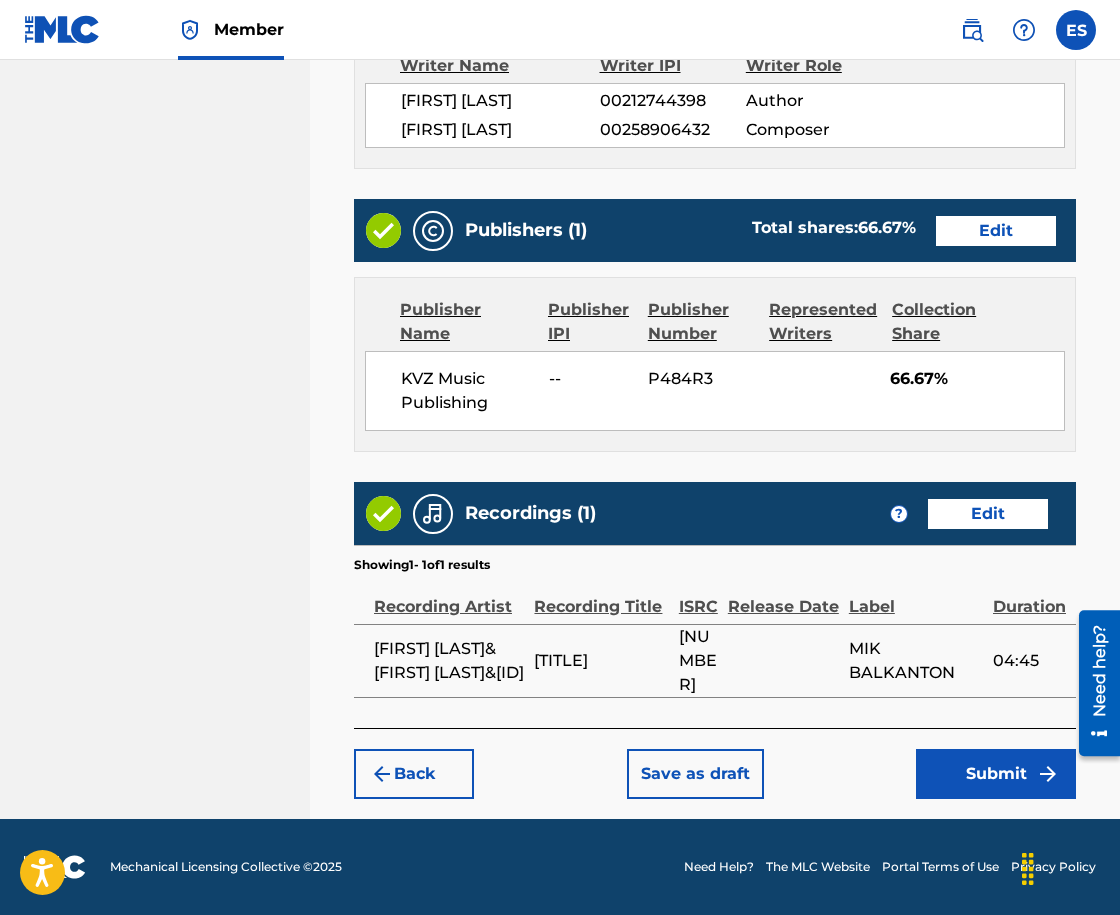 click on "Submit" at bounding box center (996, 774) 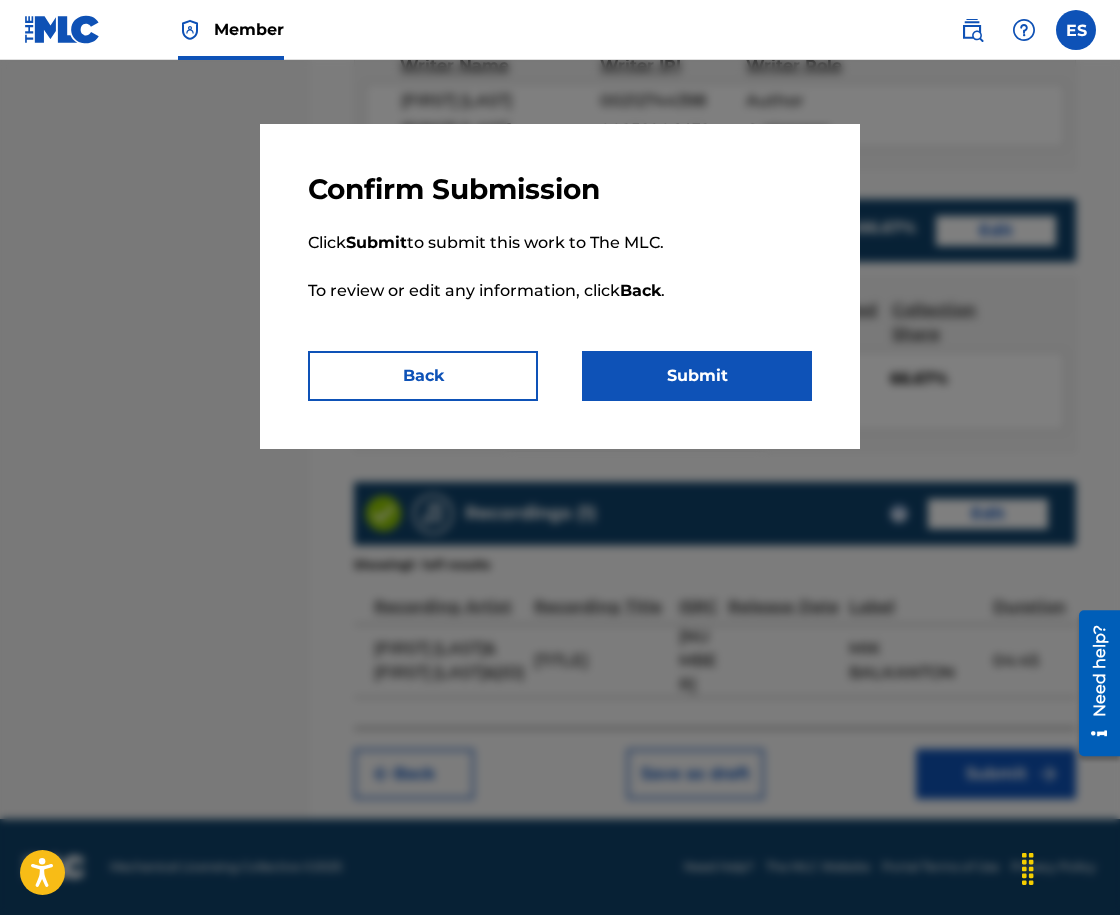 click on "Submit" at bounding box center (697, 376) 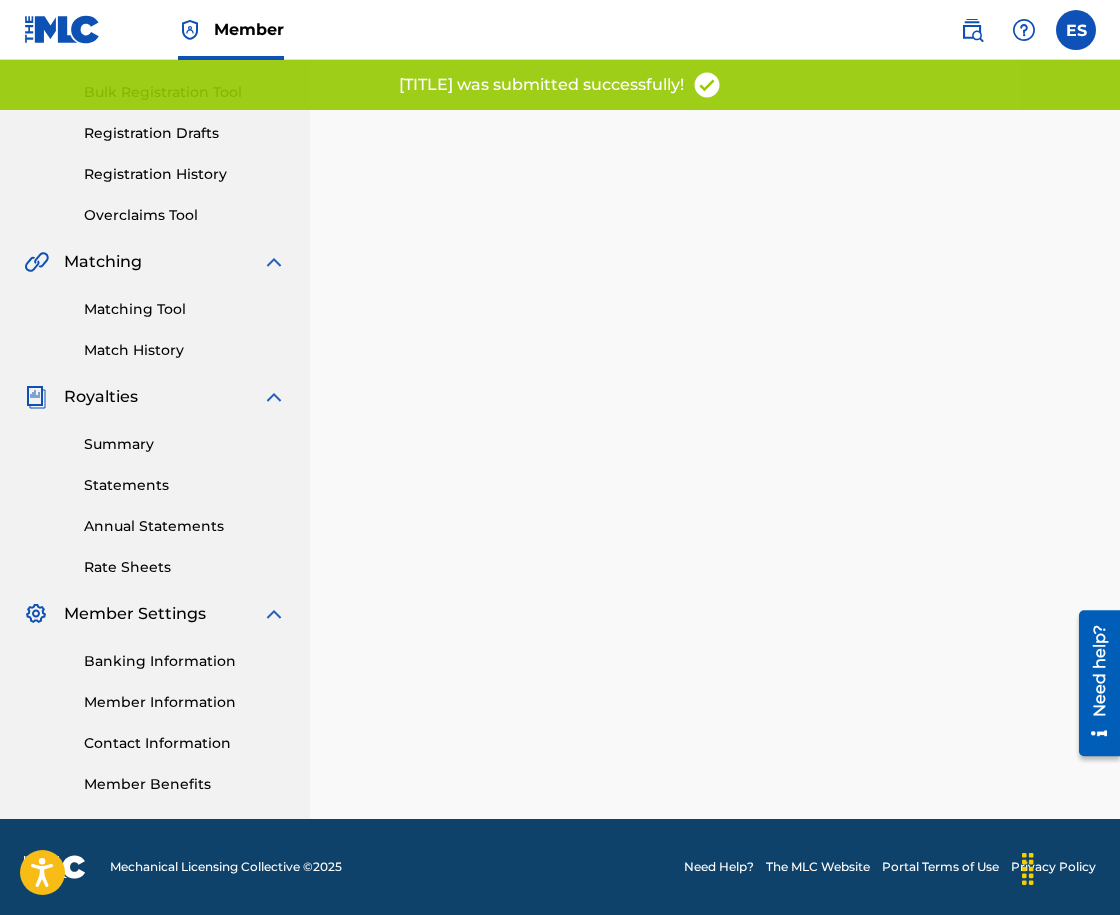 scroll, scrollTop: 0, scrollLeft: 0, axis: both 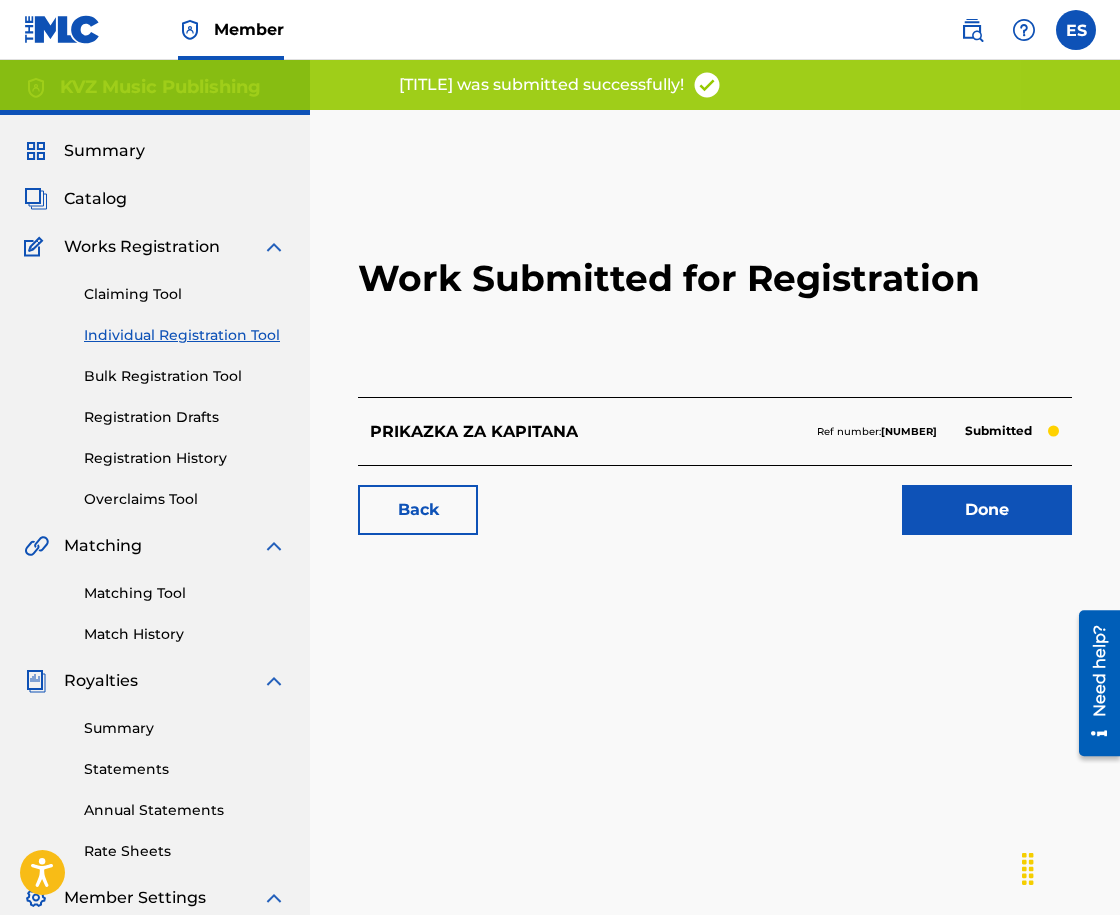 click on "Bulk Registration Tool" at bounding box center [185, 376] 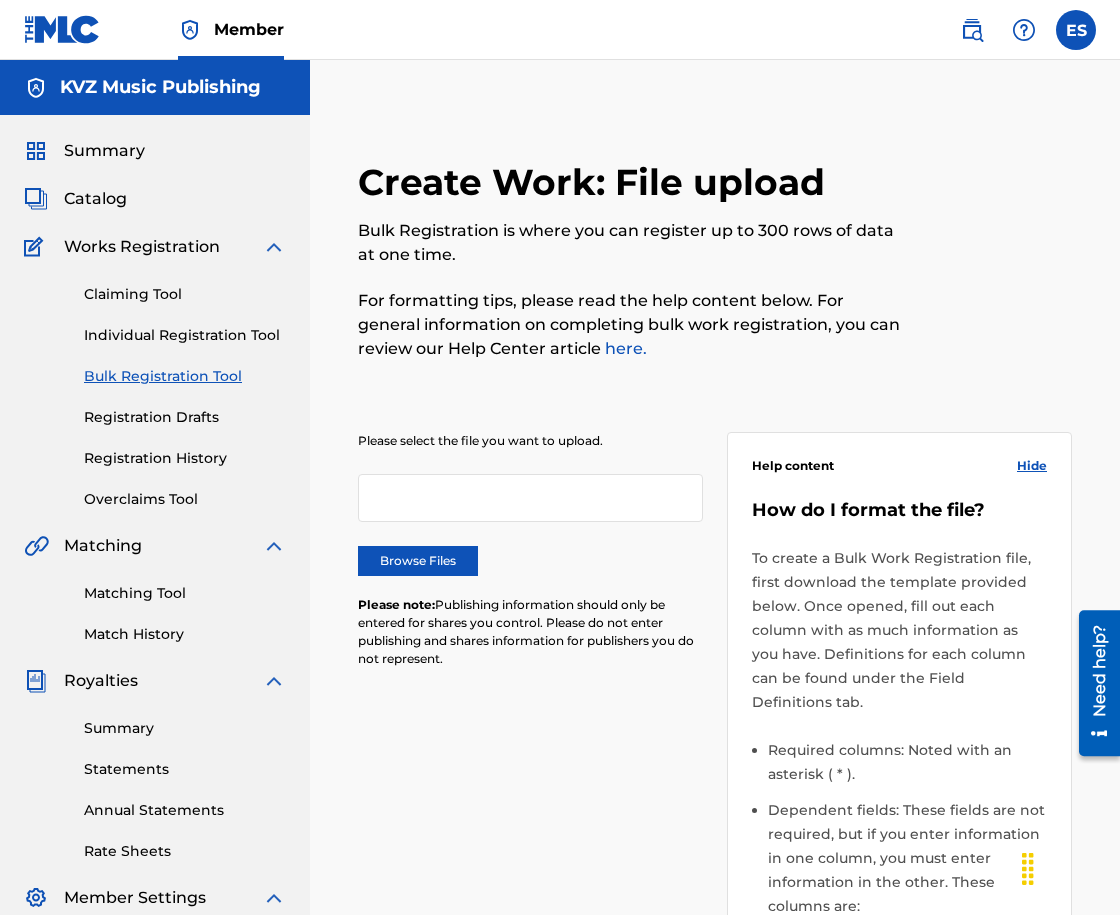 click on "Individual Registration Tool" at bounding box center (185, 335) 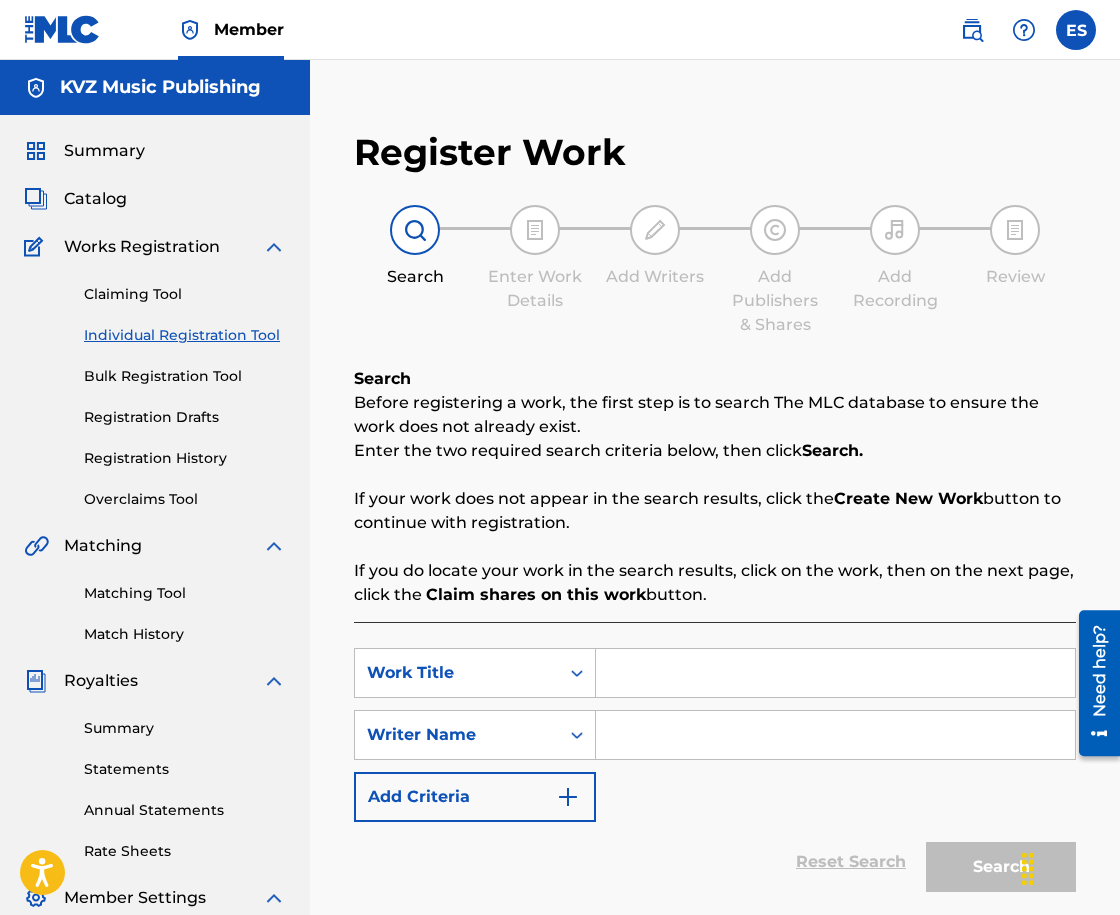 paste on "[NAME] OT [CITY]" 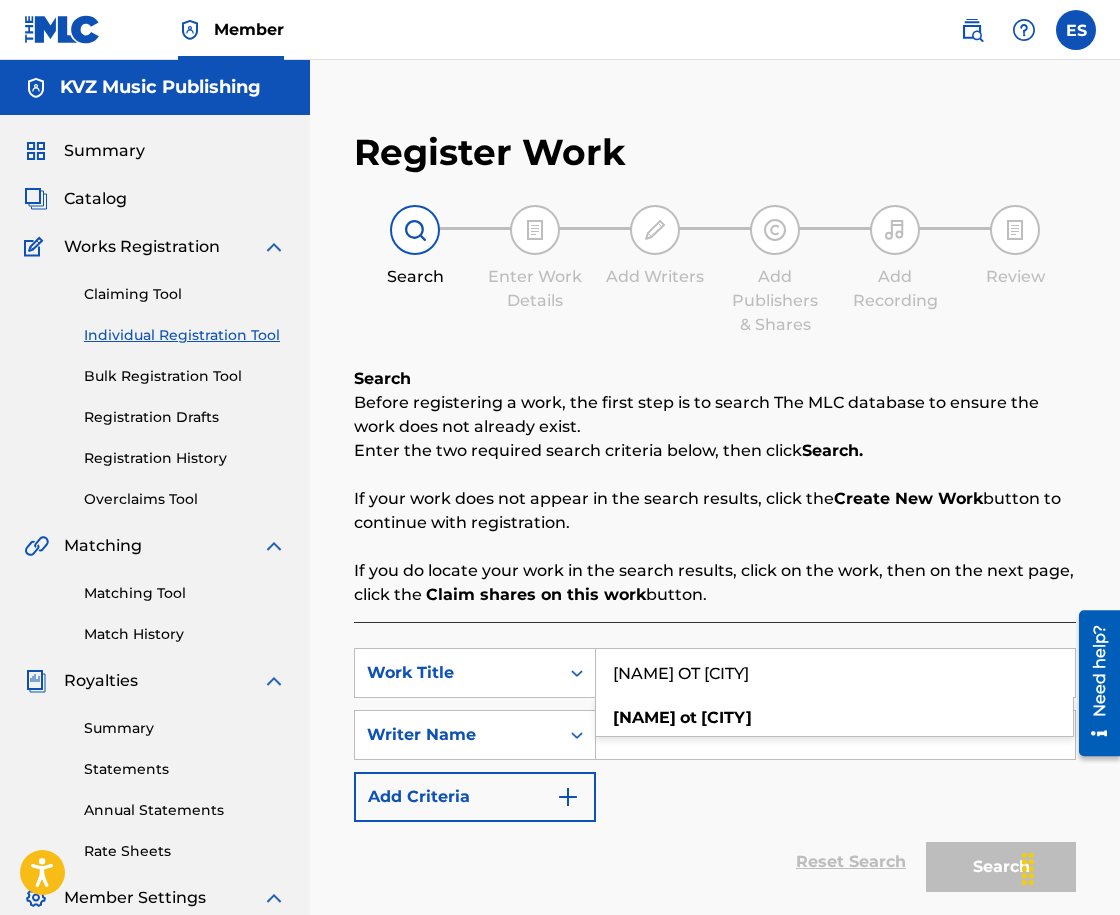 type on "[NAME] OT [CITY]" 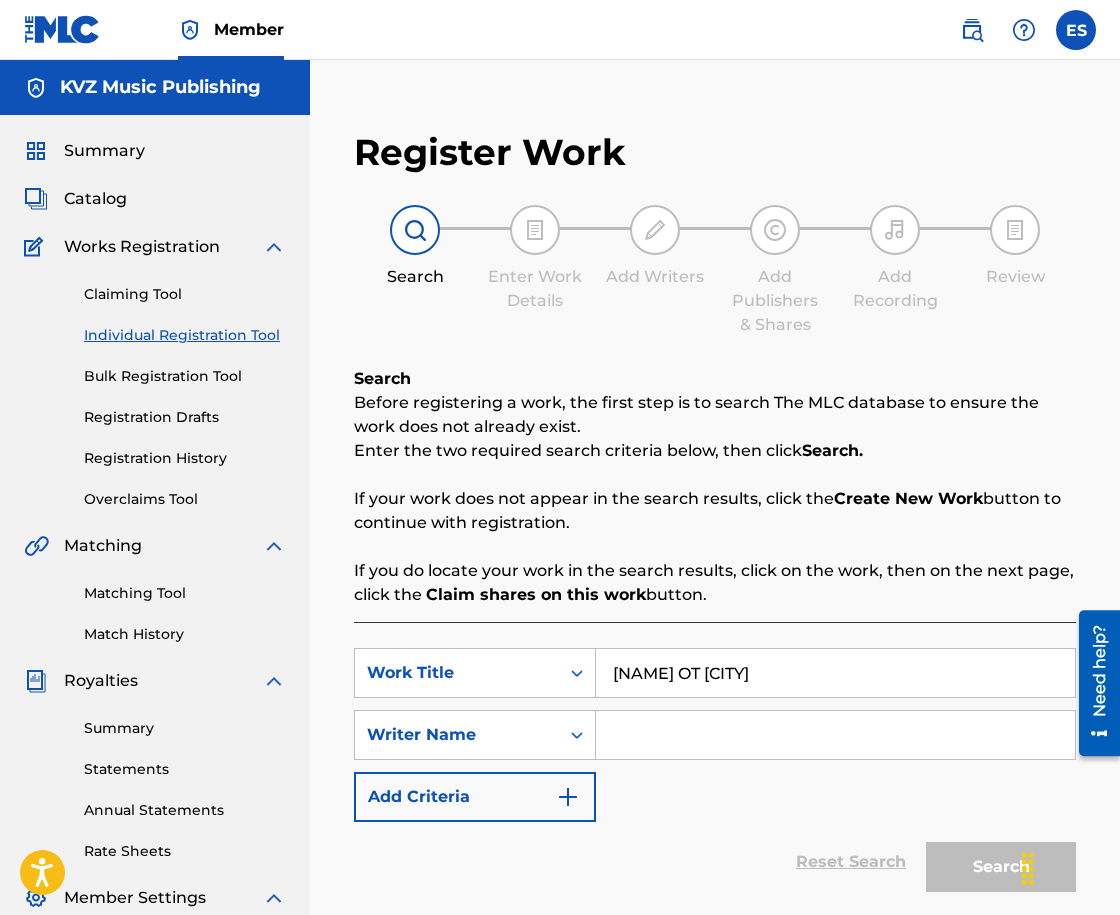 type on "[FIRST] [LAST]" 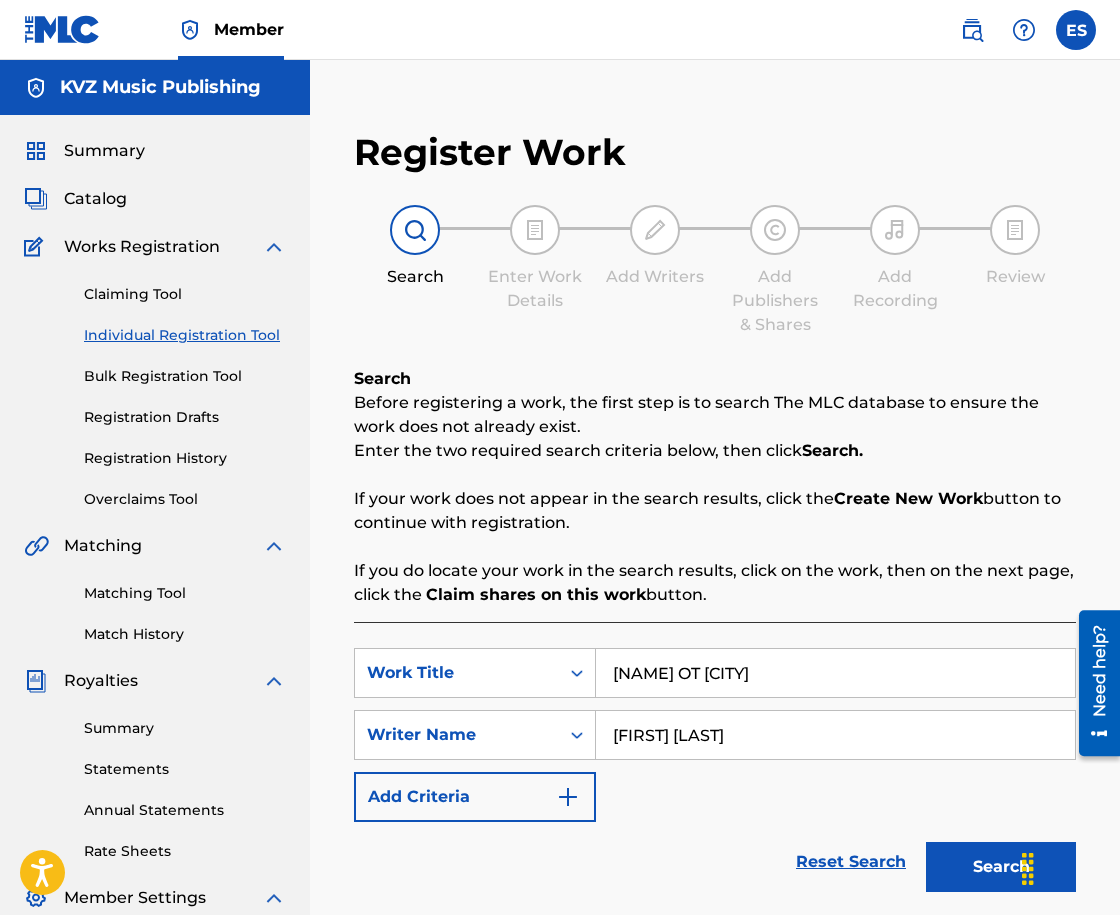 click on "Search" at bounding box center [1001, 867] 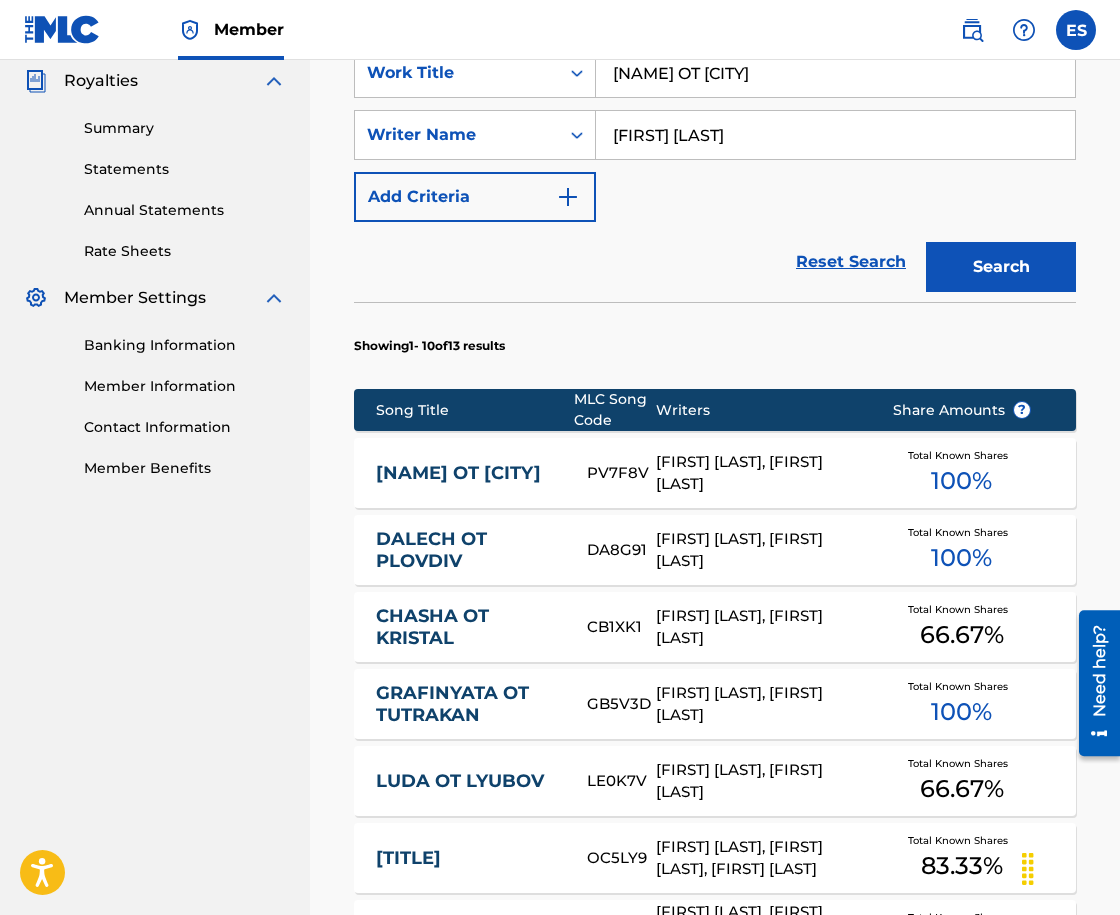 scroll, scrollTop: 700, scrollLeft: 0, axis: vertical 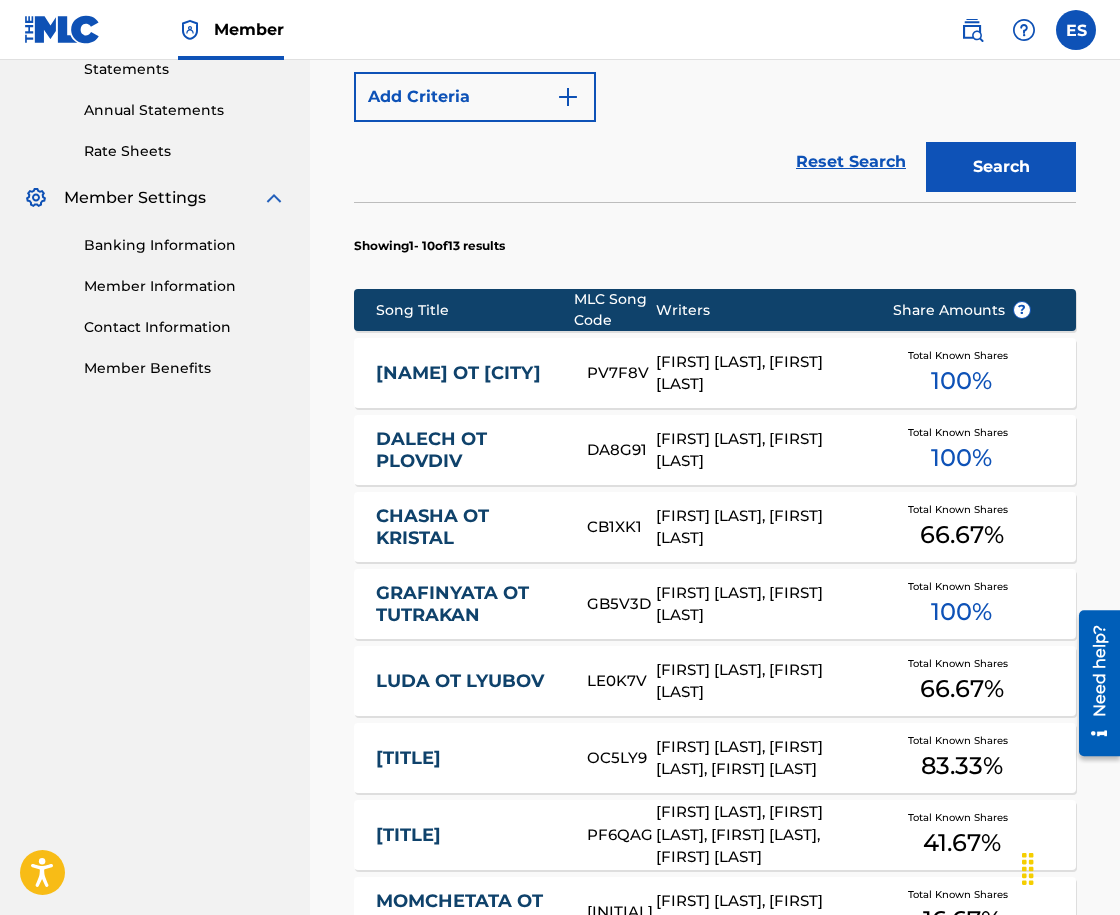 click on "[NAME] OT [CITY]" at bounding box center (468, 373) 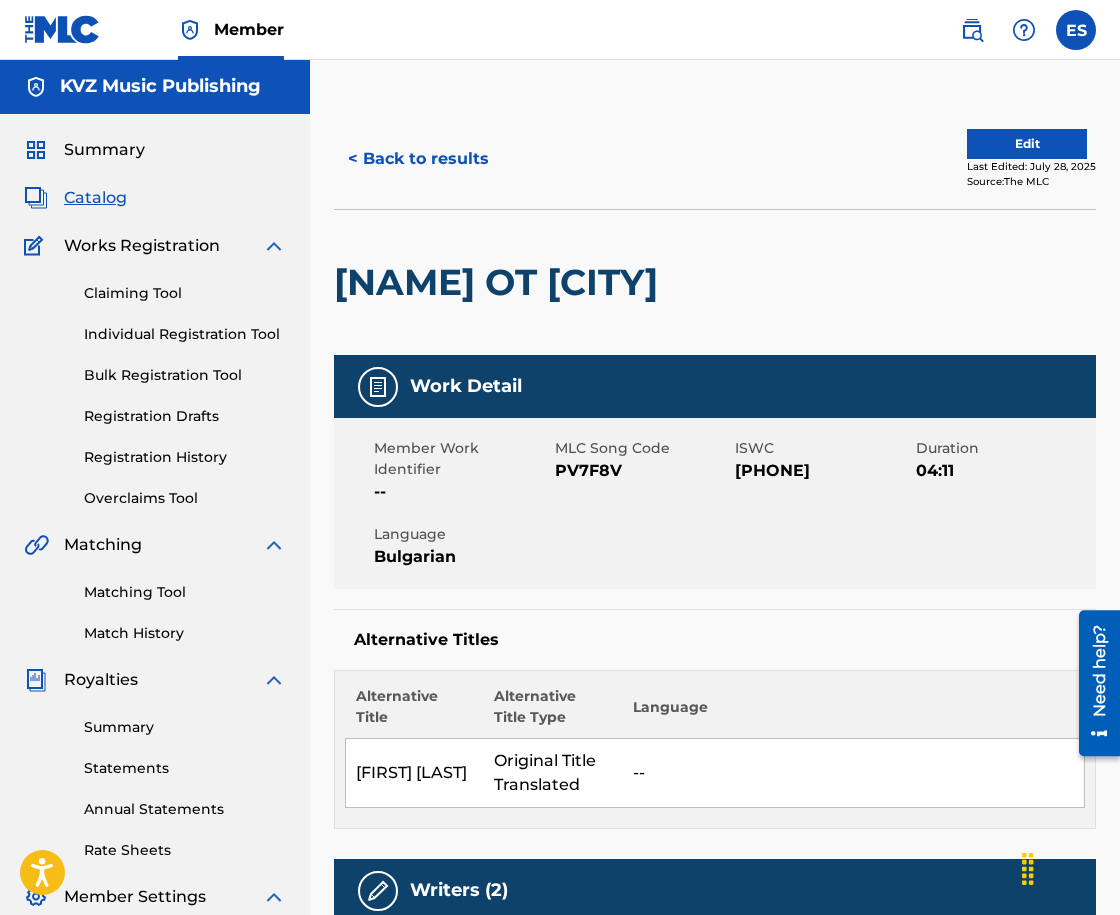 scroll, scrollTop: 0, scrollLeft: 0, axis: both 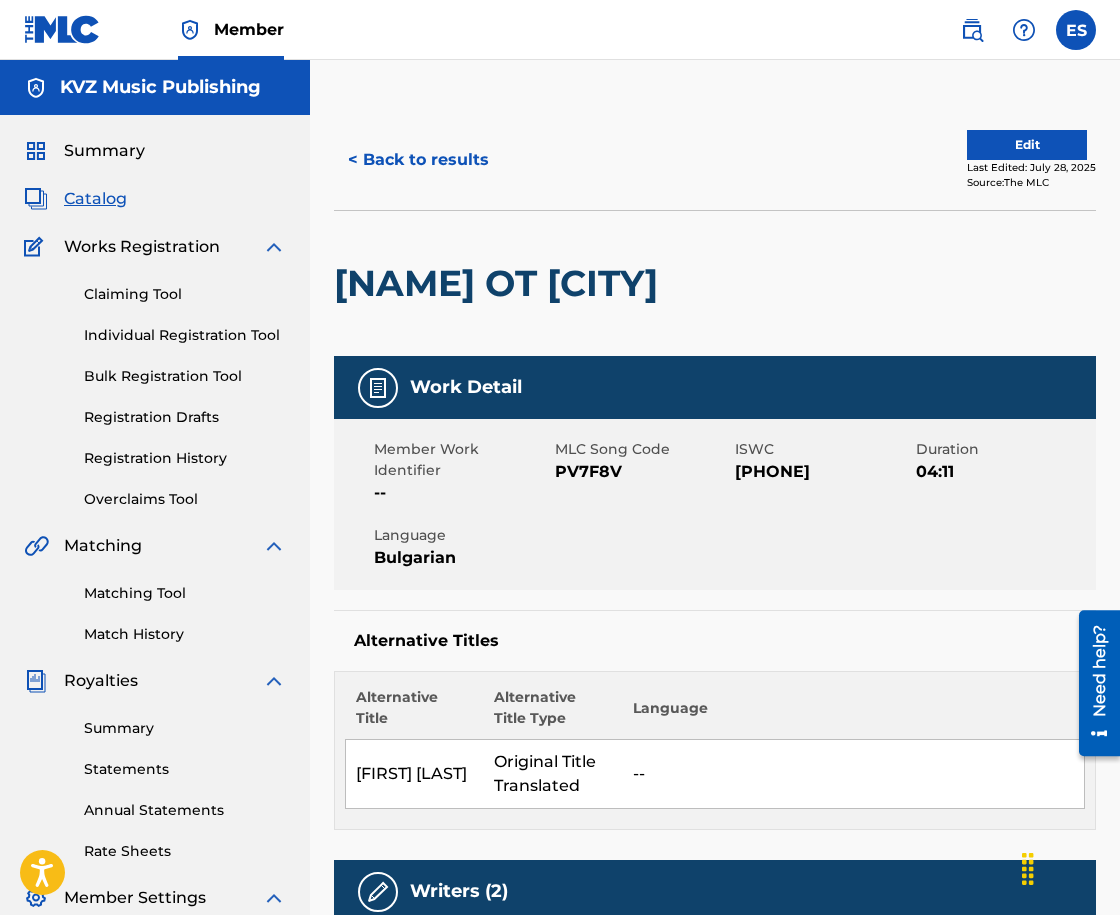 click on "< Back to results" at bounding box center [418, 160] 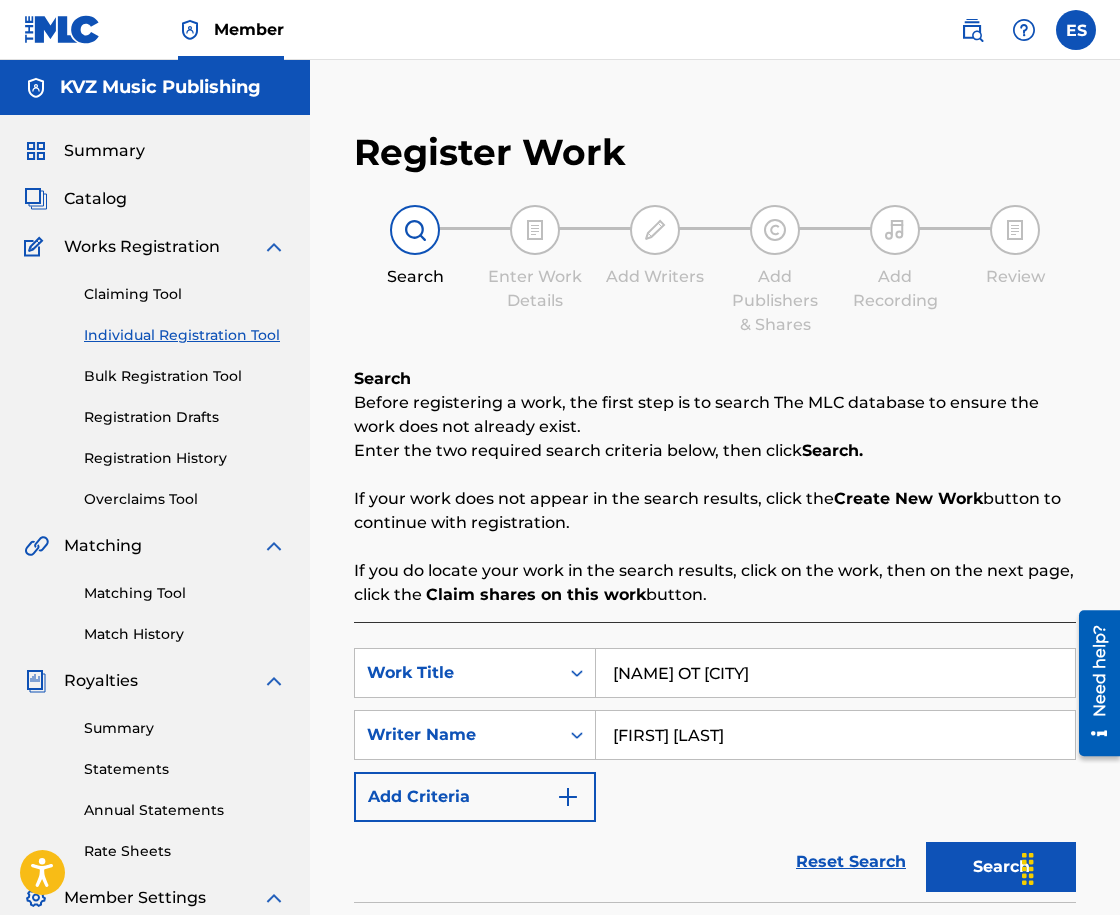 scroll, scrollTop: 284, scrollLeft: 0, axis: vertical 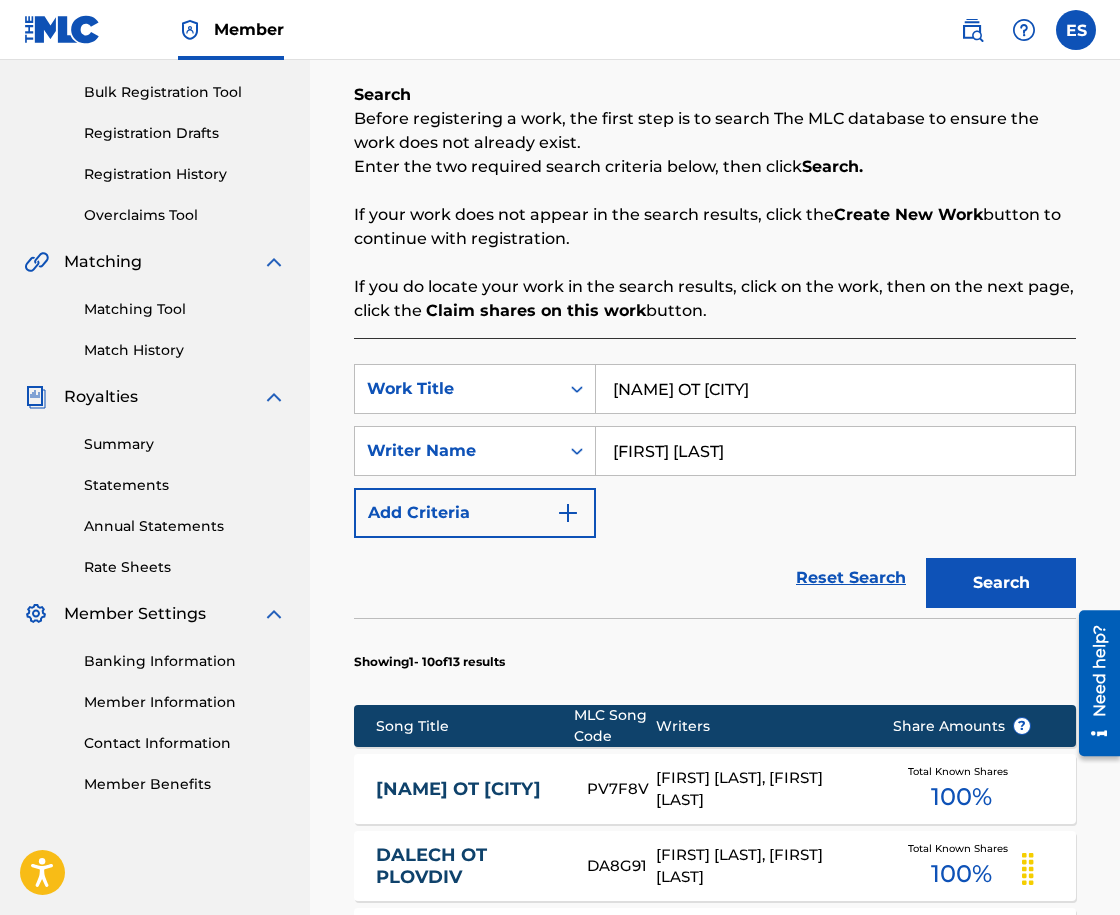 click on "[NAME] OT [CITY]" at bounding box center [835, 389] 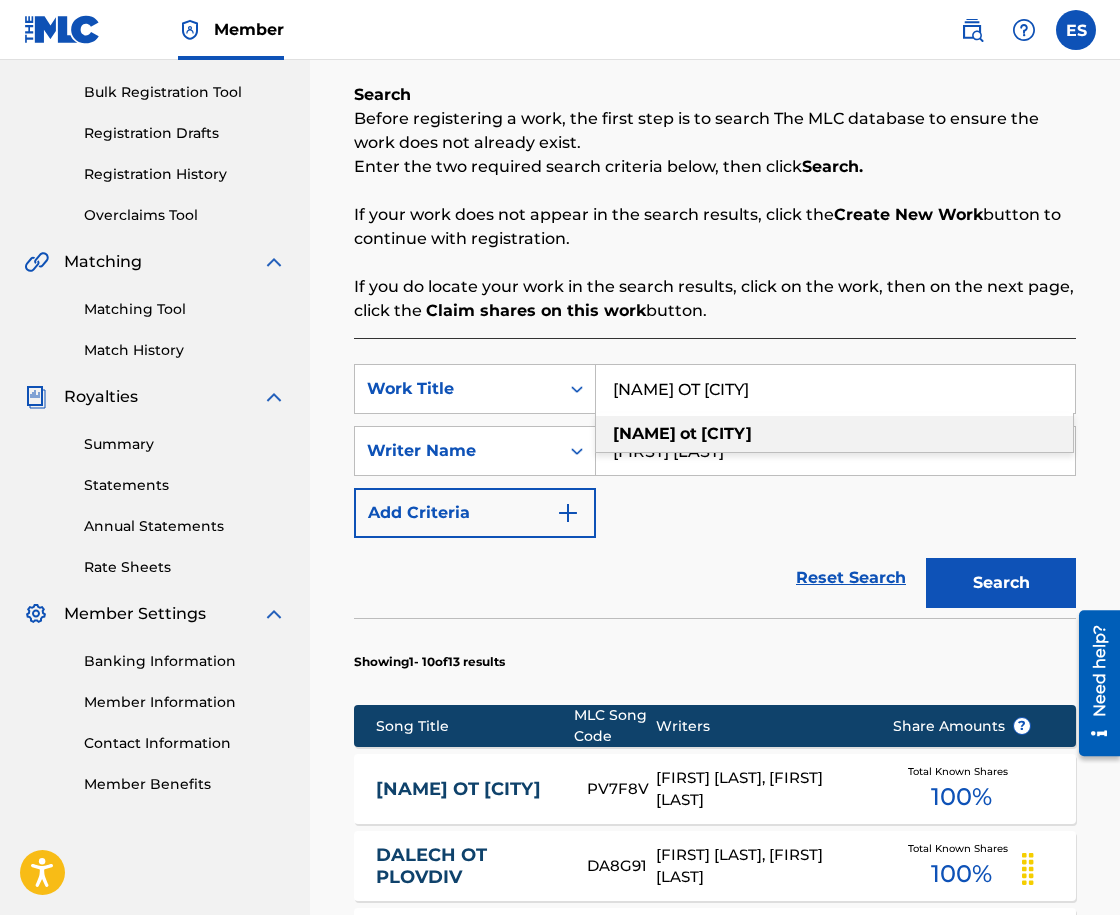 click on "[NAME] OT [CITY]" at bounding box center (835, 389) 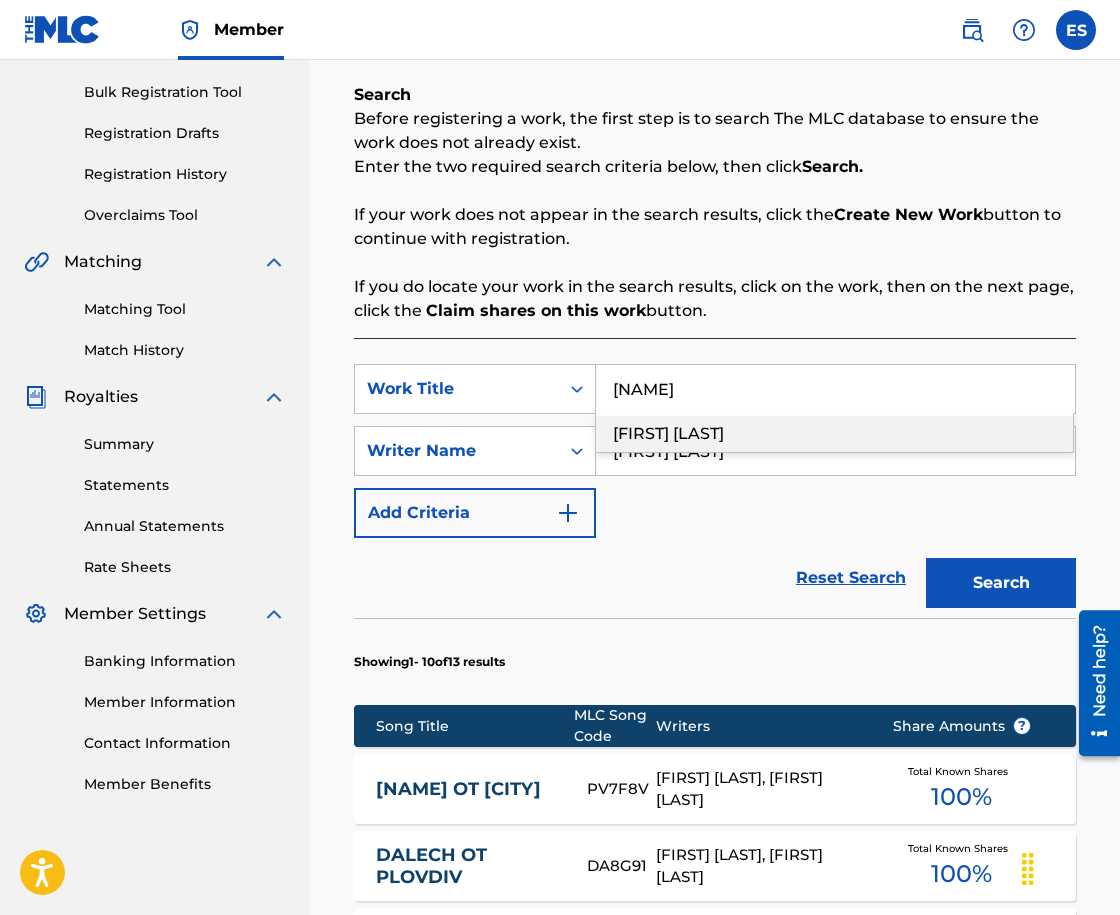 type on "[NAME]" 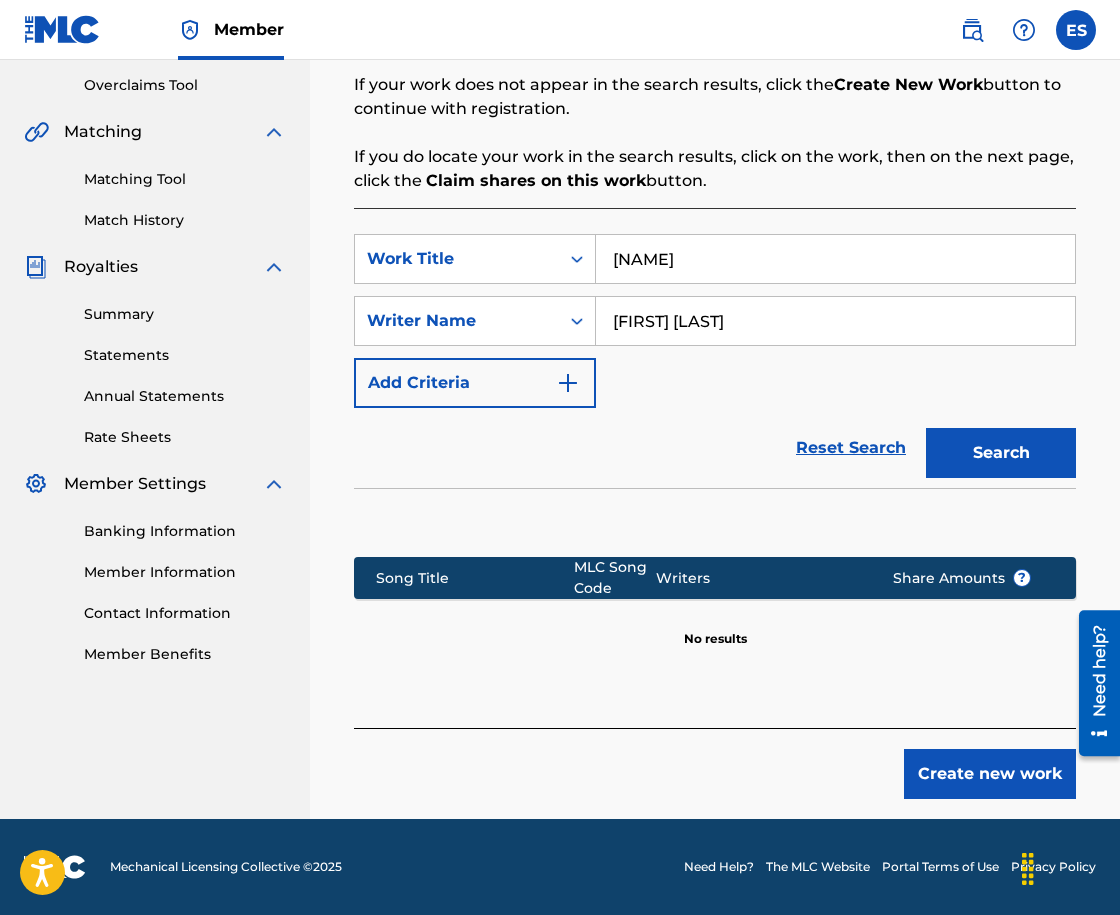 click on "Search" at bounding box center (1001, 453) 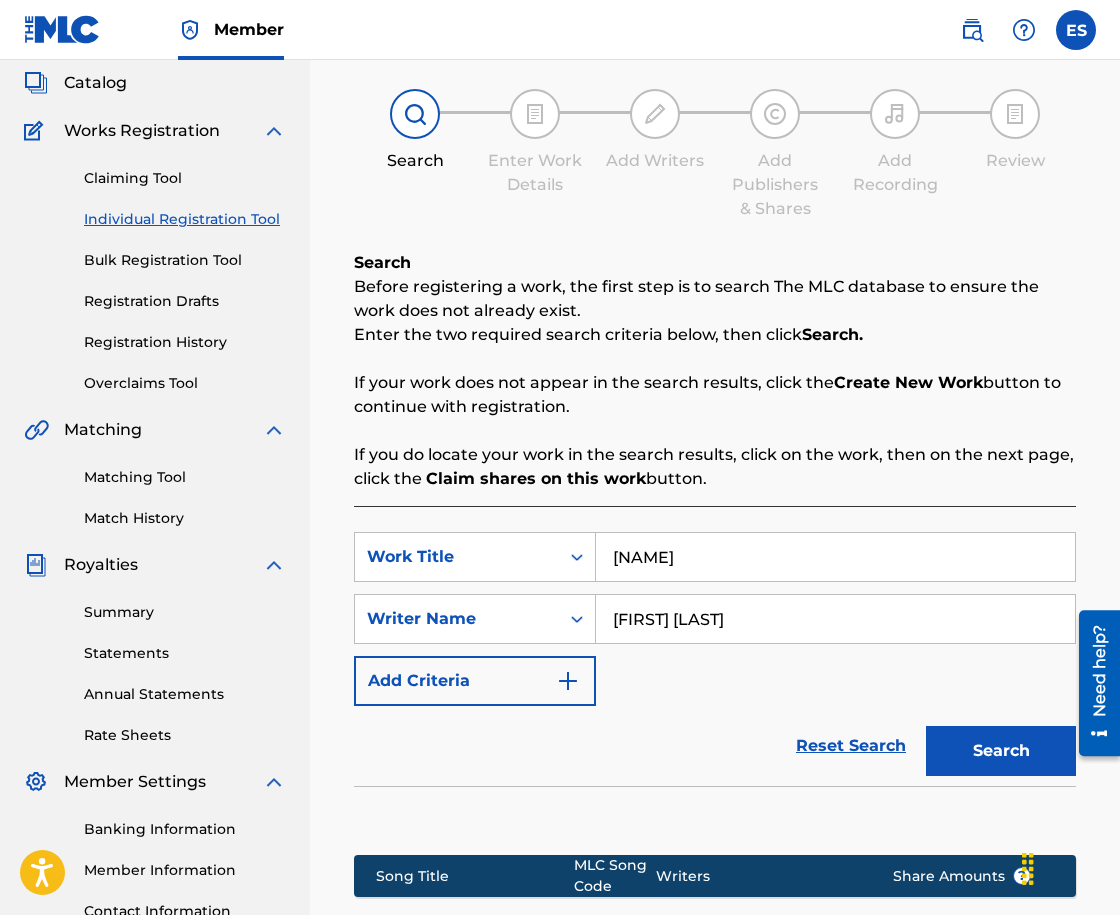 scroll, scrollTop: 114, scrollLeft: 0, axis: vertical 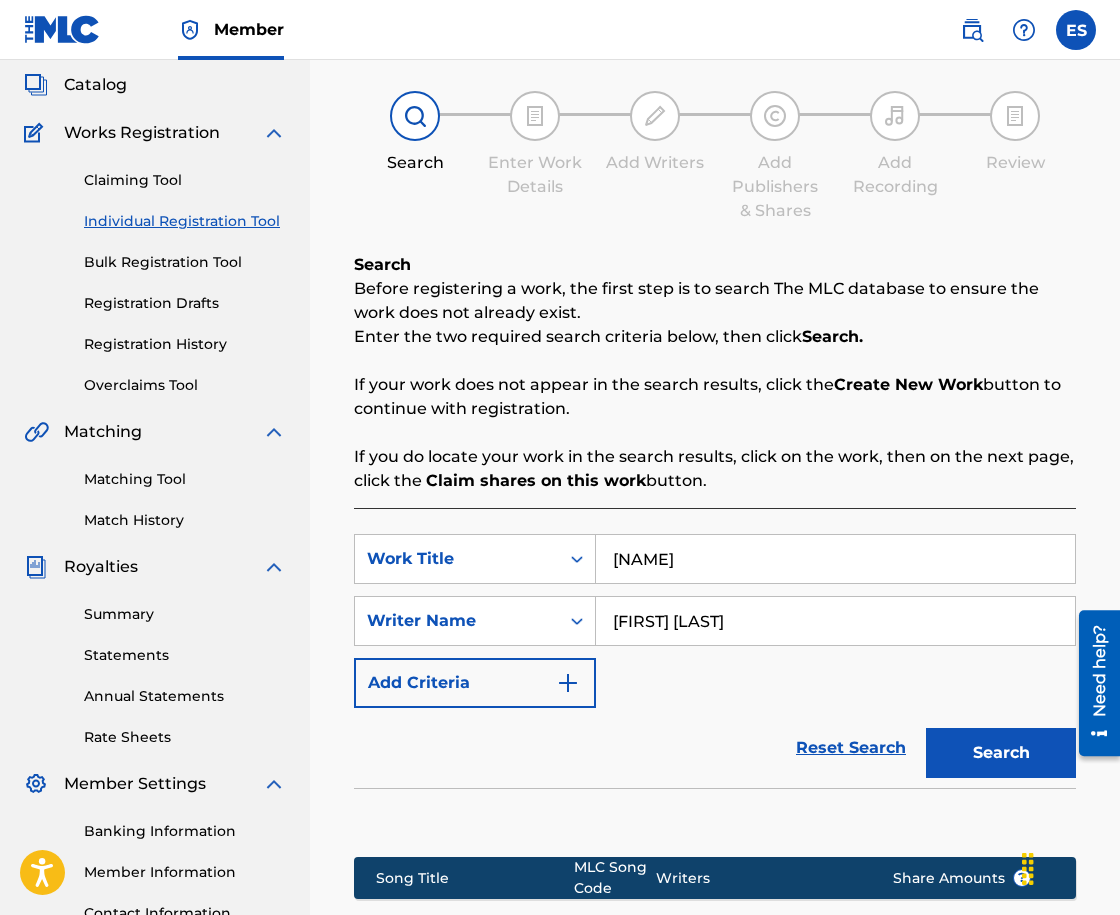 click on "Claiming Tool Individual Registration Tool Bulk Registration Tool Registration Drafts Registration History Overclaims Tool" at bounding box center [155, 270] 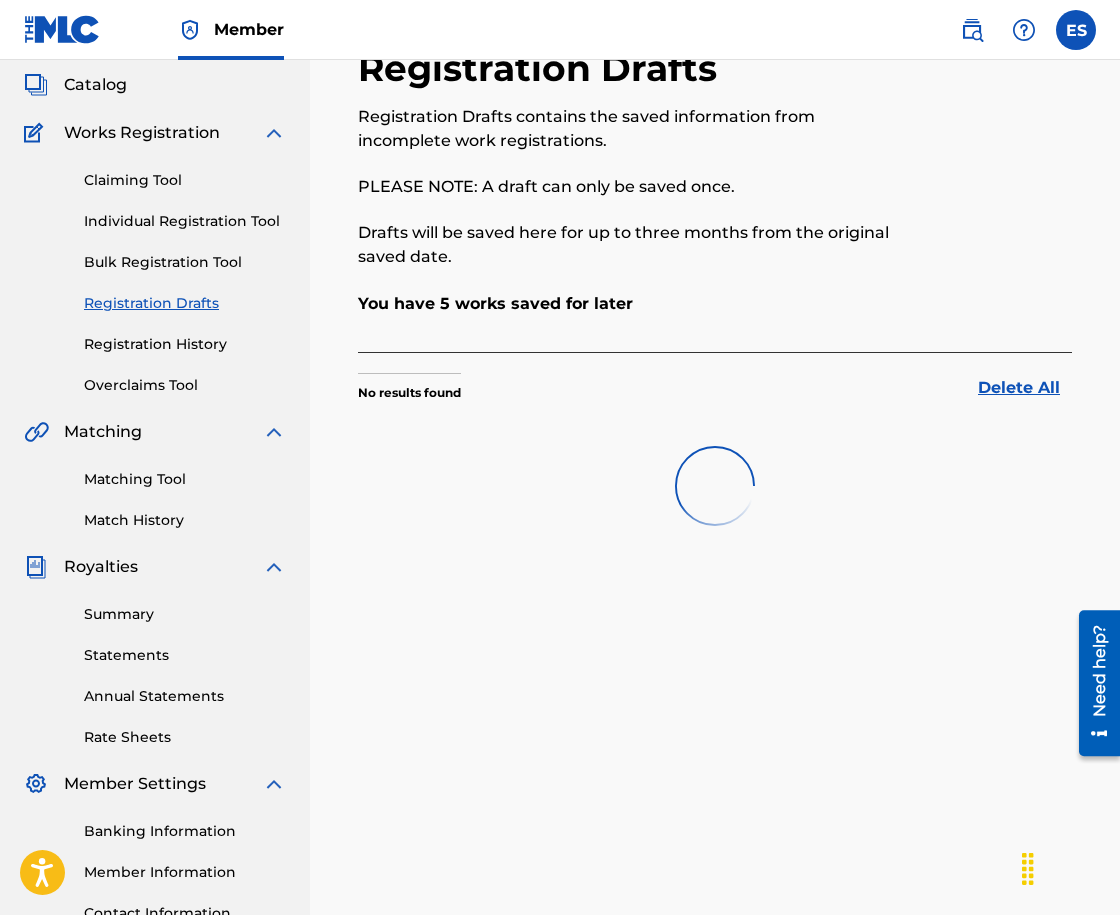 scroll, scrollTop: 0, scrollLeft: 0, axis: both 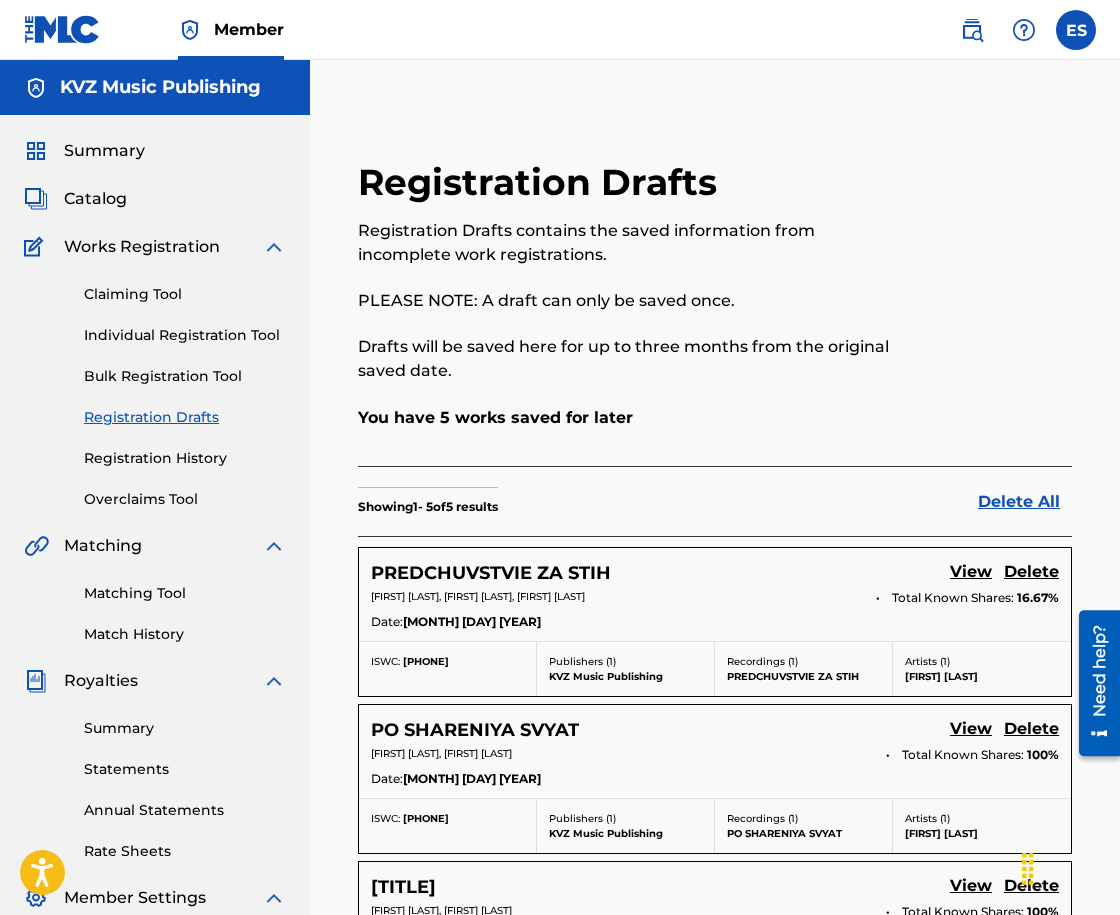 click on "Claiming Tool Individual Registration Tool Bulk Registration Tool Registration Drafts Registration History Overclaims Tool" at bounding box center [155, 384] 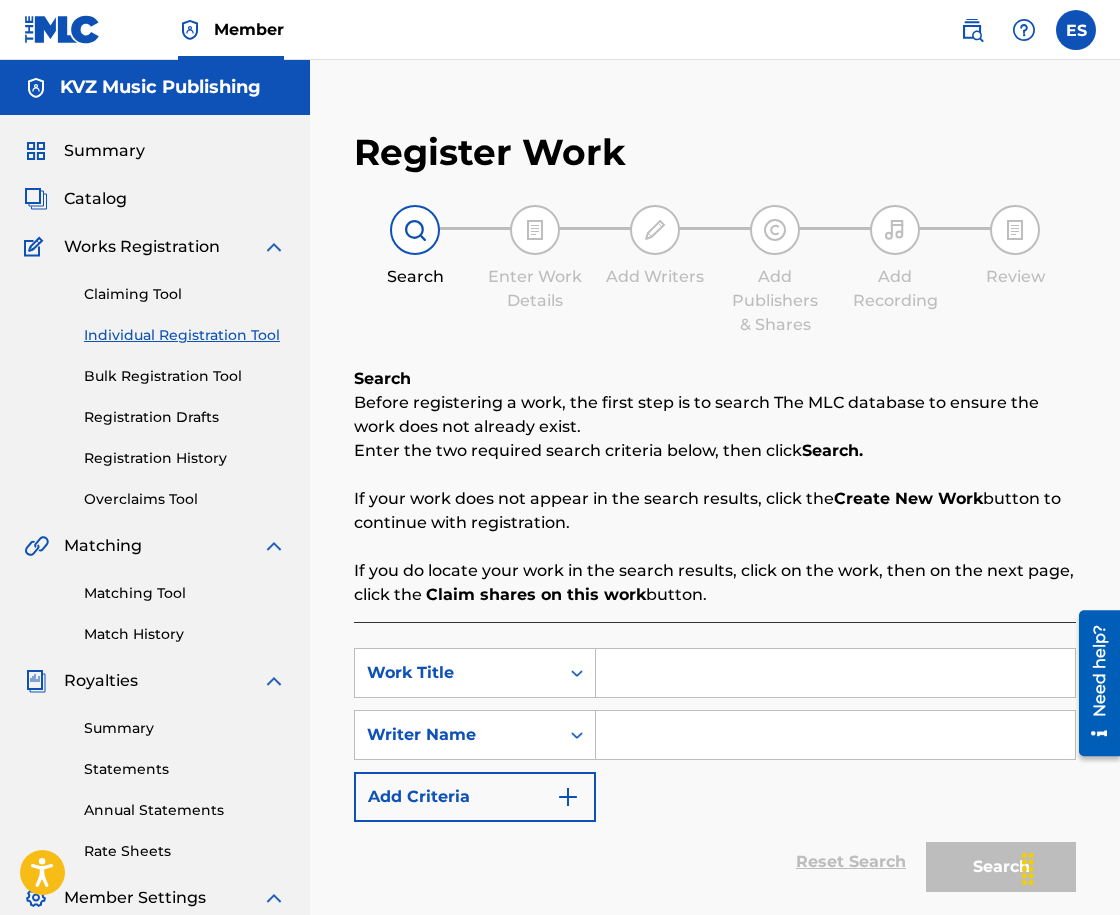 drag, startPoint x: 741, startPoint y: 664, endPoint x: 187, endPoint y: 447, distance: 594.9832 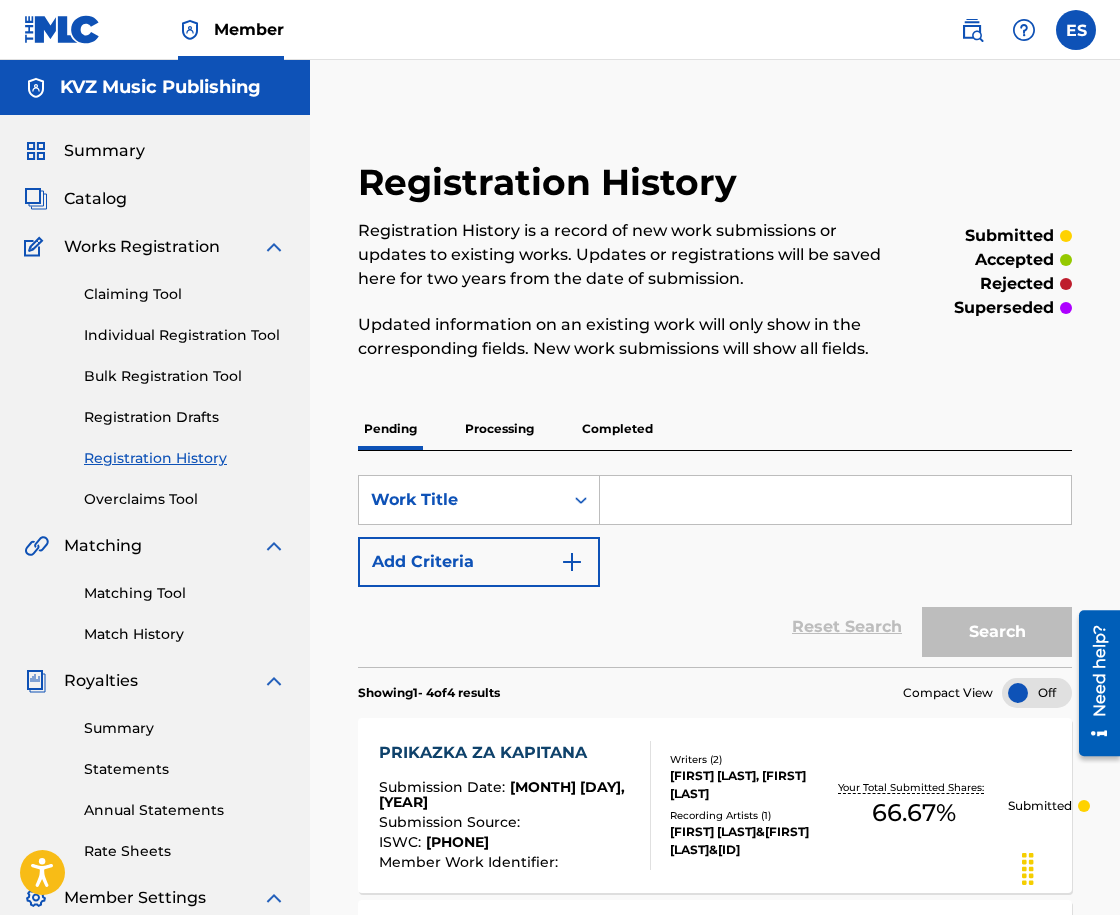 paste on "[NAME]" 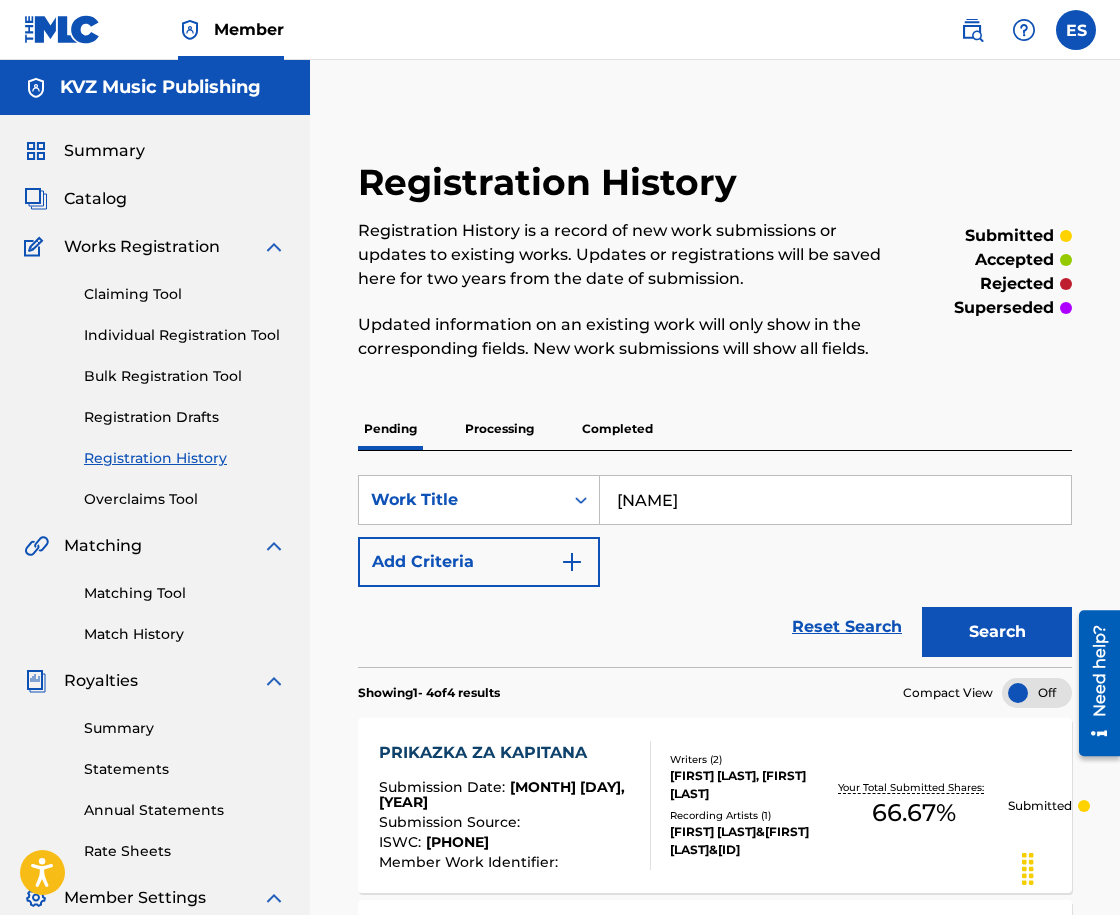 type on "[NAME]" 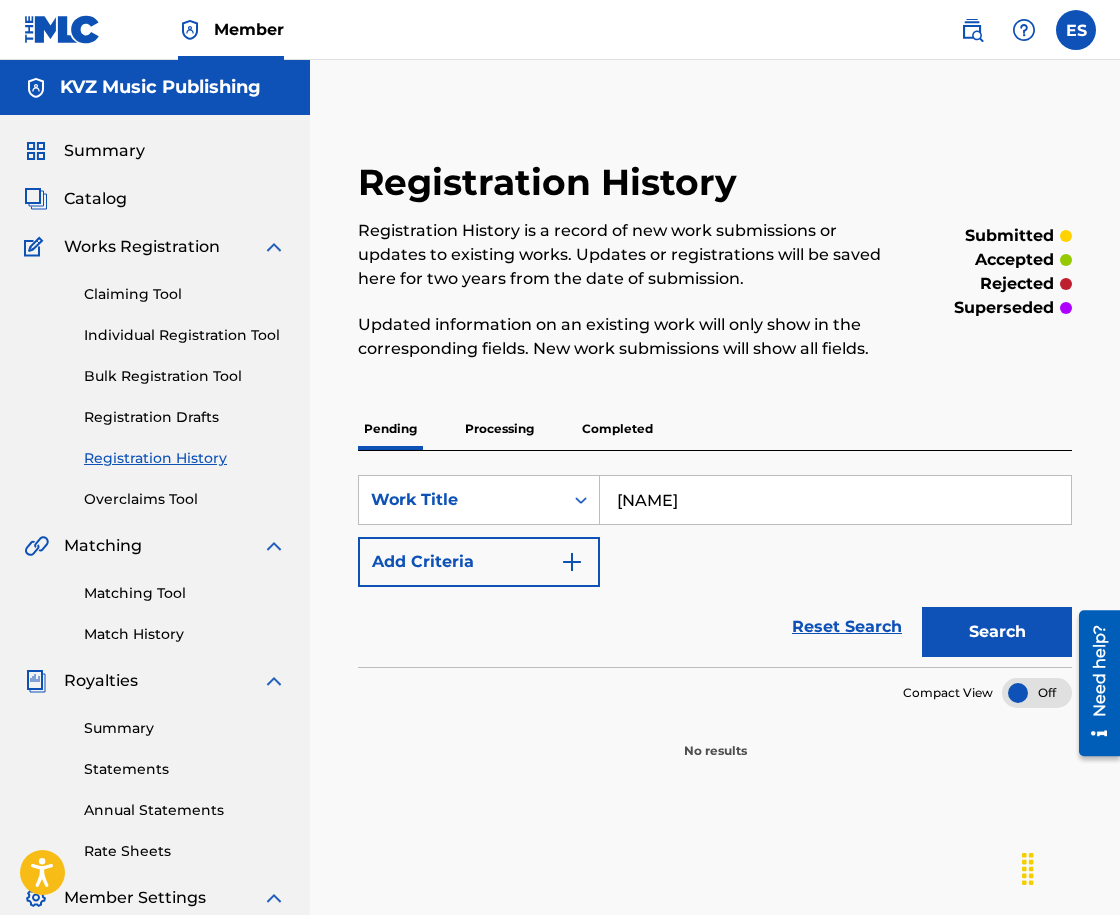 click on "Registration History Registration History is a record of new work submissions or updates to existing works. Updates or registrations will be saved here for two years from the date of submission. Updated information on an existing work will only show in the corresponding fields. New work submissions will show all fields. submitted accepted rejected superseded Pending Processing Completed SearchWithCriteria3ebb0474-7956-4840-bbf6-d086ff040340 Work Title [TITLE] Add Criteria Reset Search Search Compact View No results" at bounding box center [715, 460] 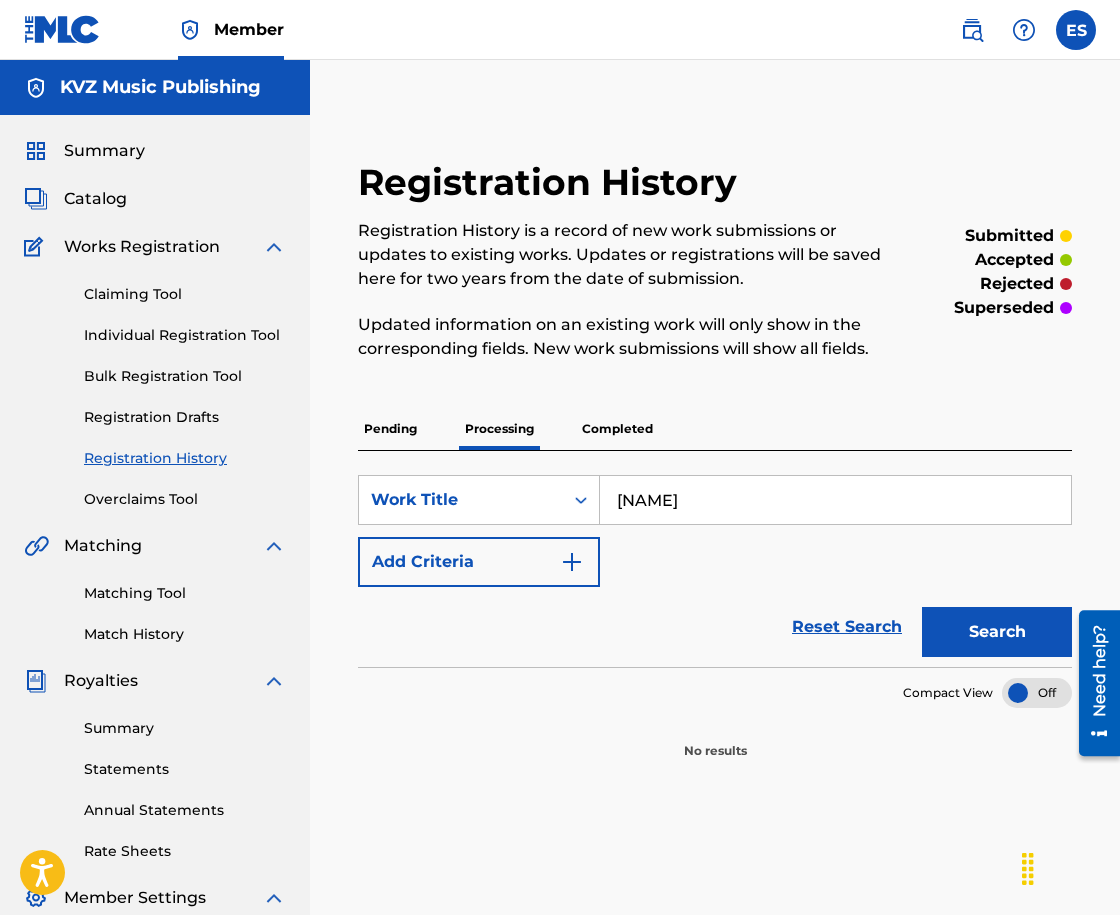 click on "Search" at bounding box center (997, 632) 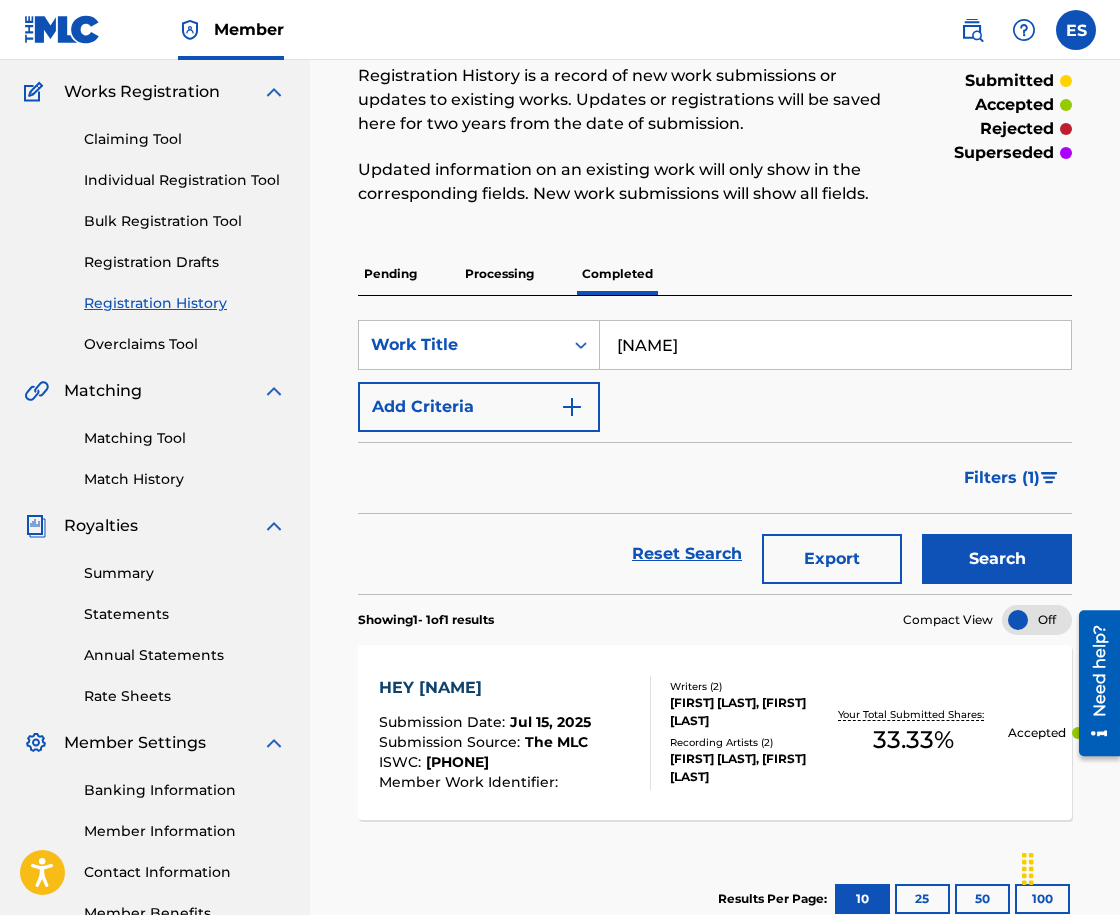 scroll, scrollTop: 284, scrollLeft: 0, axis: vertical 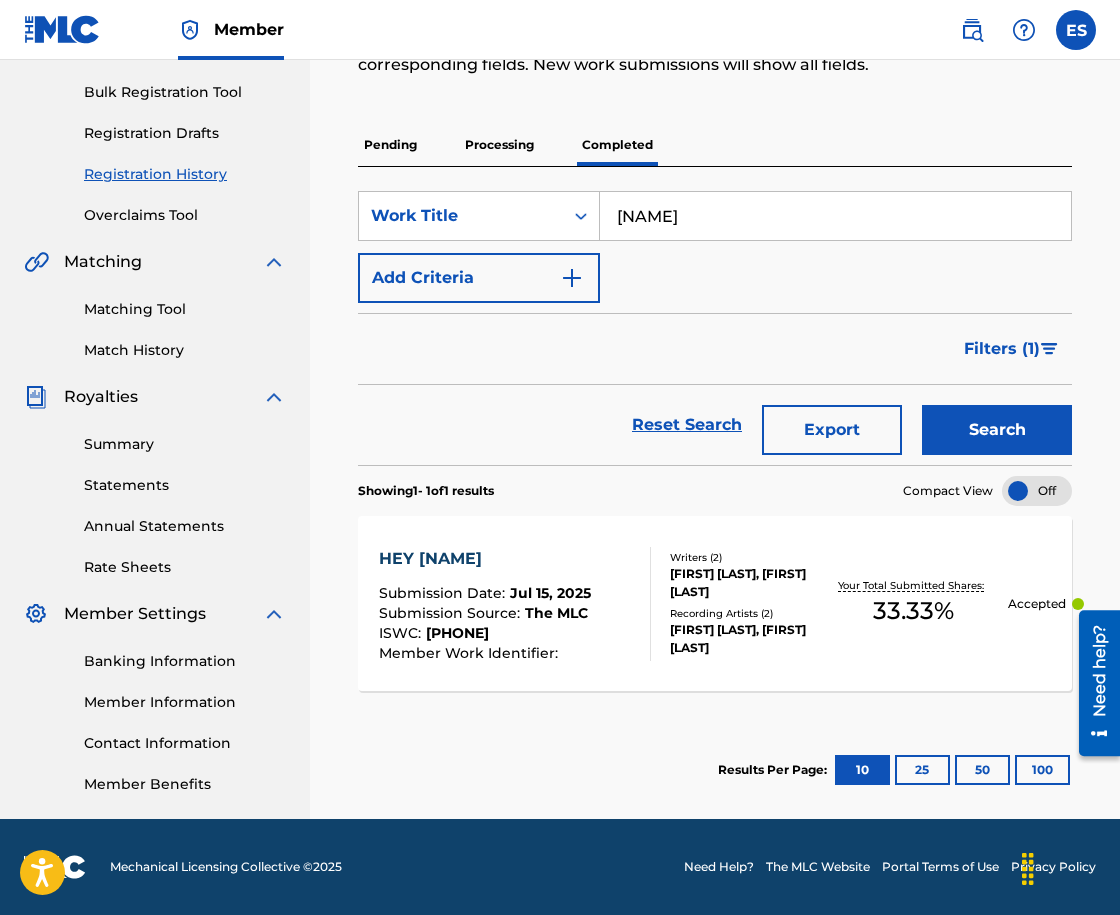 click on "Search" at bounding box center (997, 430) 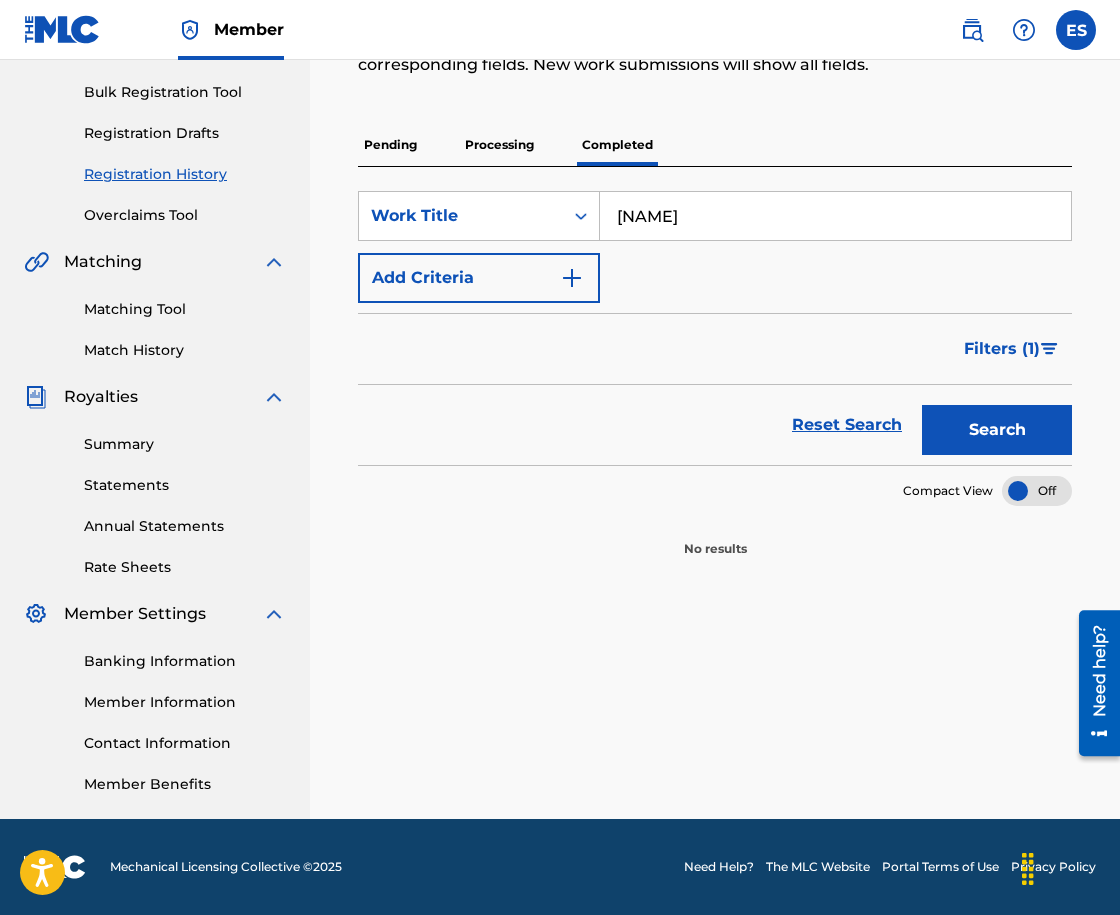 click on "Search" at bounding box center (997, 430) 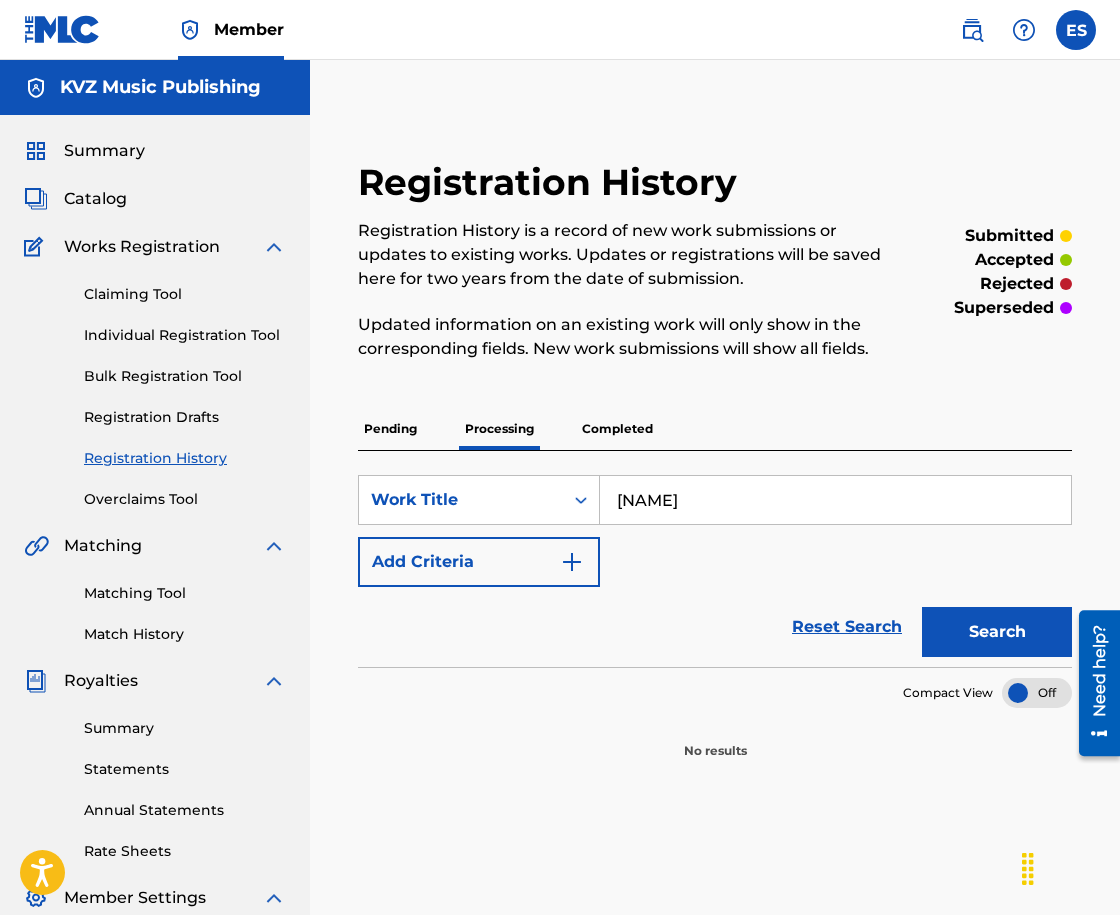 click on "Search" at bounding box center [992, 627] 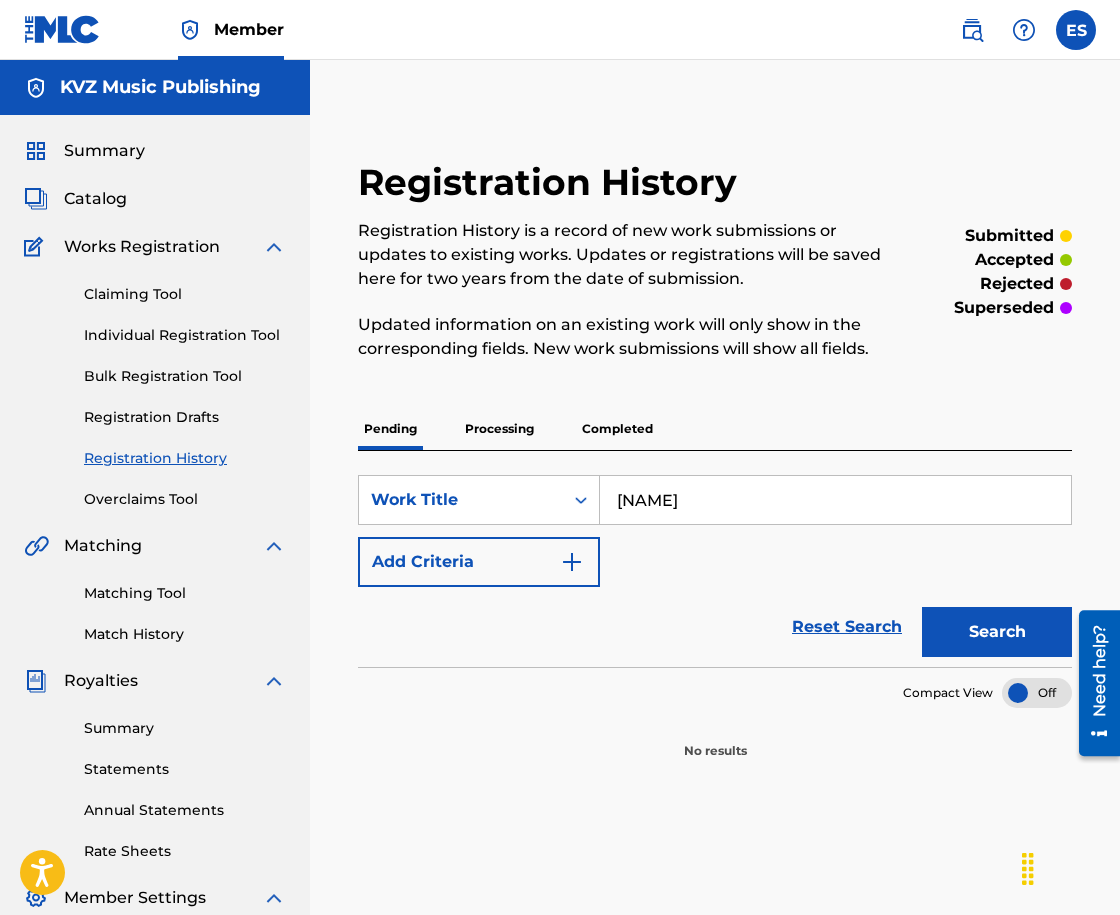 click on "Search" at bounding box center (997, 632) 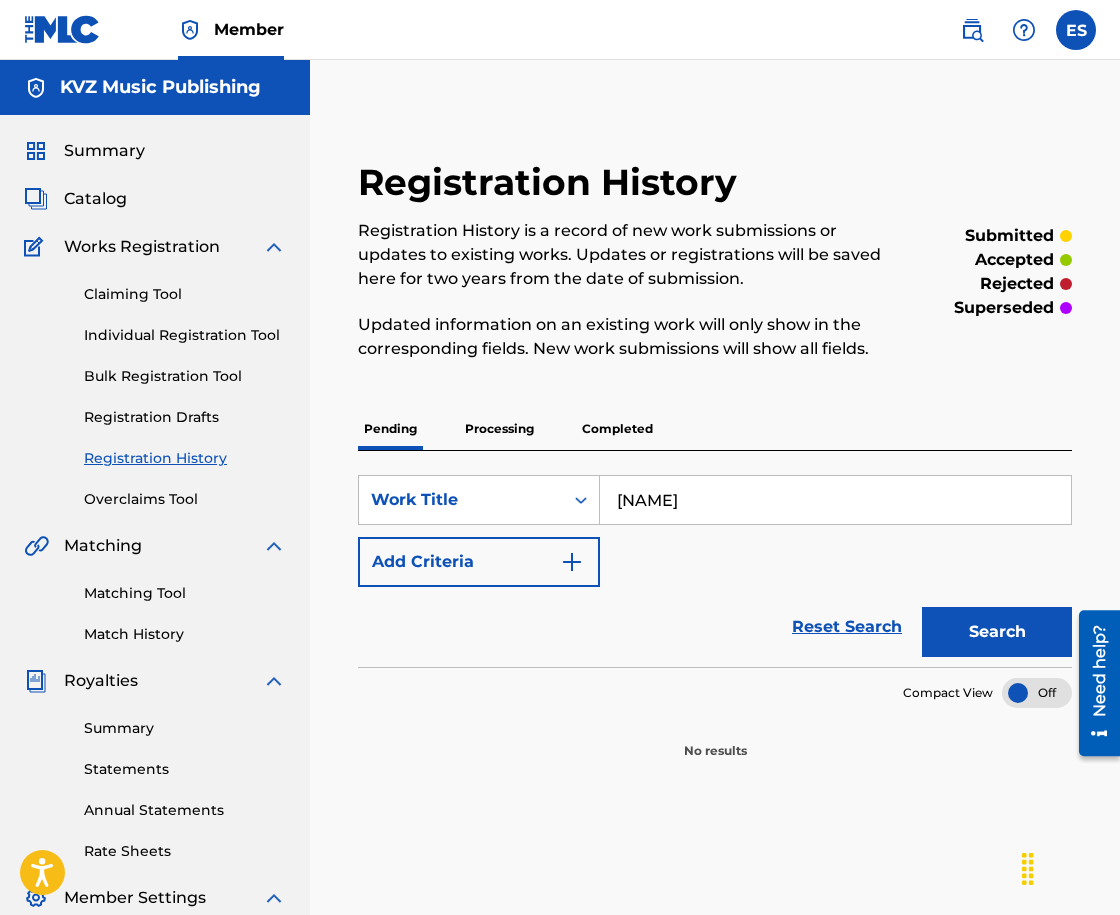 click on "Individual Registration Tool" at bounding box center (185, 335) 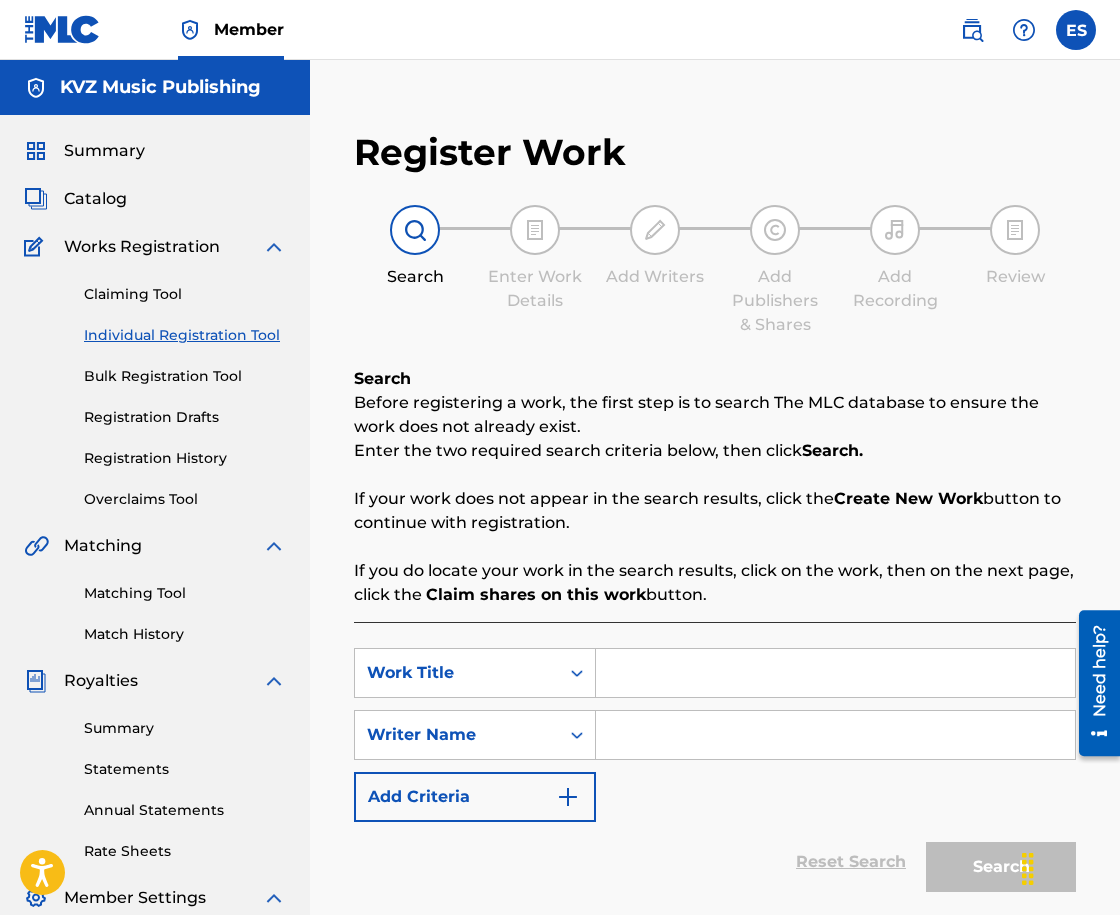 paste on "[NAME]" 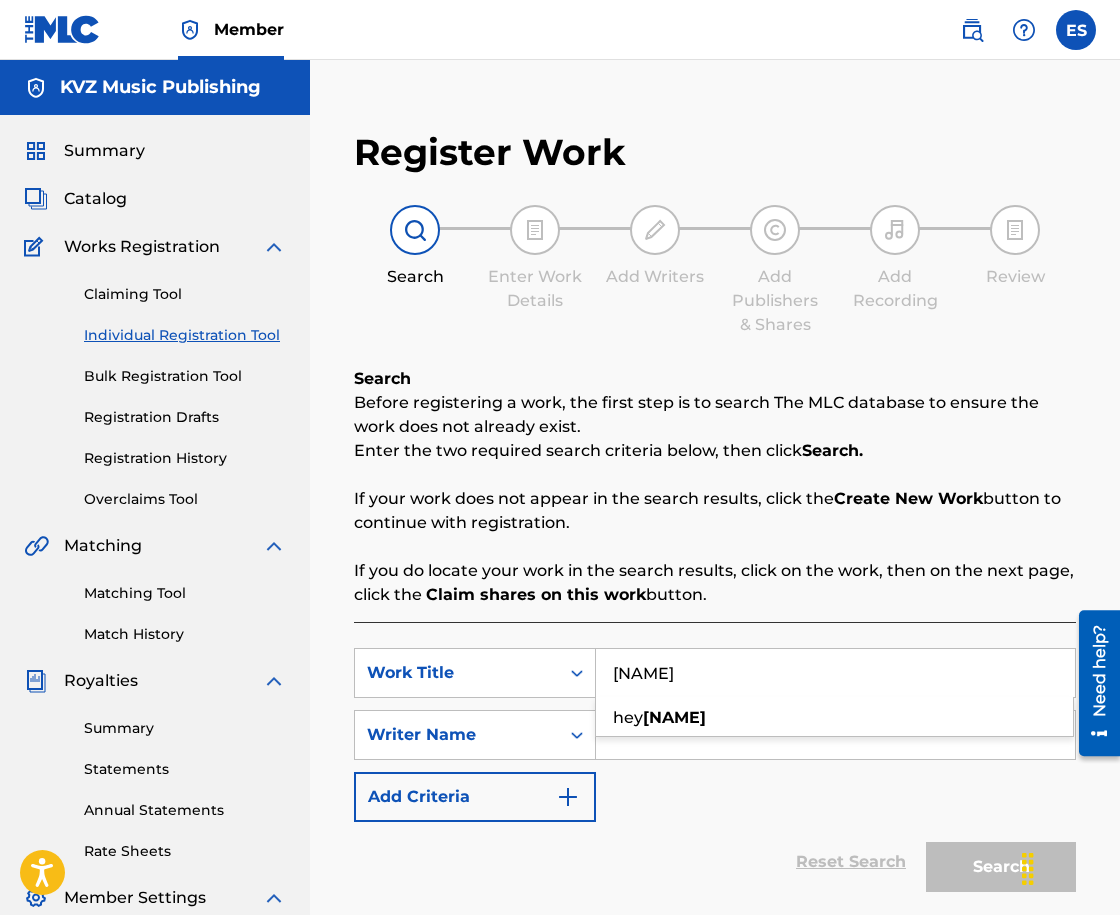 type on "[NAME]" 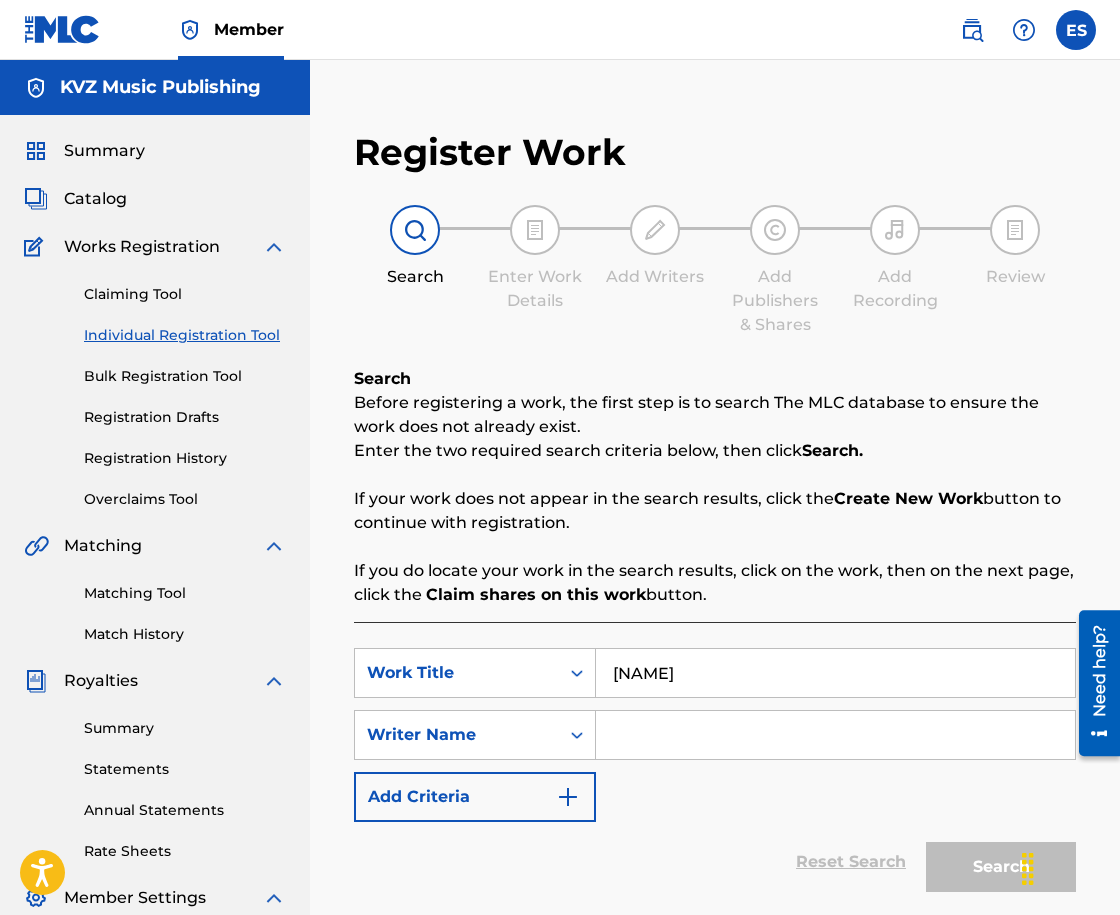 type on "[FIRST] [LAST]" 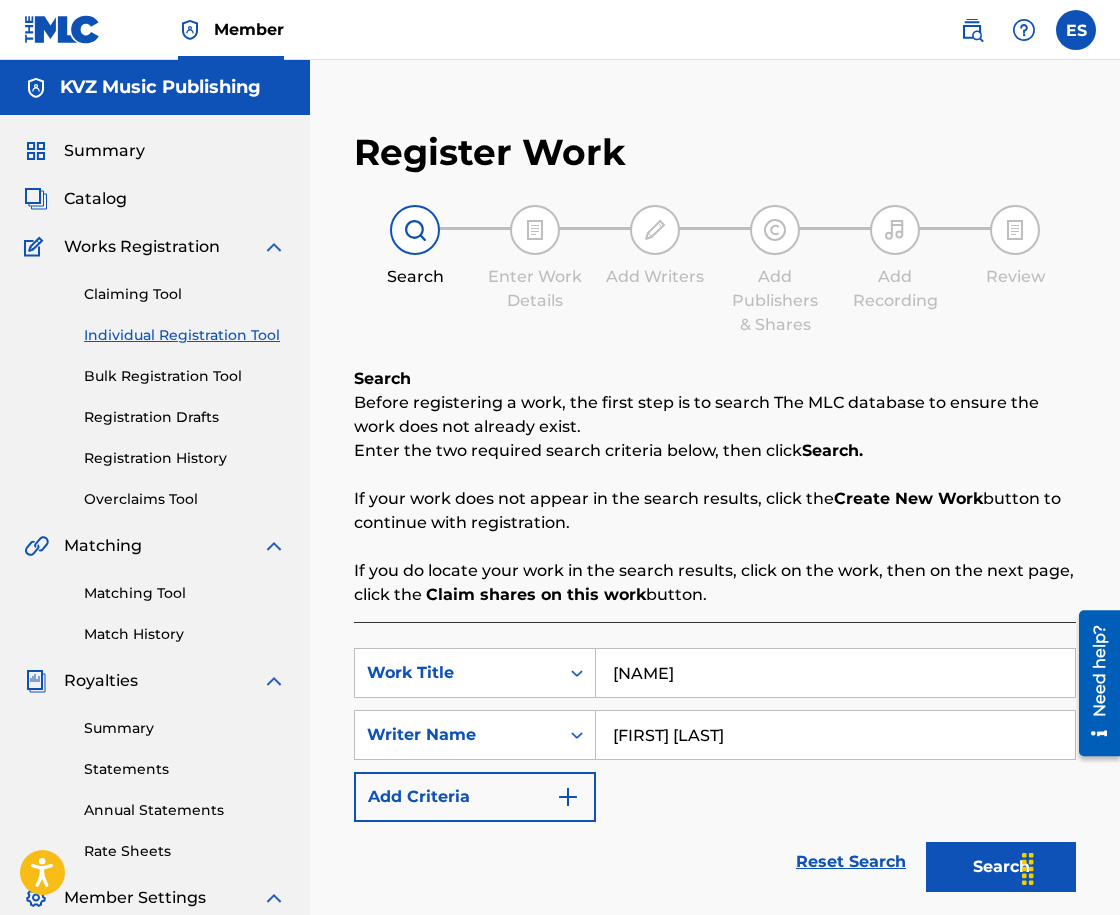 click on "Search" at bounding box center (1001, 867) 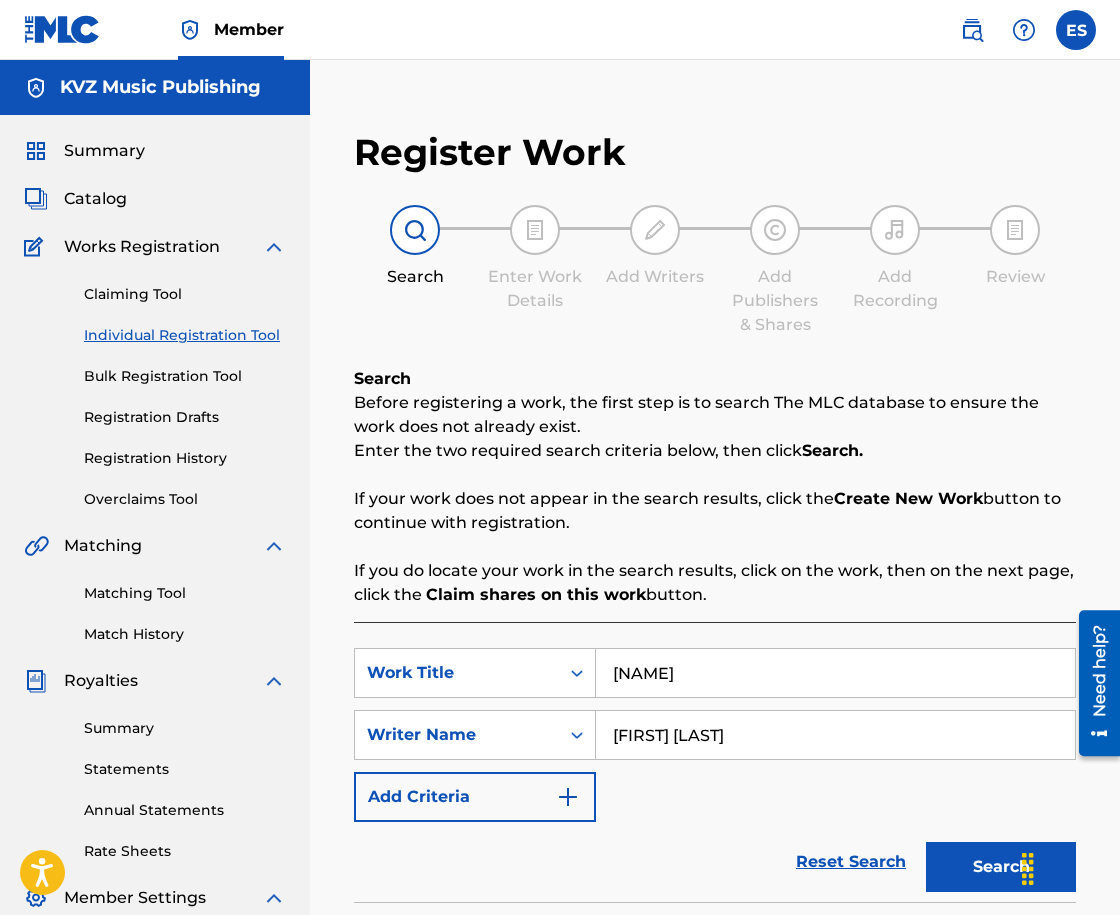 scroll, scrollTop: 400, scrollLeft: 0, axis: vertical 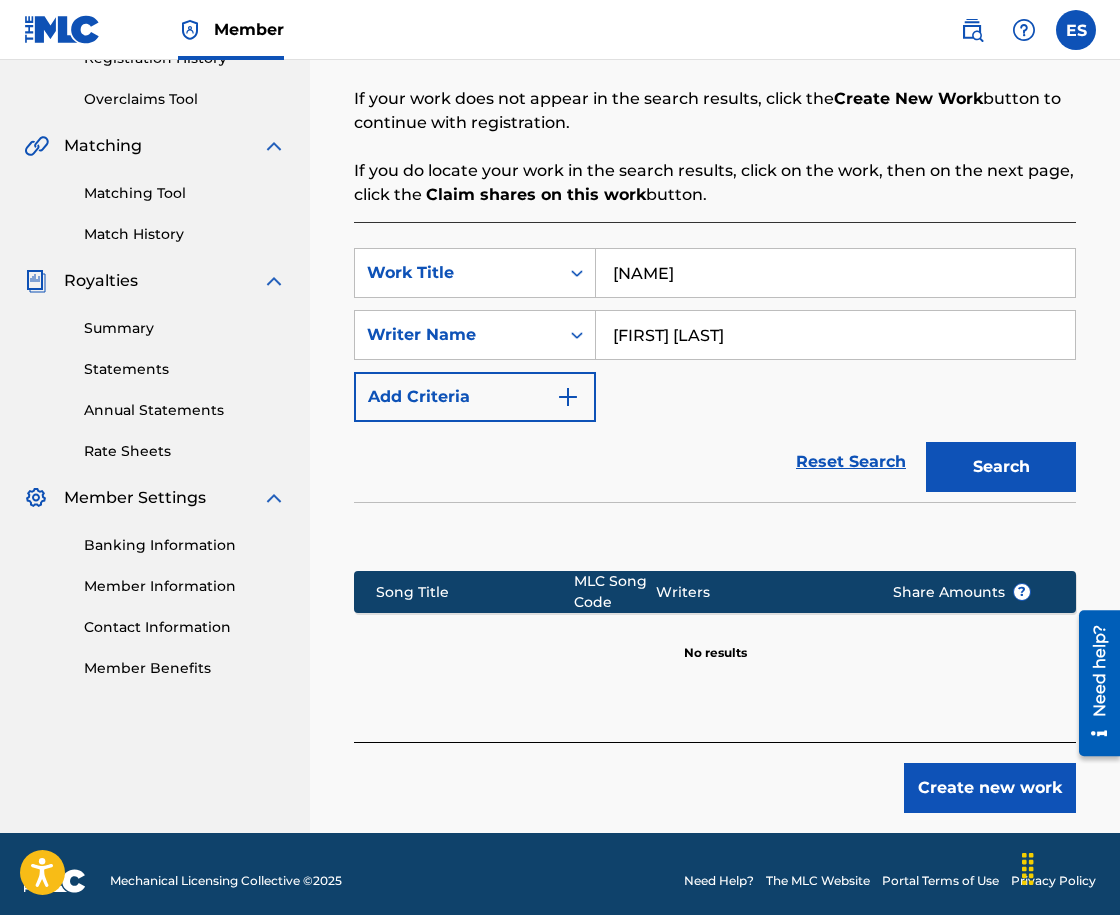 click on "Create new work" at bounding box center [990, 788] 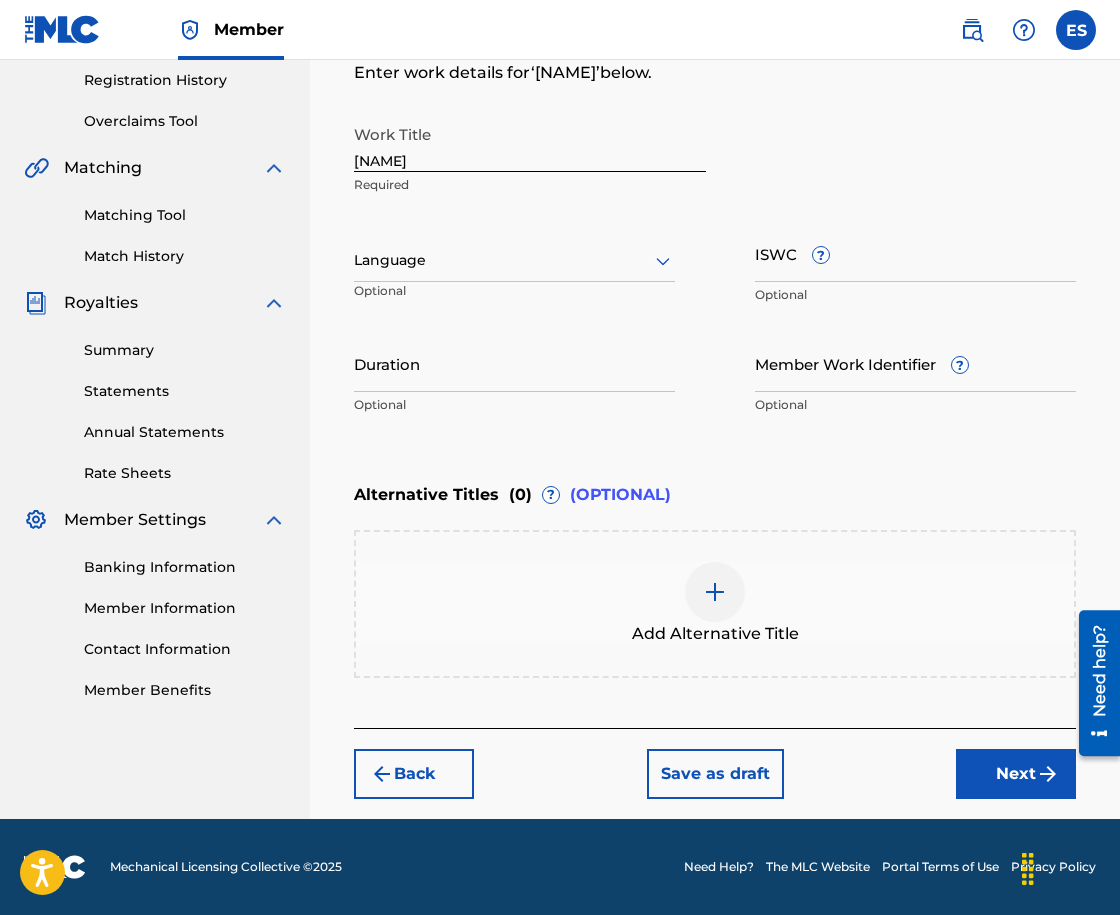 click on "Language" at bounding box center (514, 261) 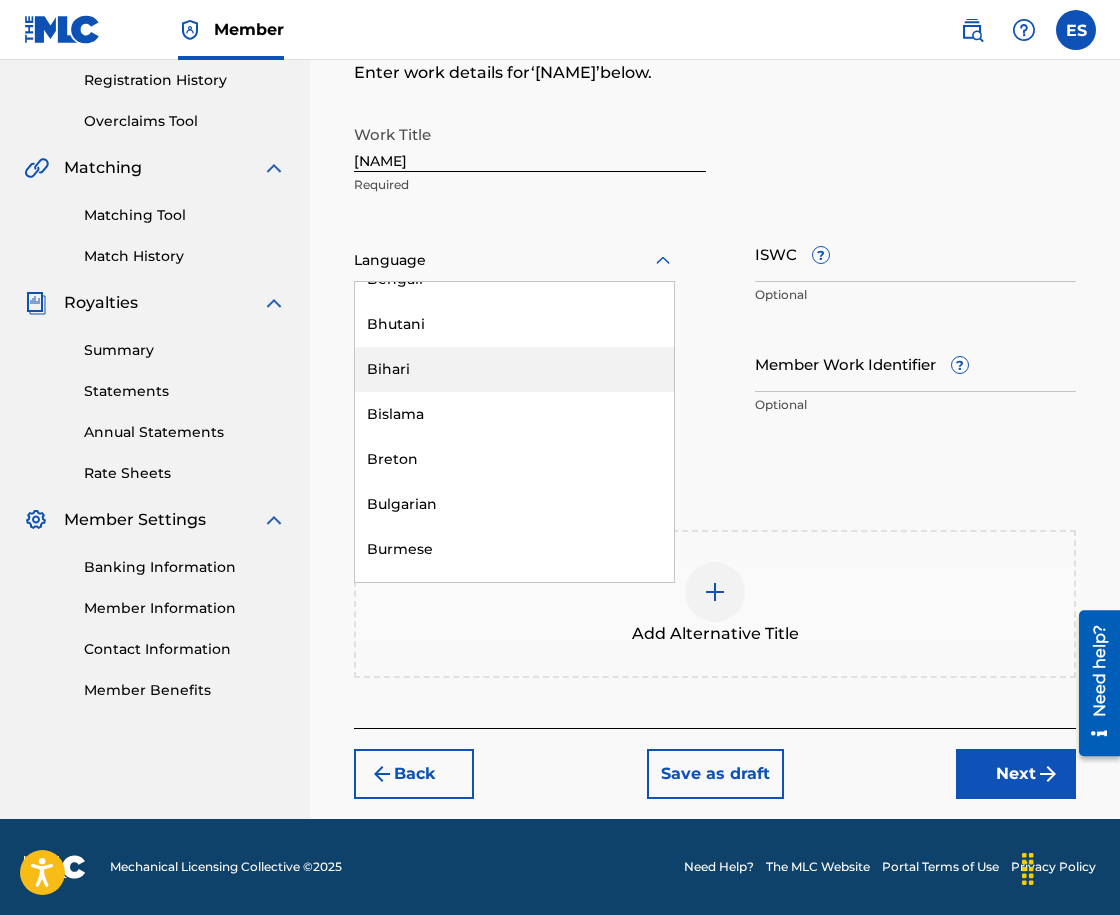 scroll, scrollTop: 800, scrollLeft: 0, axis: vertical 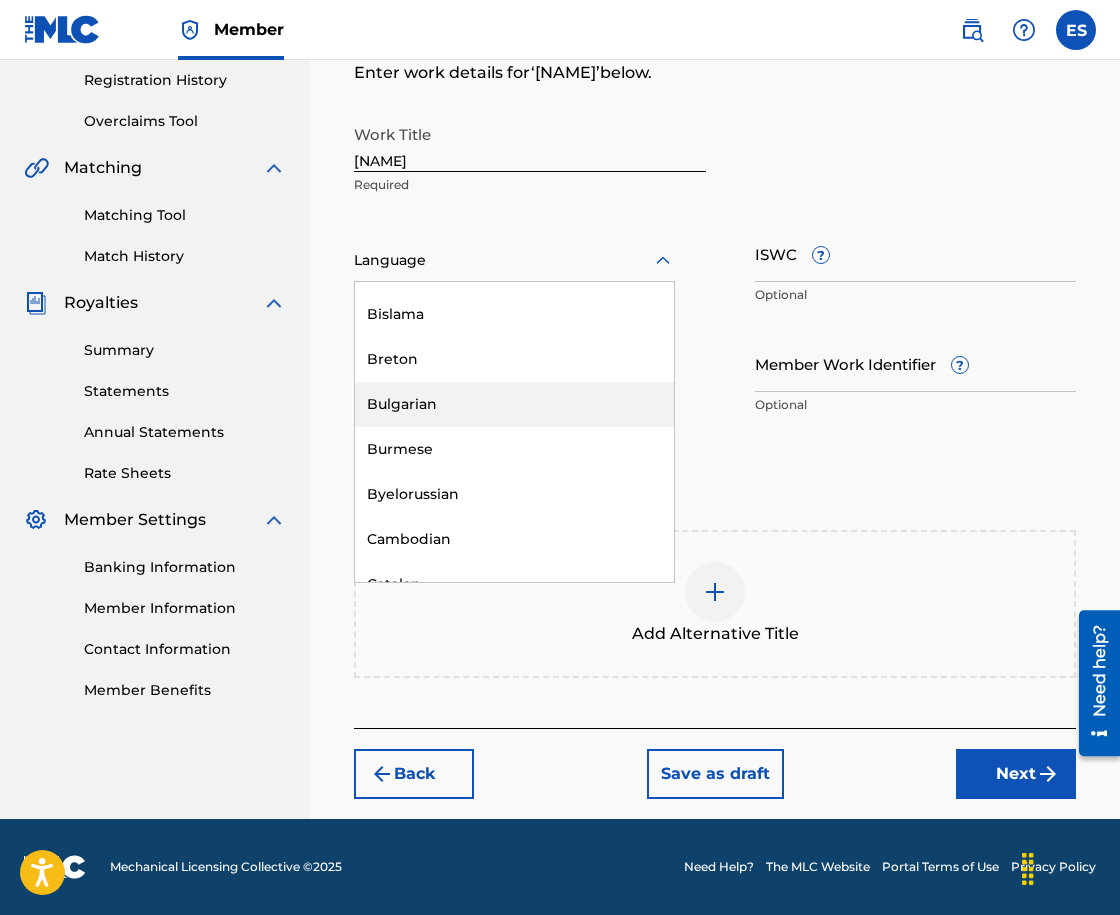 click on "Bulgarian" at bounding box center (514, 404) 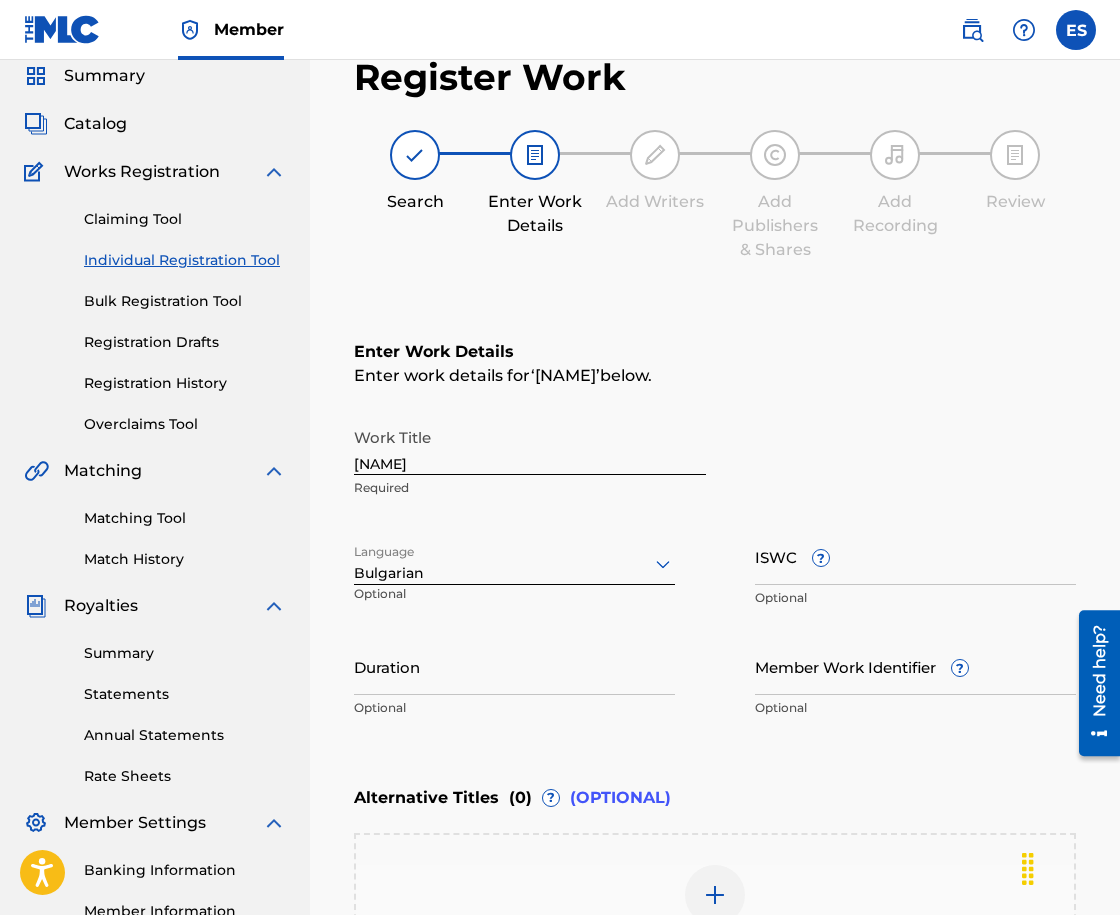 scroll, scrollTop: 0, scrollLeft: 0, axis: both 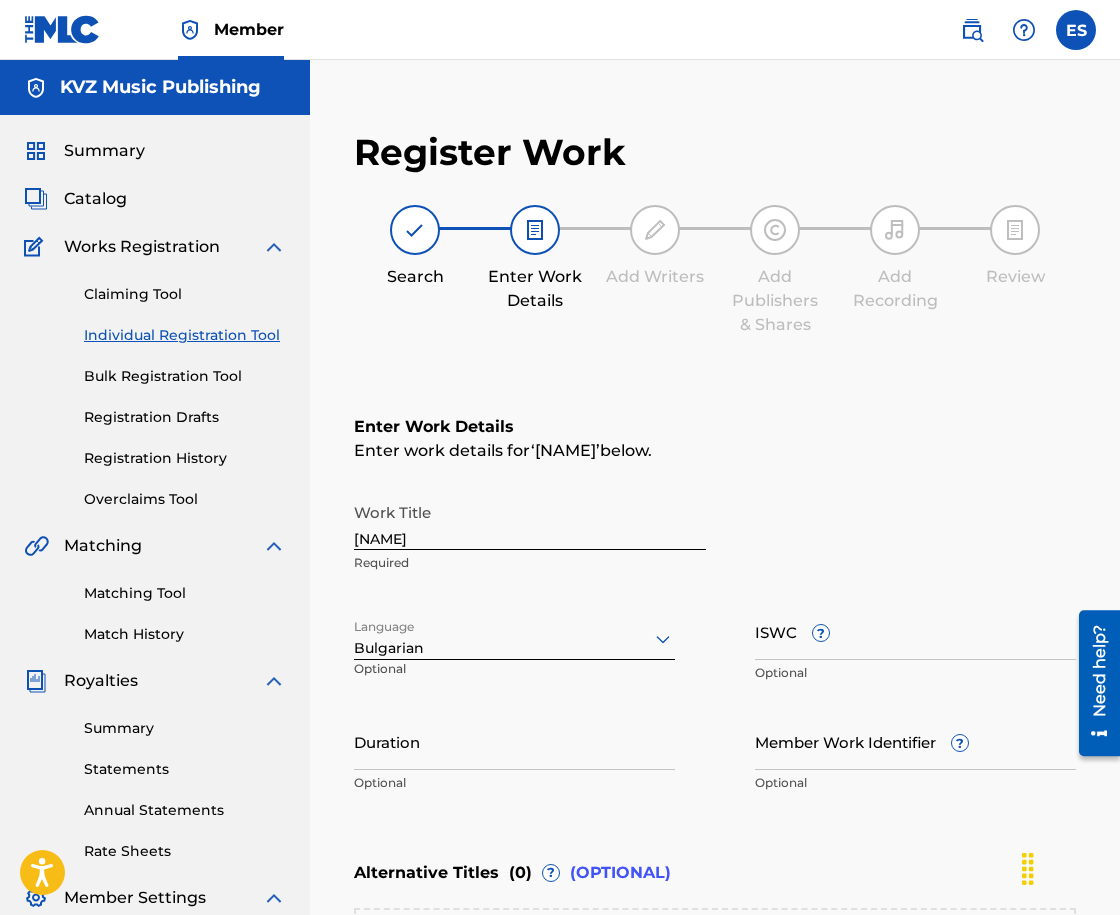 click on "Individual Registration Tool" at bounding box center [185, 335] 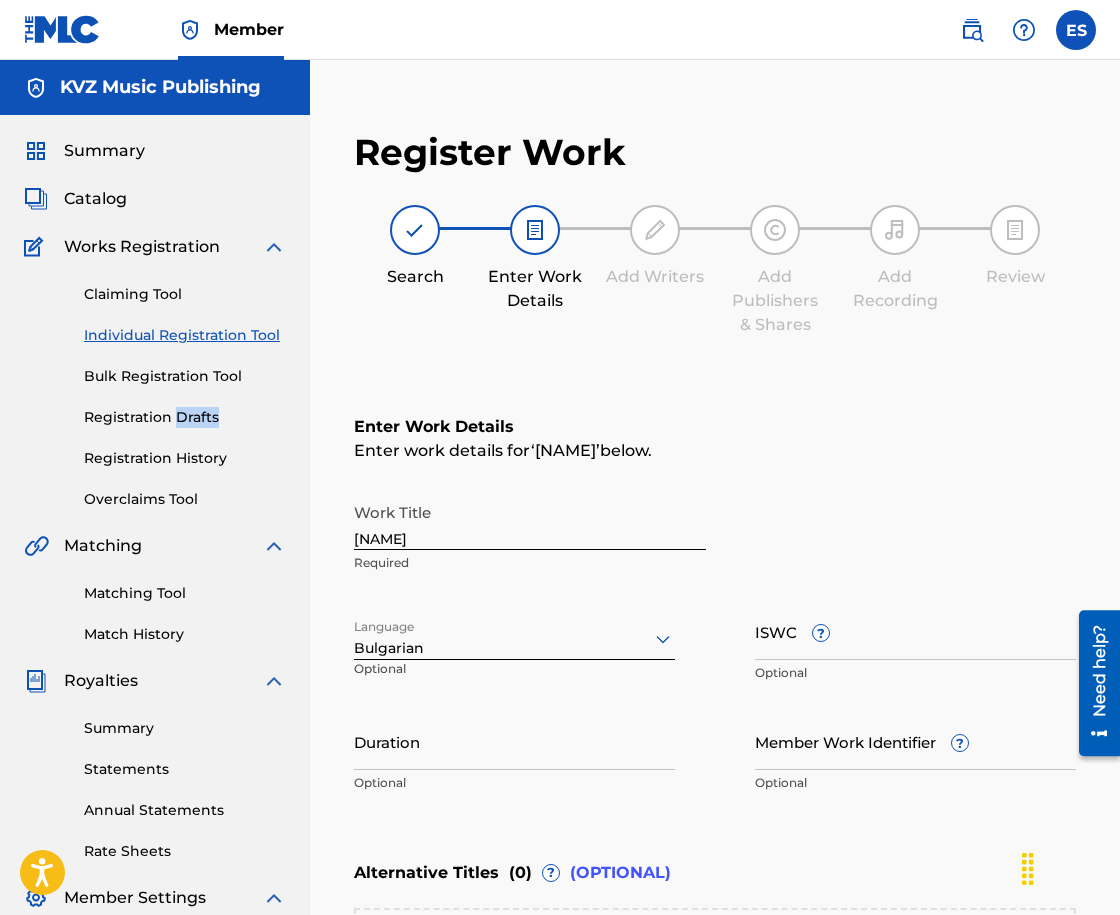 click on "Claiming Tool Individual Registration Tool Bulk Registration Tool Registration Drafts Registration History Overclaims Tool" at bounding box center (155, 384) 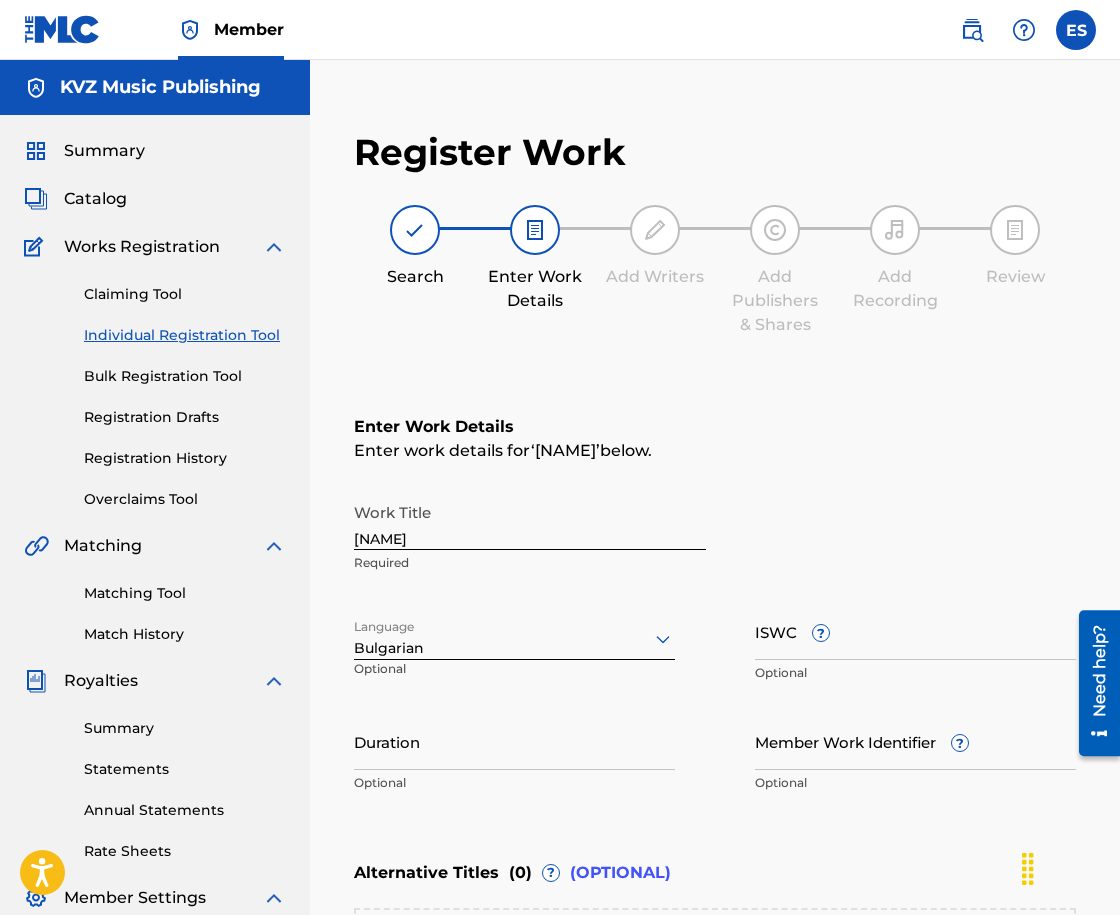 click on "Claiming Tool Individual Registration Tool Bulk Registration Tool Registration Drafts Registration History Overclaims Tool" at bounding box center (155, 384) 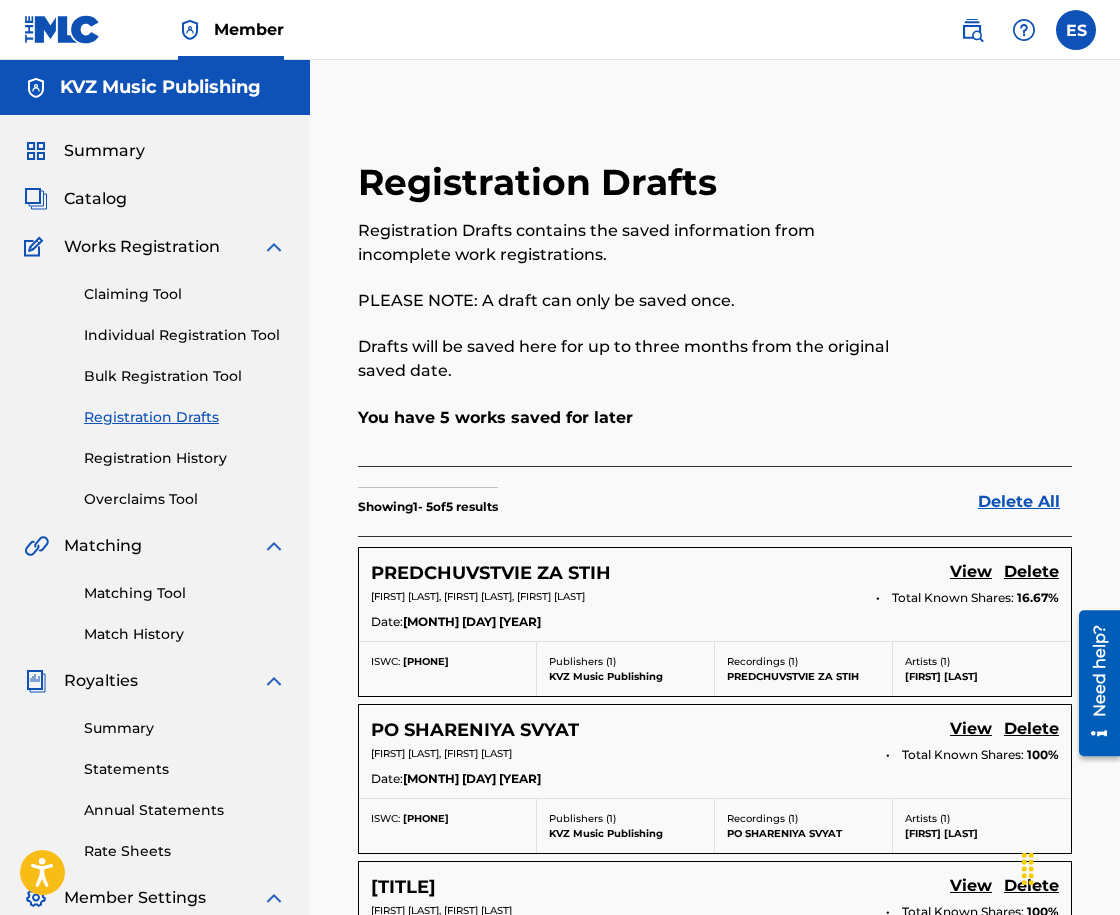 click on "Individual Registration Tool" at bounding box center [185, 335] 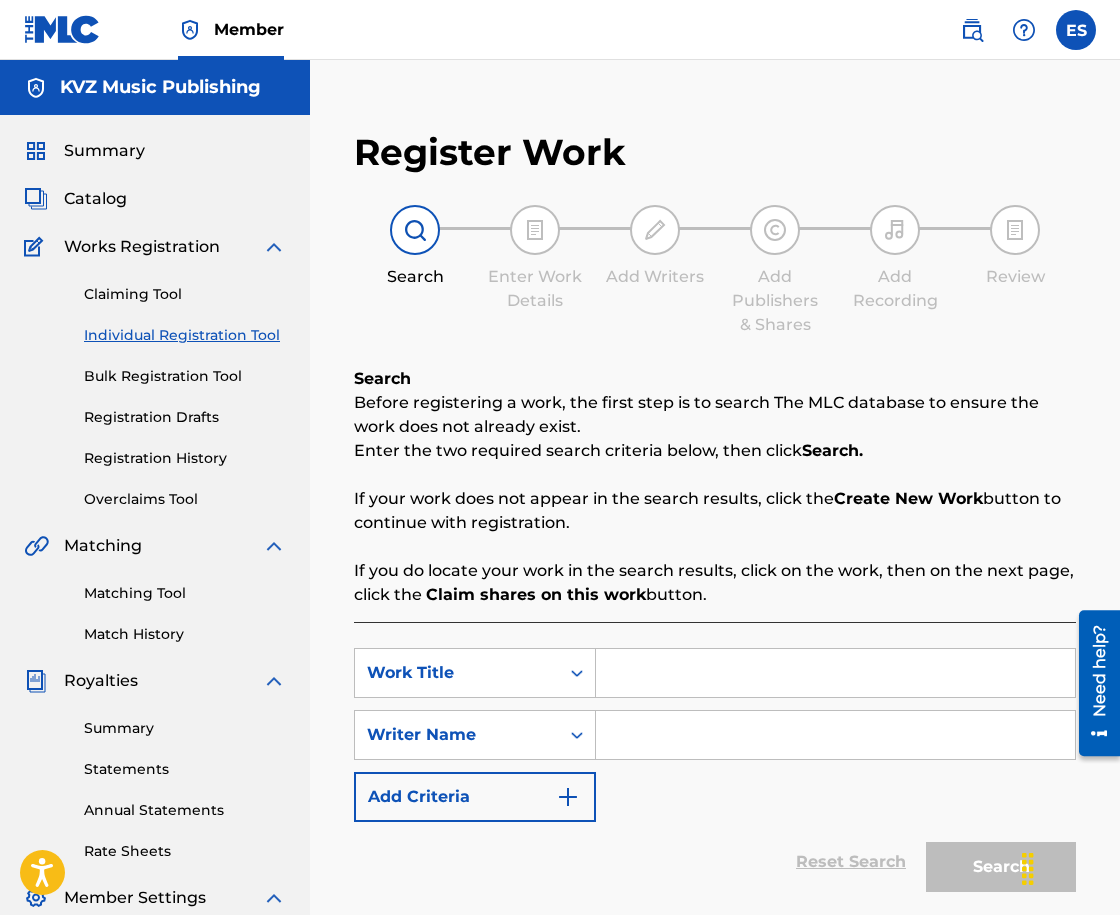 click on "Claiming Tool Individual Registration Tool Bulk Registration Tool Registration Drafts Registration History Overclaims Tool" at bounding box center (155, 384) 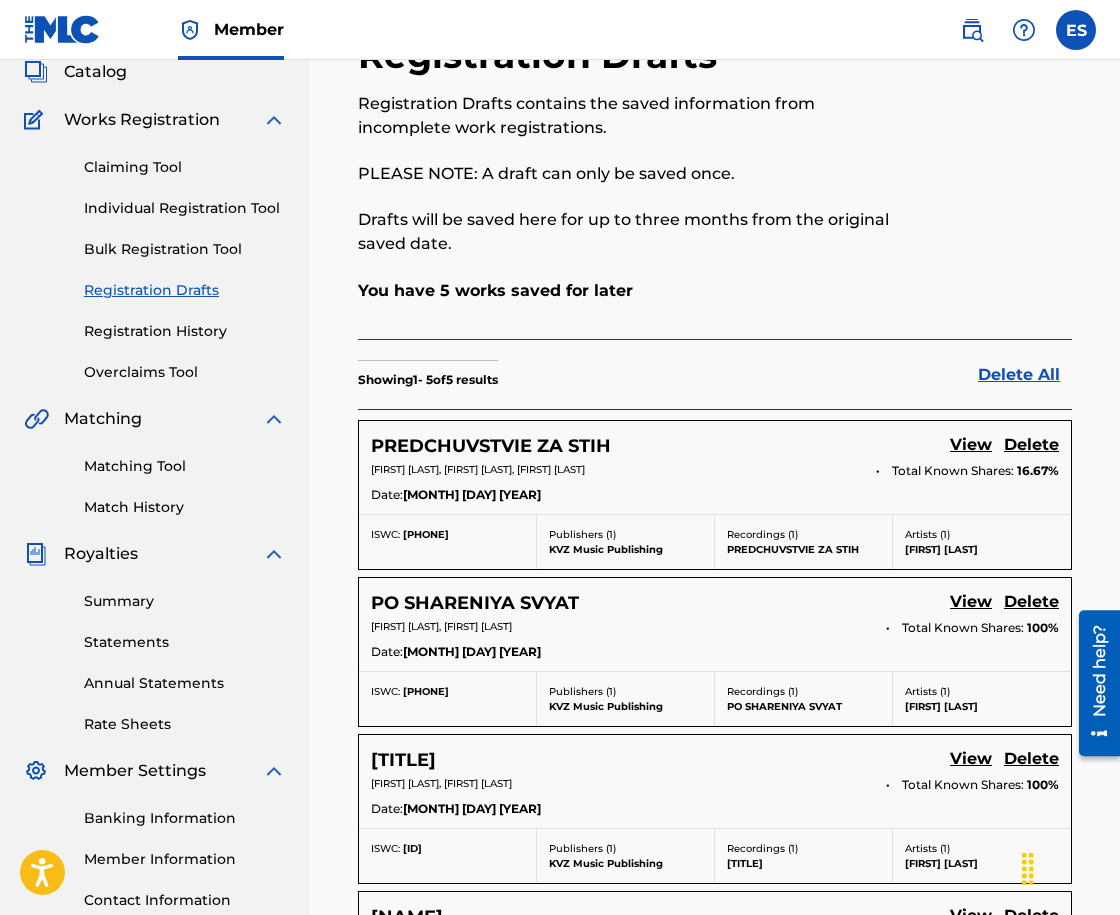 scroll, scrollTop: 0, scrollLeft: 0, axis: both 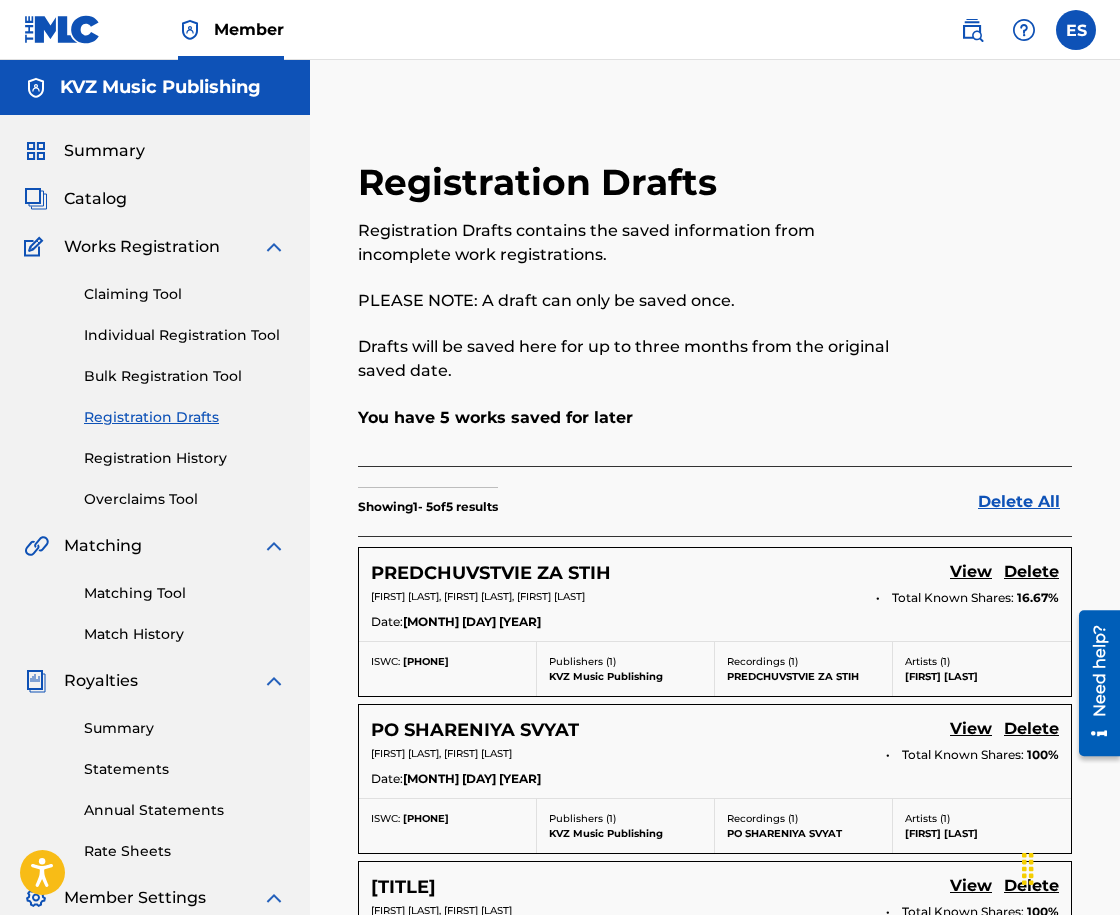 click on "Individual Registration Tool" at bounding box center (185, 335) 